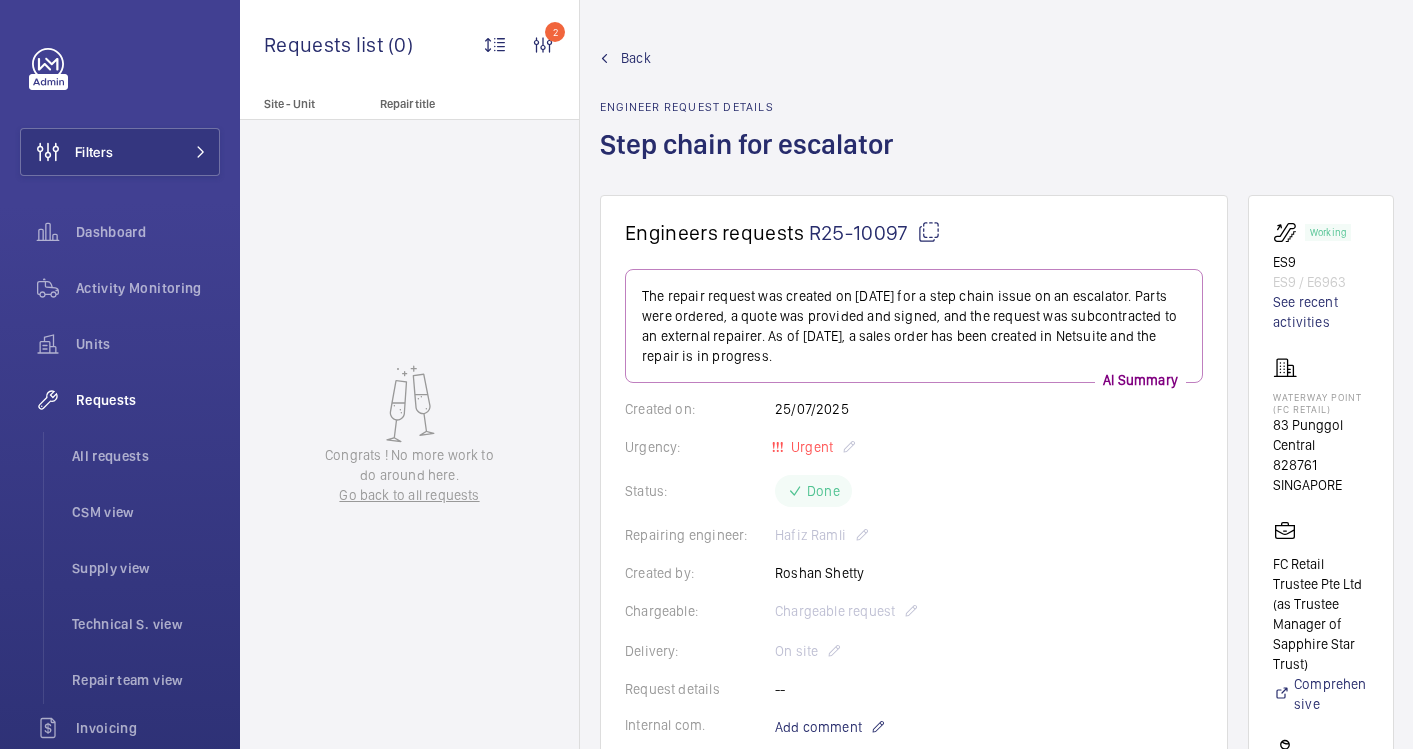 scroll, scrollTop: 0, scrollLeft: 0, axis: both 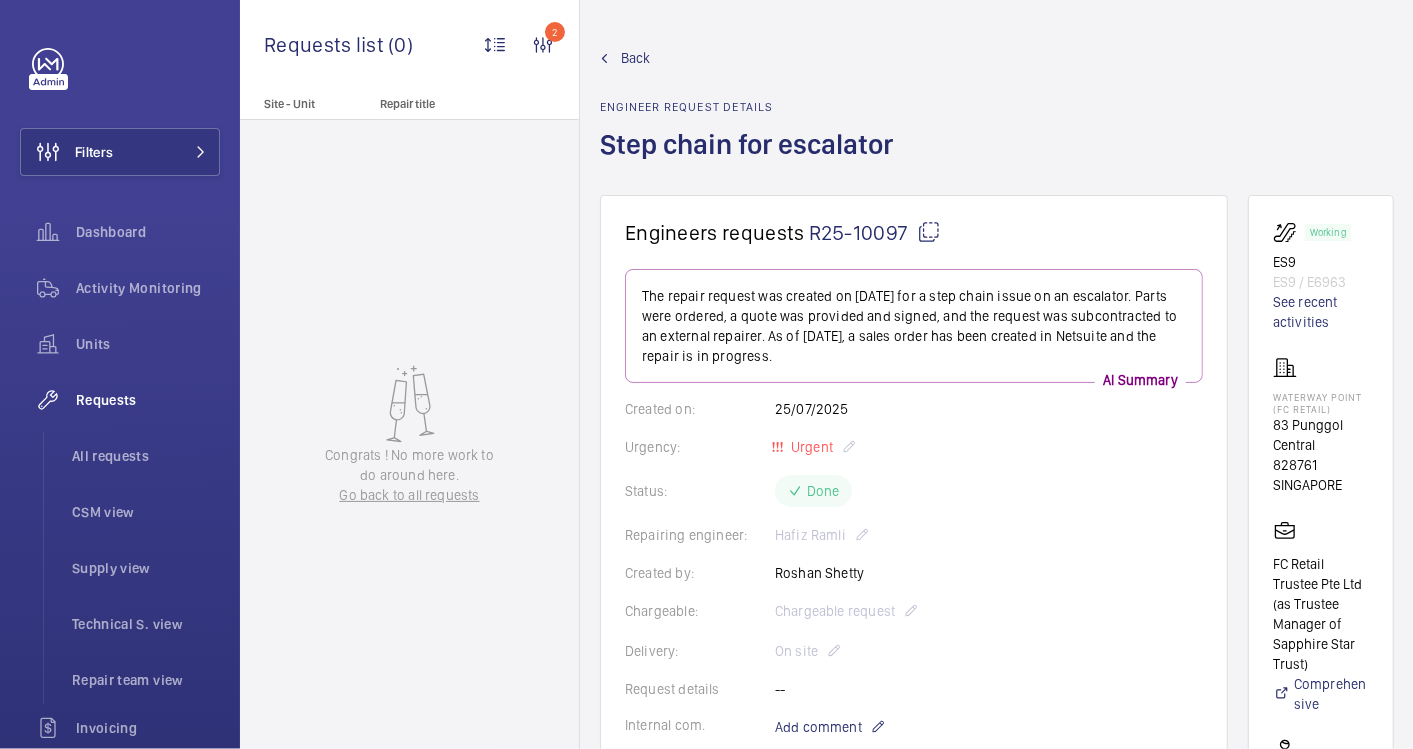 click on "Back" 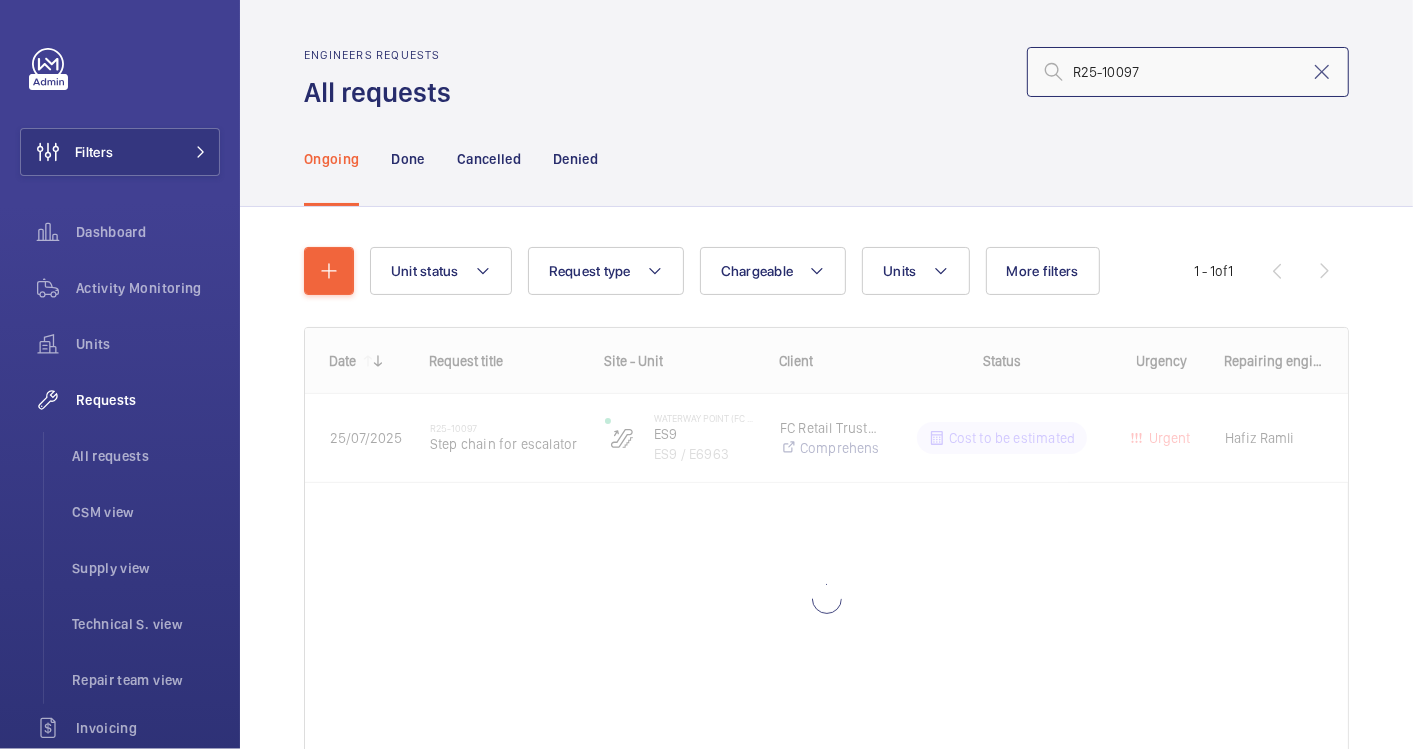 drag, startPoint x: 1141, startPoint y: 67, endPoint x: 951, endPoint y: 57, distance: 190.26297 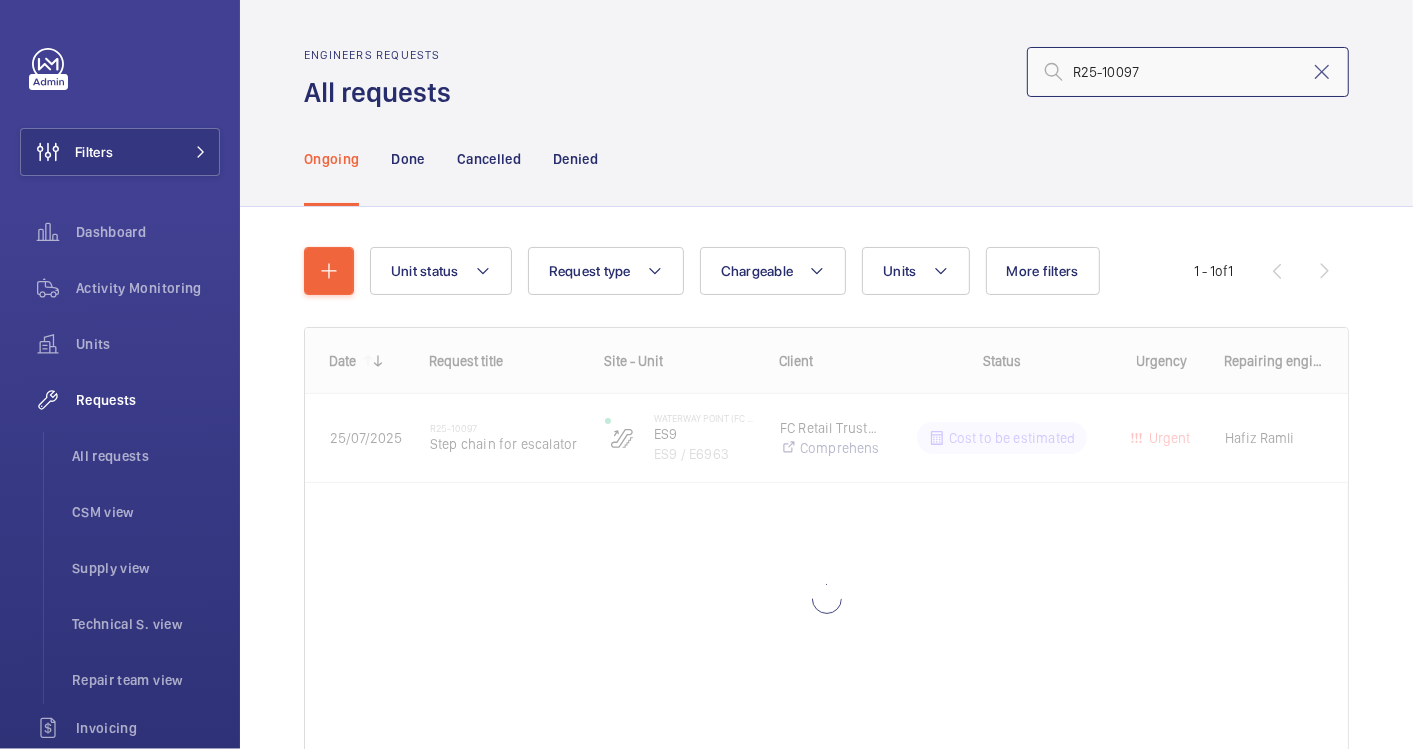 click on "R25-10097" 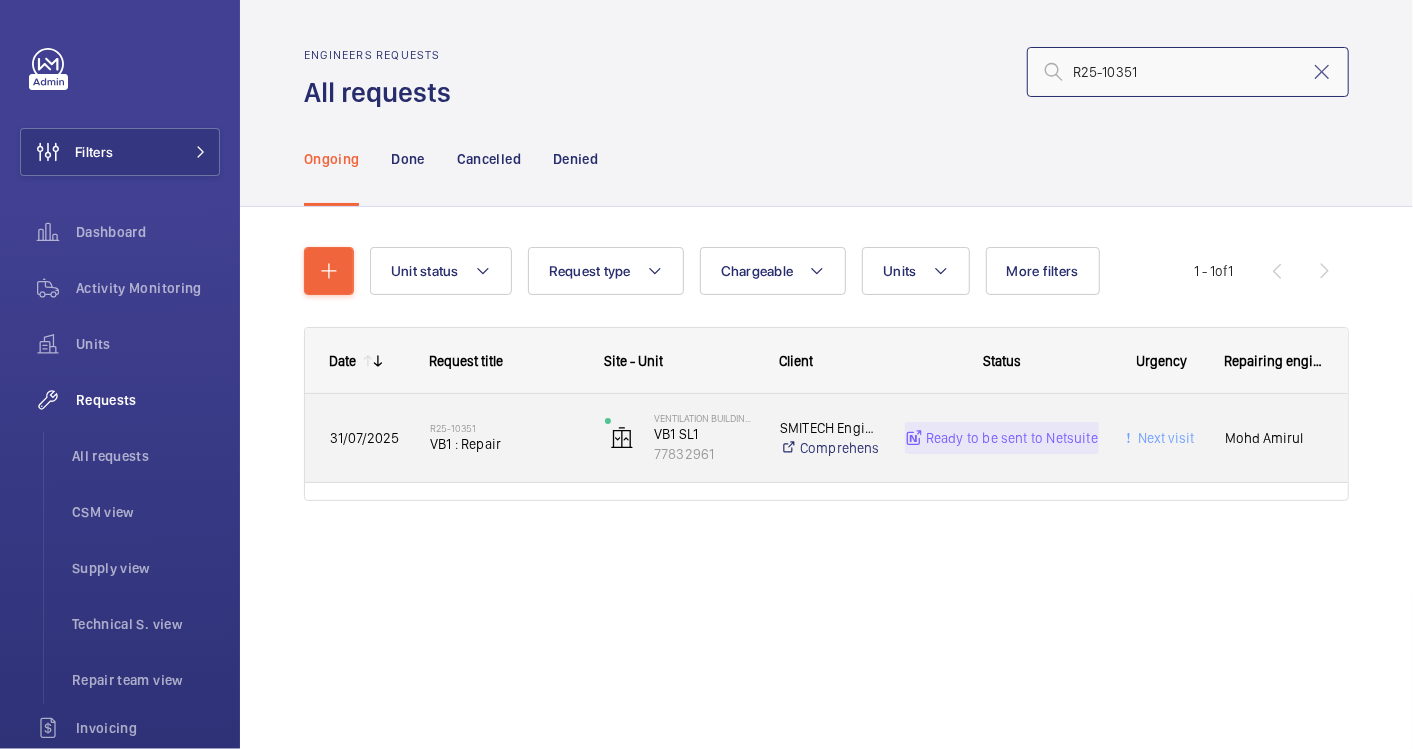 type on "R25-10351" 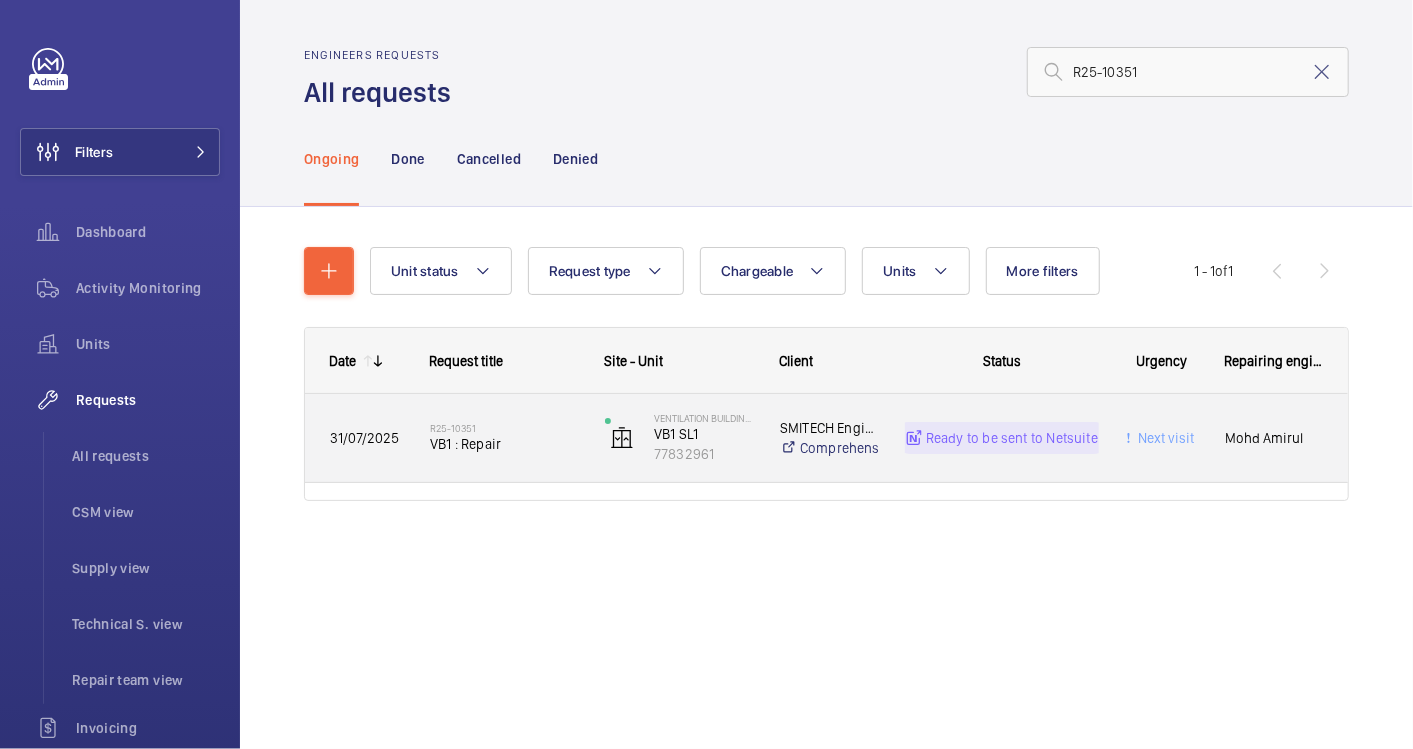 click on "R25-10351   VB1 : Repair" 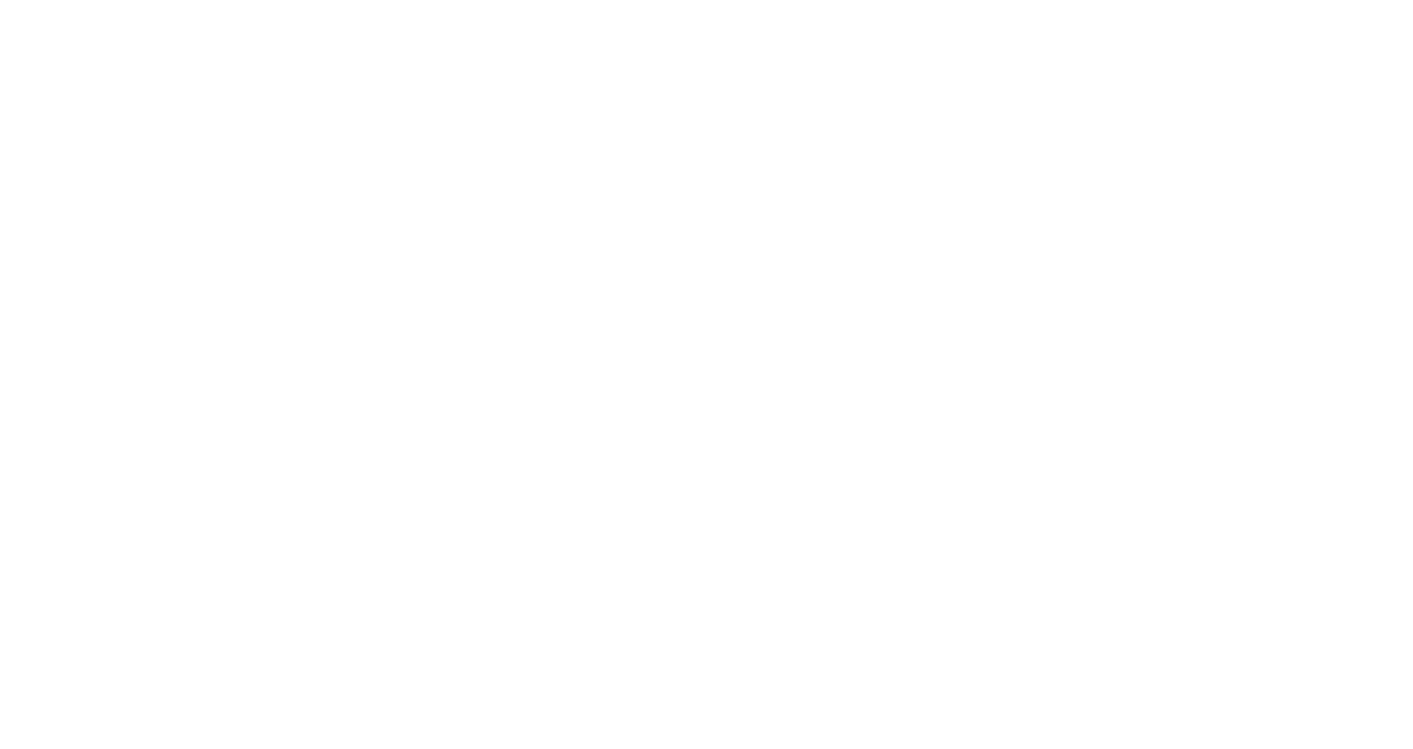 scroll, scrollTop: 0, scrollLeft: 0, axis: both 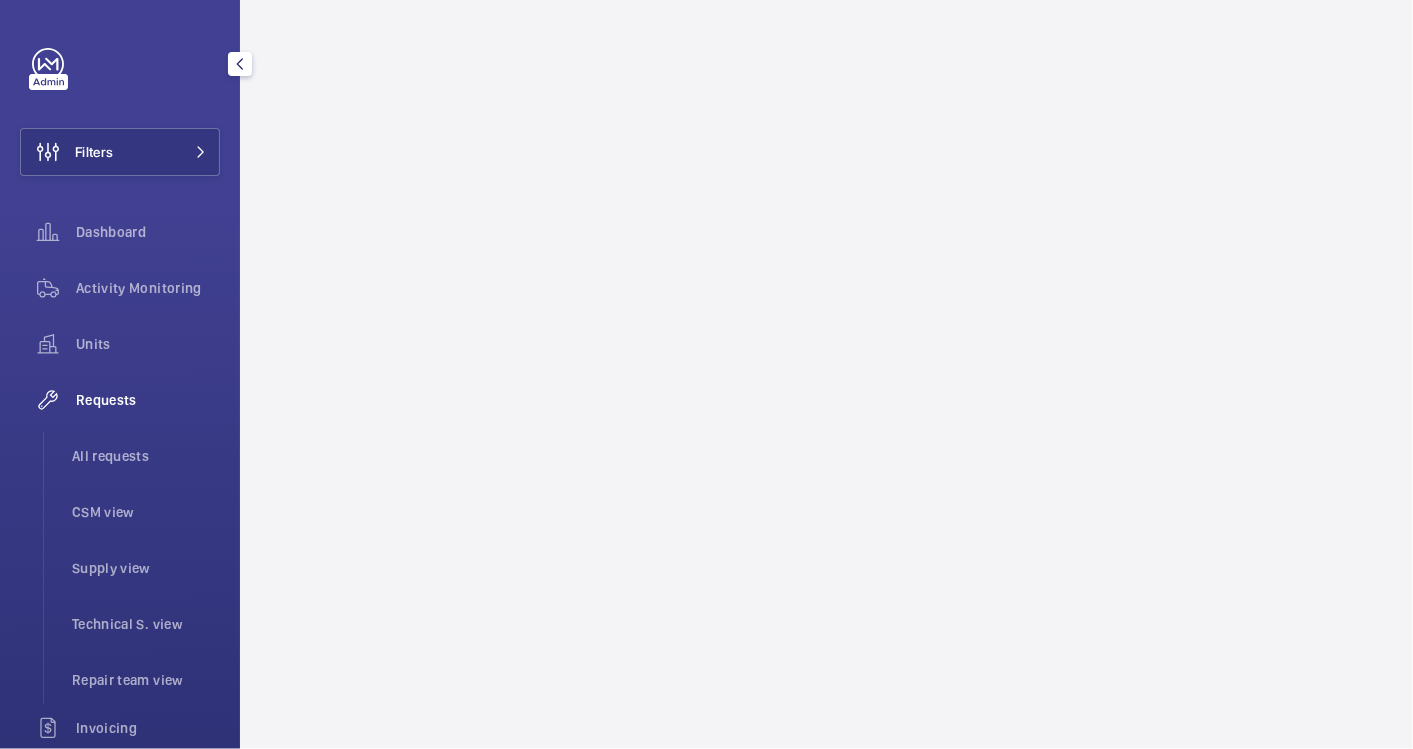 click on "Requests" 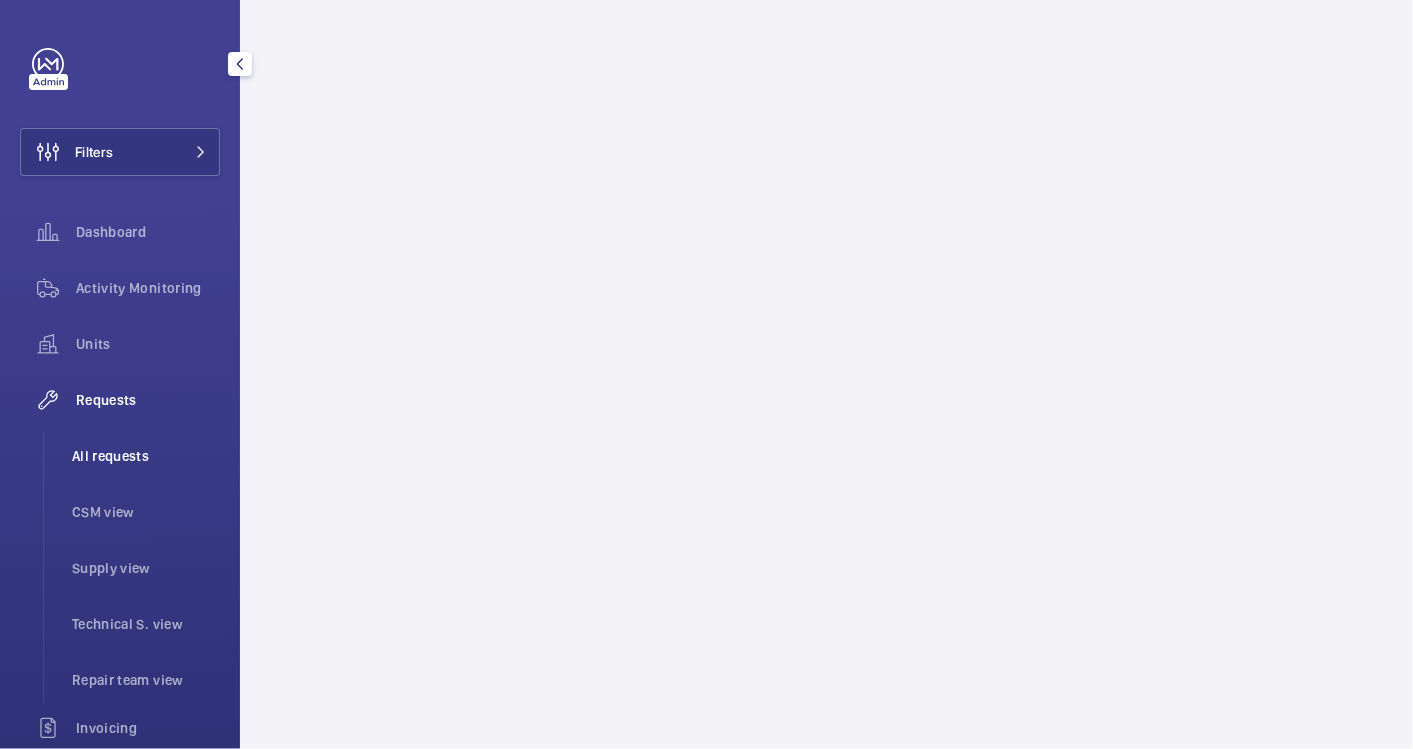 click on "All requests" 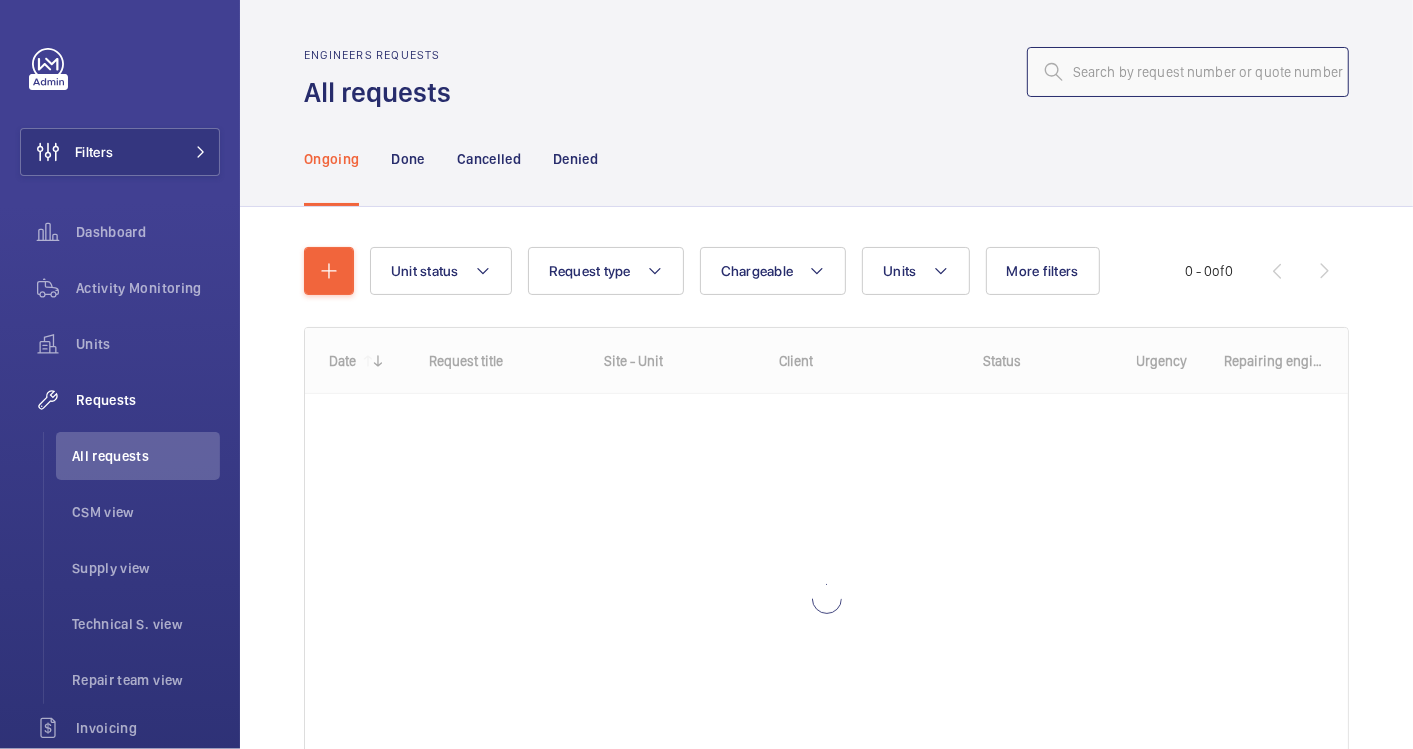 click 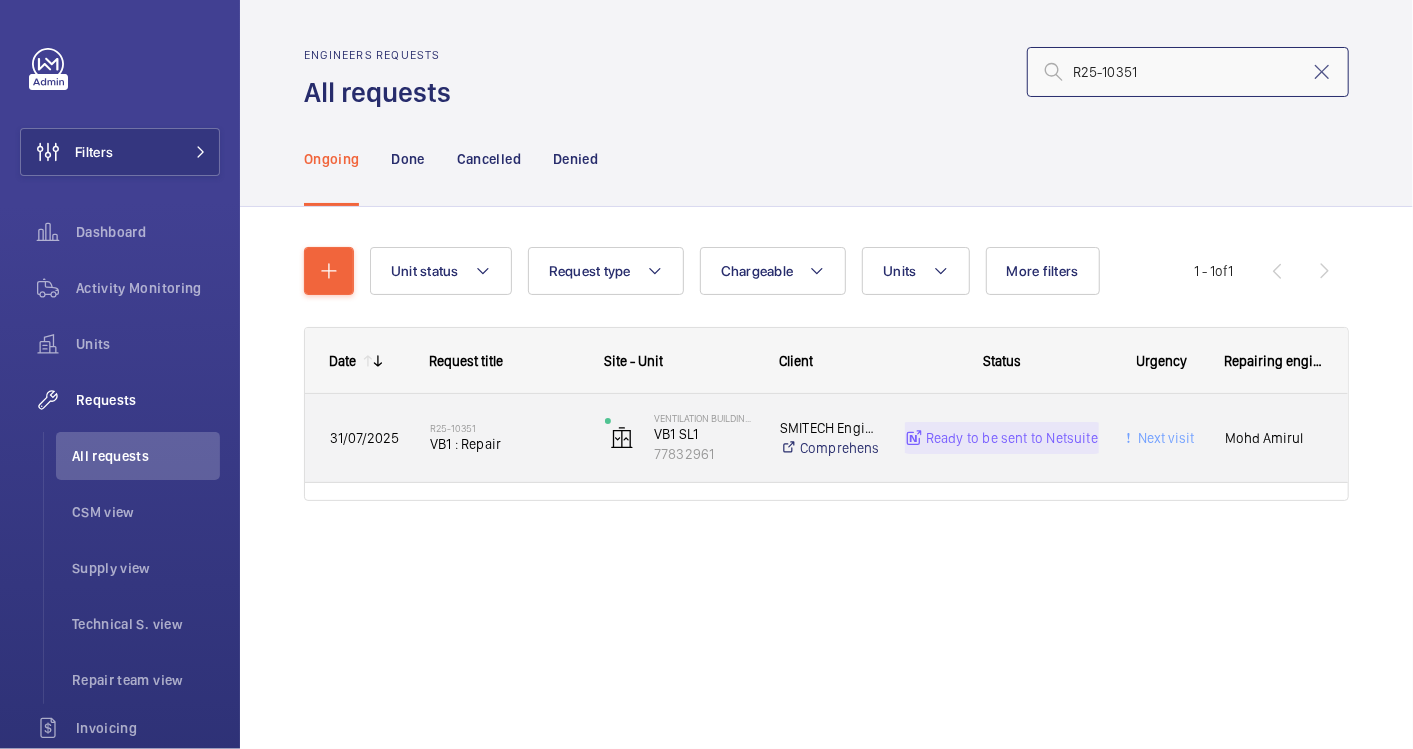type on "R25-10351" 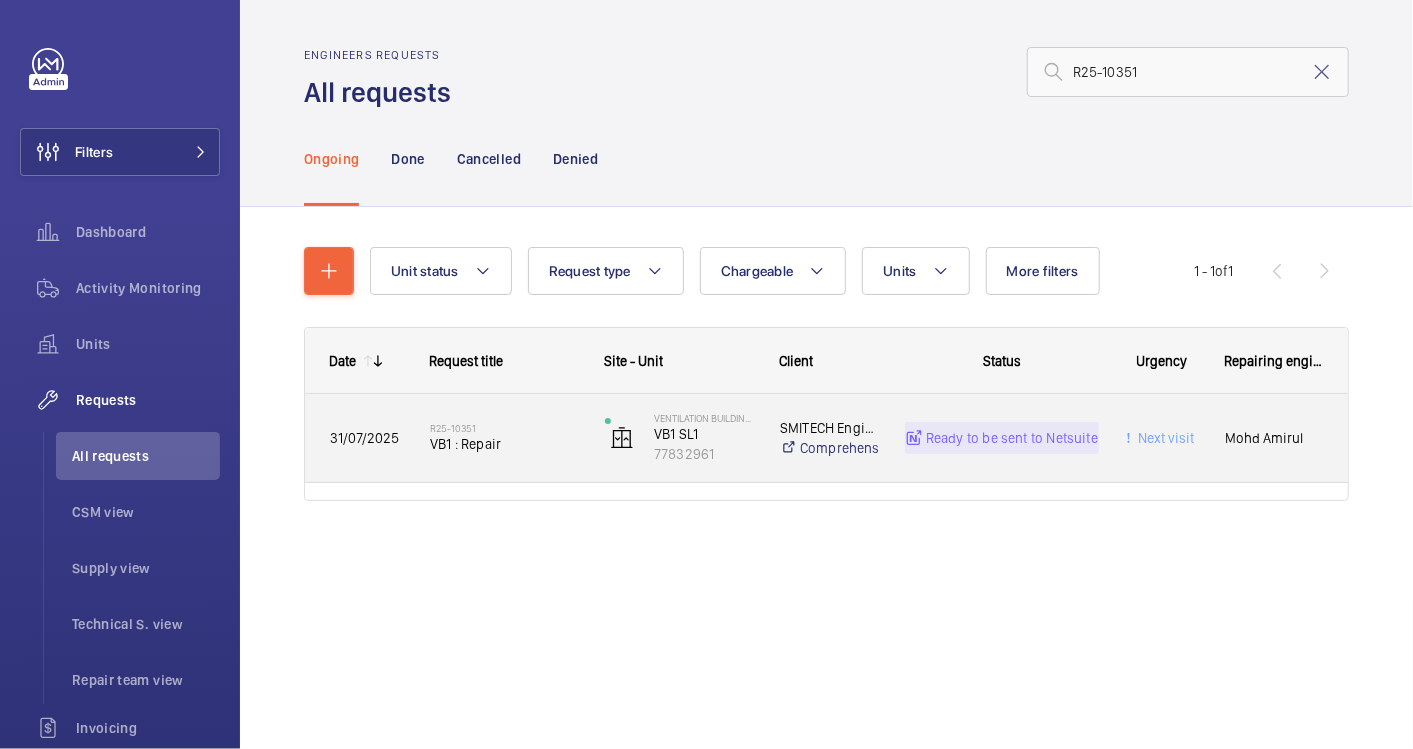 click on "VB1 : Repair" 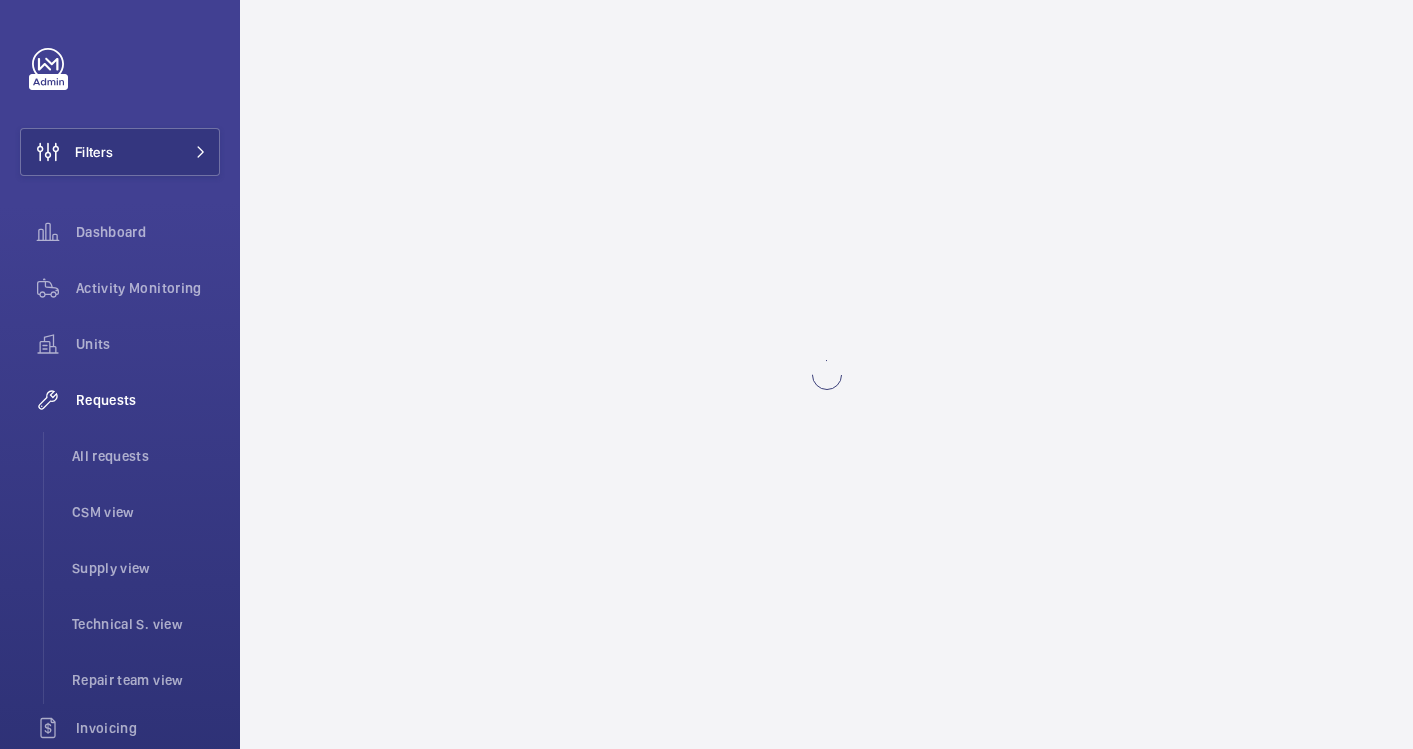 scroll, scrollTop: 0, scrollLeft: 0, axis: both 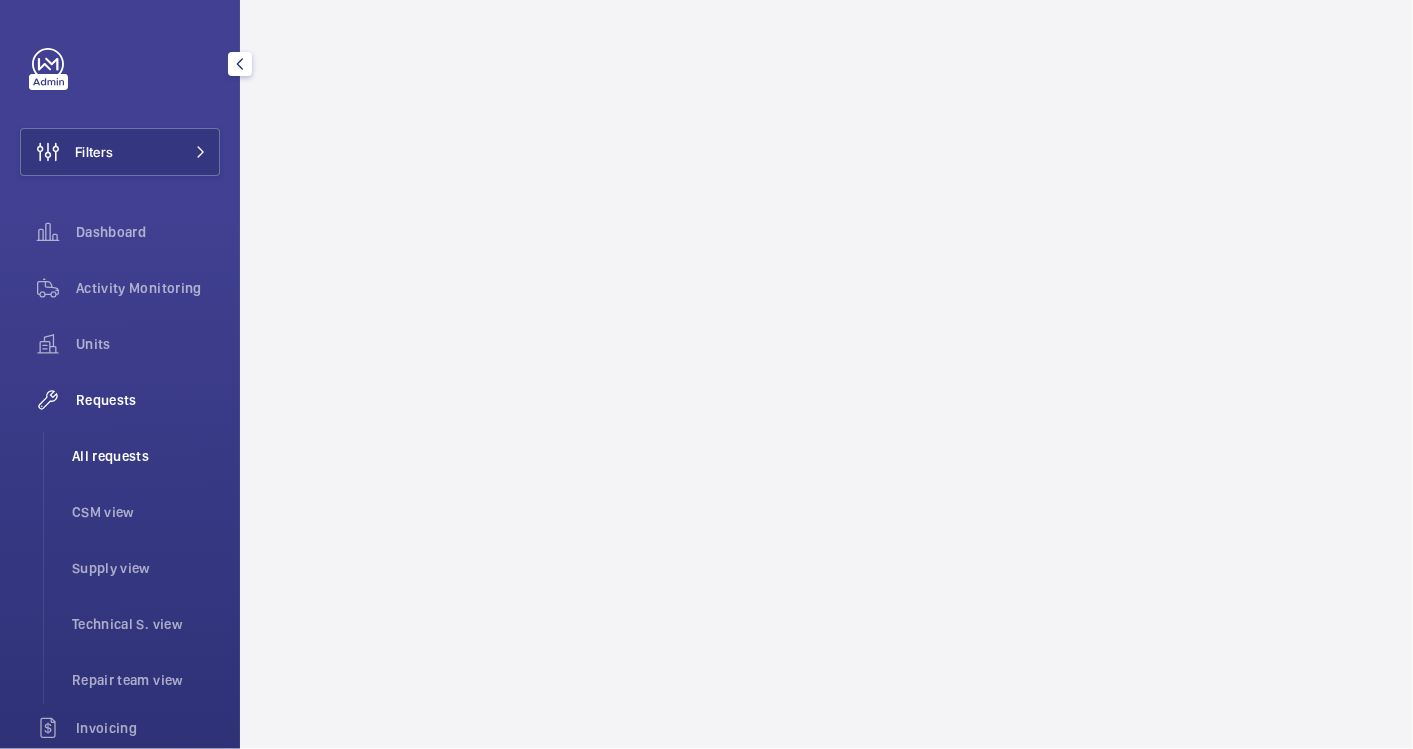 click on "All requests" 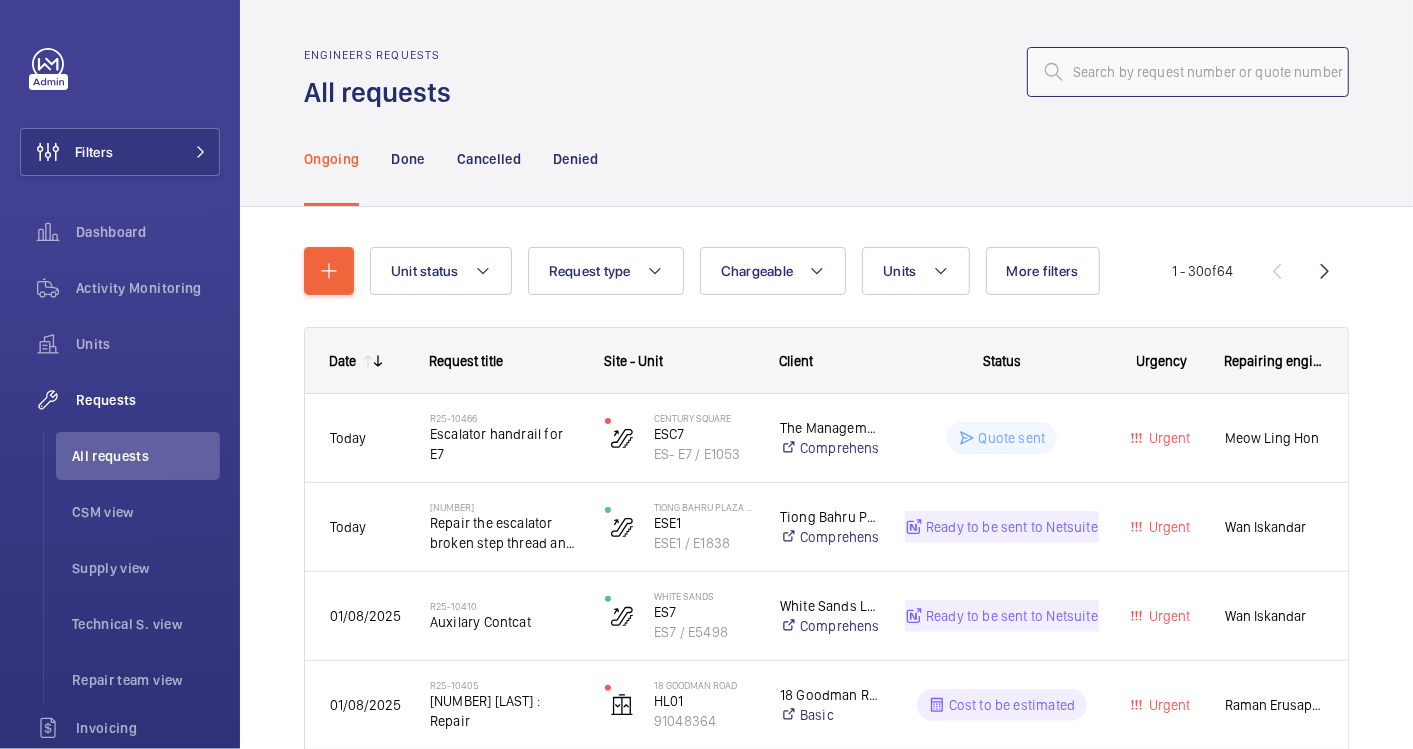 click 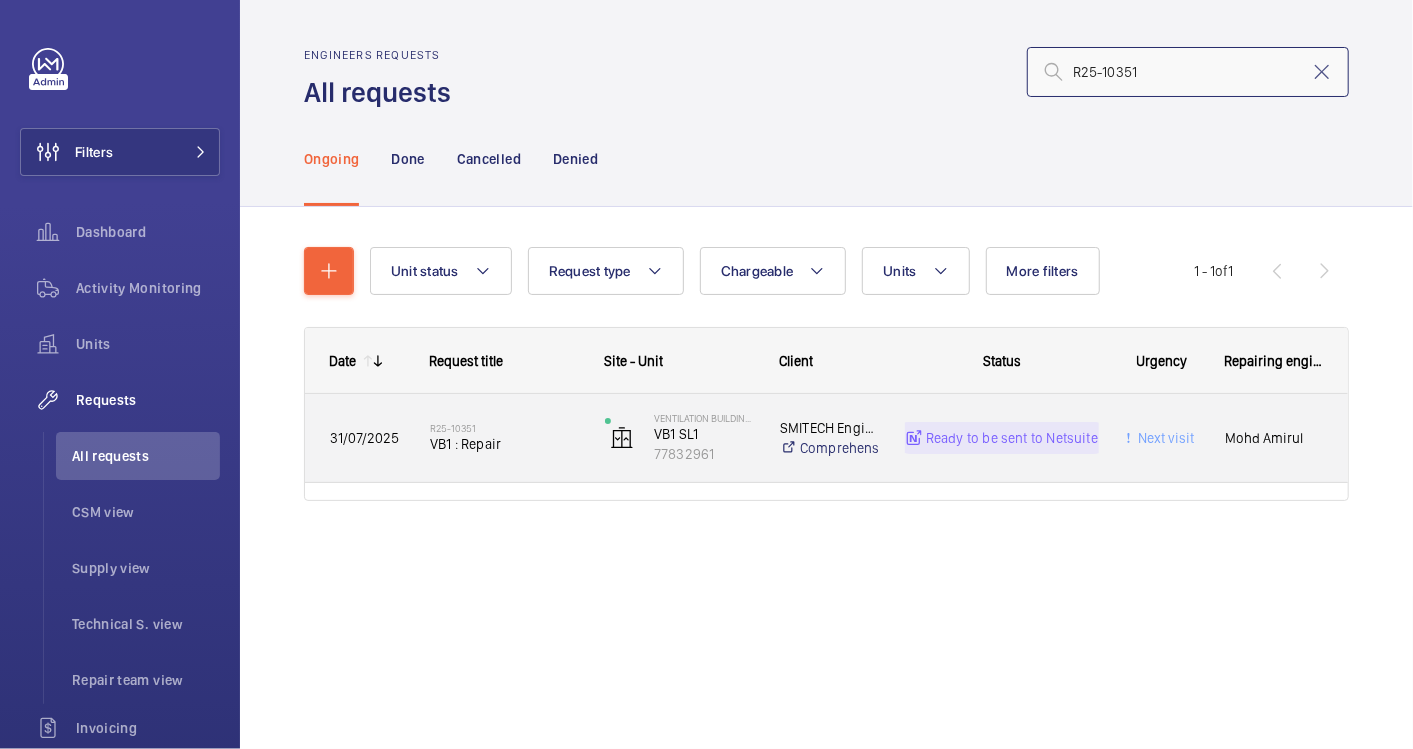 type on "R25-10351" 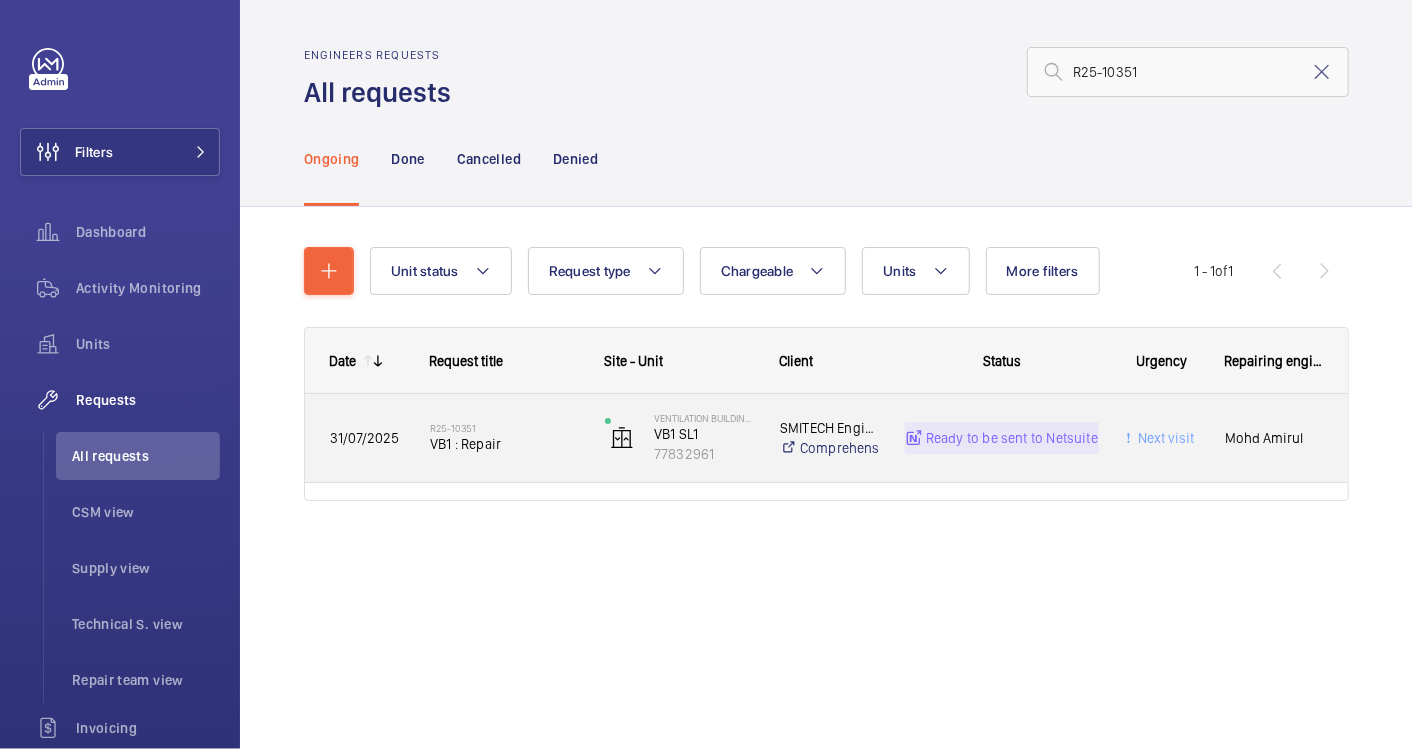 click on "31/07/2025" 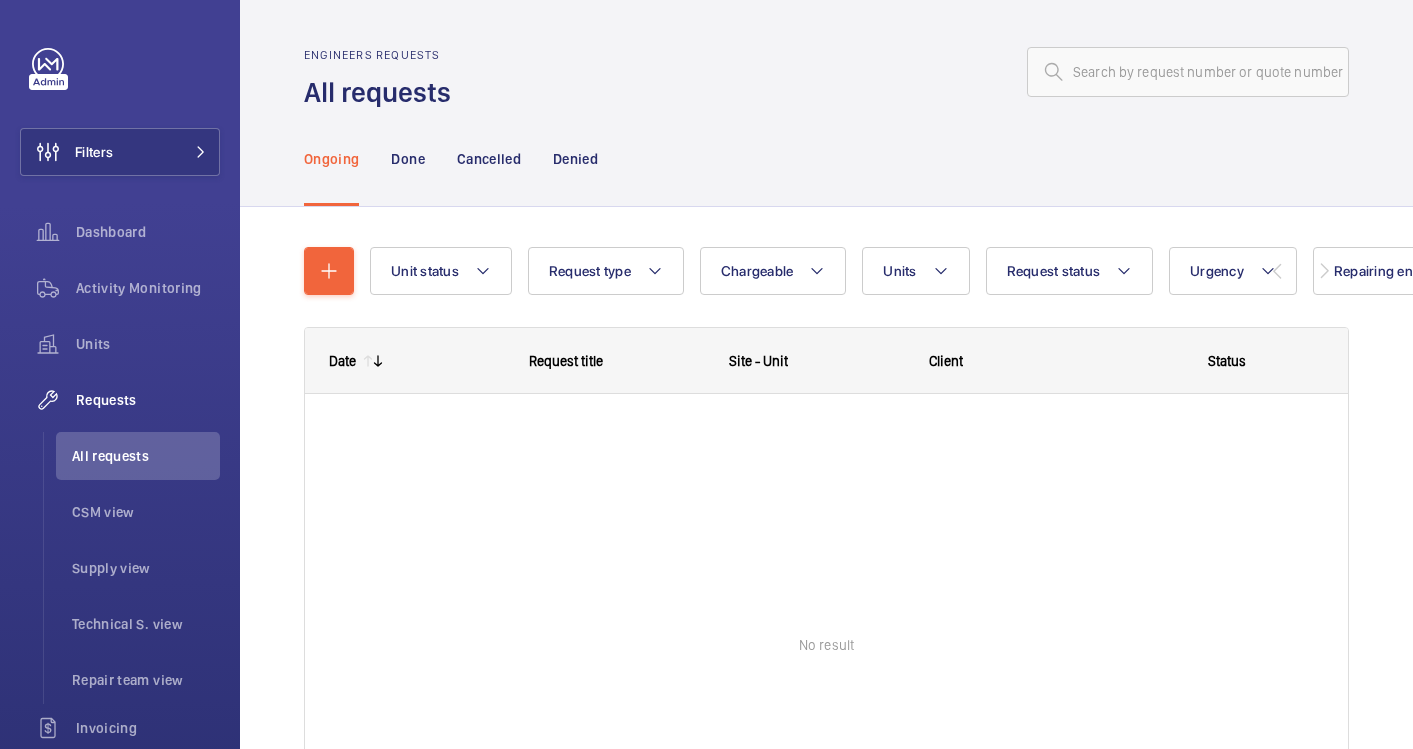 scroll, scrollTop: 0, scrollLeft: 0, axis: both 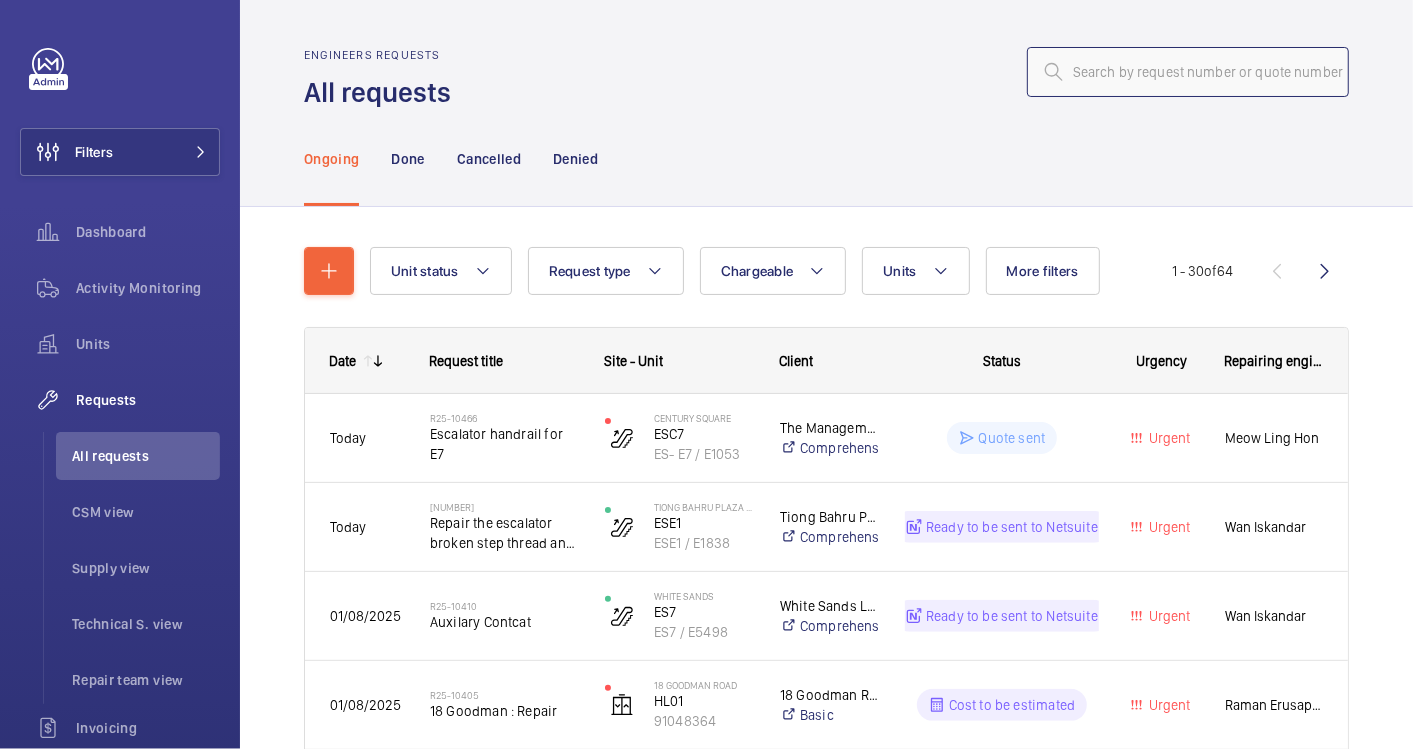 click 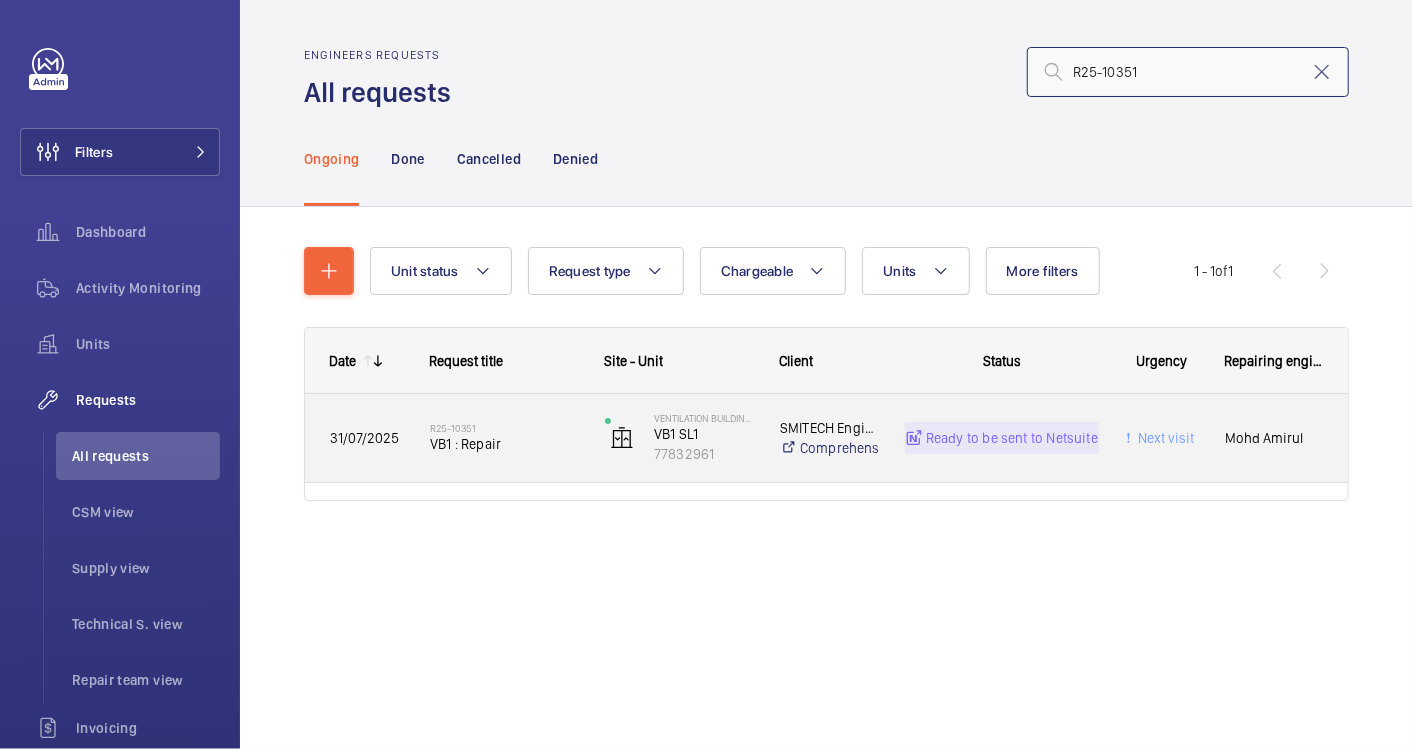 type on "R25-10351" 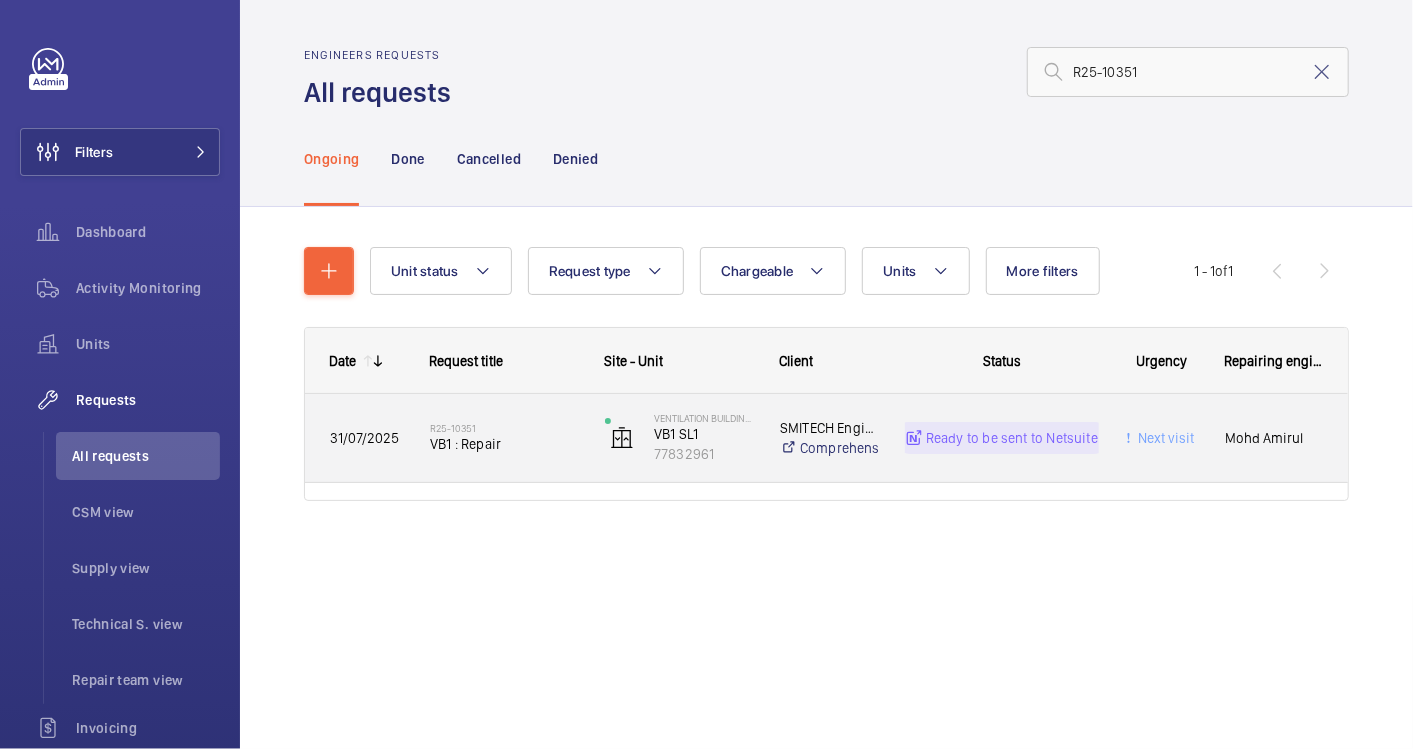 click on "Next visit" 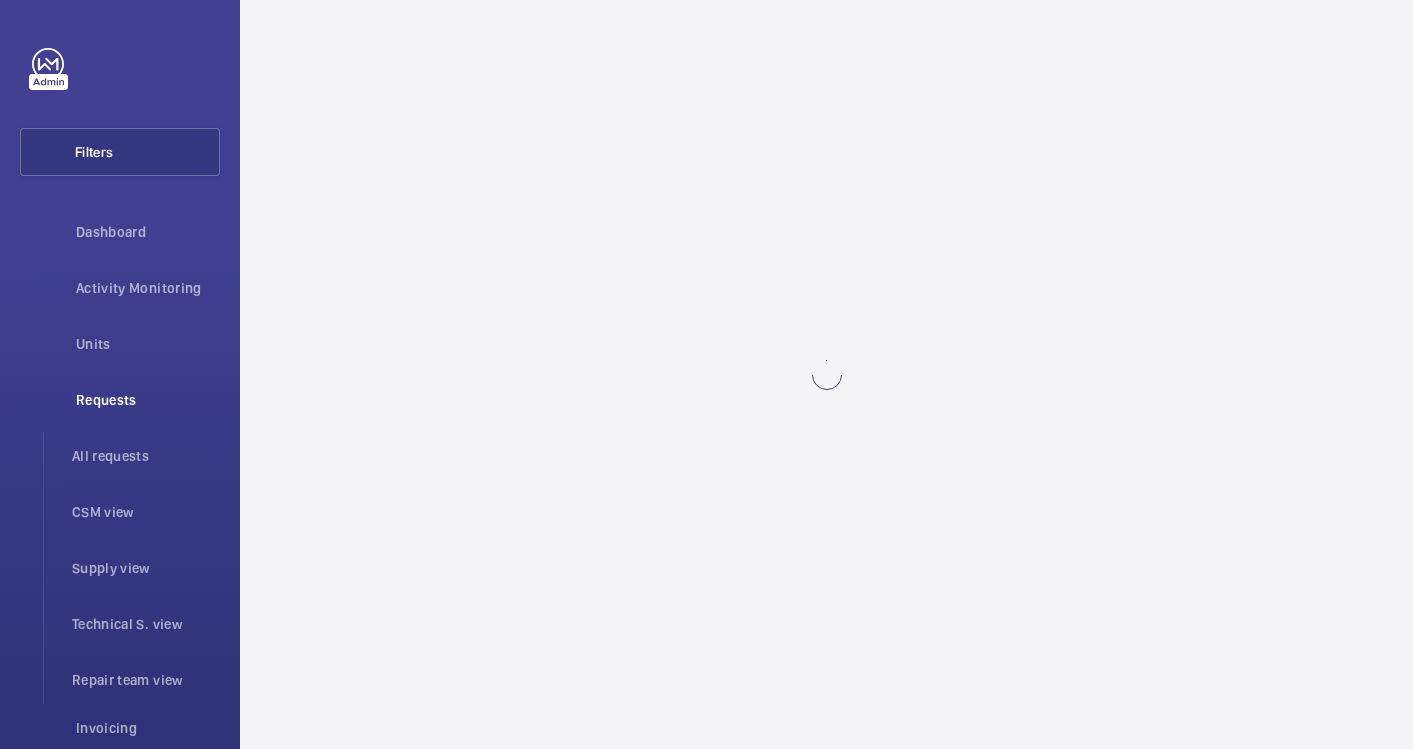 scroll, scrollTop: 0, scrollLeft: 0, axis: both 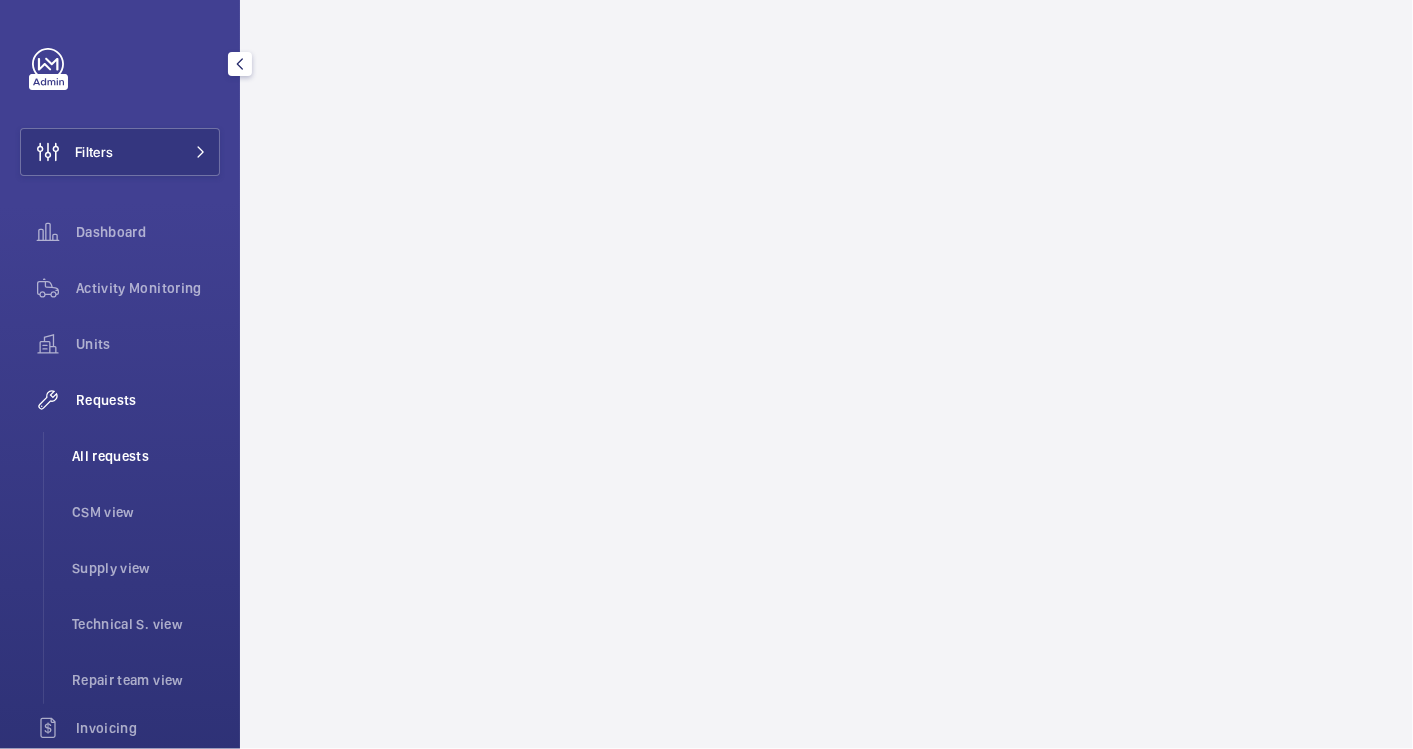 click on "All requests" 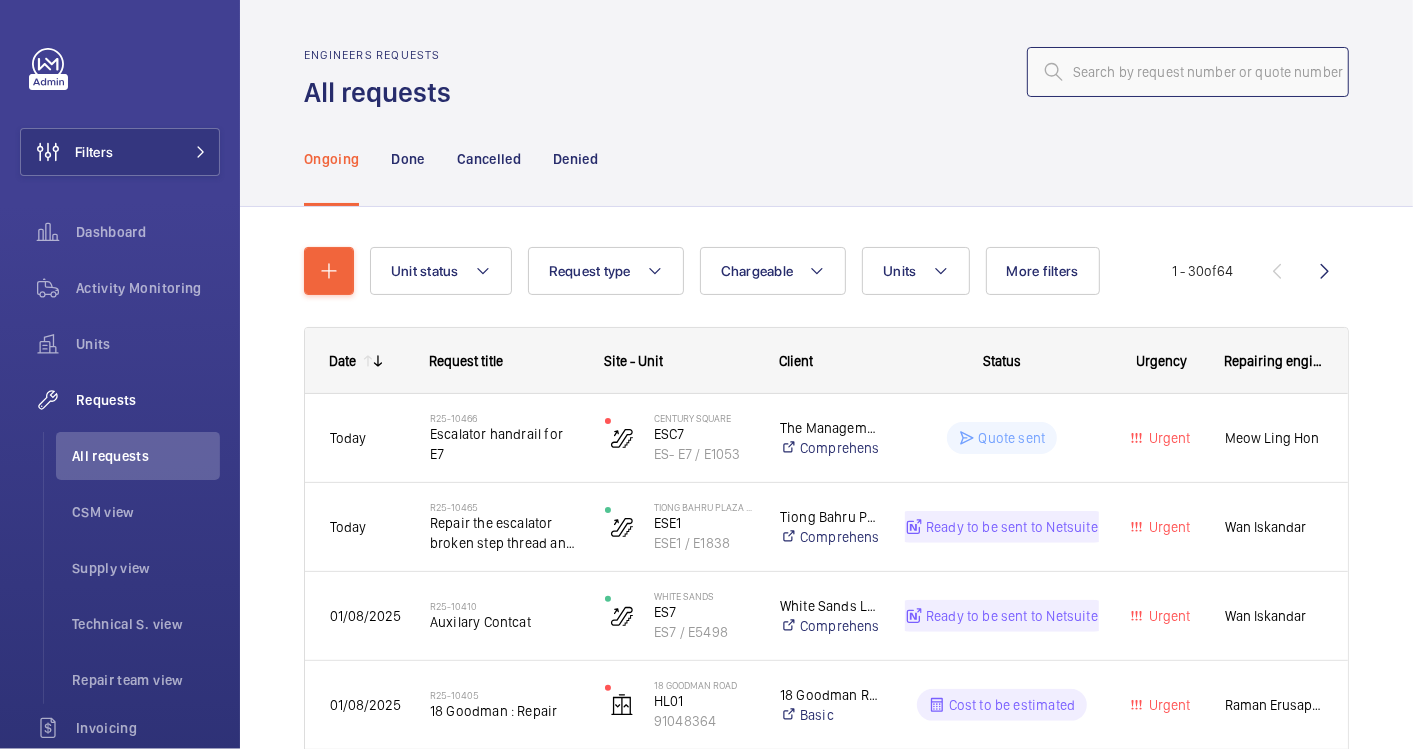 click 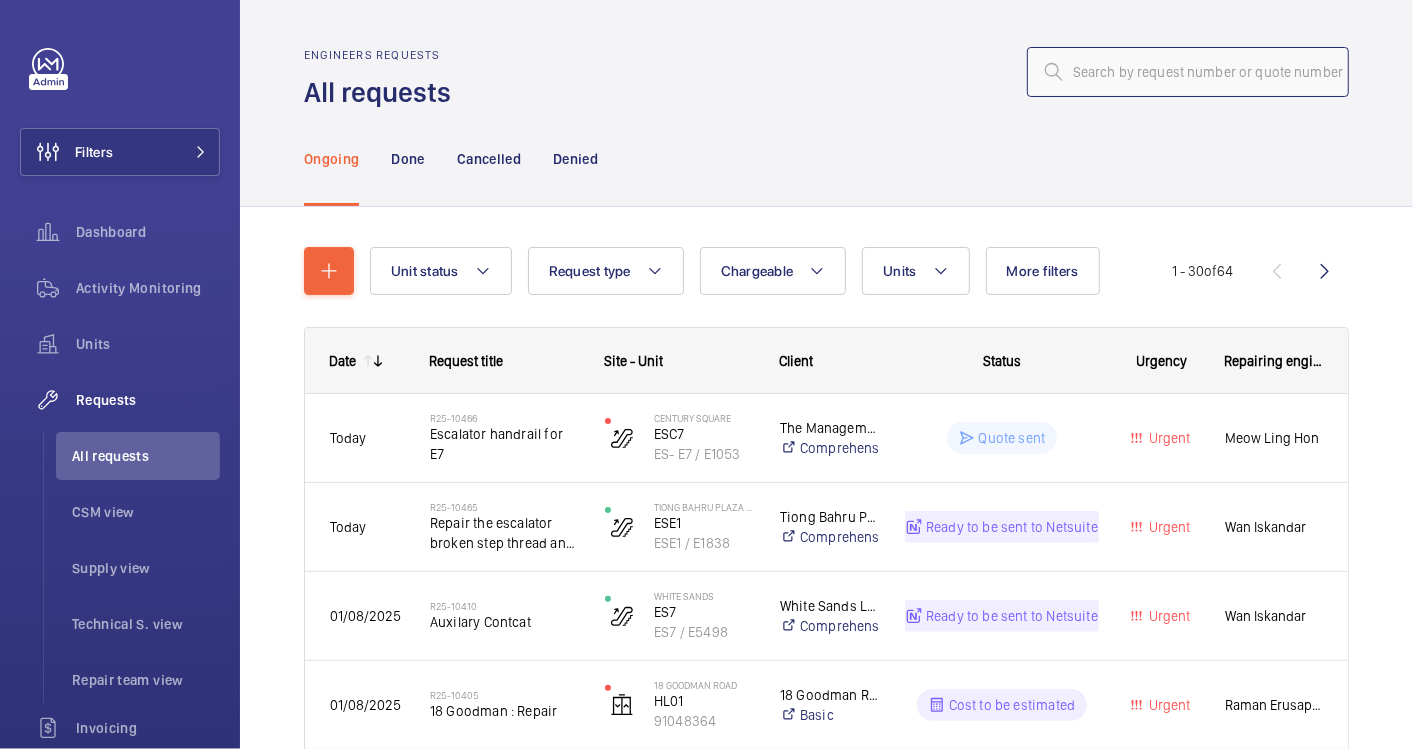 paste on "R25-10351" 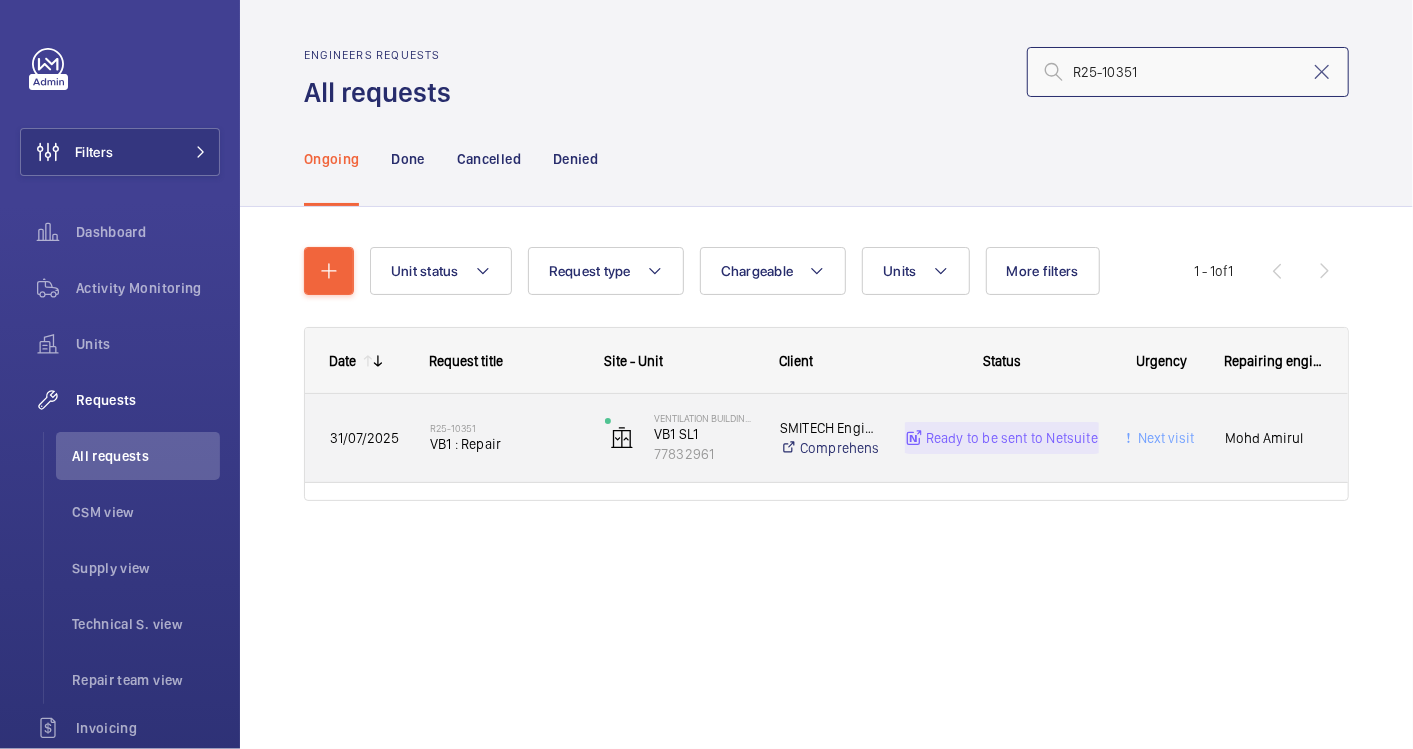 type on "R25-10351" 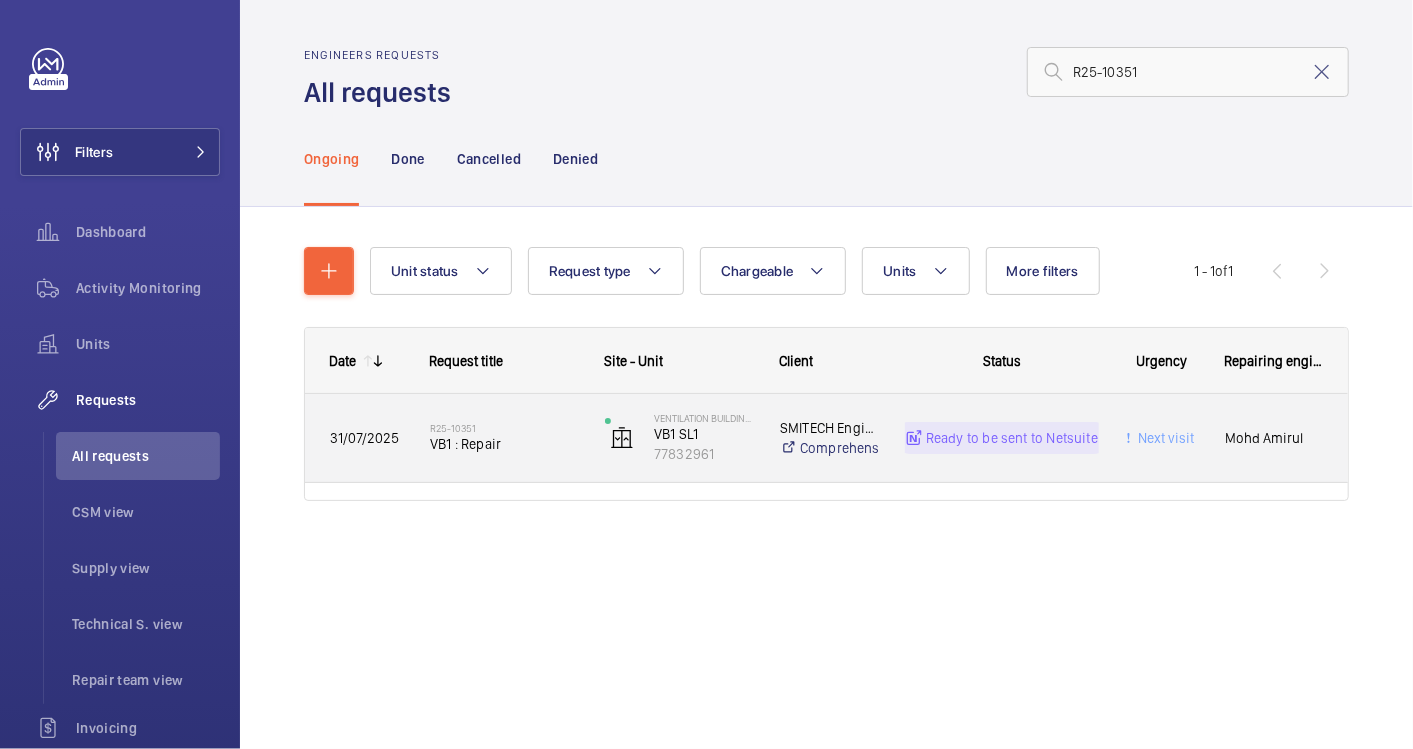click on "Ready to be sent to Netsuite" 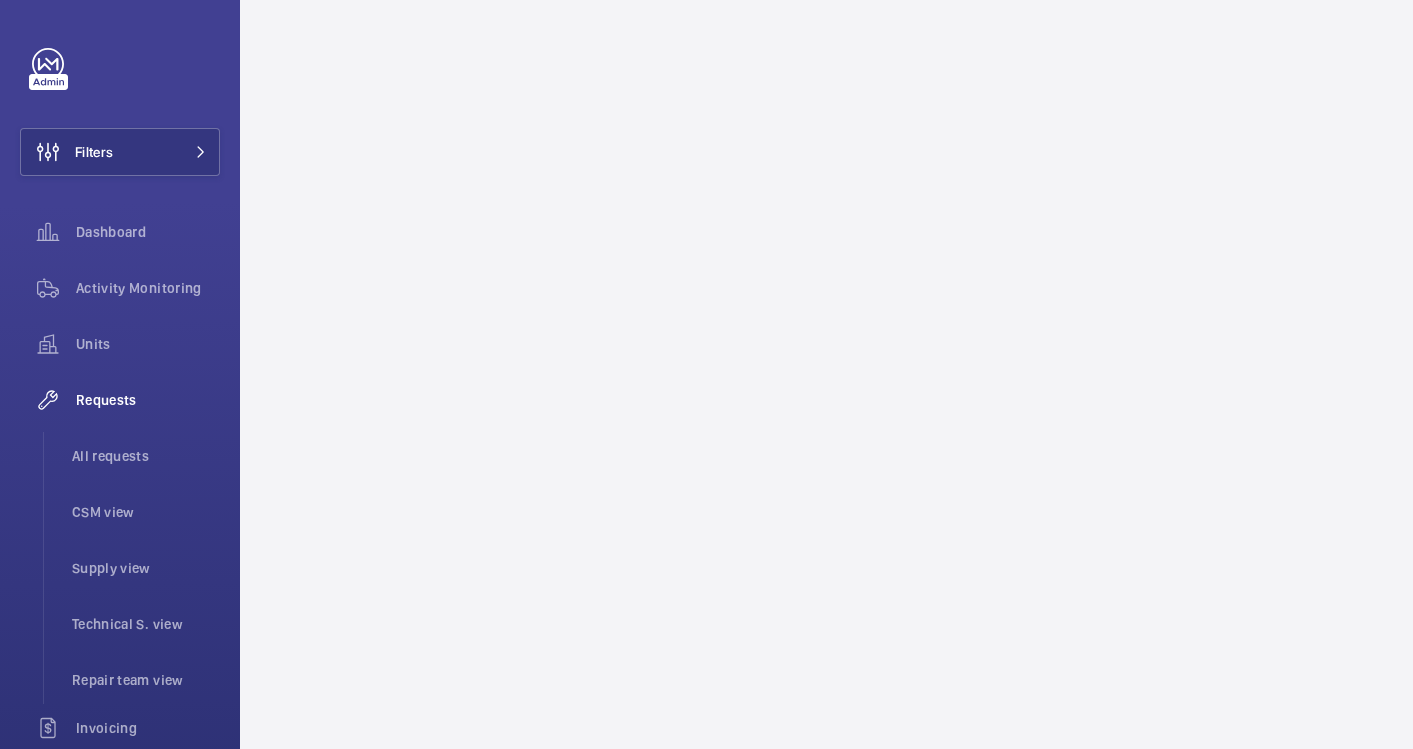 scroll, scrollTop: 0, scrollLeft: 0, axis: both 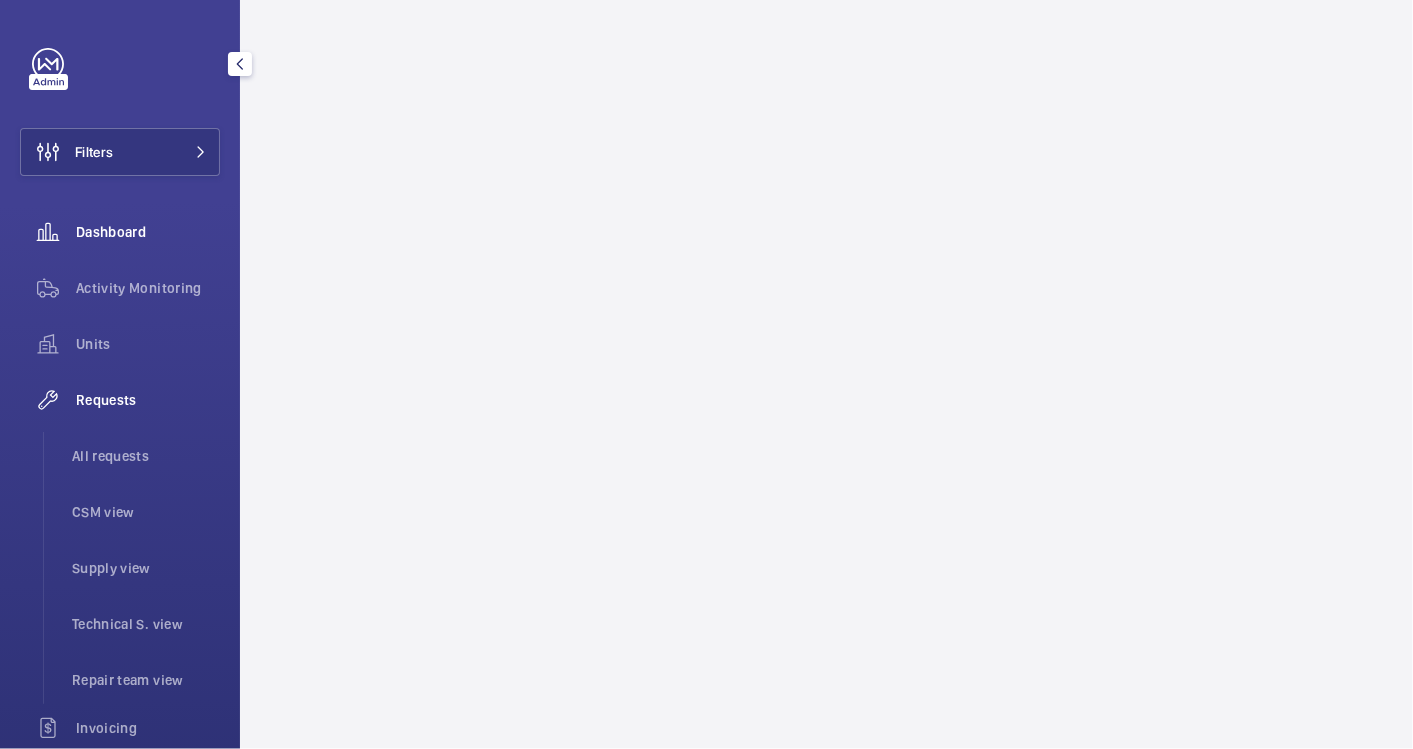 click on "Dashboard" 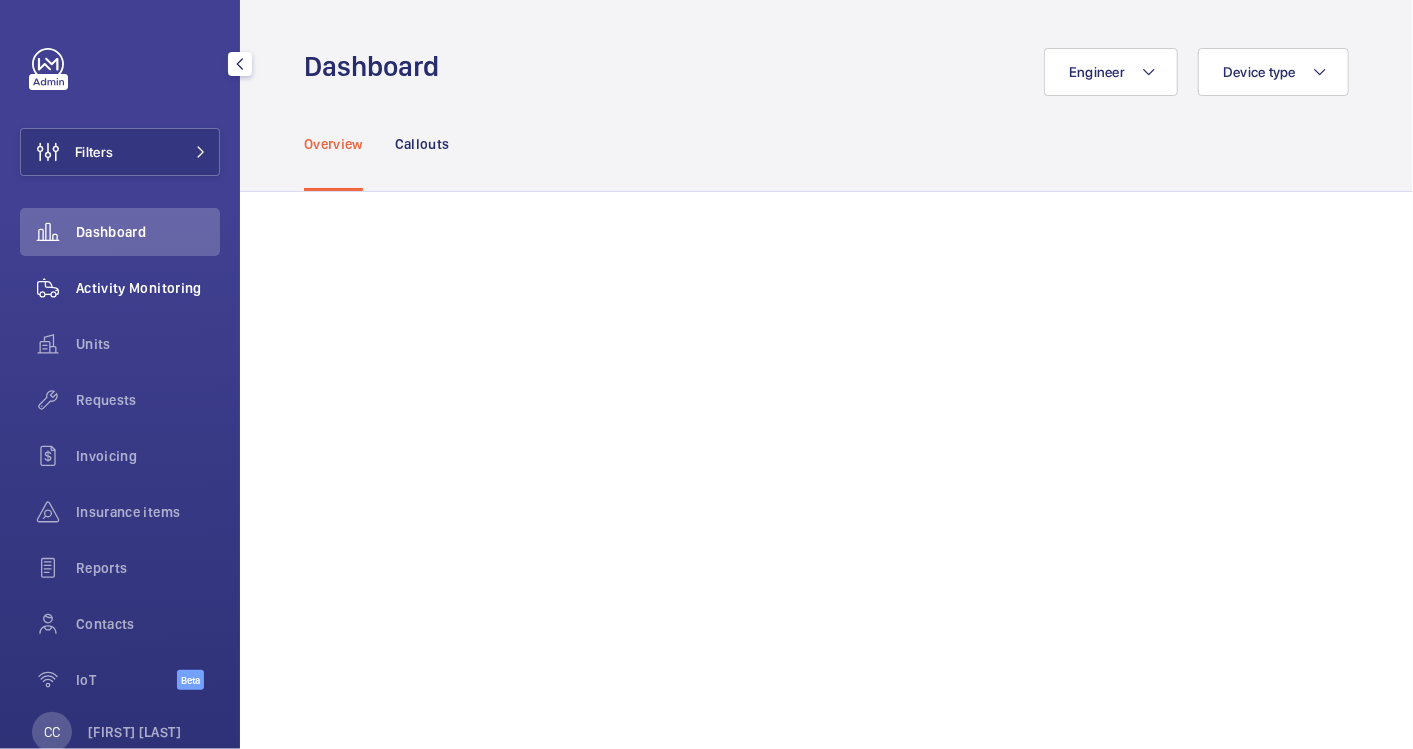 click on "Activity Monitoring" 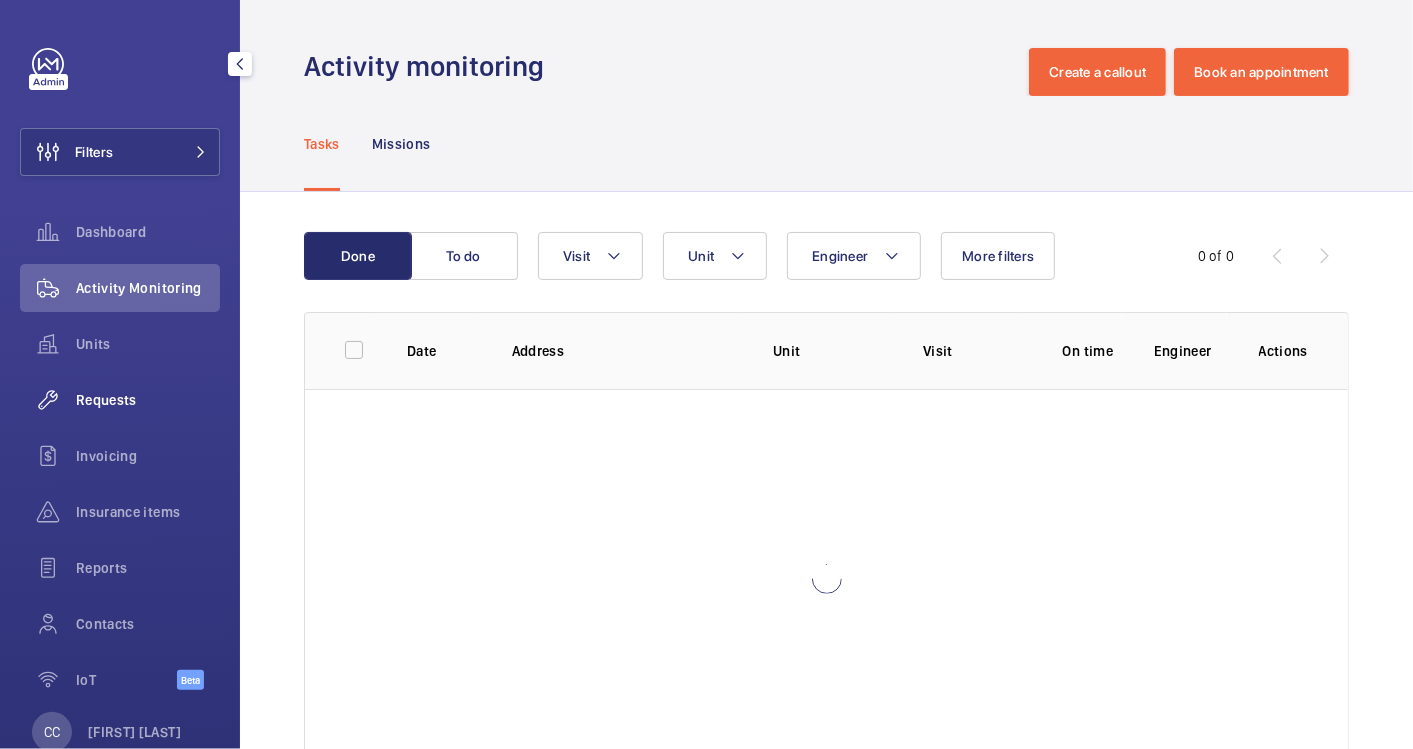 click on "Requests" 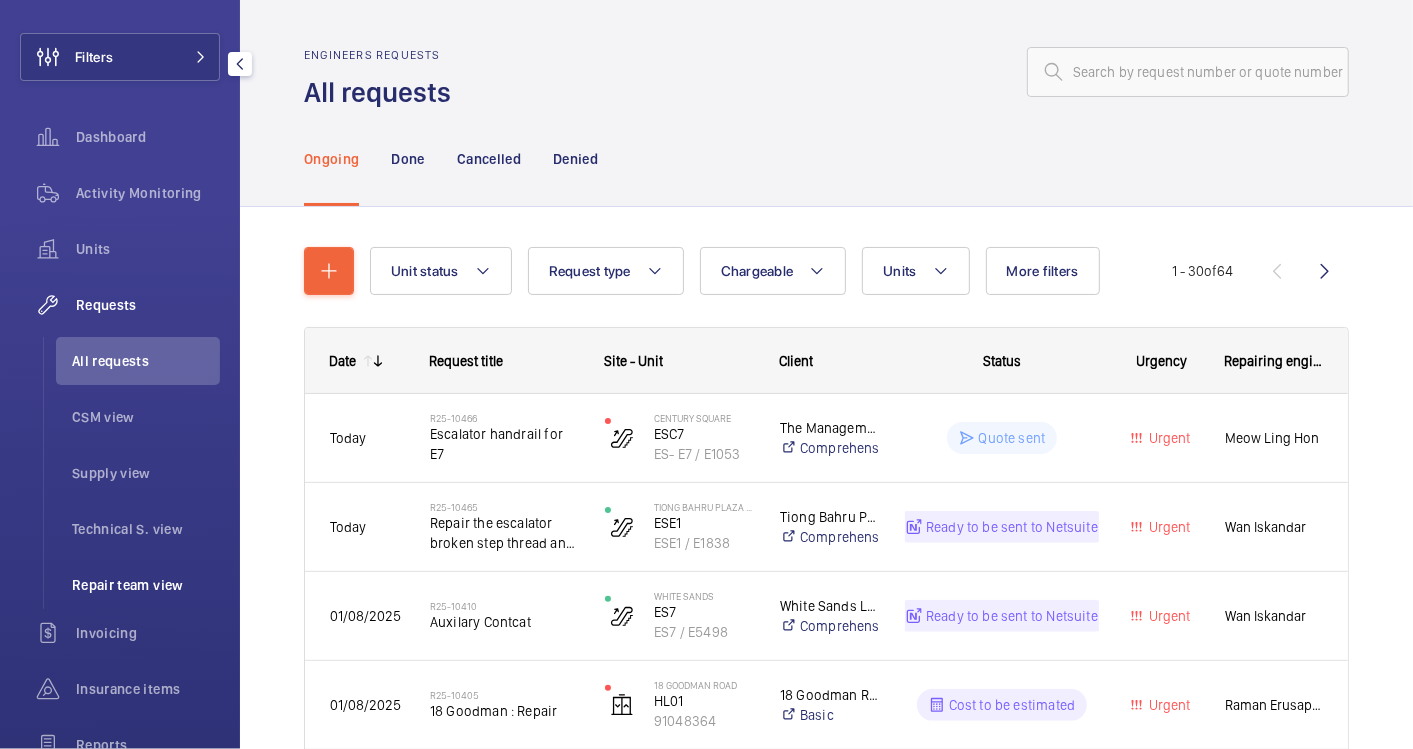 scroll, scrollTop: 0, scrollLeft: 0, axis: both 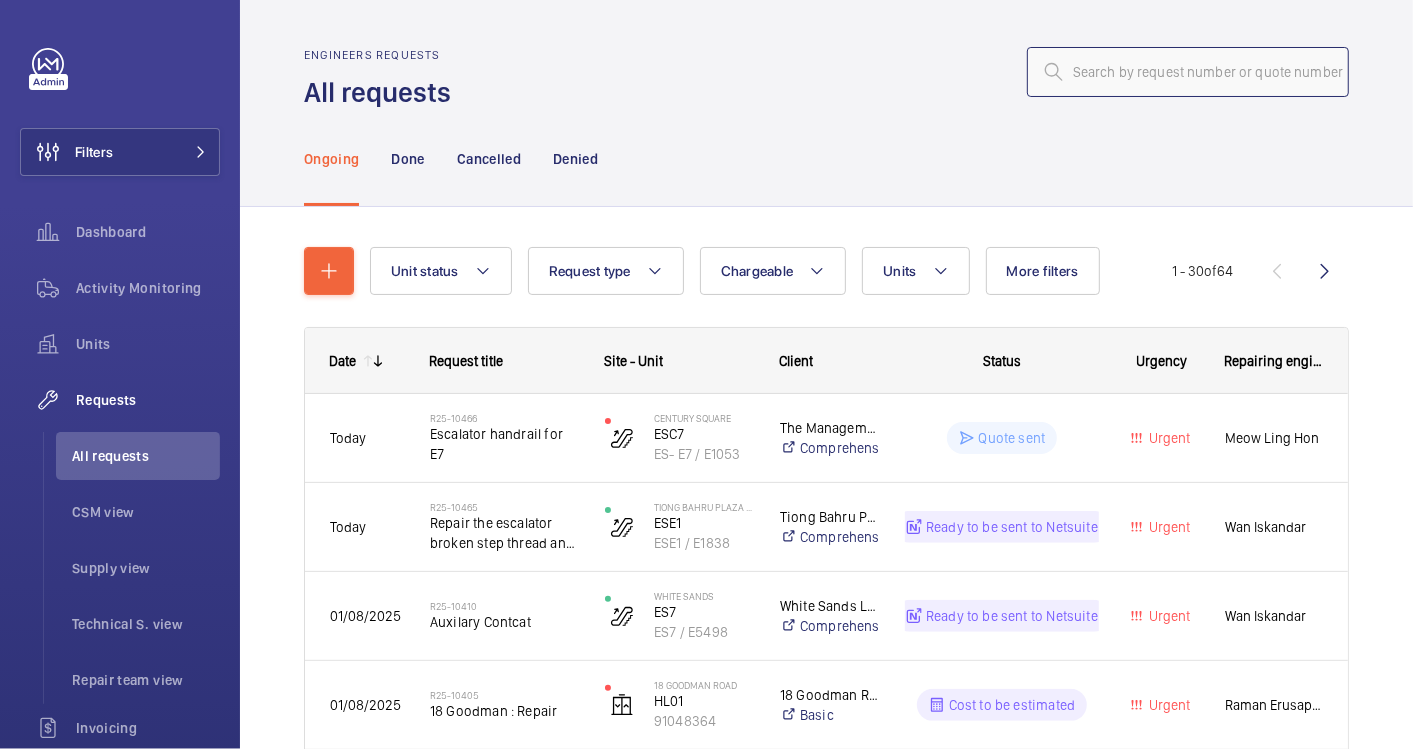 click 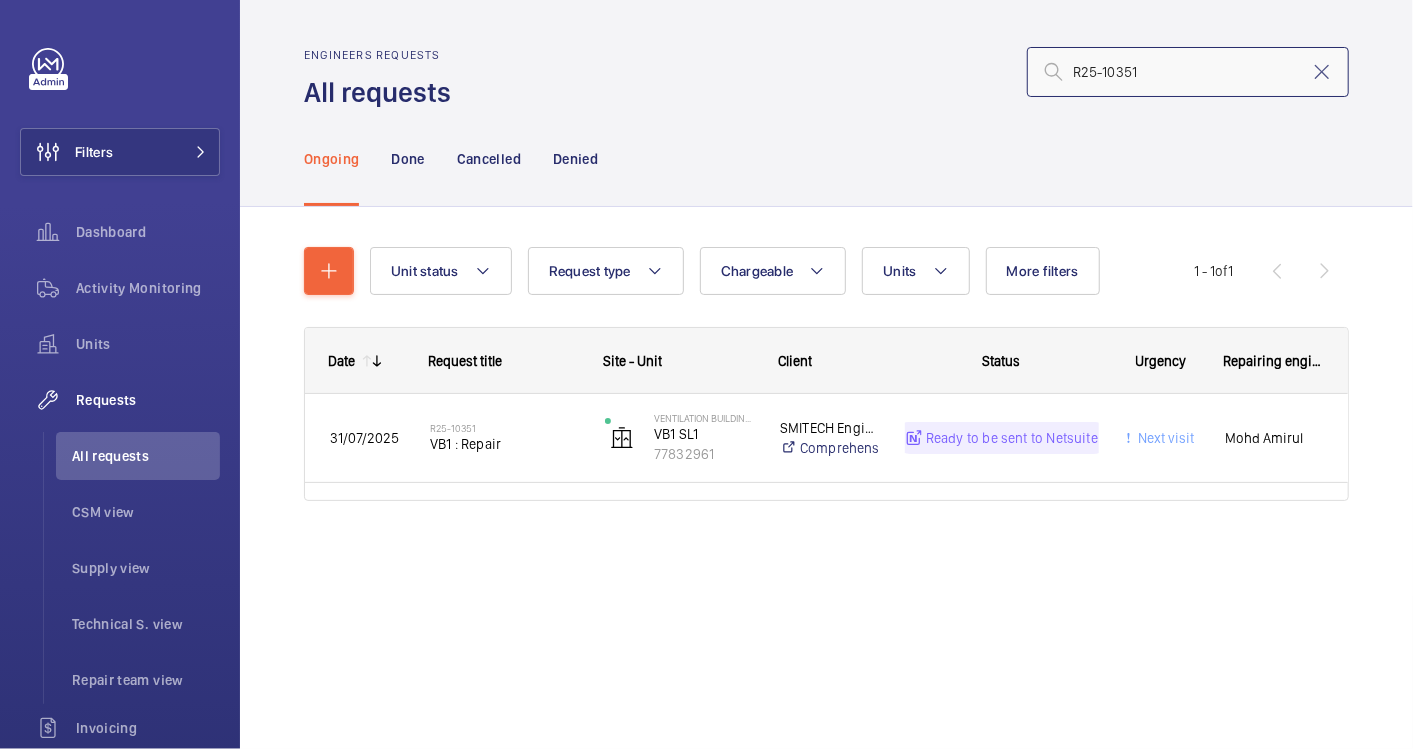 scroll, scrollTop: 0, scrollLeft: 0, axis: both 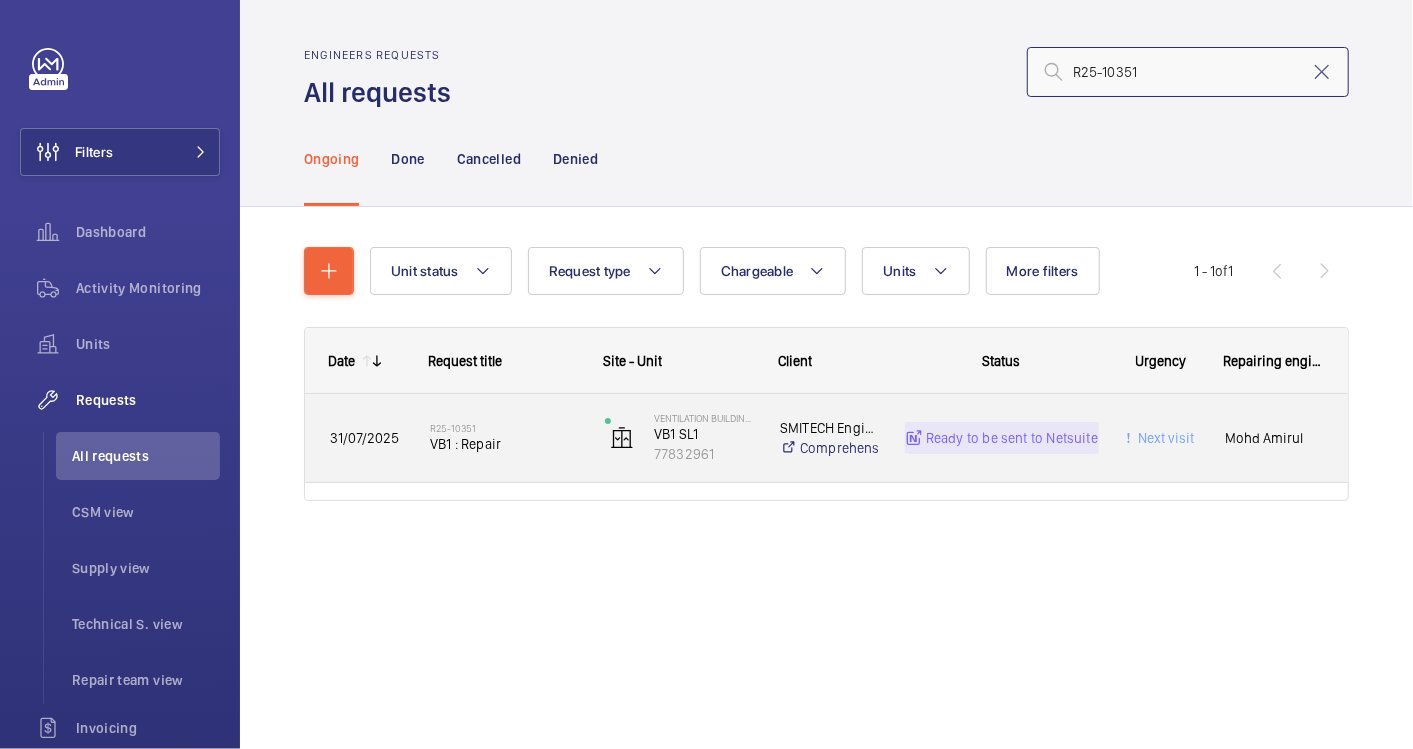 type on "R25-10351" 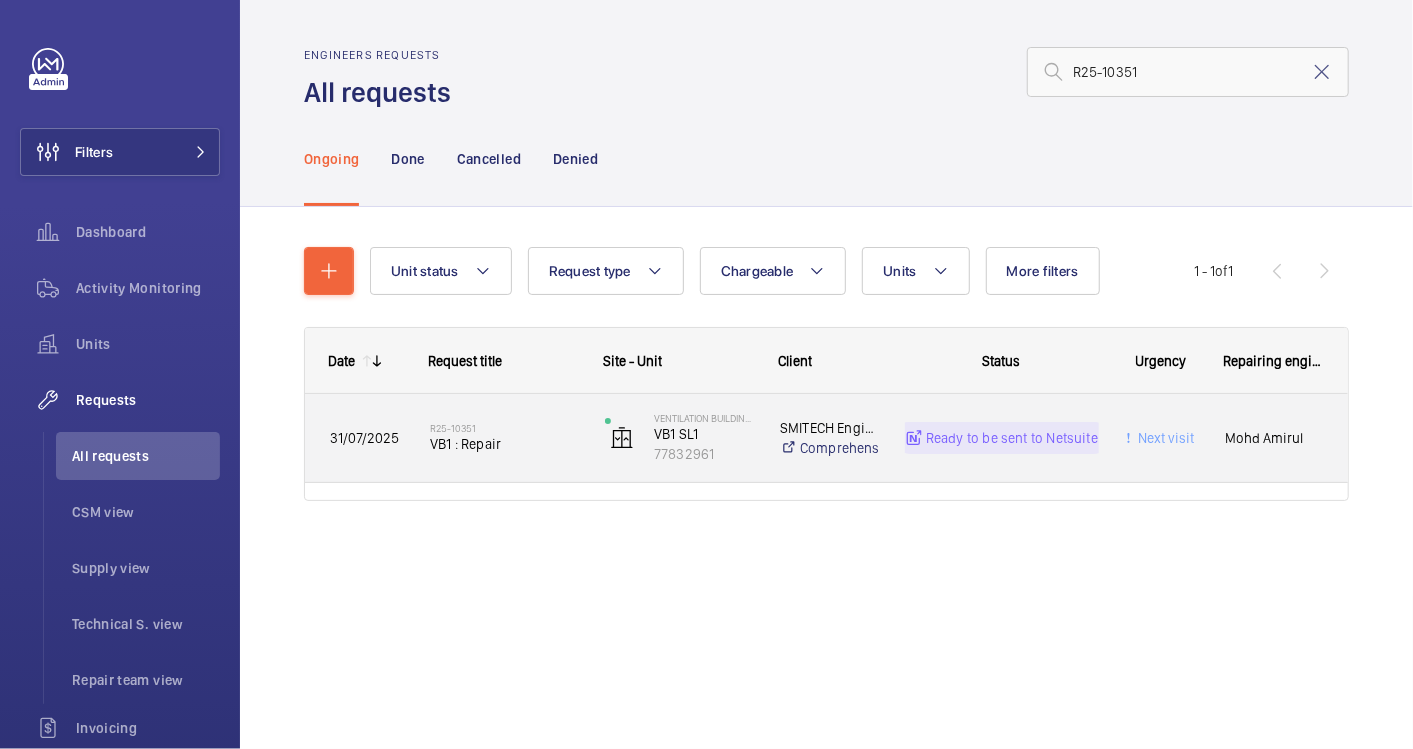 click on "Ready to be sent to Netsuite" 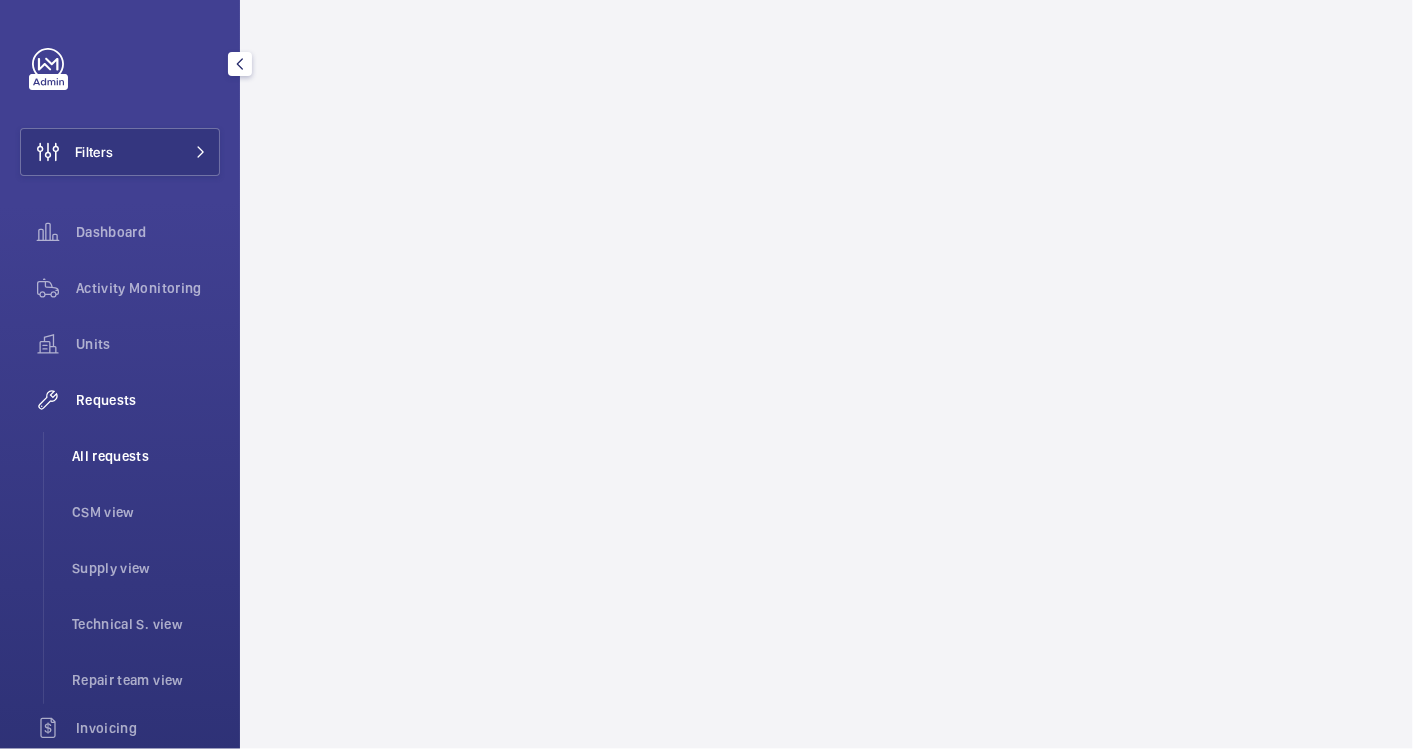 click on "All requests" 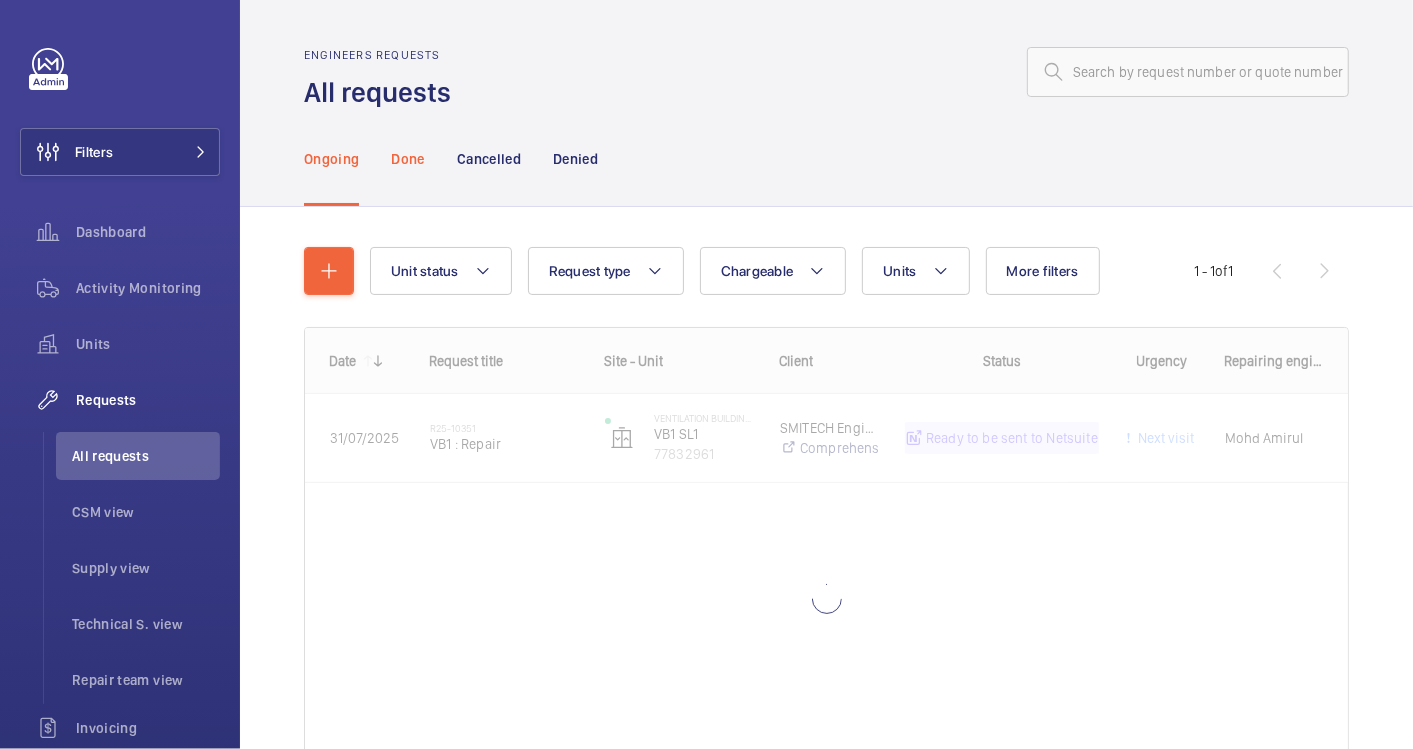 click on "Done" 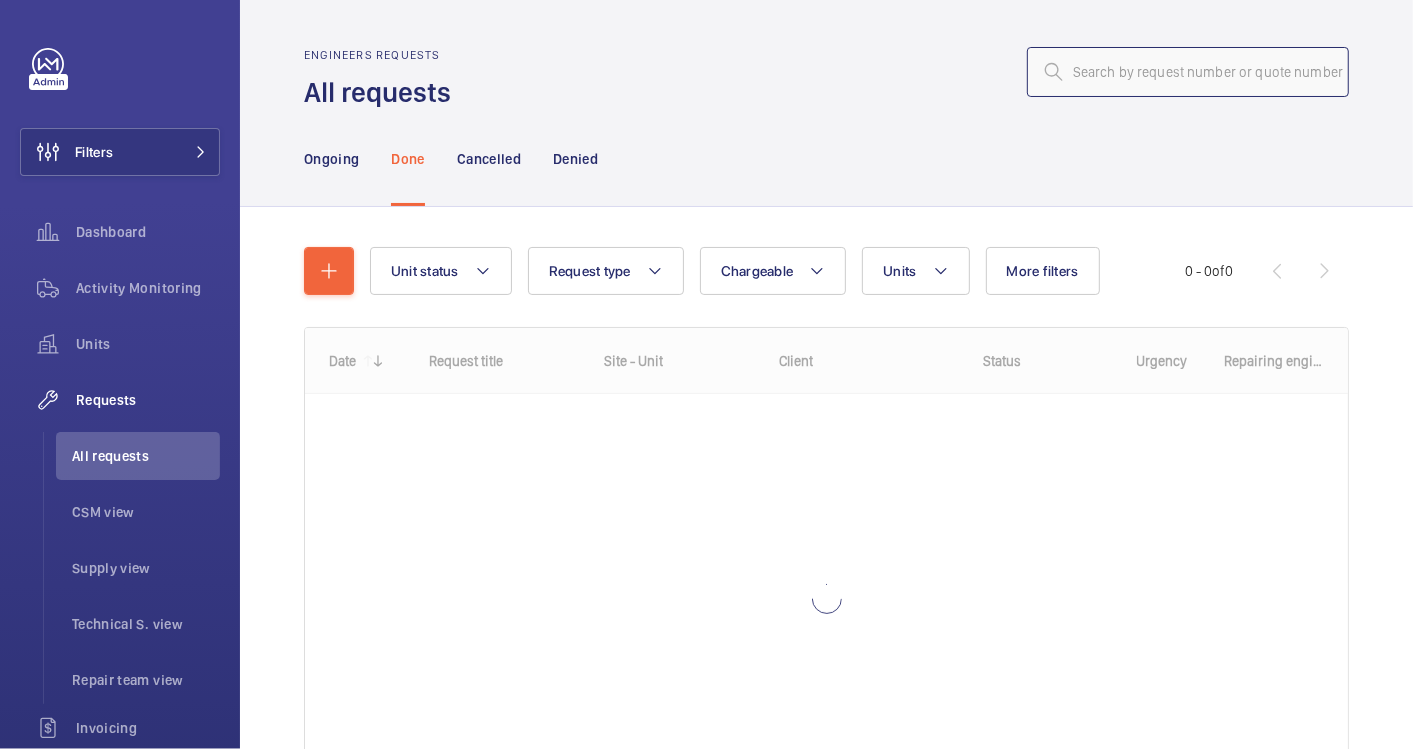 click 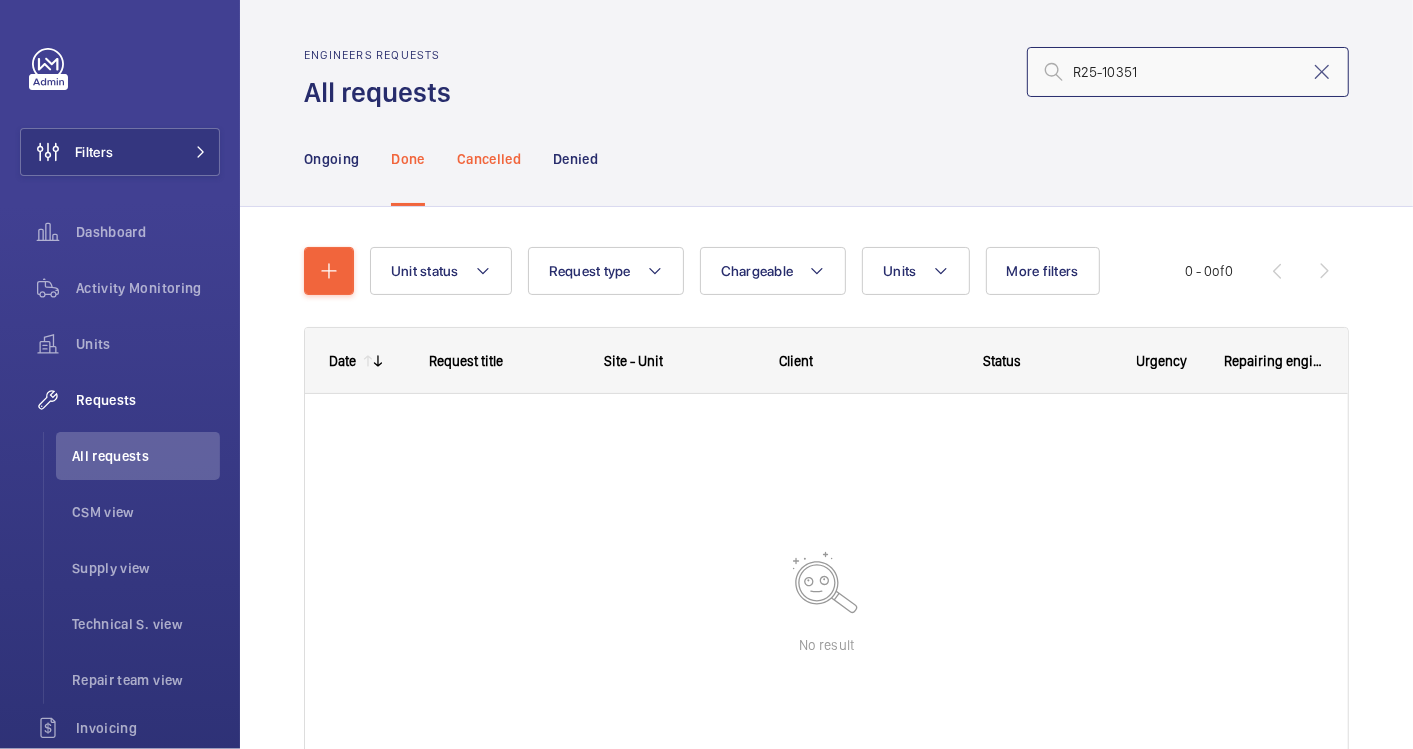 type on "R25-10351" 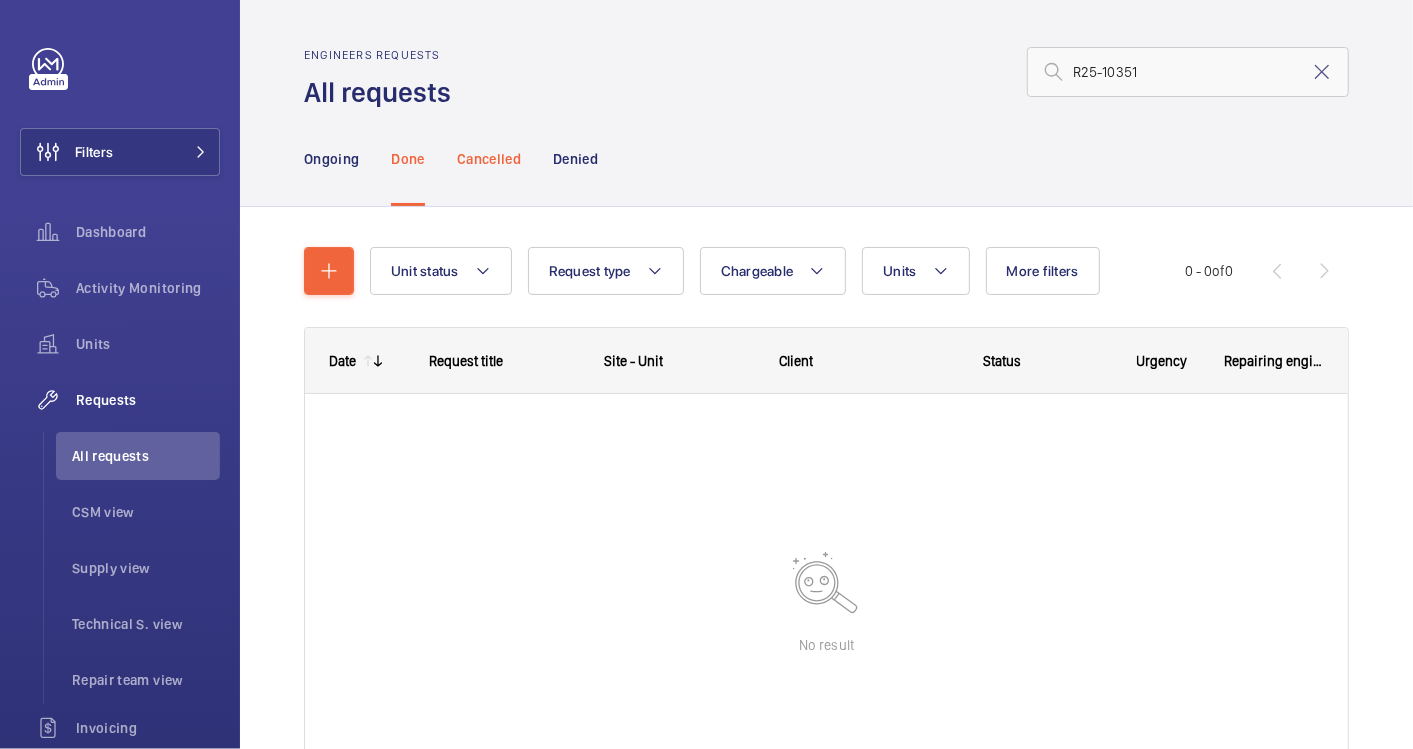 click on "Cancelled" 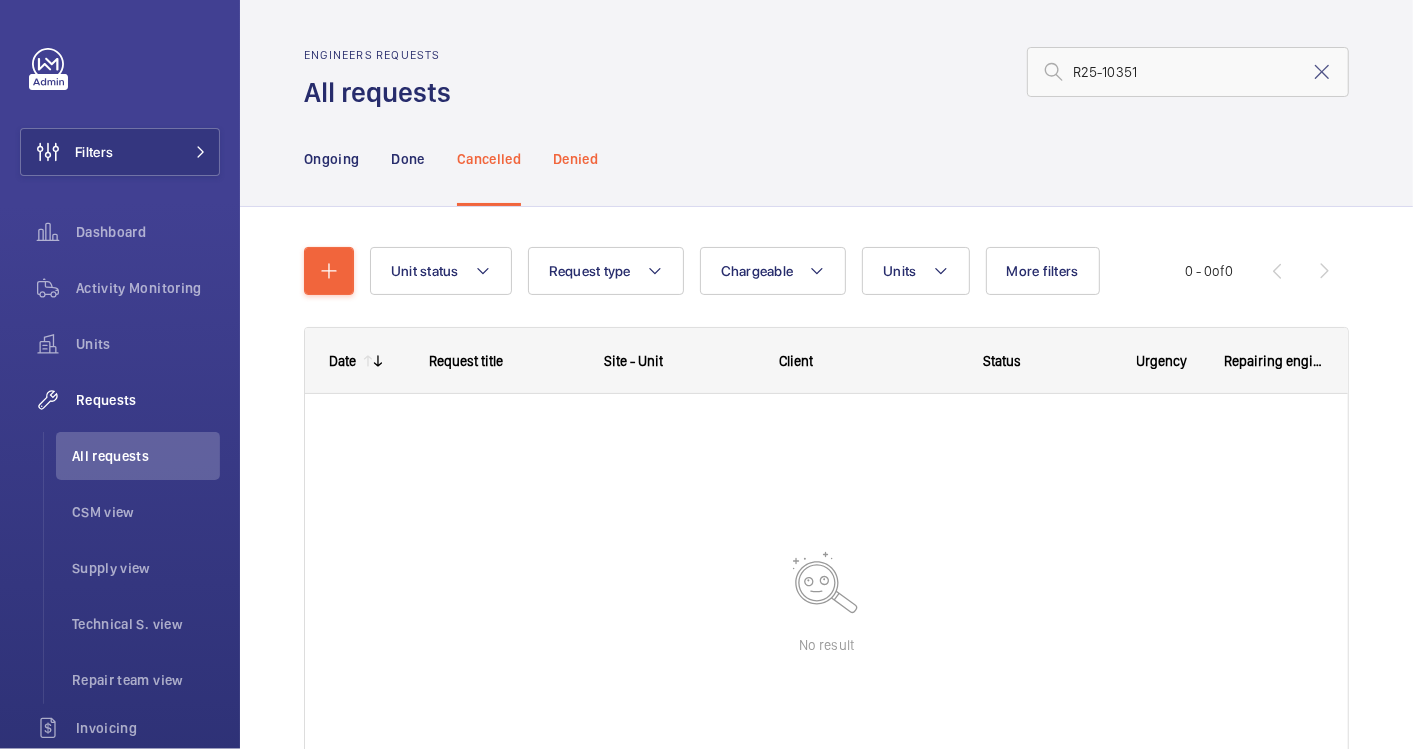 click on "Denied" 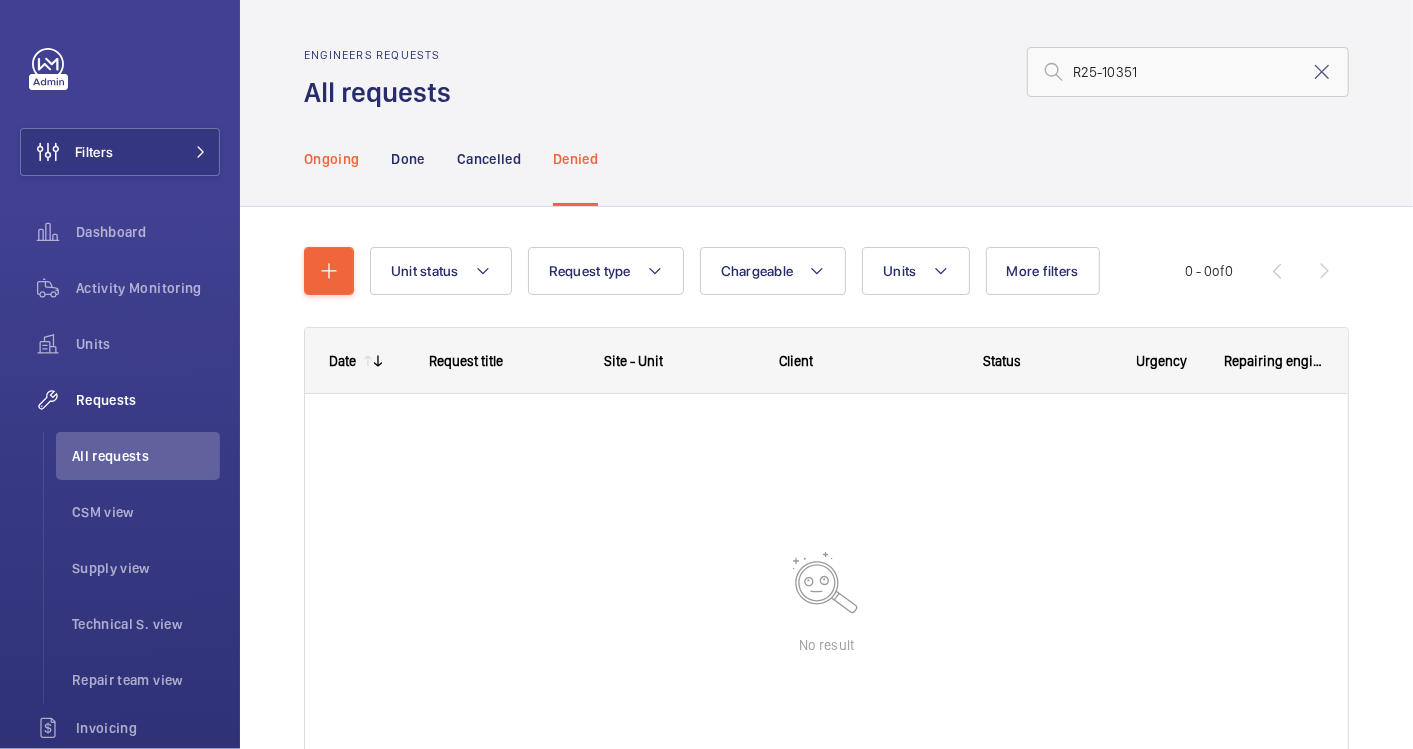 click on "Ongoing" 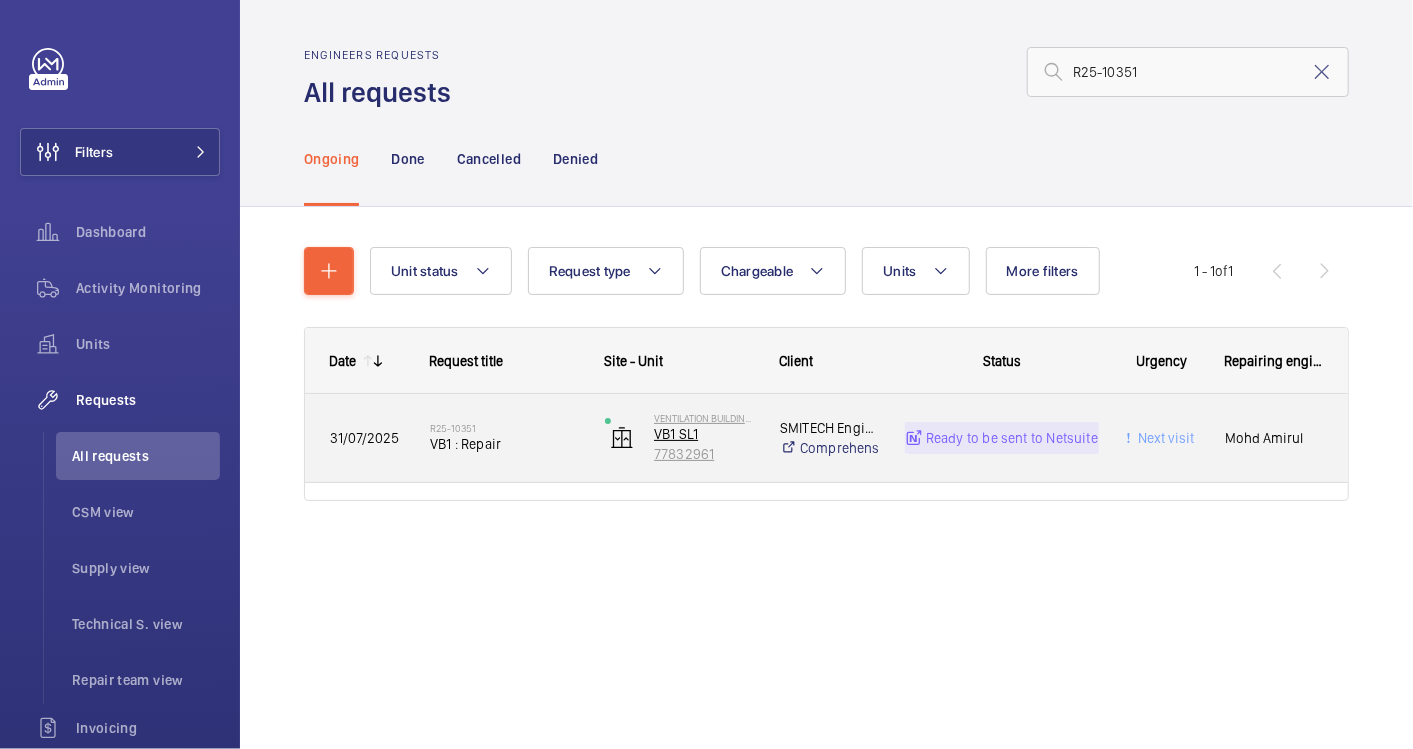 click 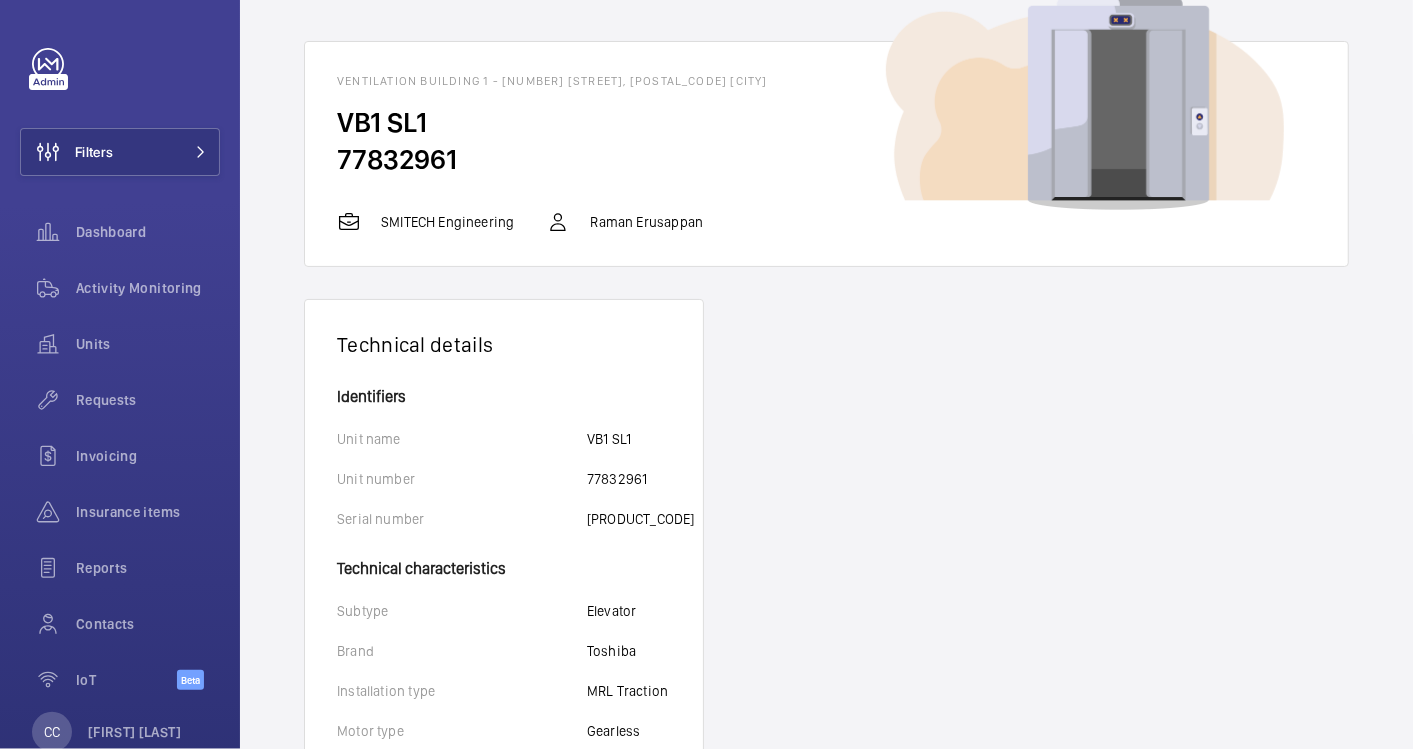 scroll, scrollTop: 0, scrollLeft: 0, axis: both 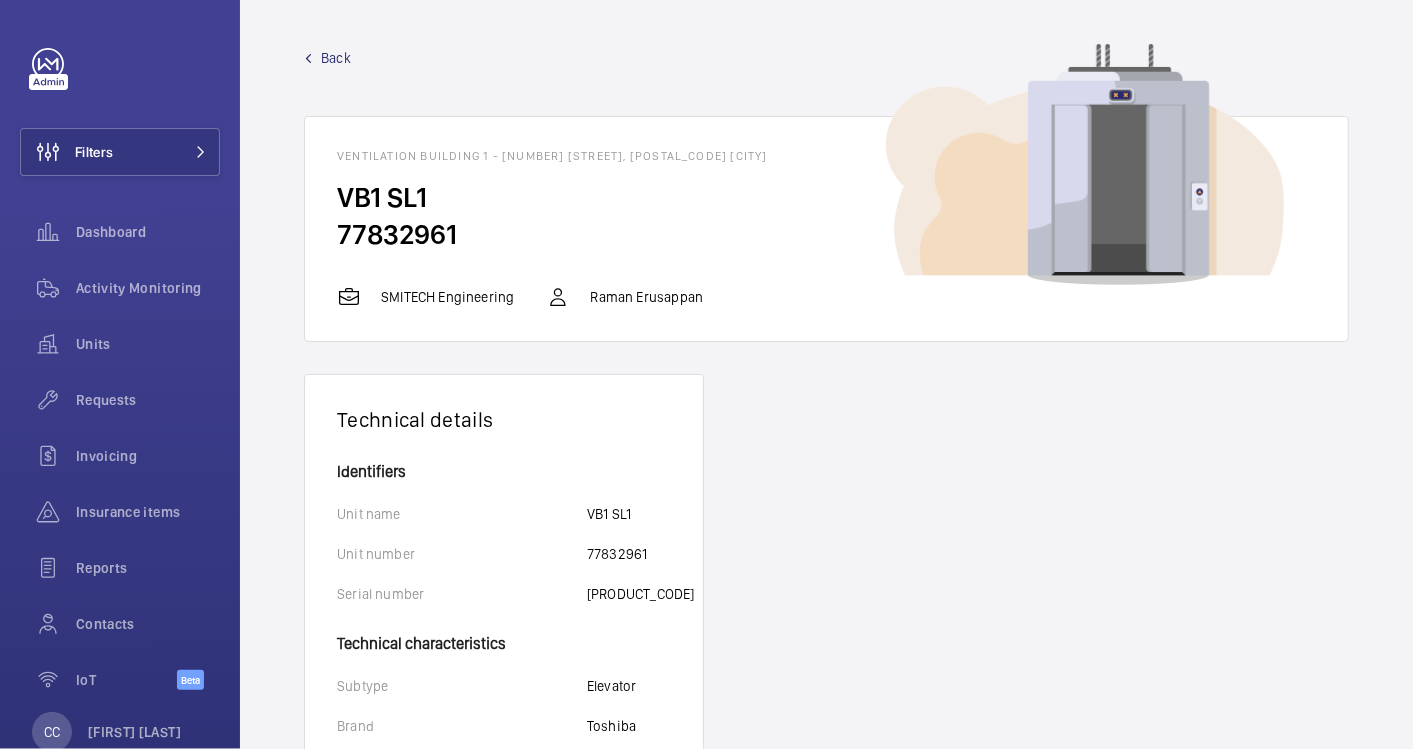 click on "Back" 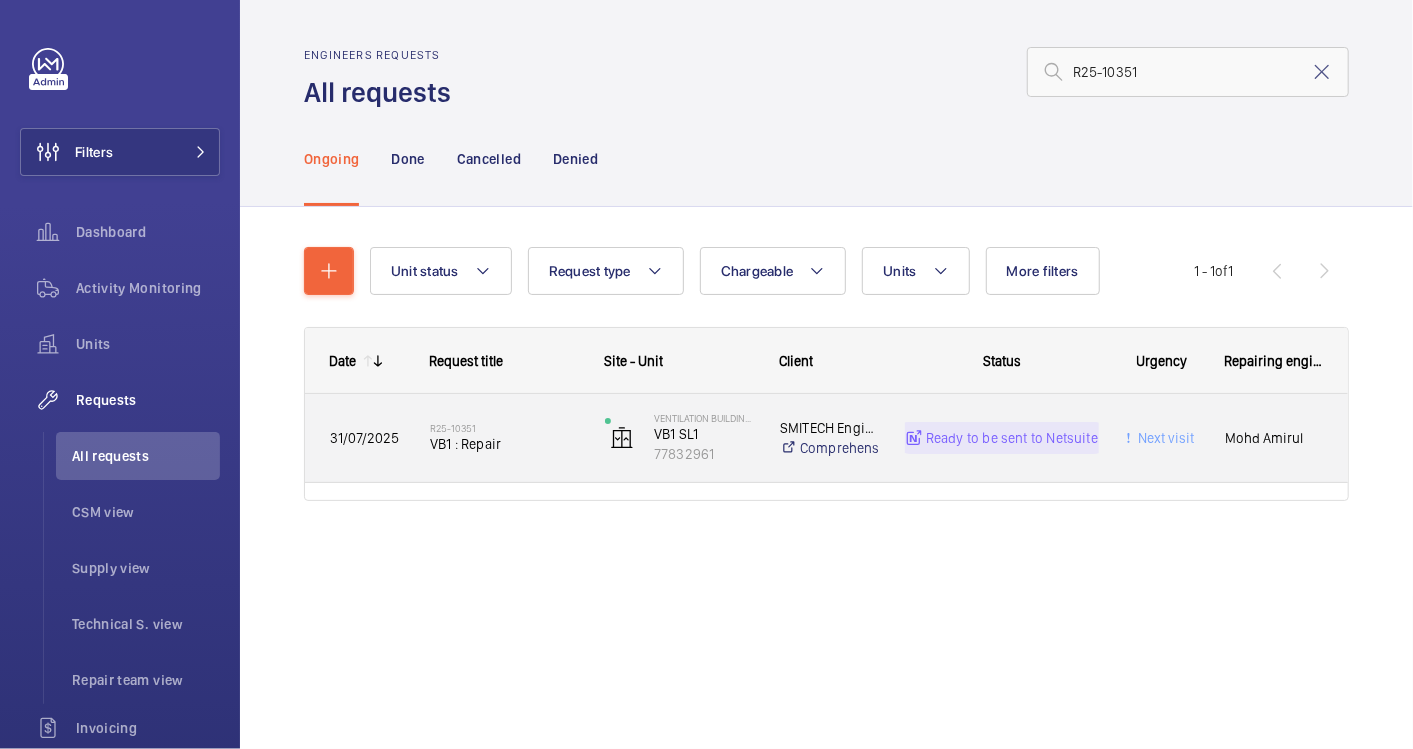click on "VB1 : Repair" 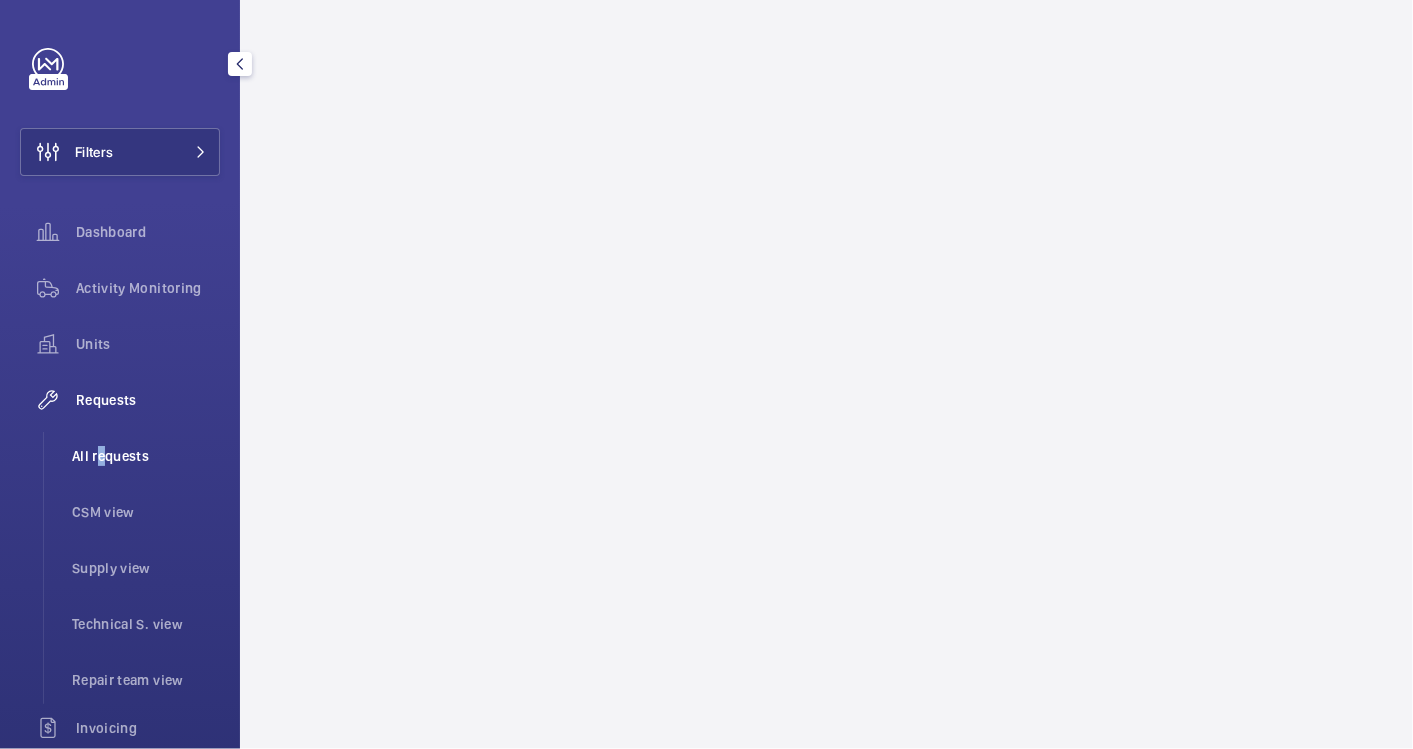 click on "All requests" 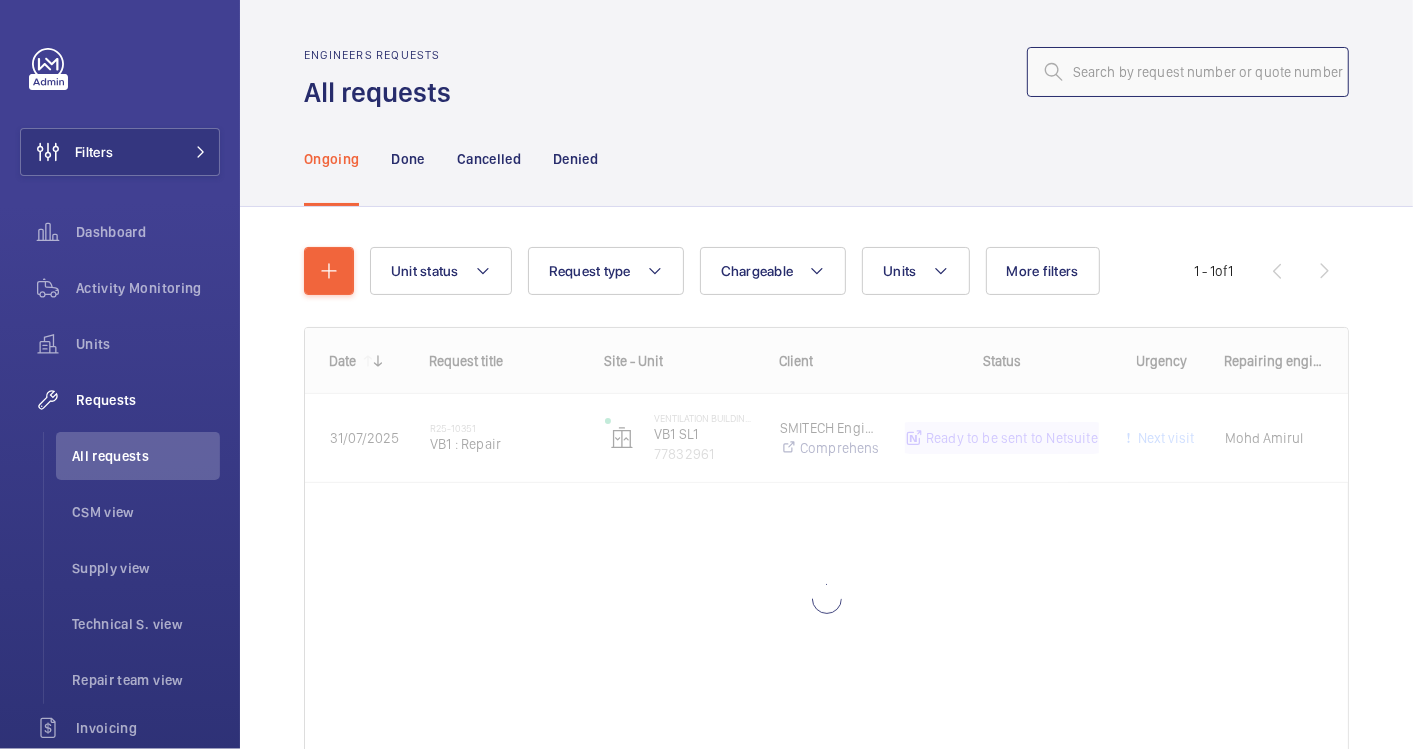 click 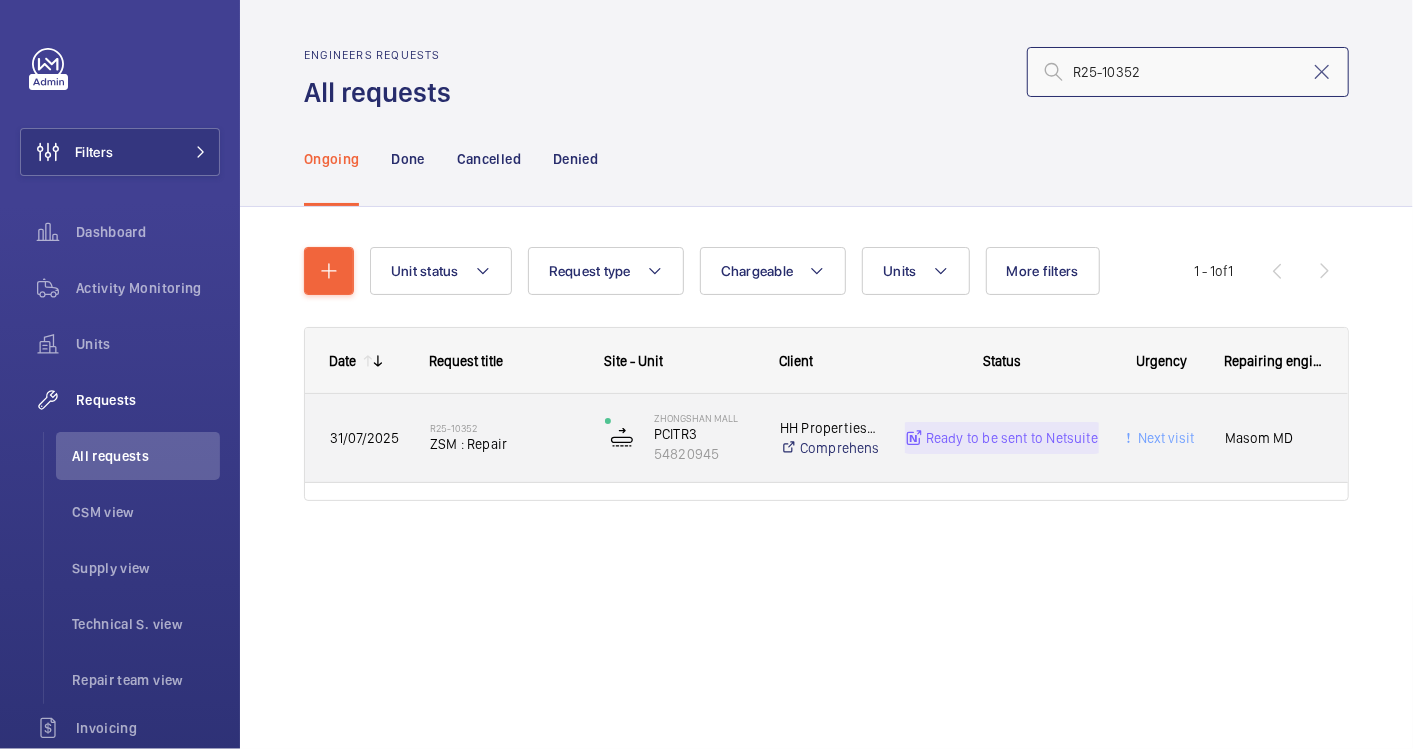 type on "R25-10352" 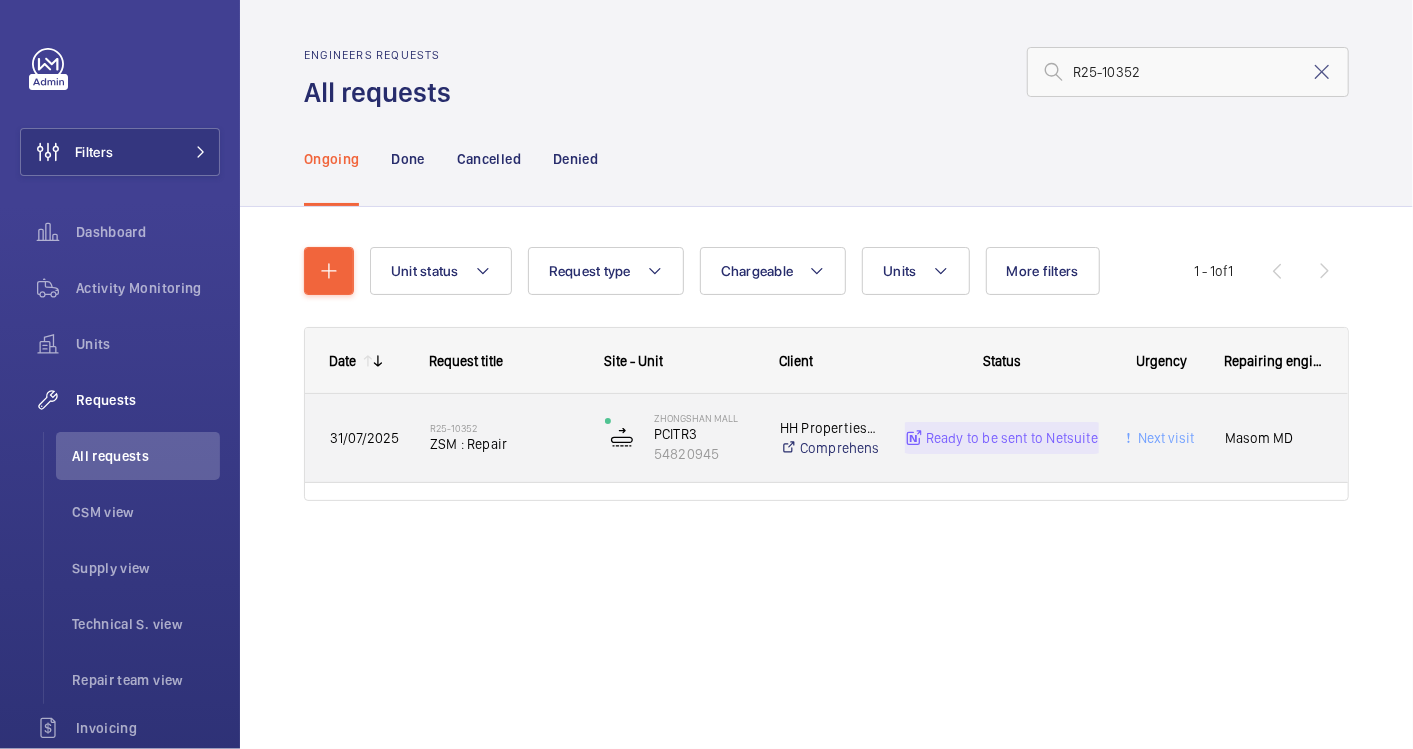 click on "R25-10352   ZSM : Repair" 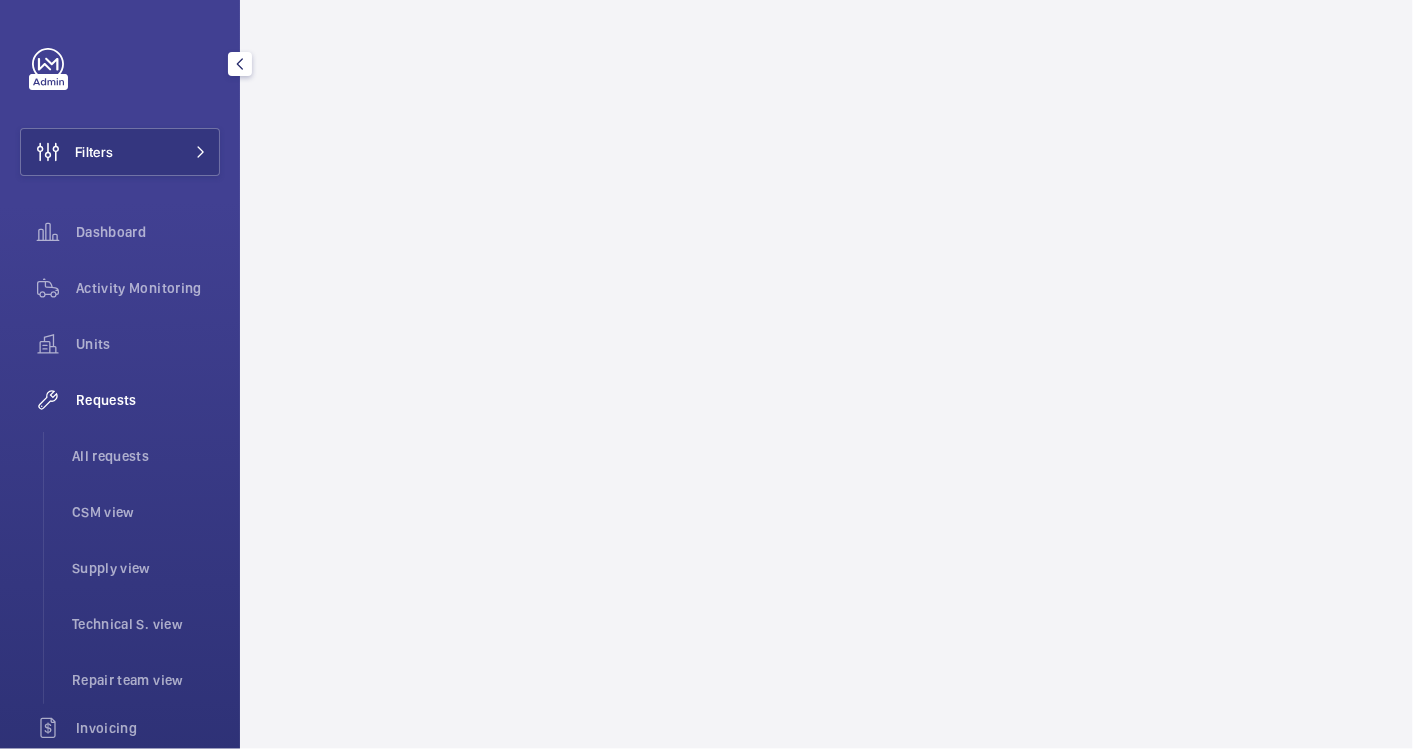 click on "Requests" 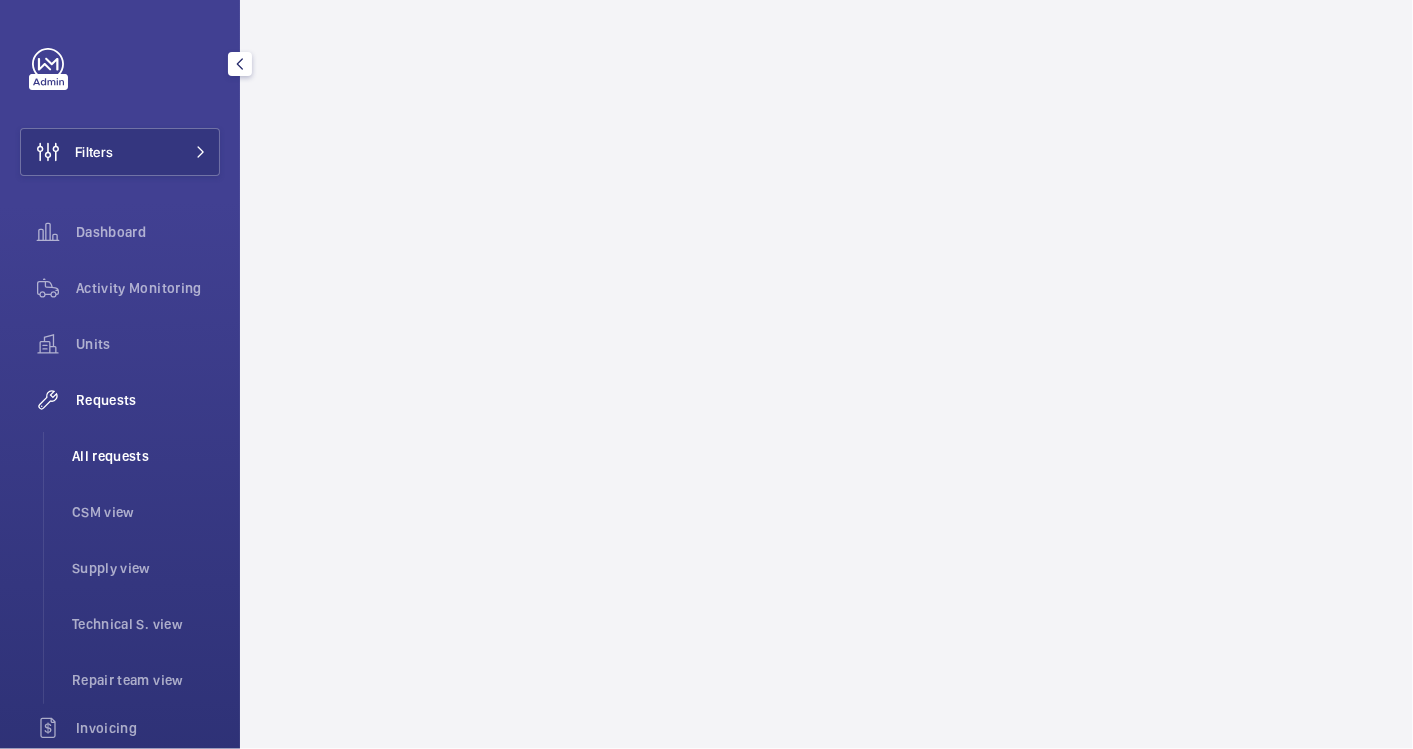 click on "All requests" 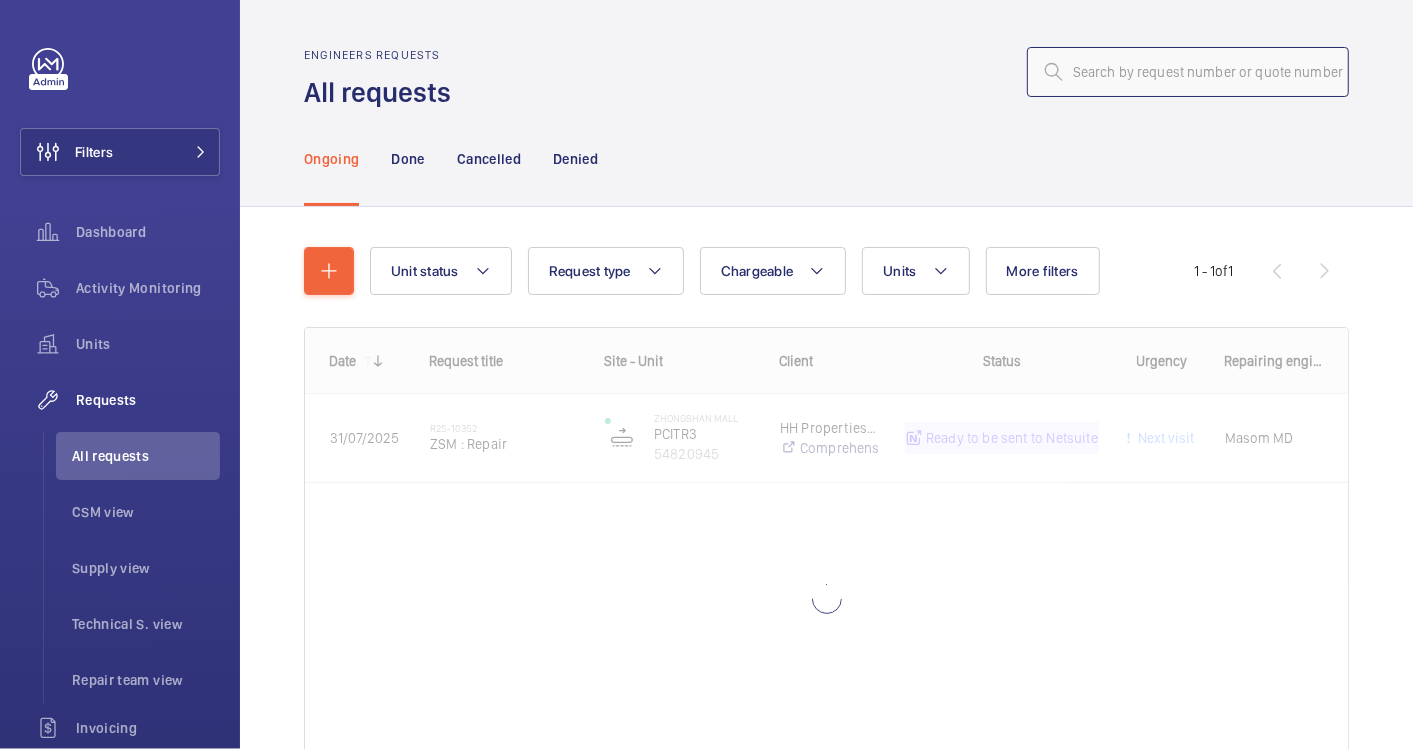 click 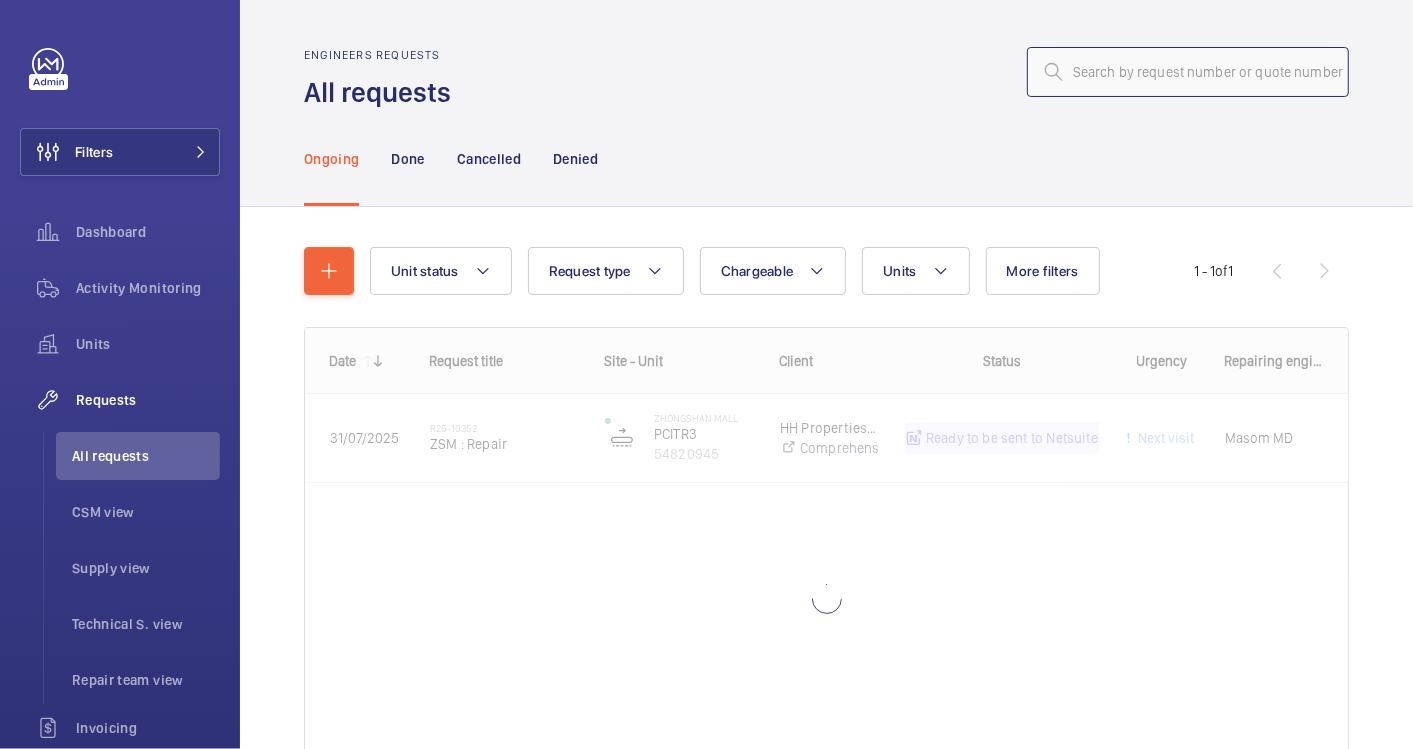 paste on "R25-10351" 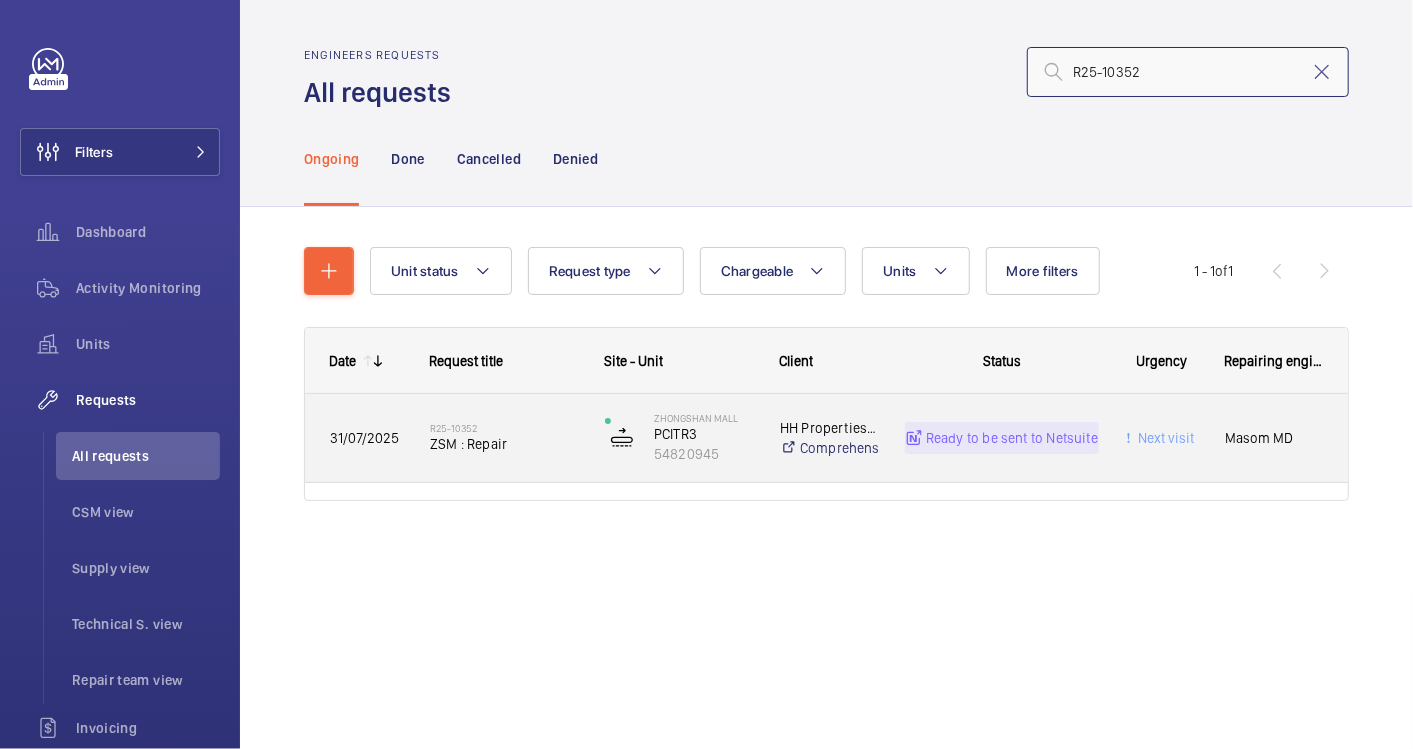 type on "R25-10352" 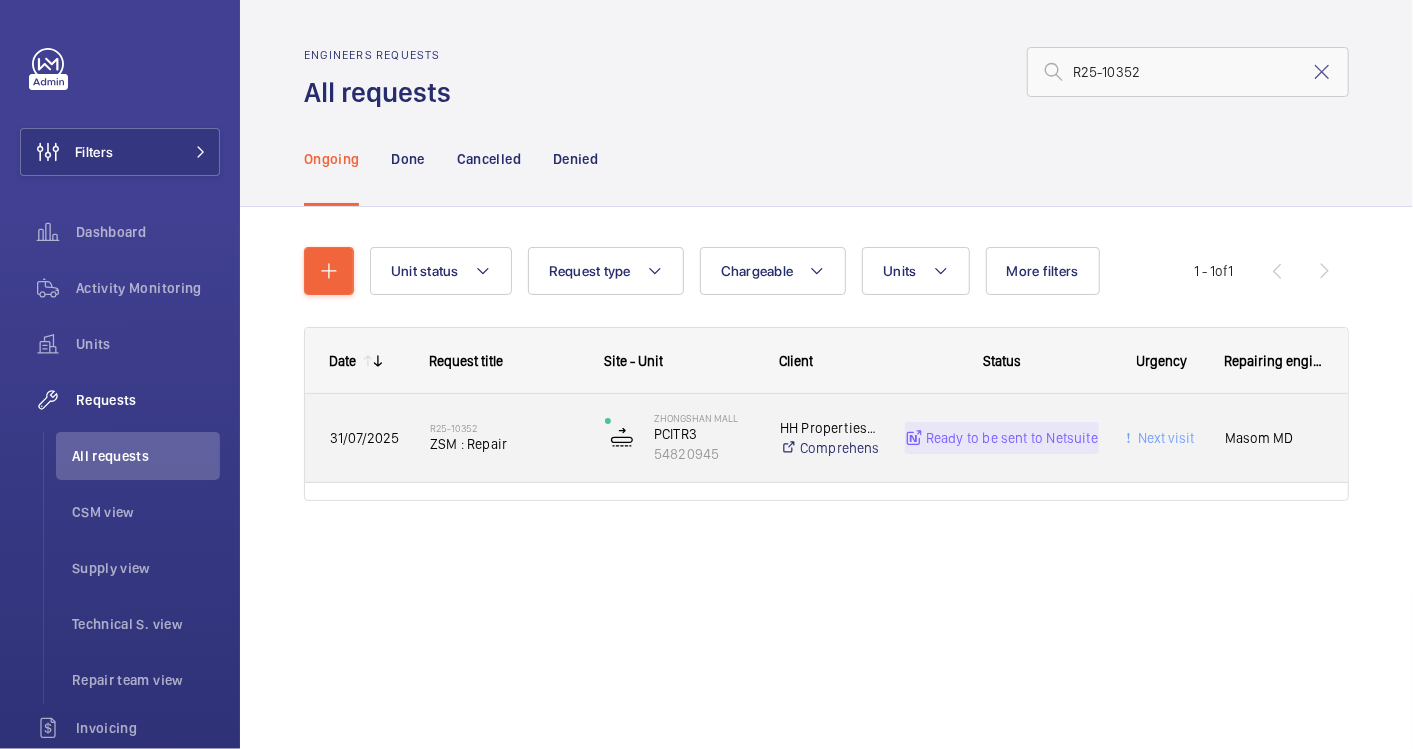 click on "Masom MD" 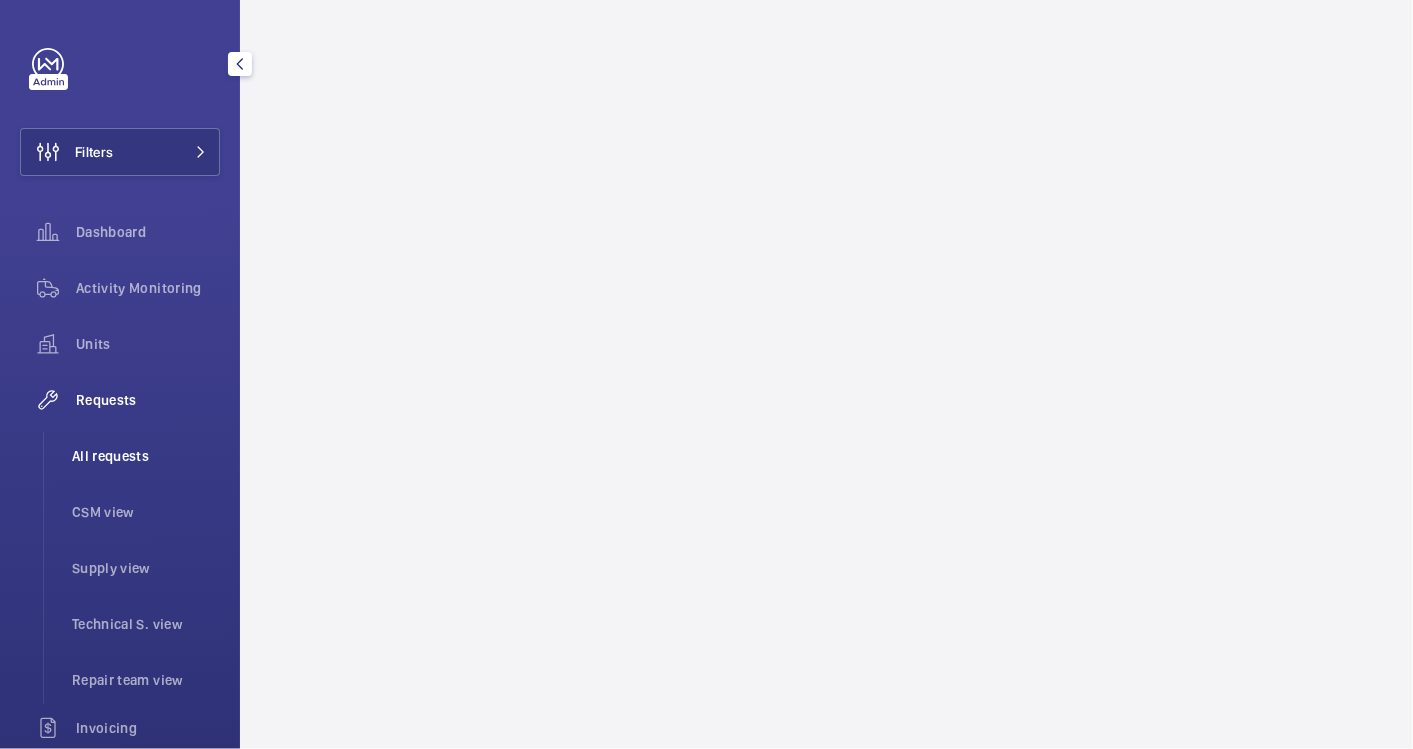 click on "All requests" 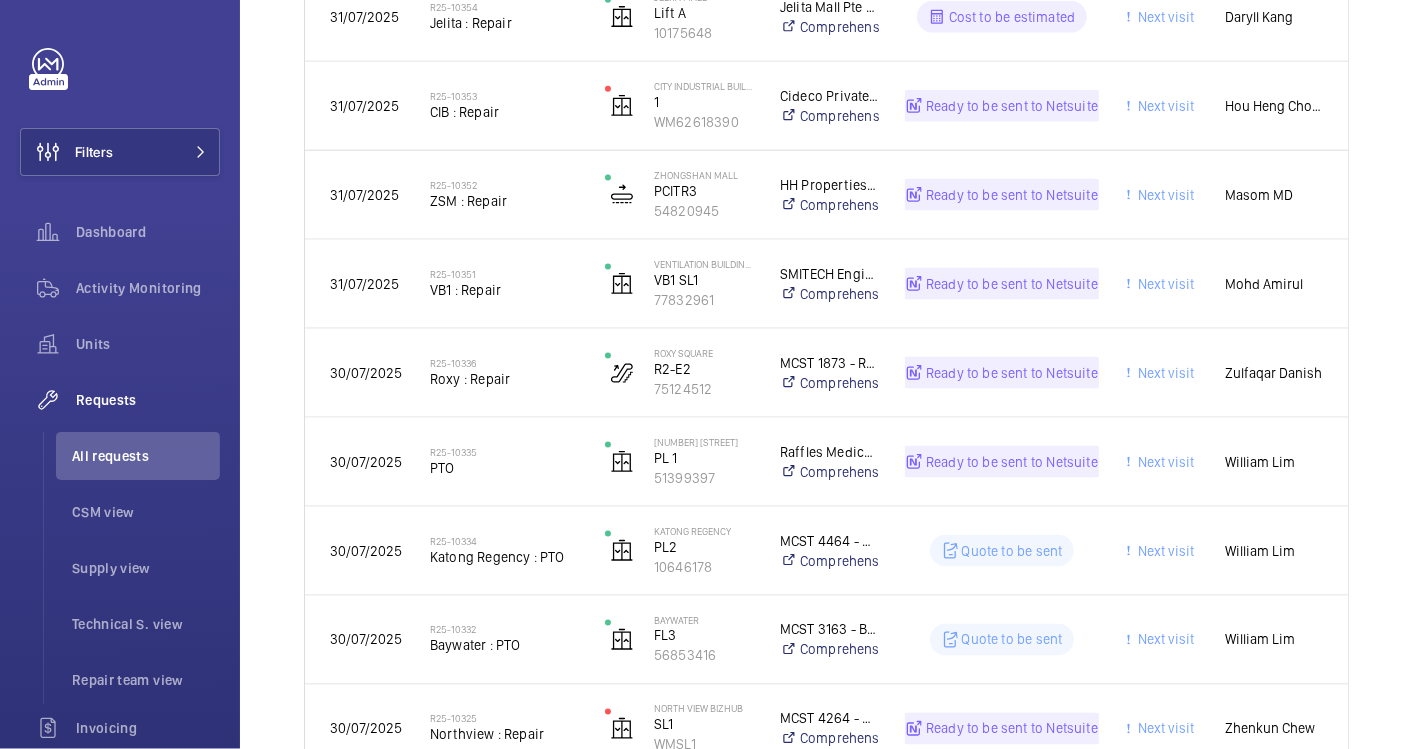 scroll, scrollTop: 1428, scrollLeft: 0, axis: vertical 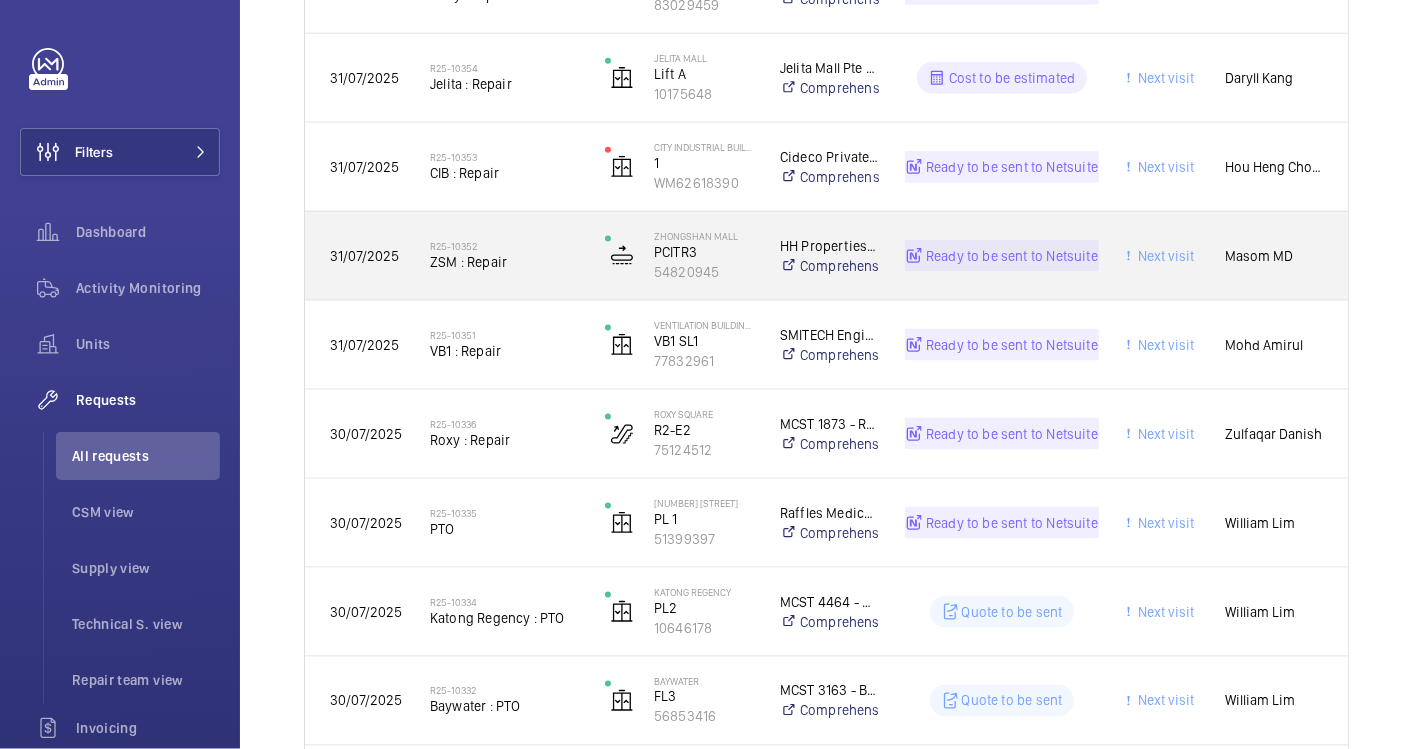 click on "Next visit" 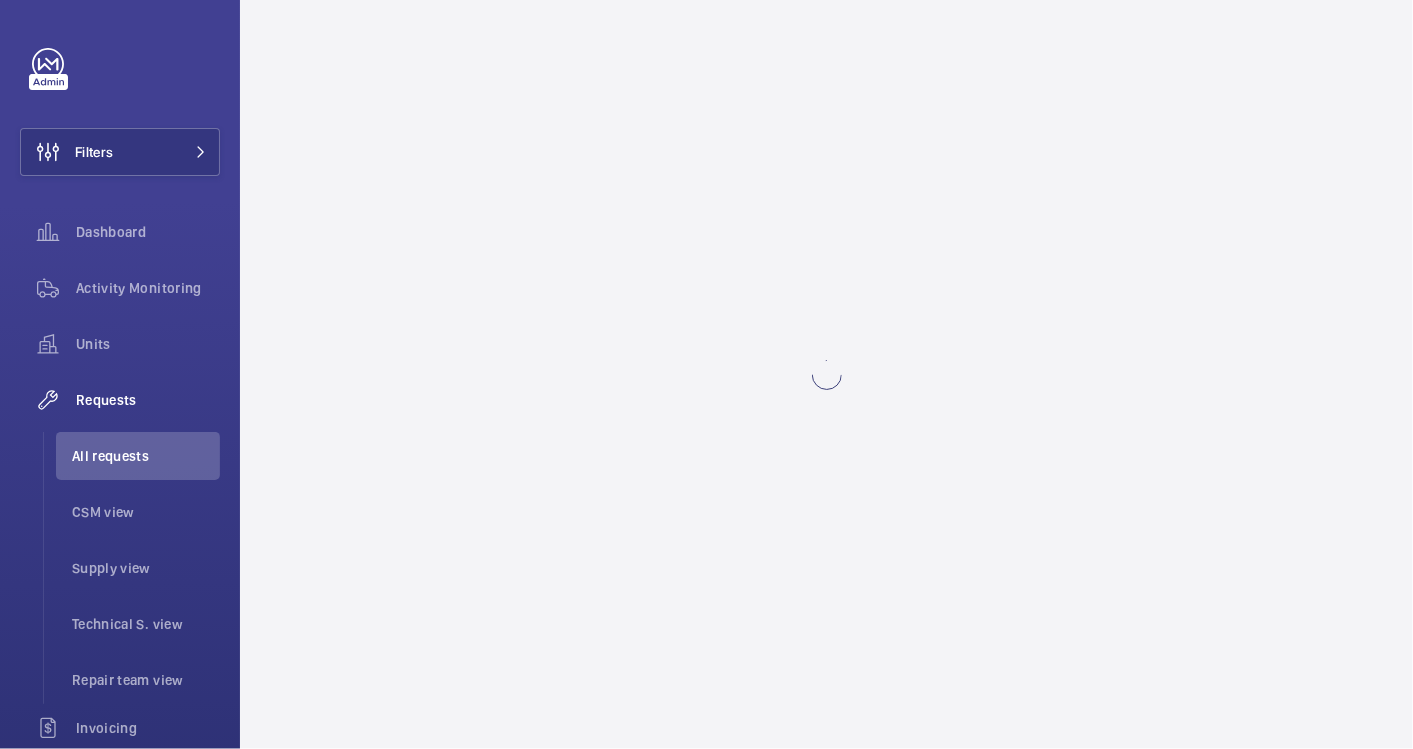 scroll, scrollTop: 0, scrollLeft: 0, axis: both 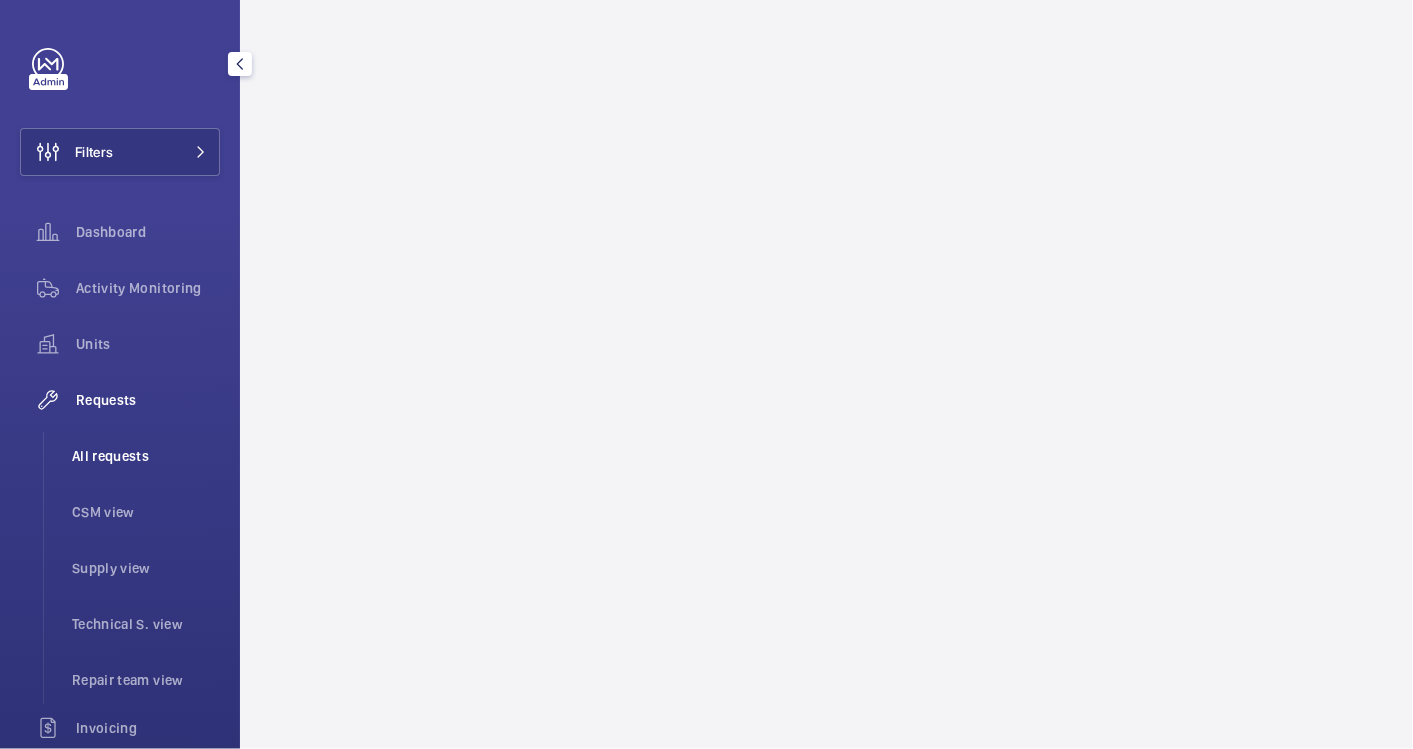 click on "All requests" 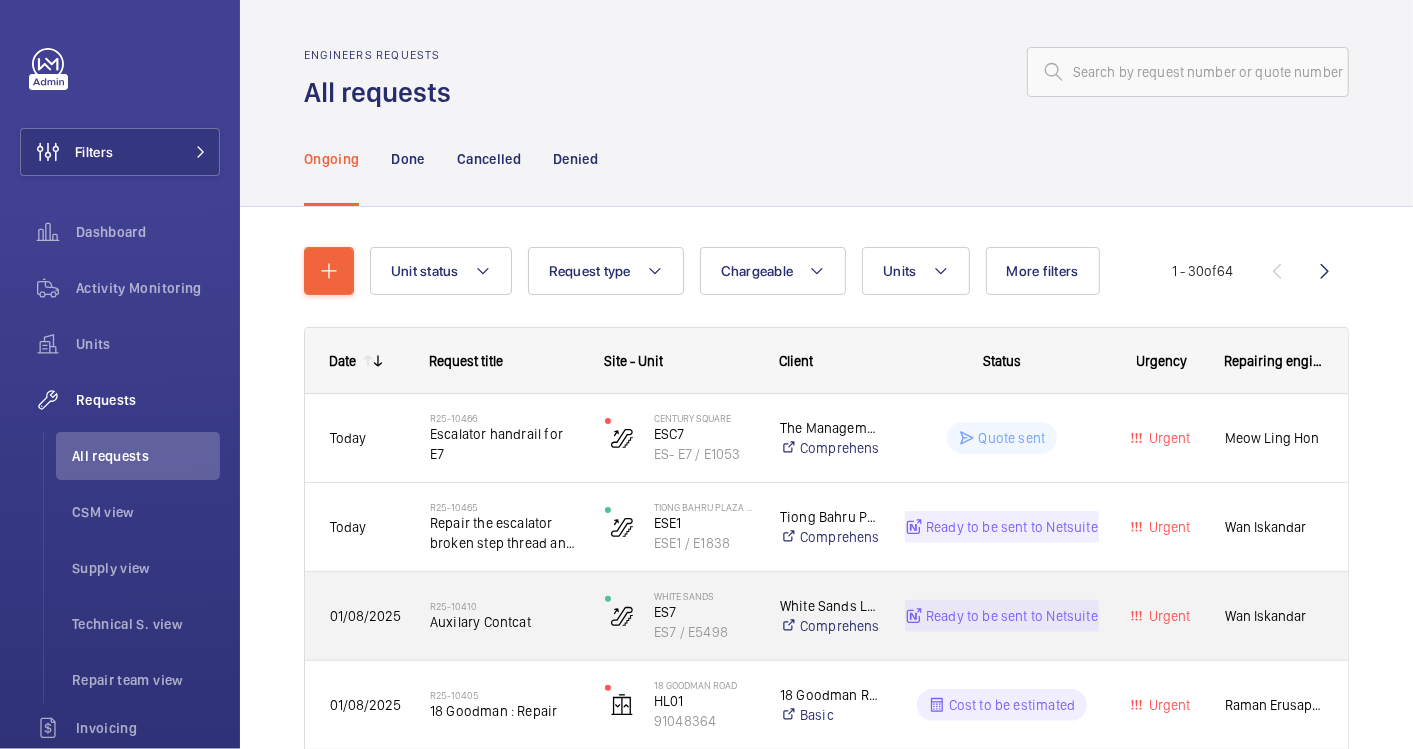 click on "R25-10410   Auxilary Contcat" 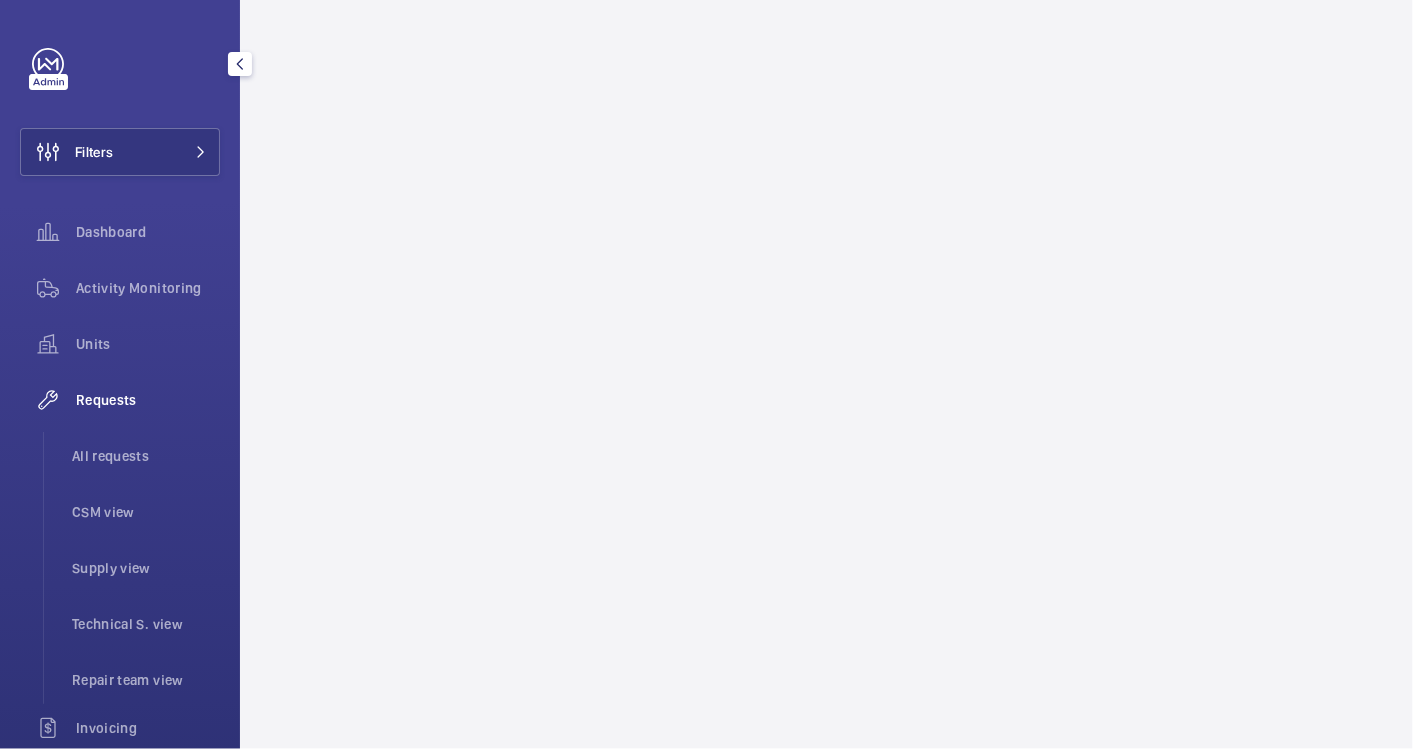 click 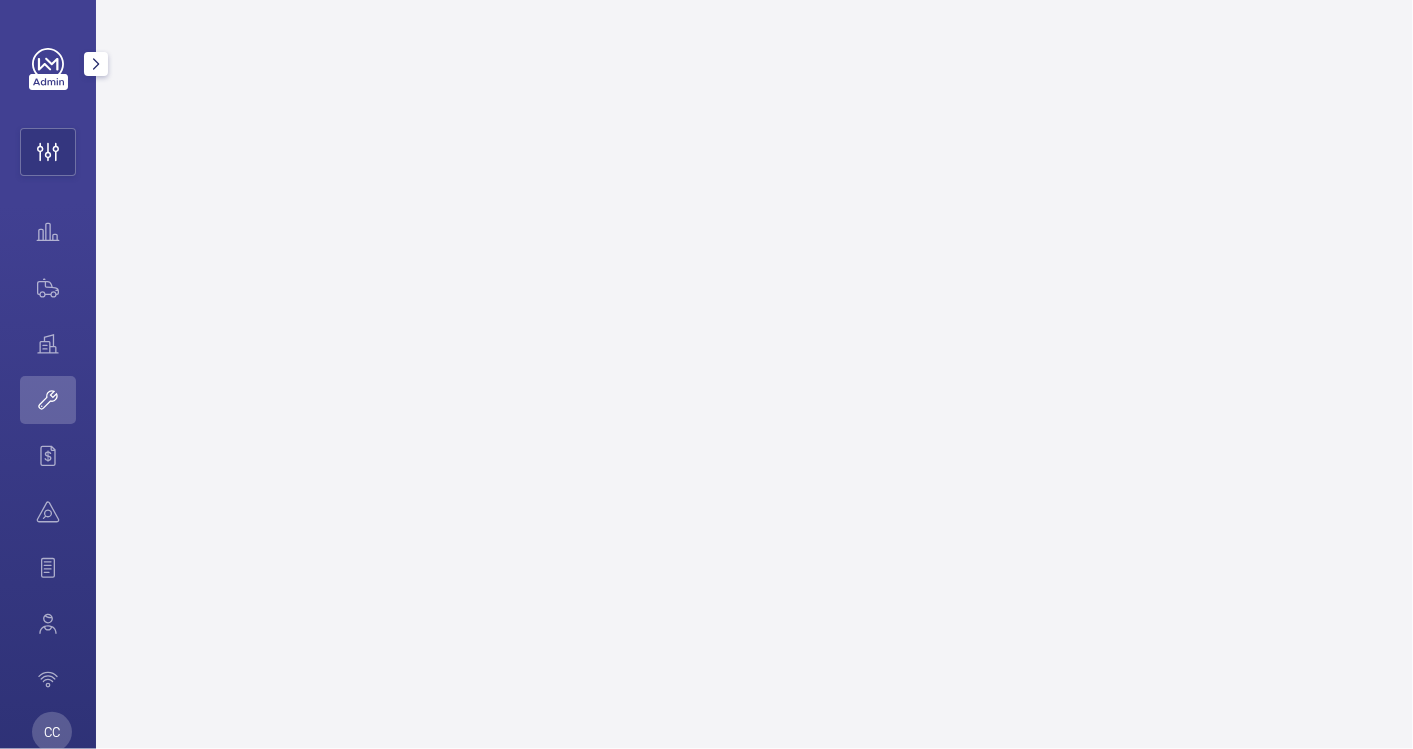 click 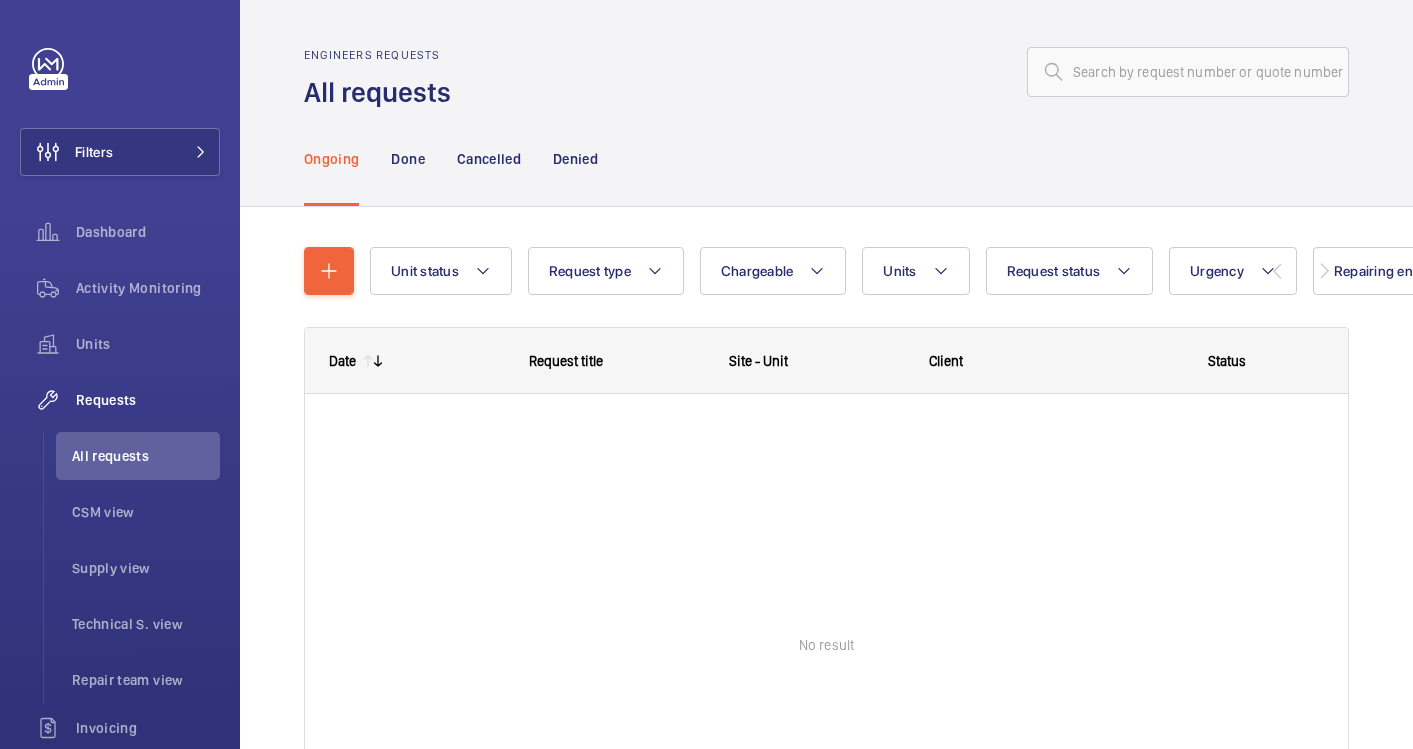 scroll, scrollTop: 0, scrollLeft: 0, axis: both 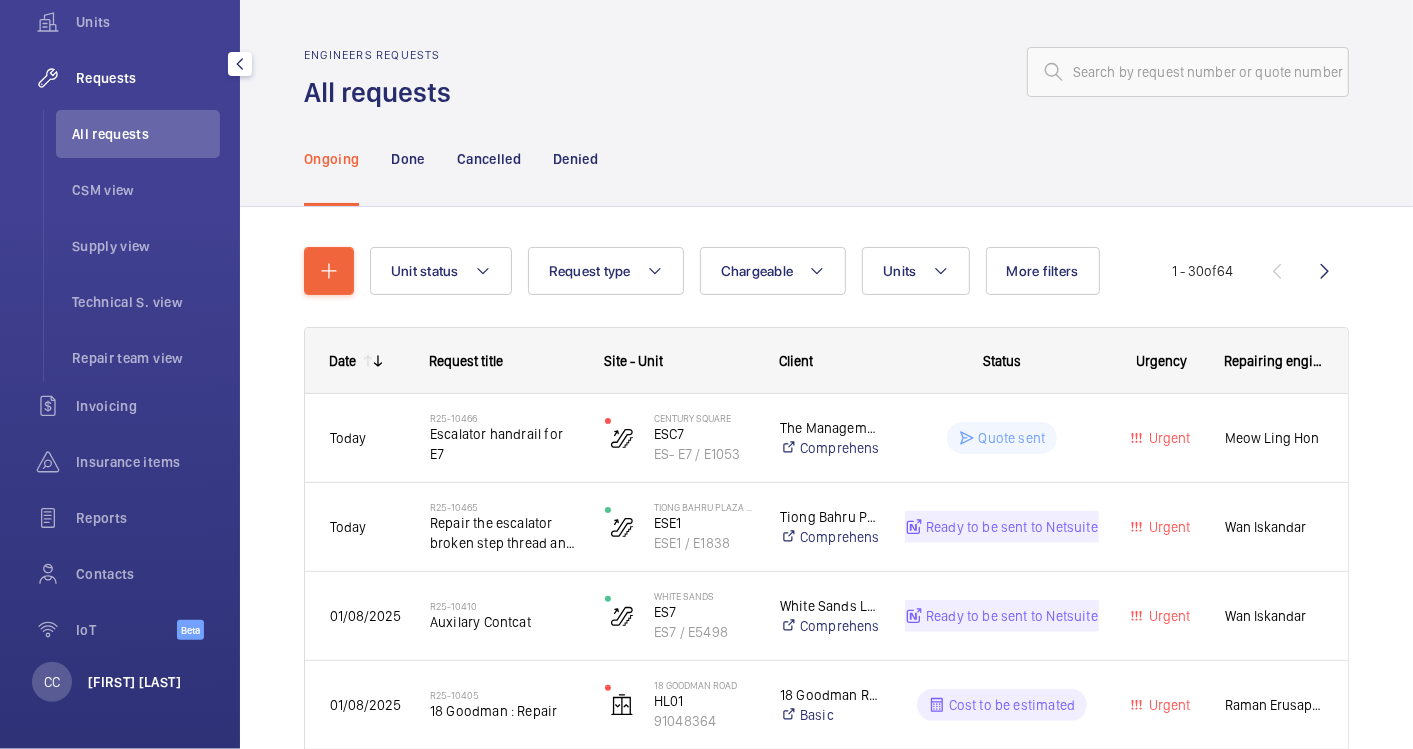 click on "[FIRST] [LAST]" 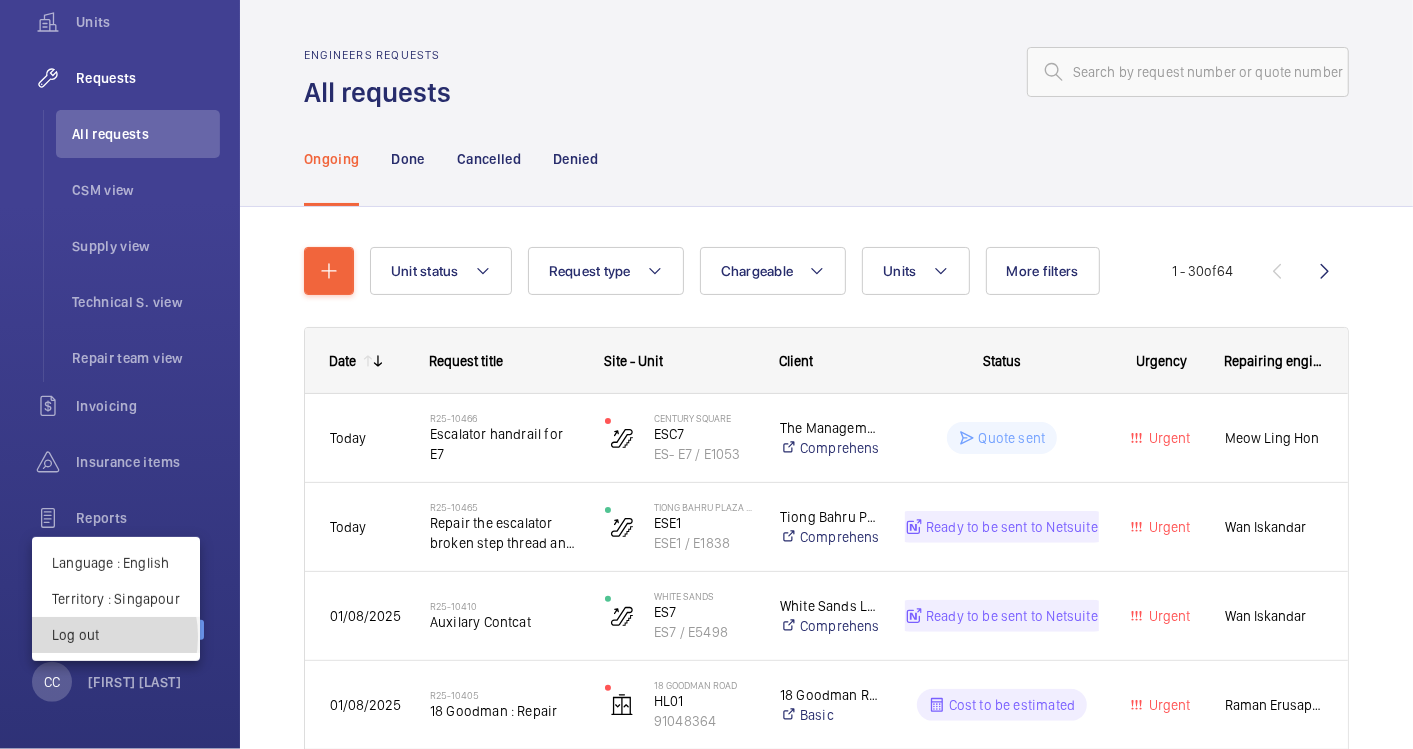 click on "Log out" at bounding box center [116, 635] 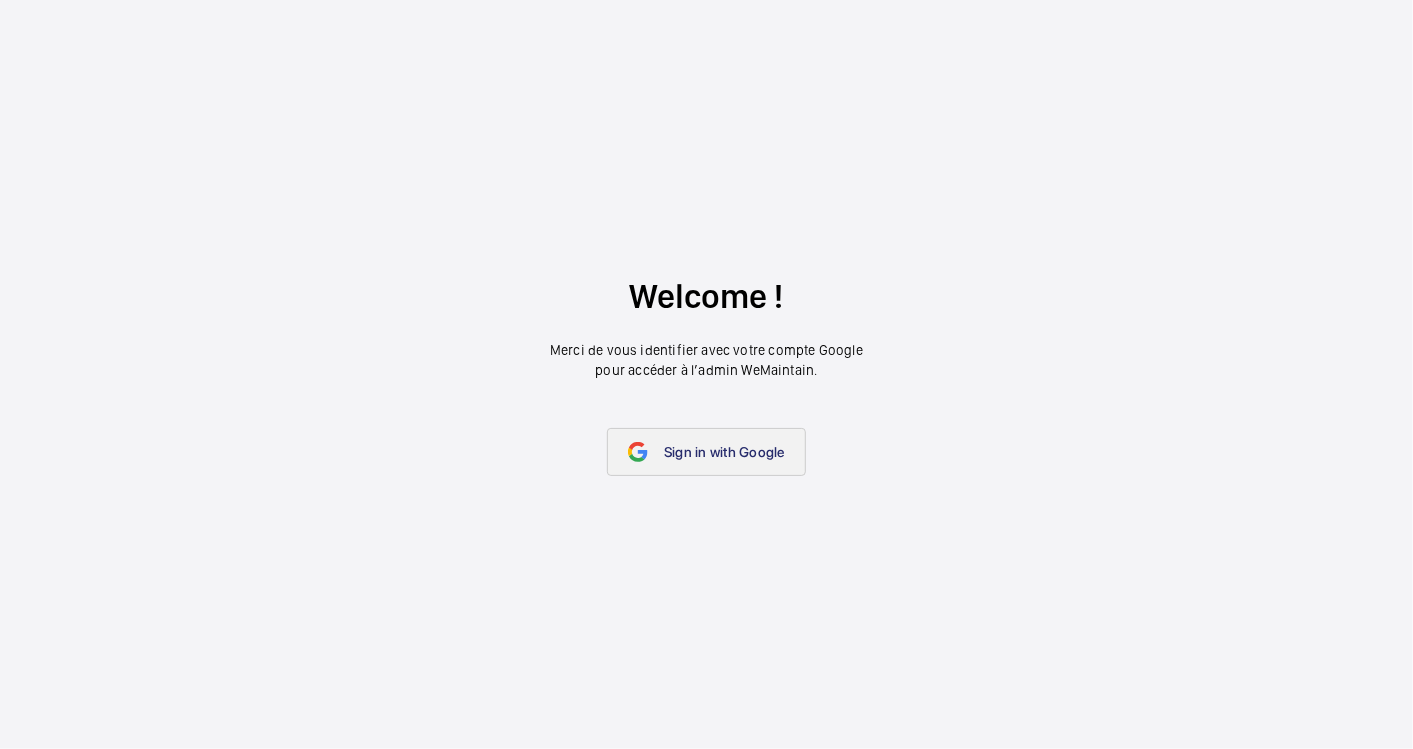 click on "Sign in with Google" 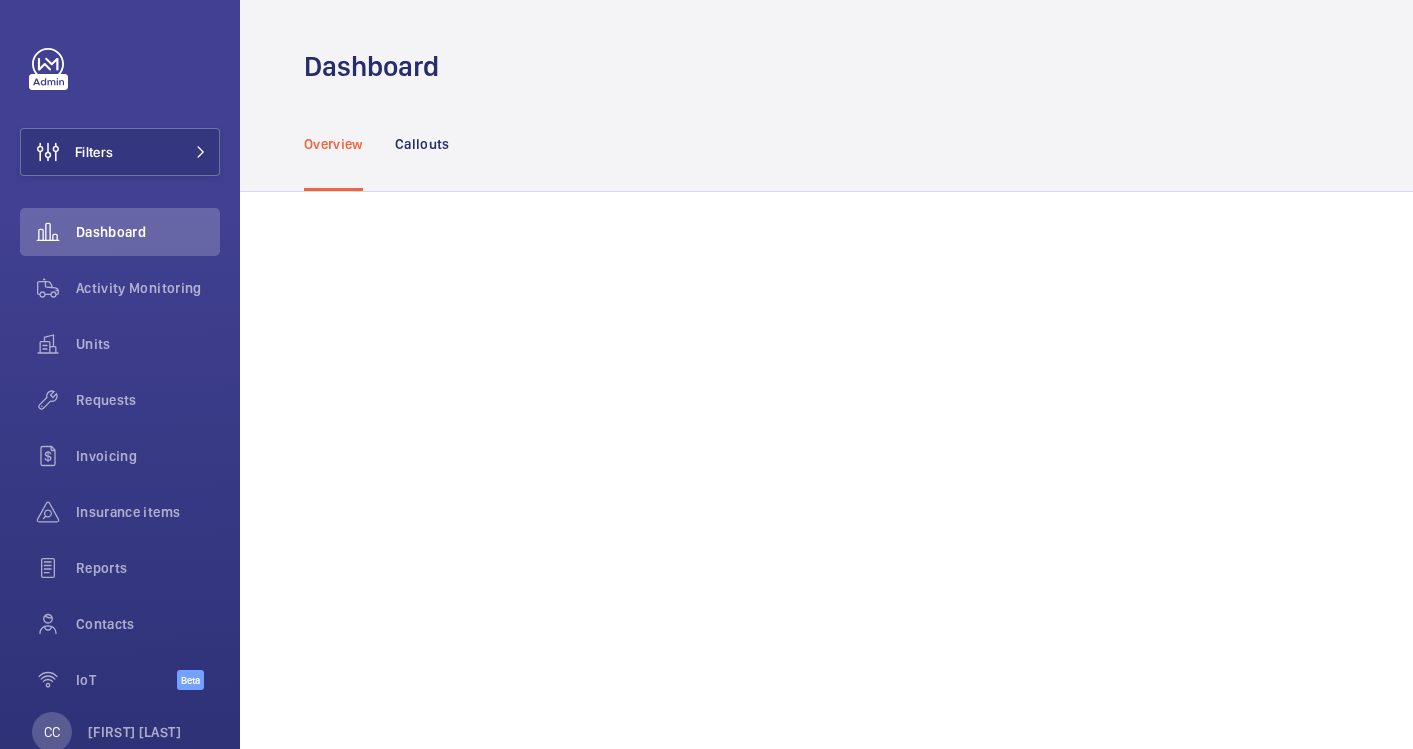 scroll, scrollTop: 0, scrollLeft: 0, axis: both 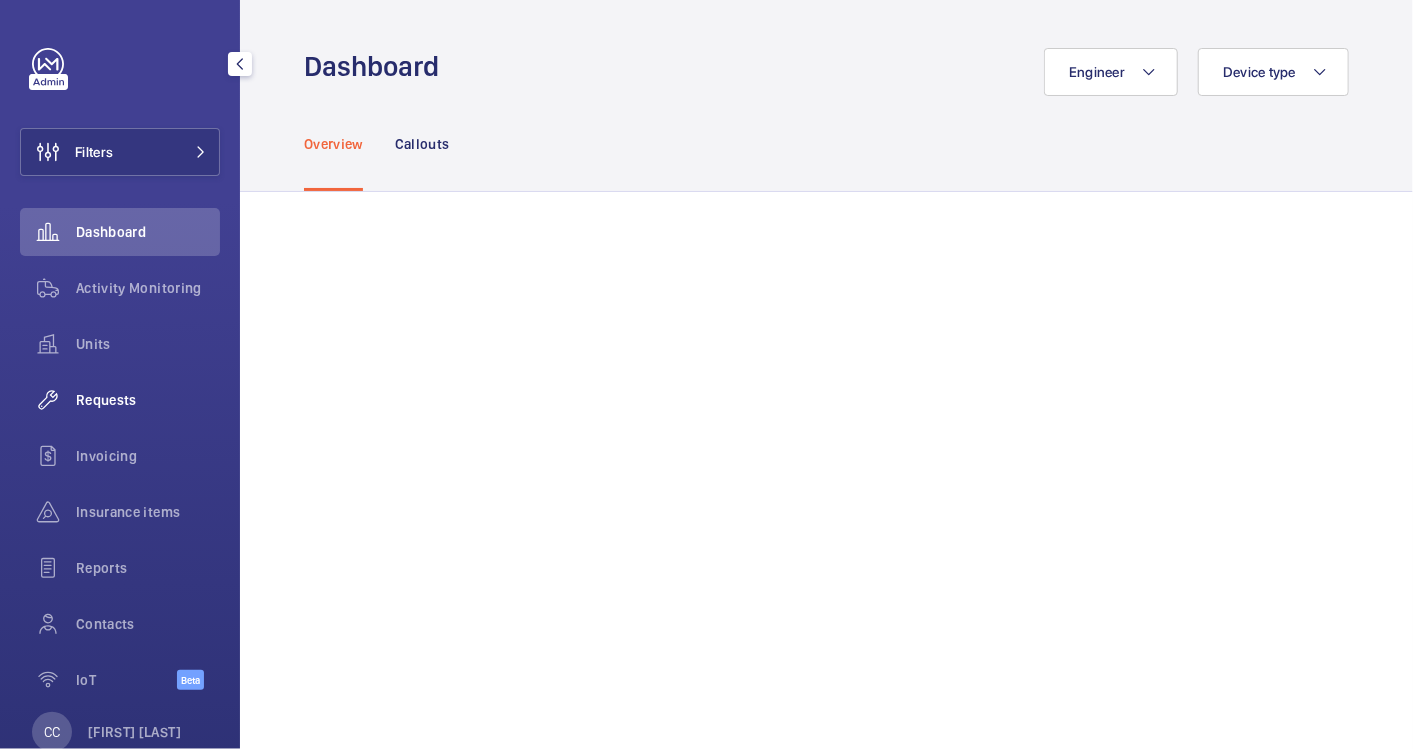 click on "Requests" 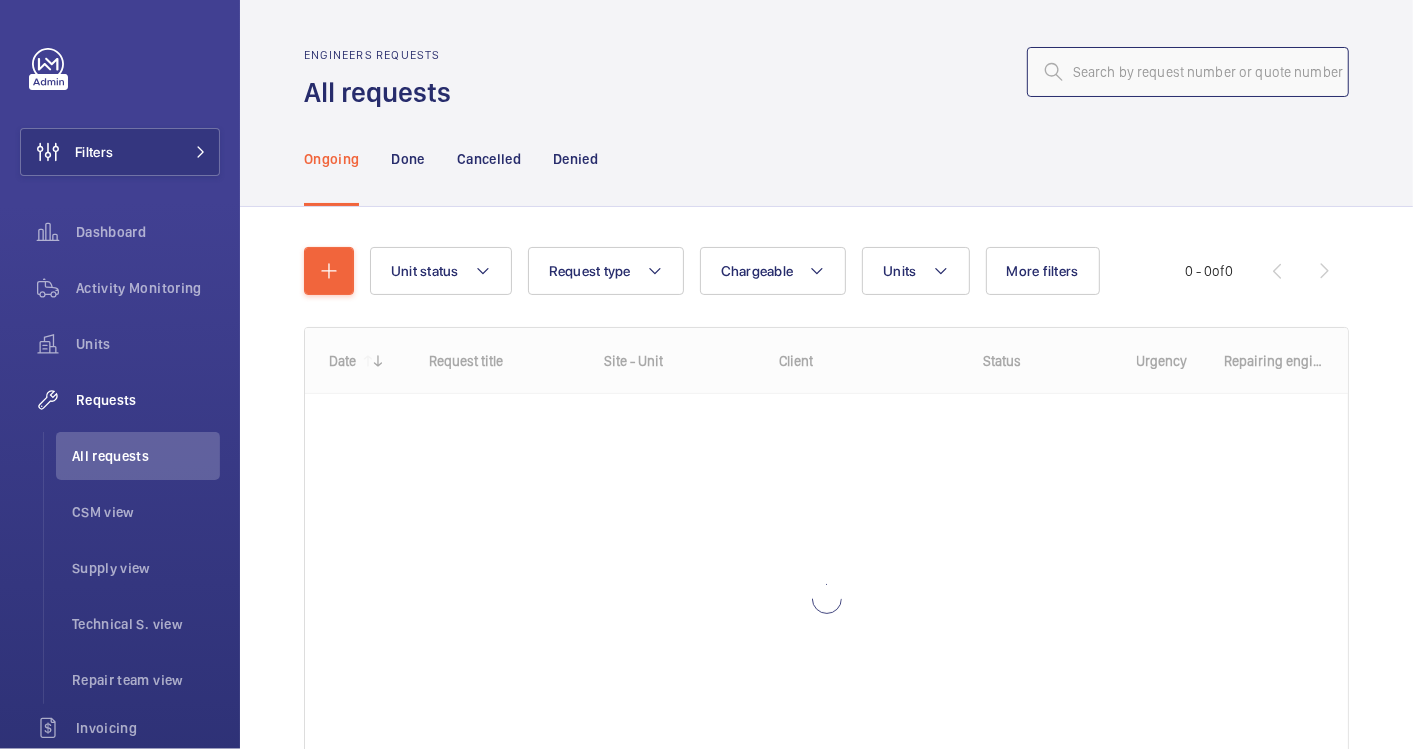 click 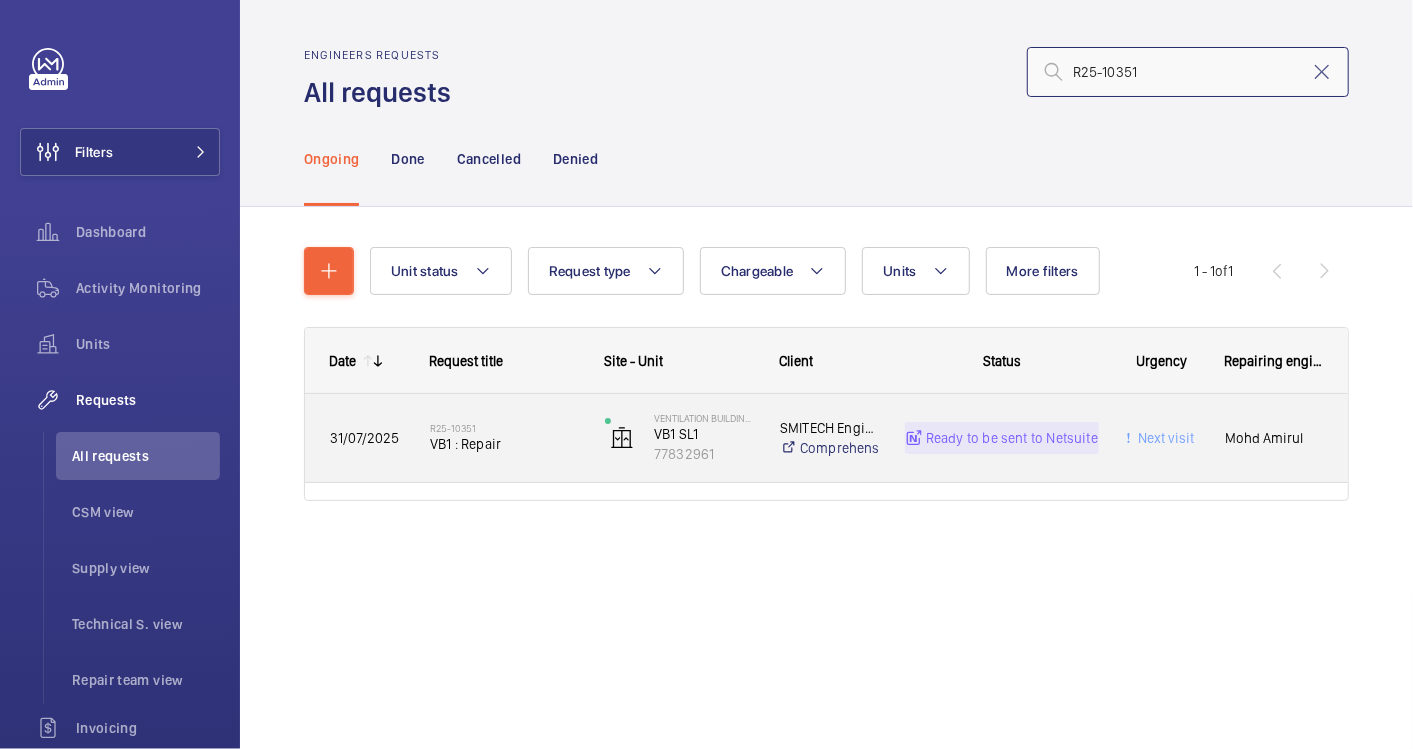 type on "R25-10351" 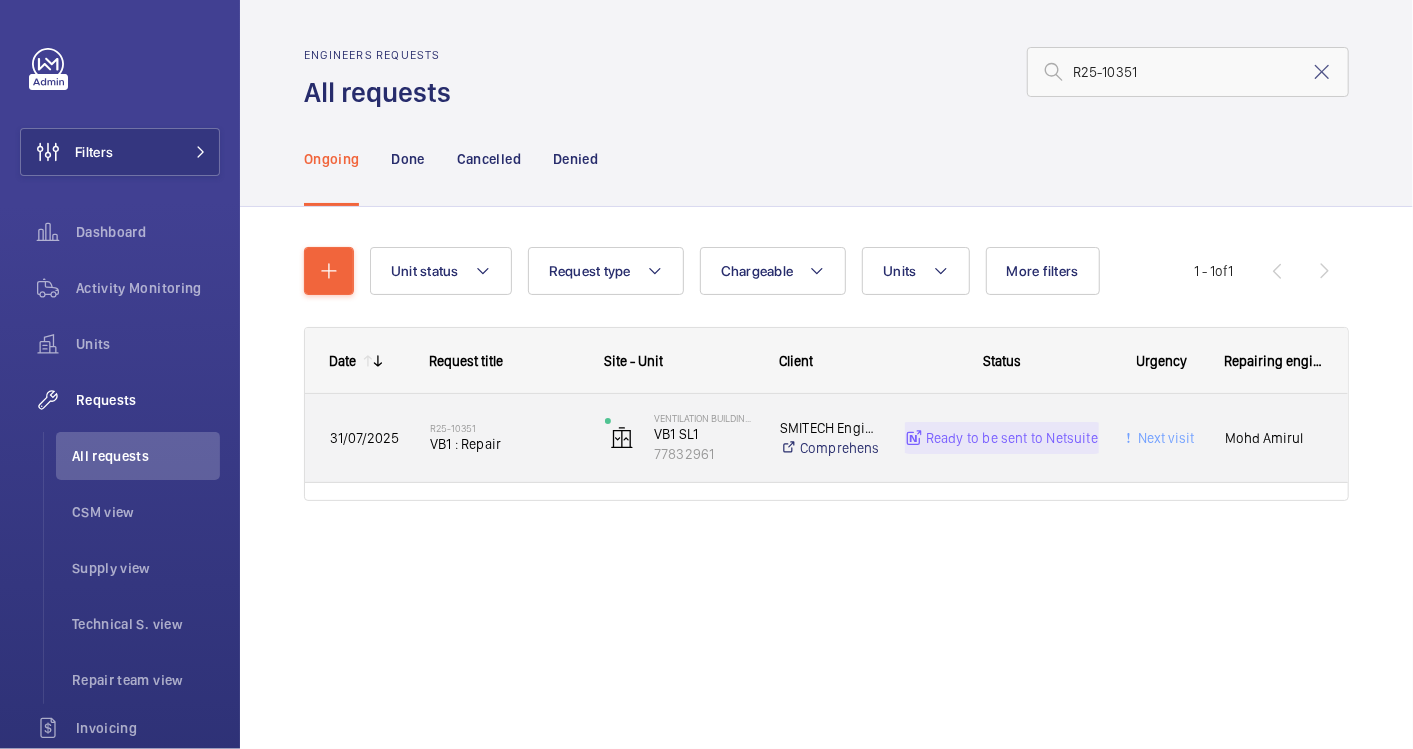 click on "R25-10351   VB1 : Repair" 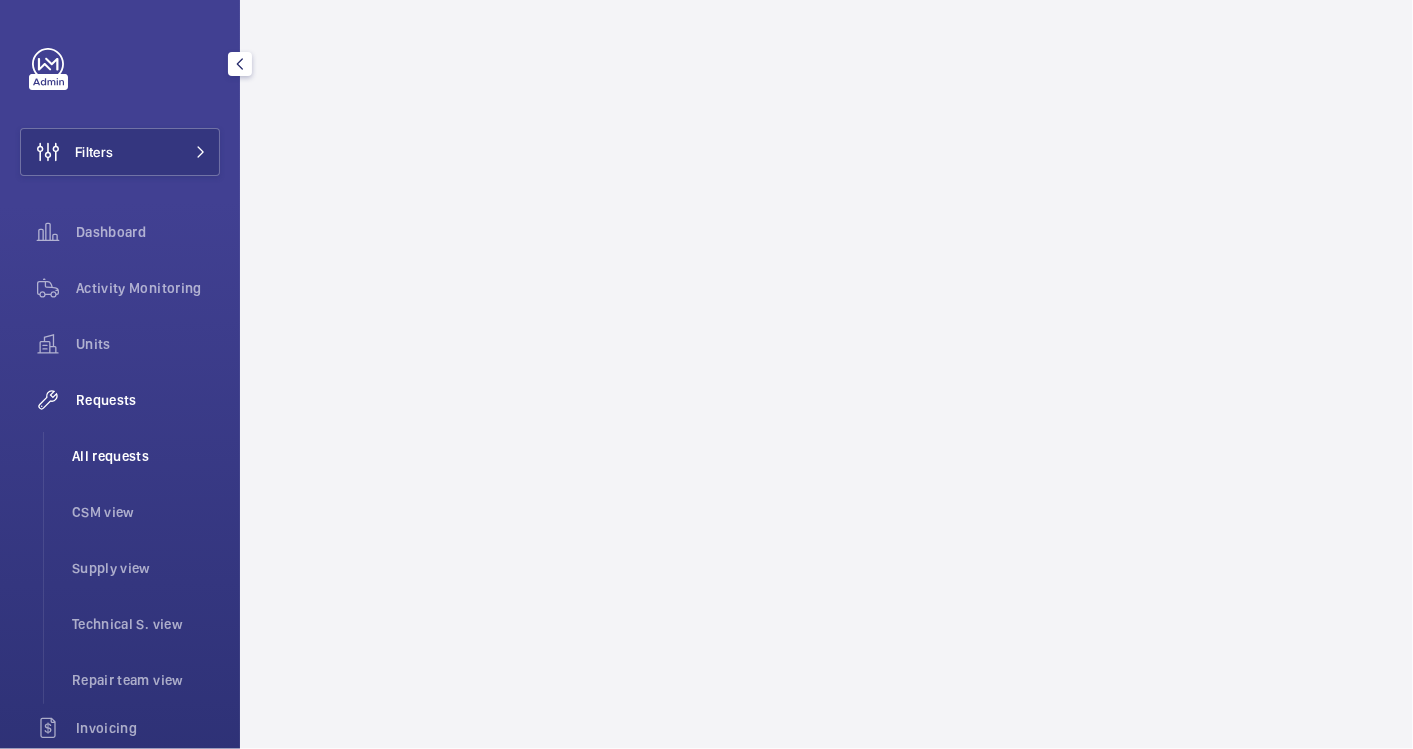 click on "All requests" 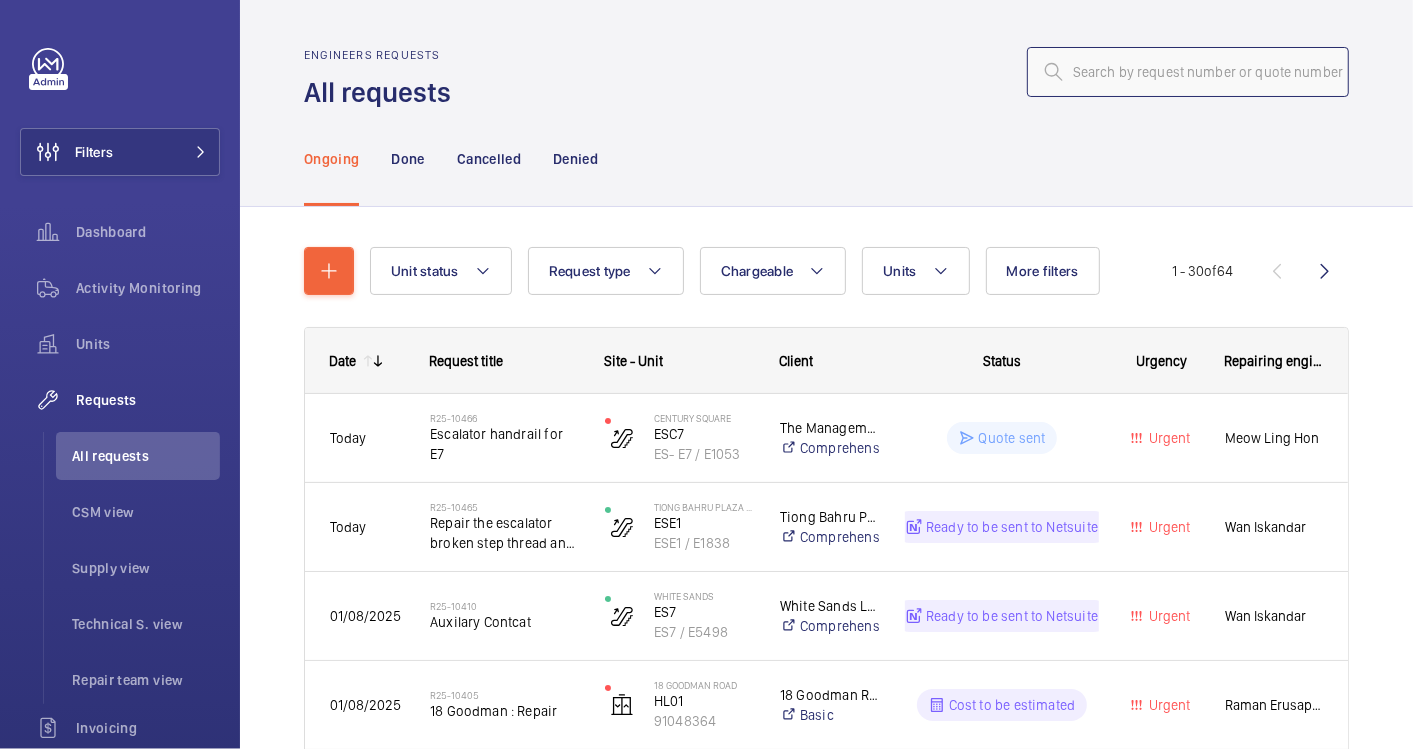click 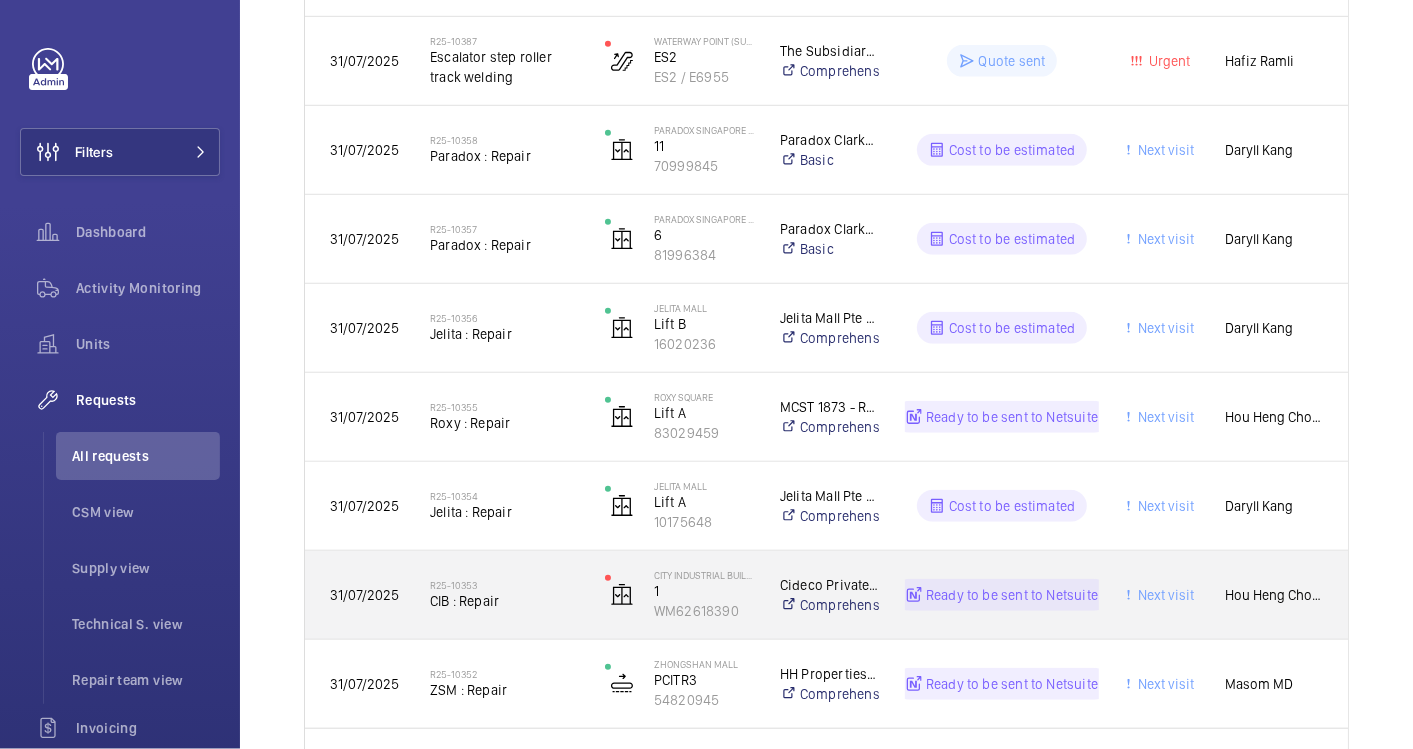 scroll, scrollTop: 1111, scrollLeft: 0, axis: vertical 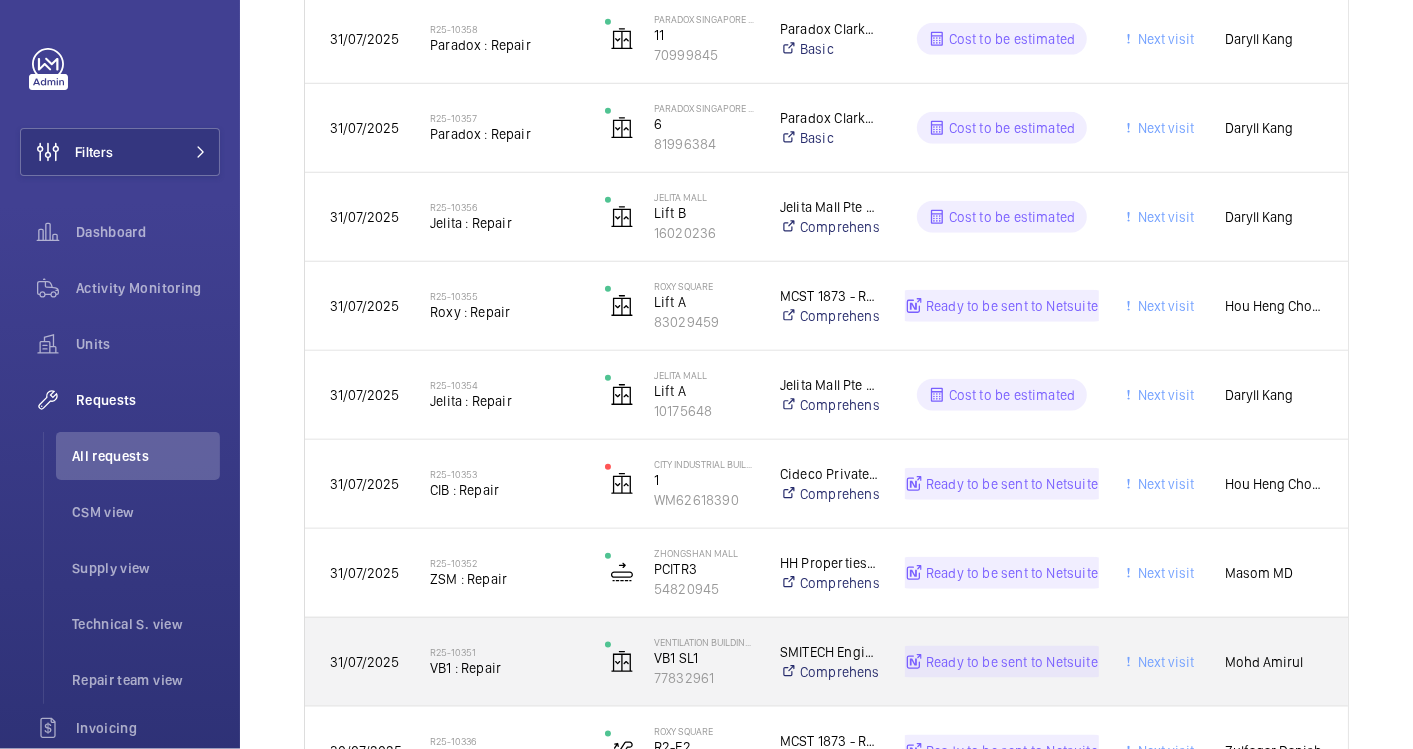 click on "VB1 : Repair" 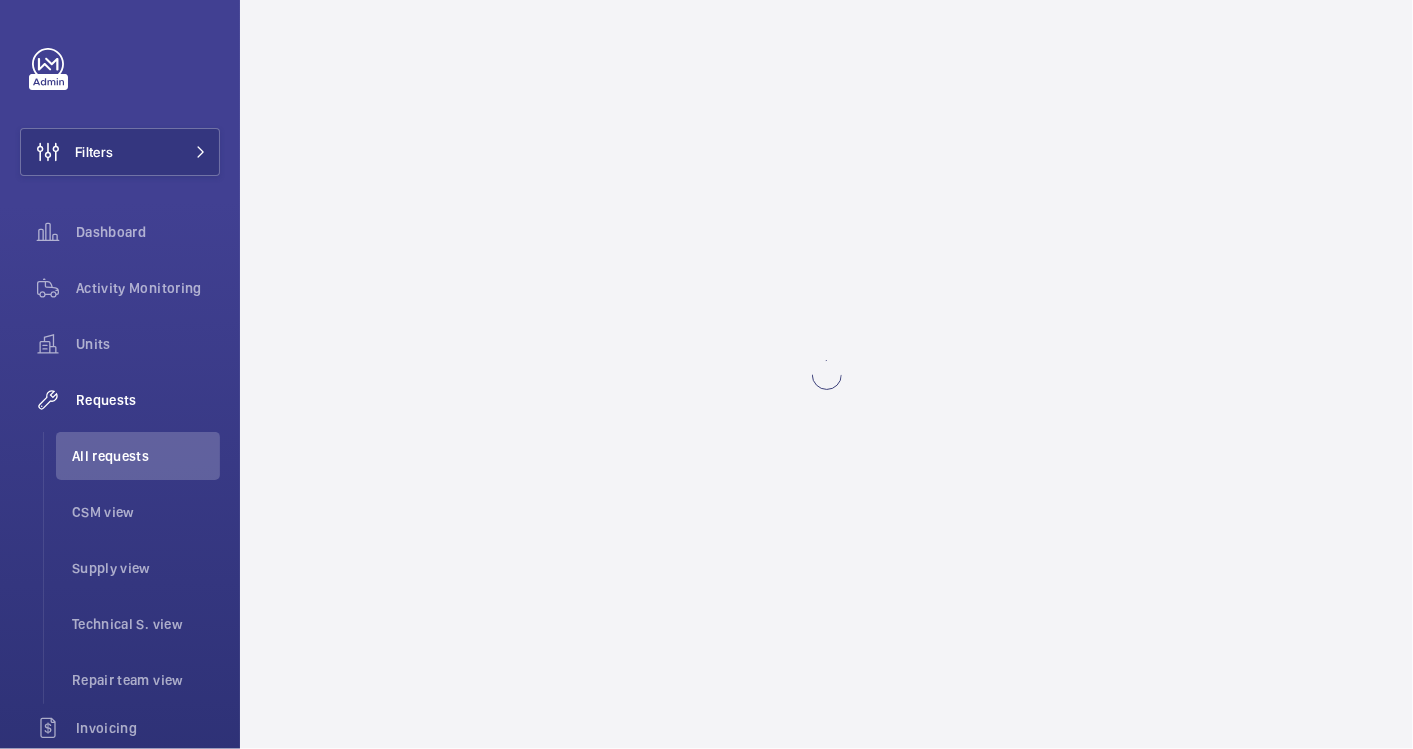 scroll, scrollTop: 0, scrollLeft: 0, axis: both 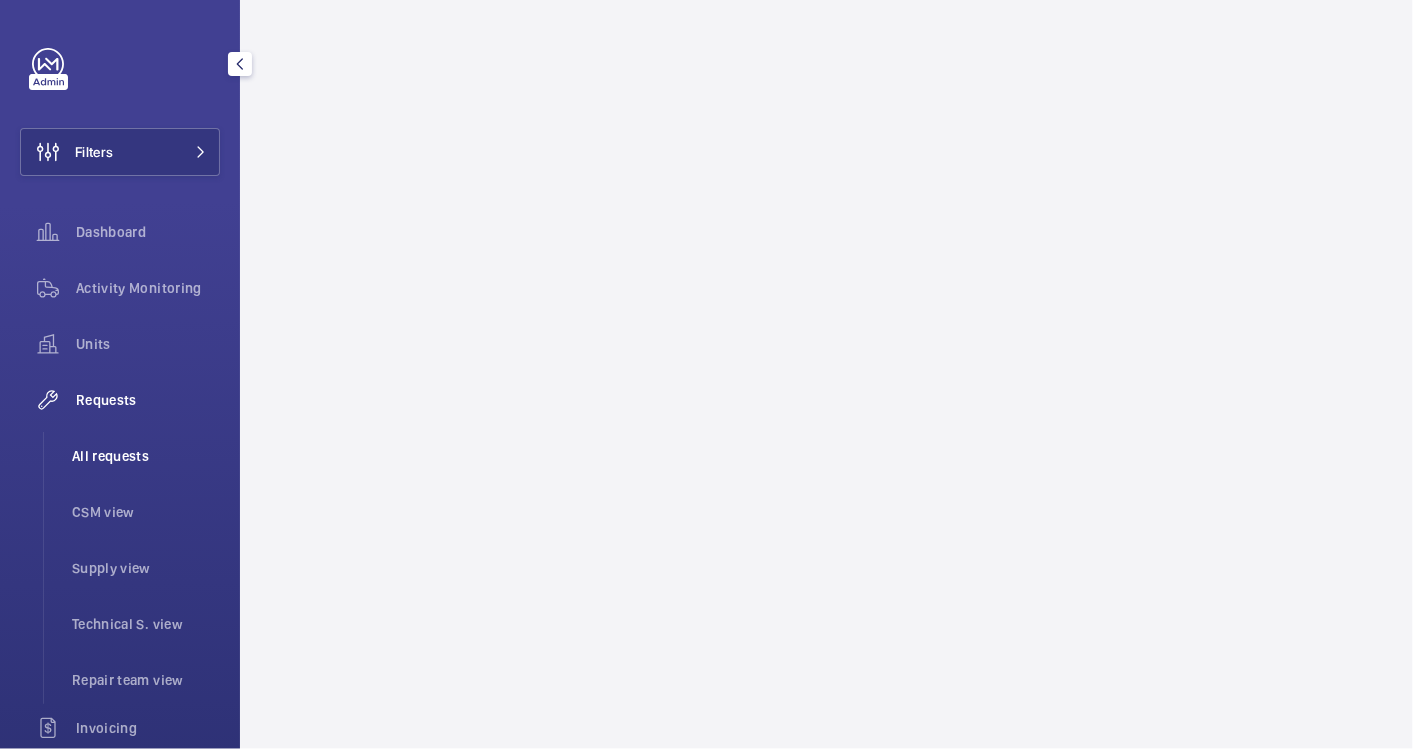click on "All requests" 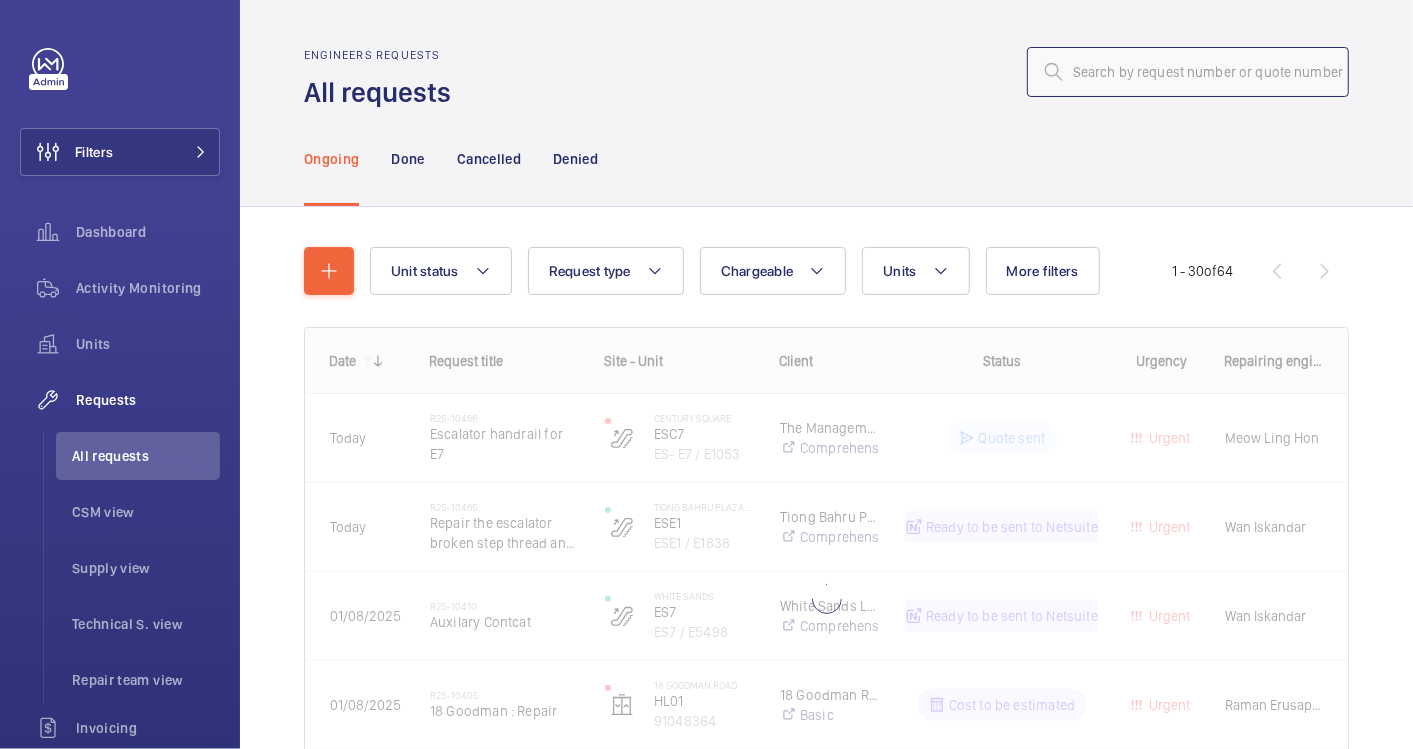 click 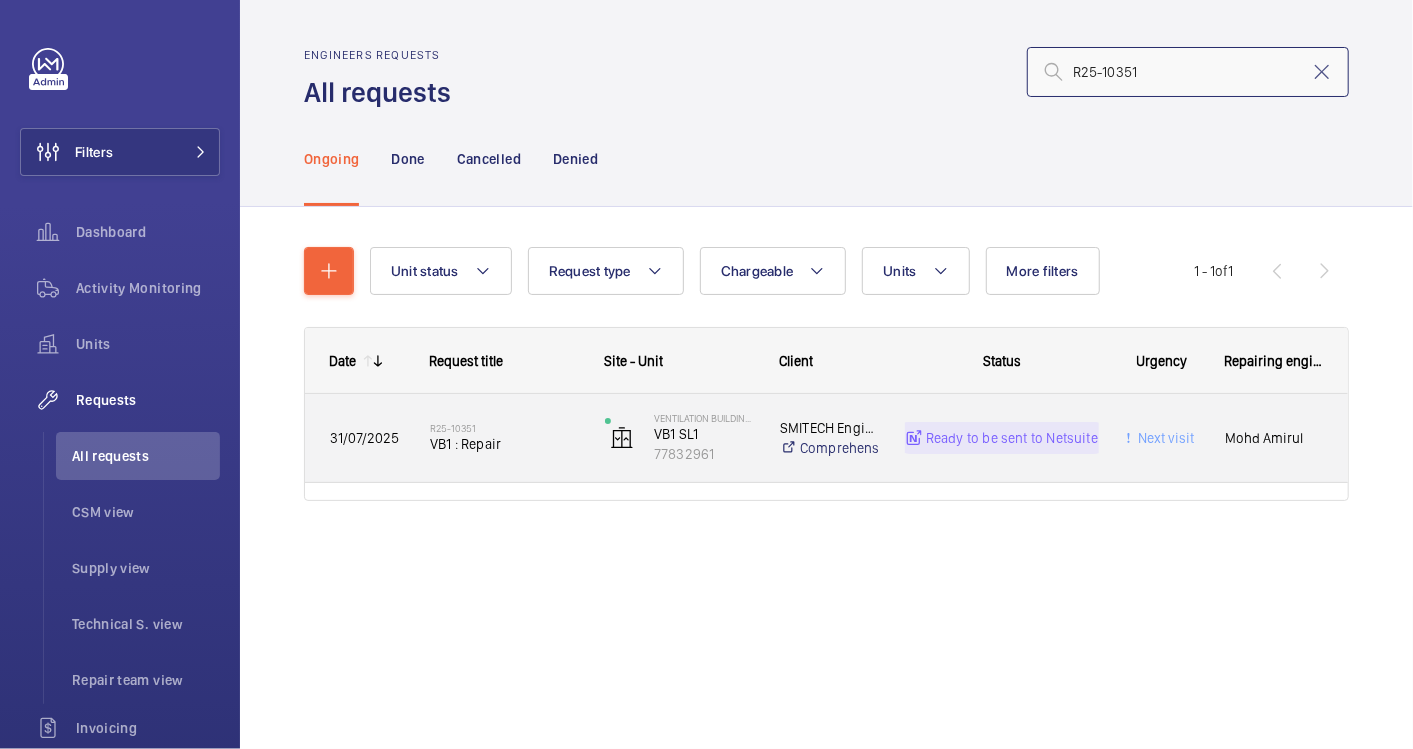 type on "R25-10351" 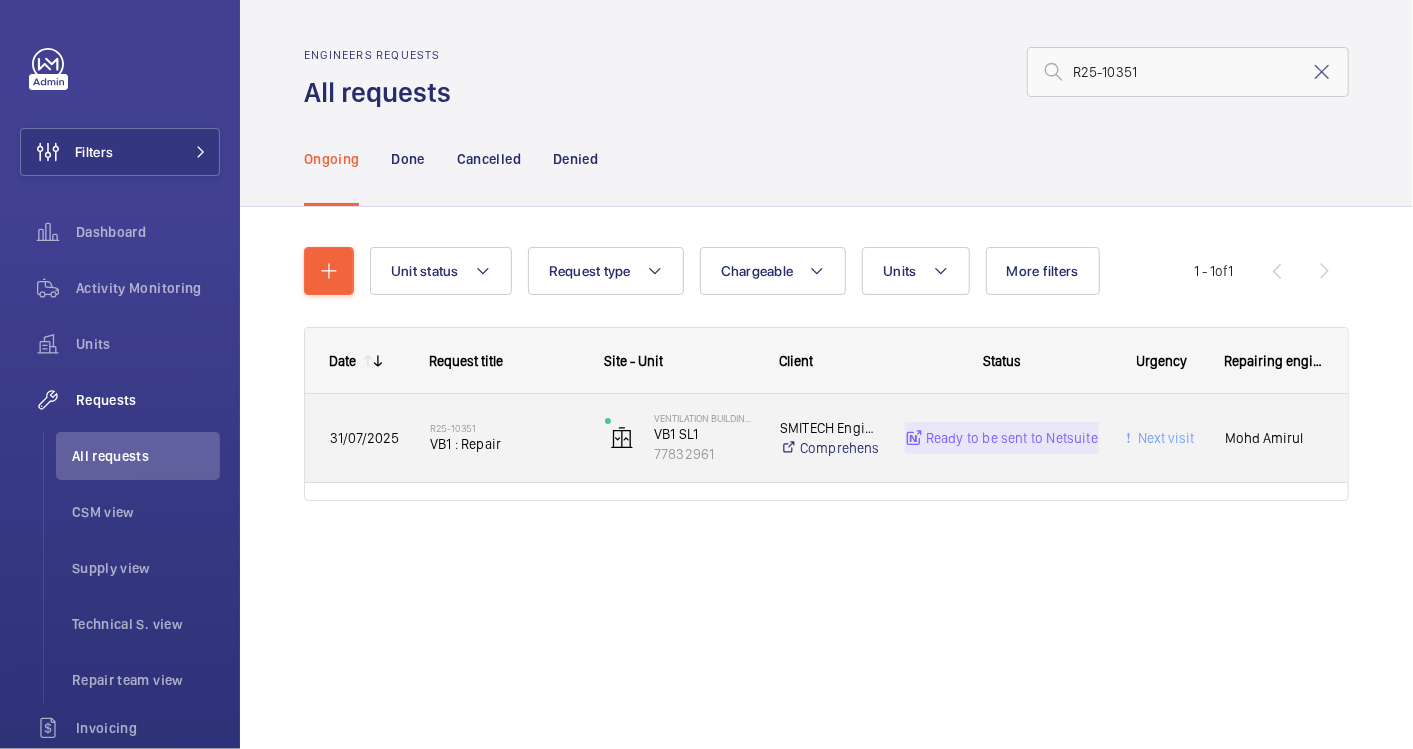 click on "R25-10351   VB1 : Repair" 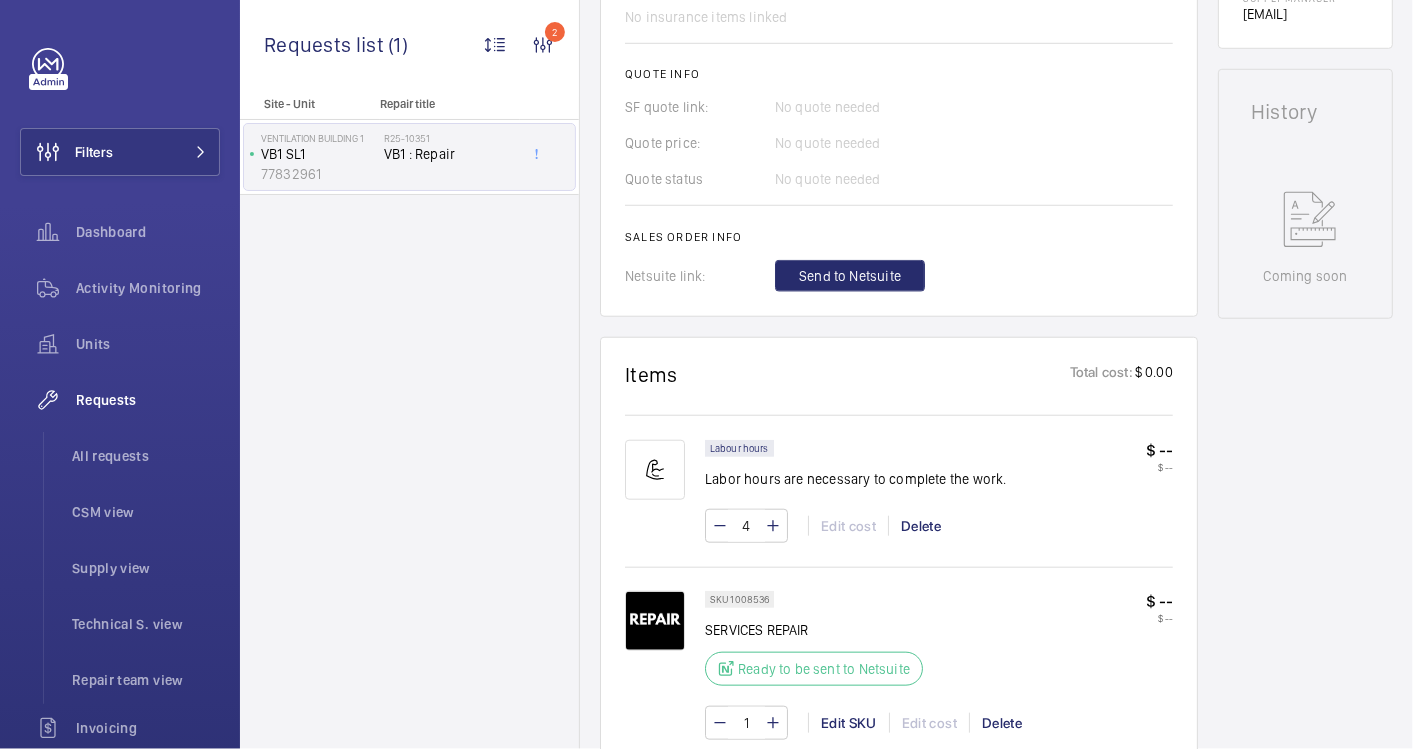 scroll, scrollTop: 1111, scrollLeft: 0, axis: vertical 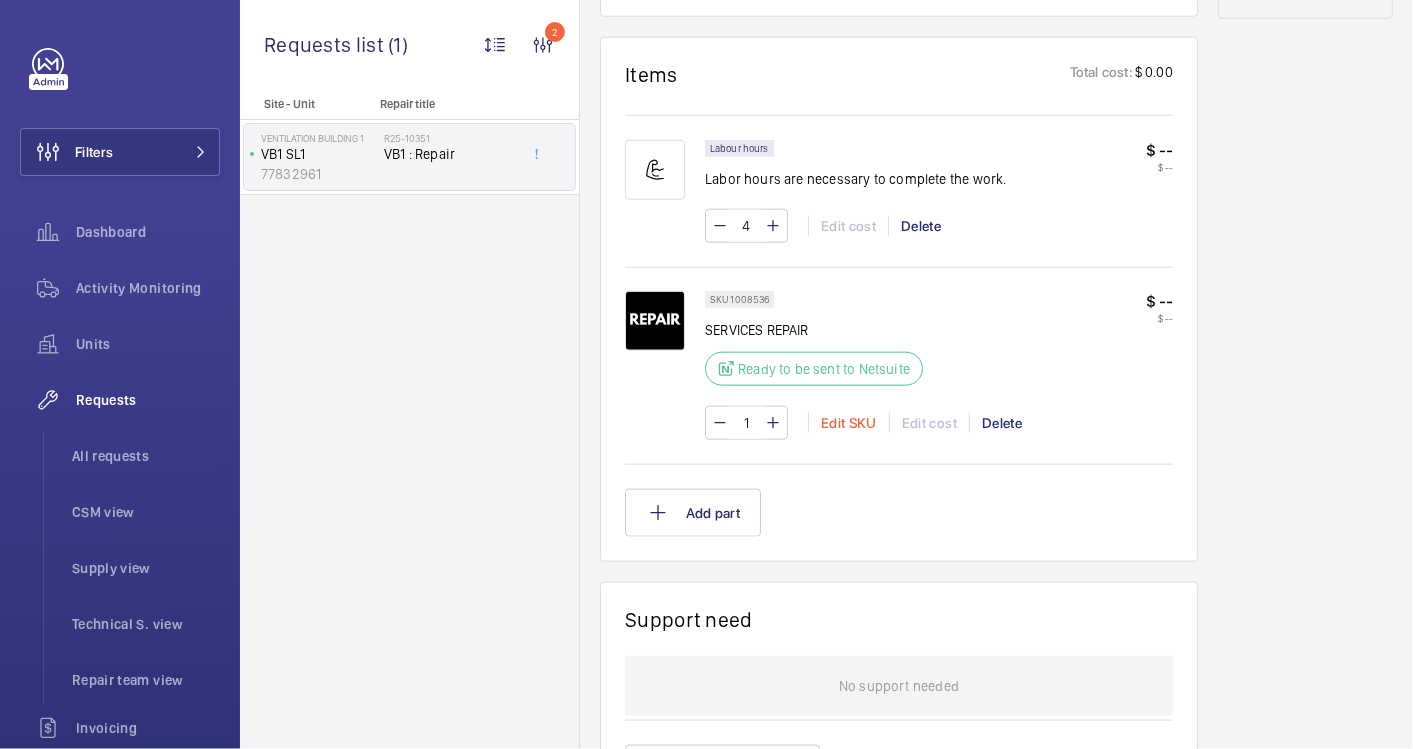 click on "Edit SKU" 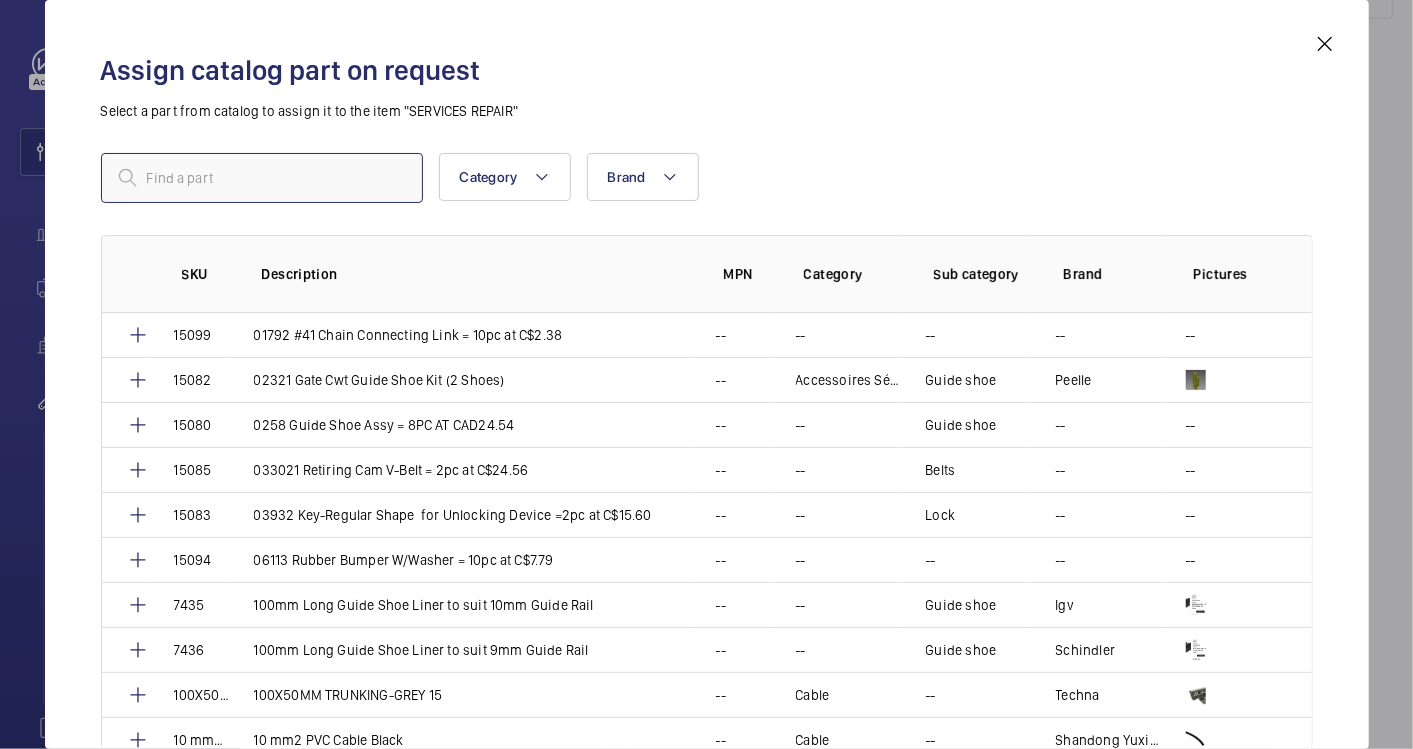 click at bounding box center (262, 178) 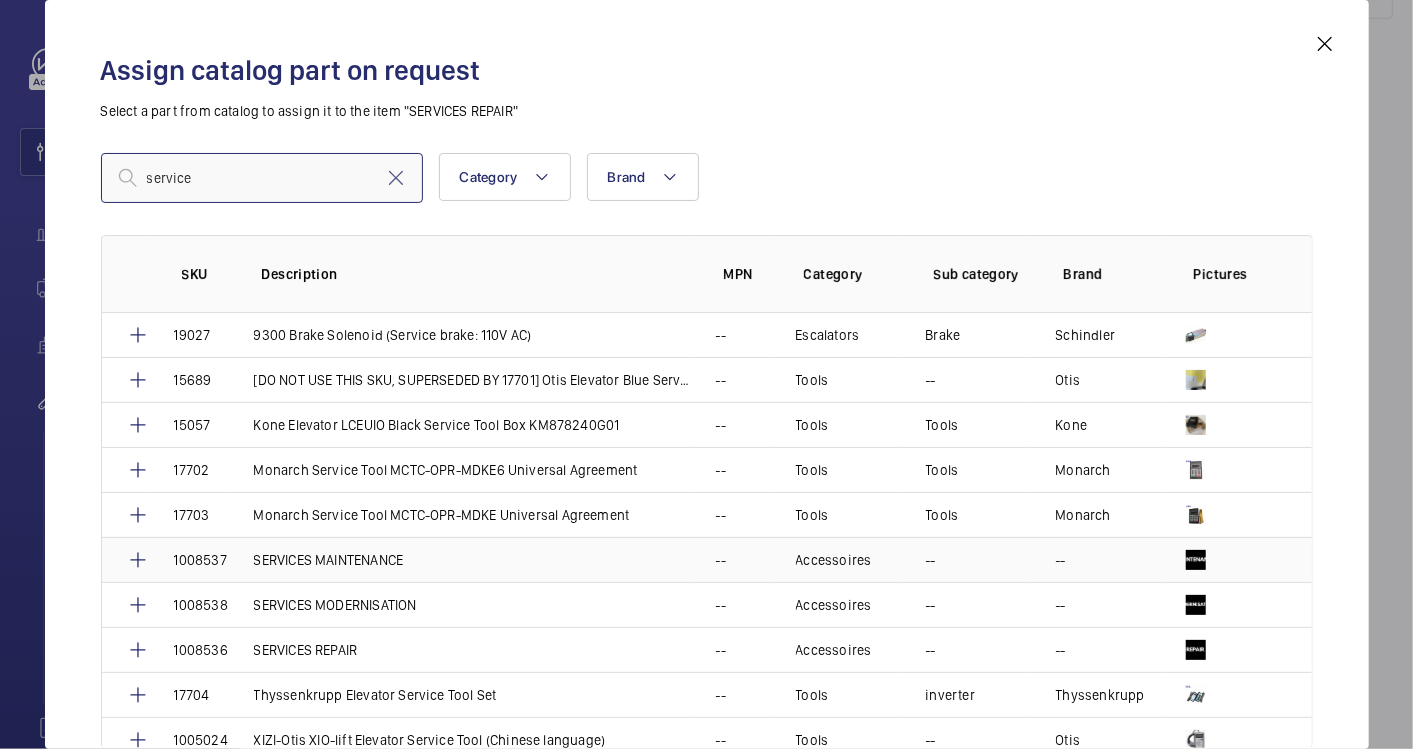type on "service" 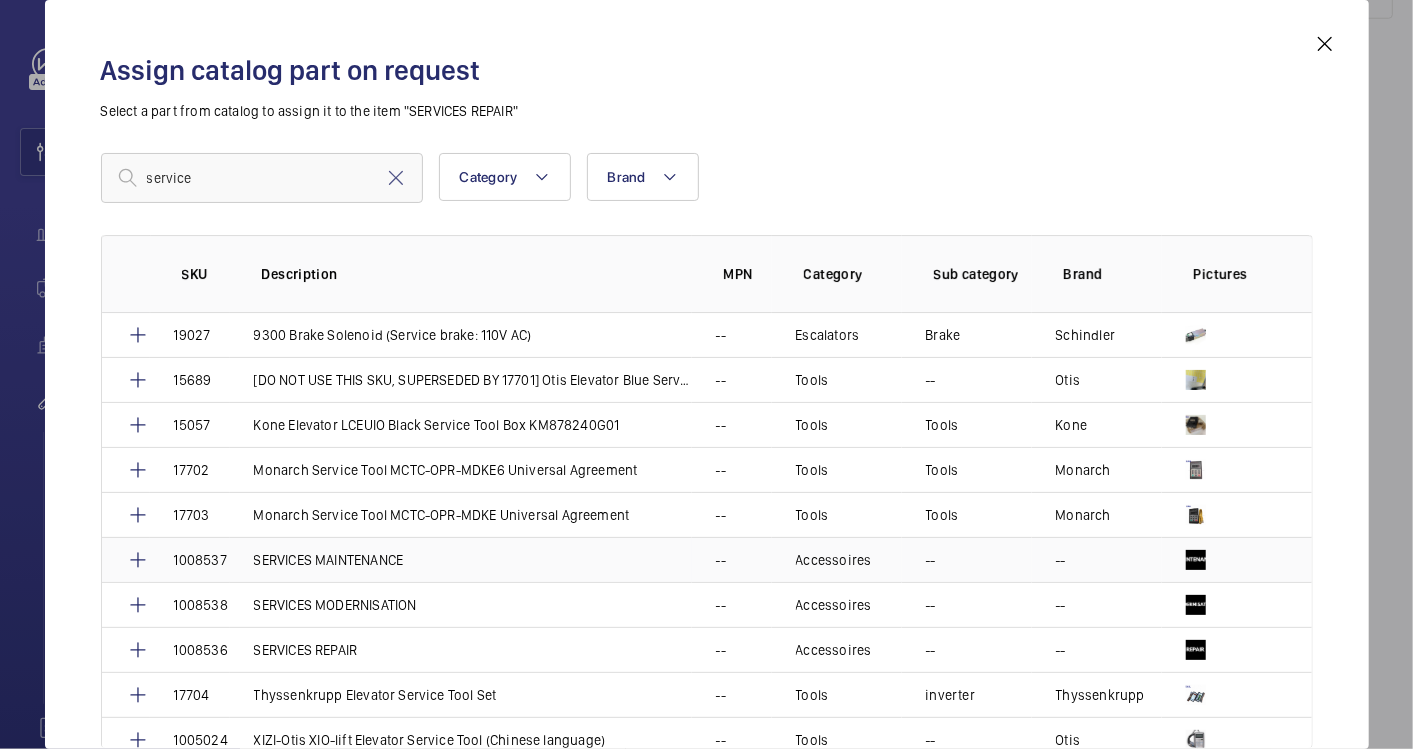 click on "SERVICES MAINTENANCE" at bounding box center (329, 560) 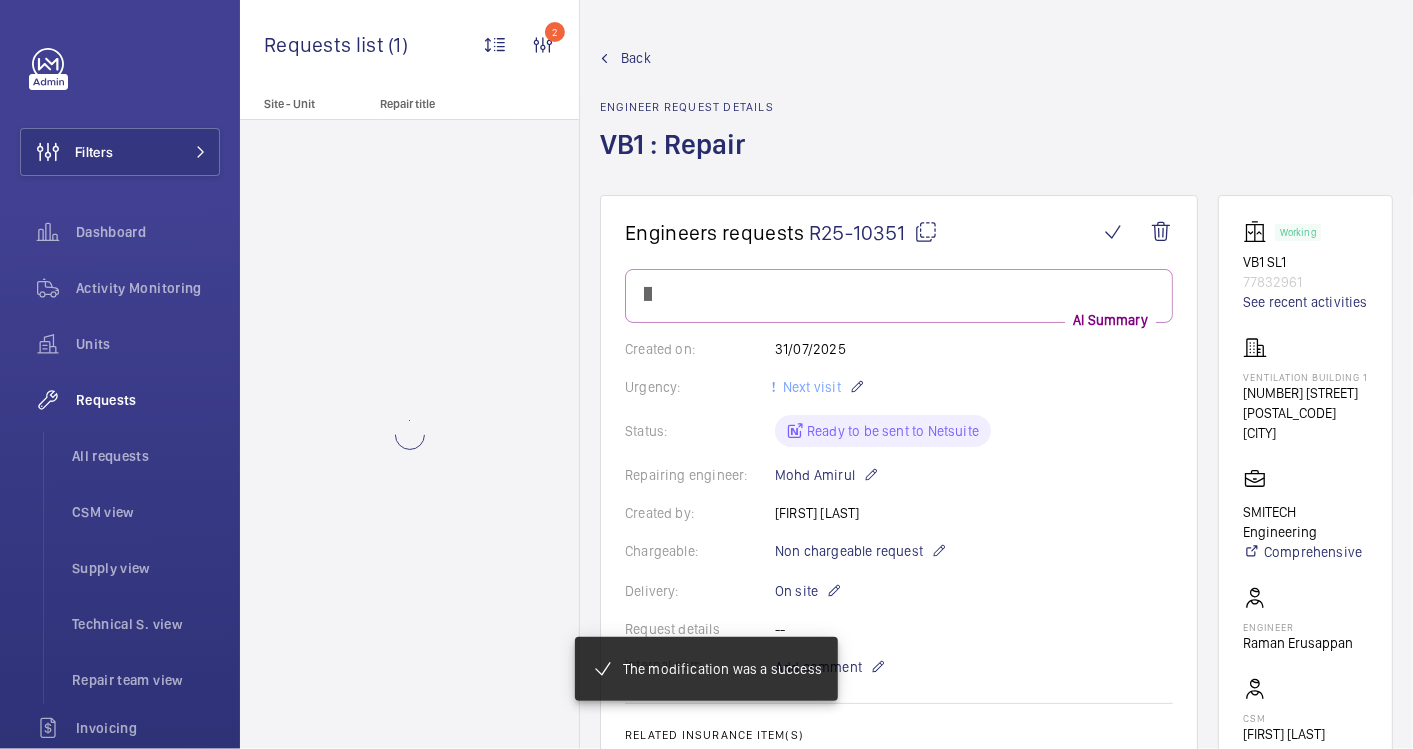 scroll, scrollTop: 1111, scrollLeft: 0, axis: vertical 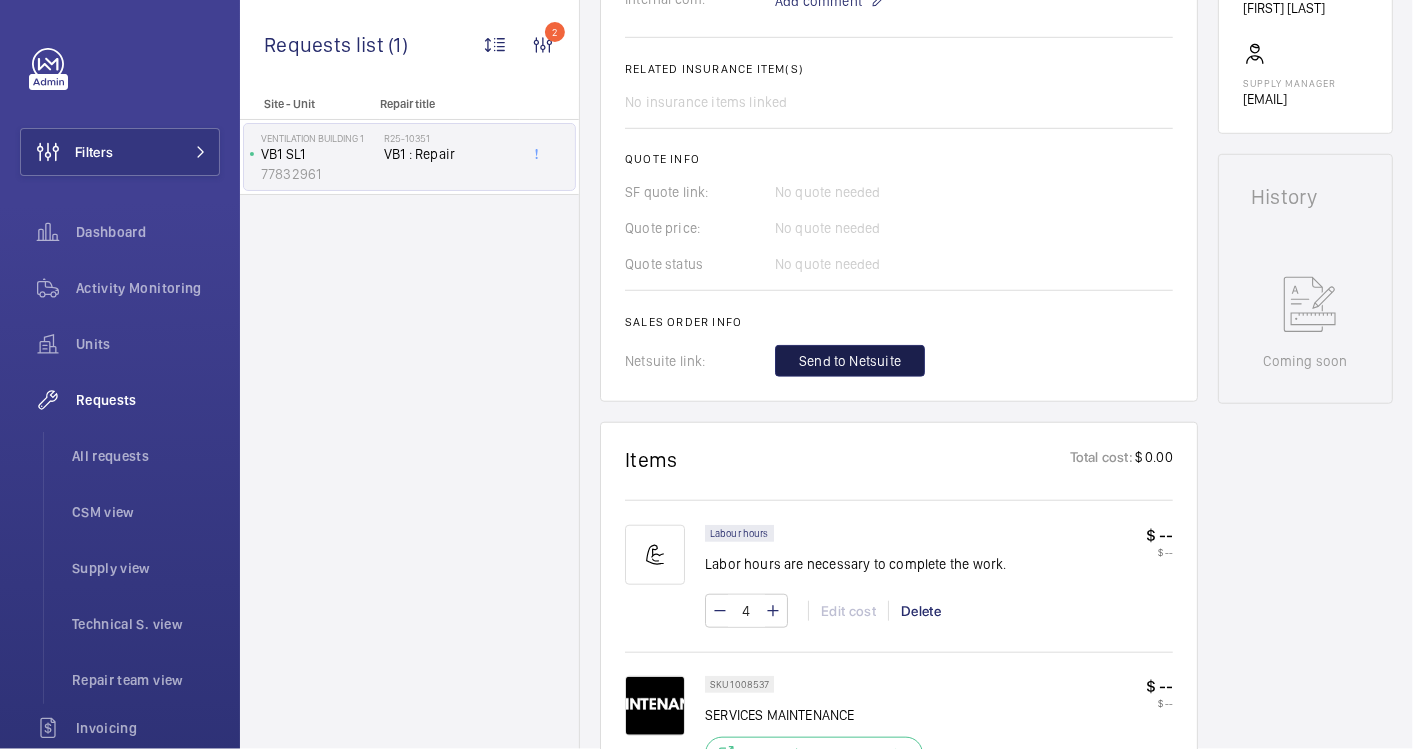 click on "Send to Netsuite" 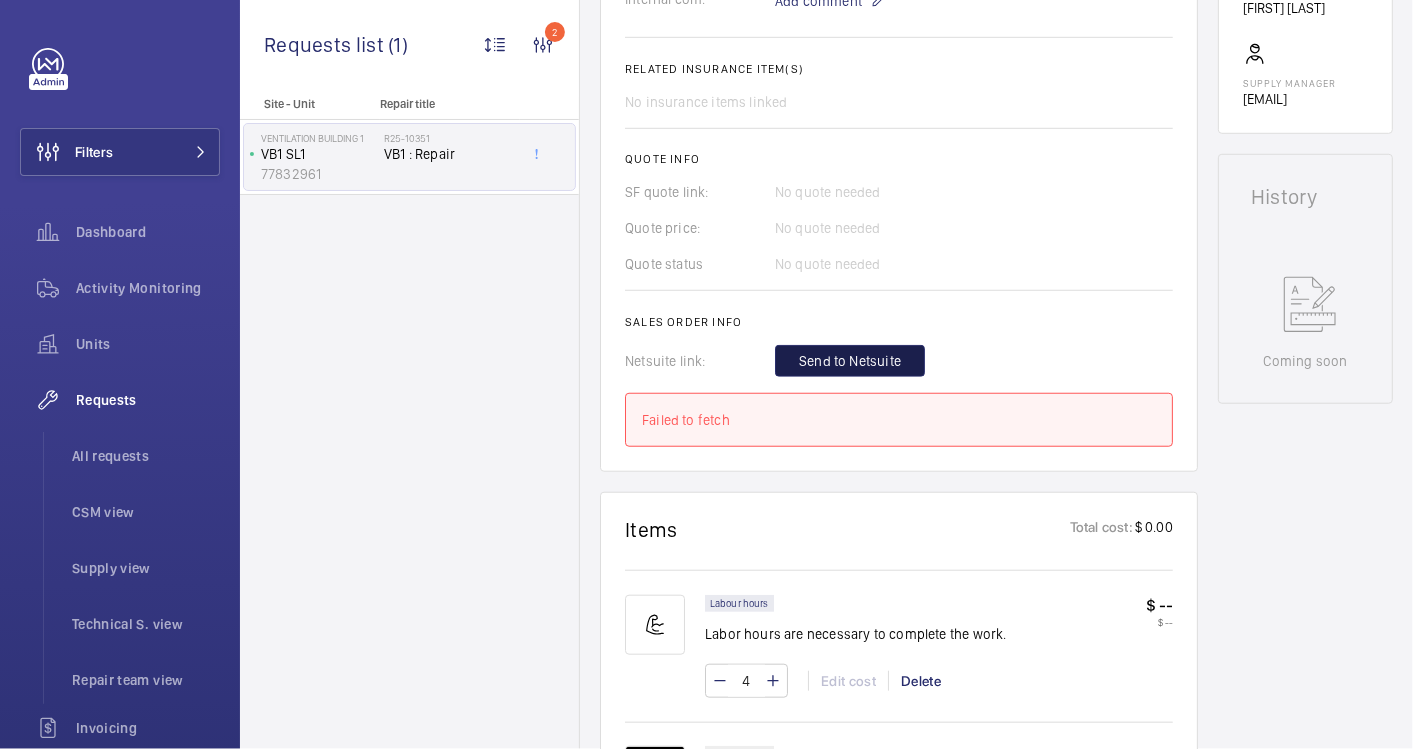 click on "Send to Netsuite" 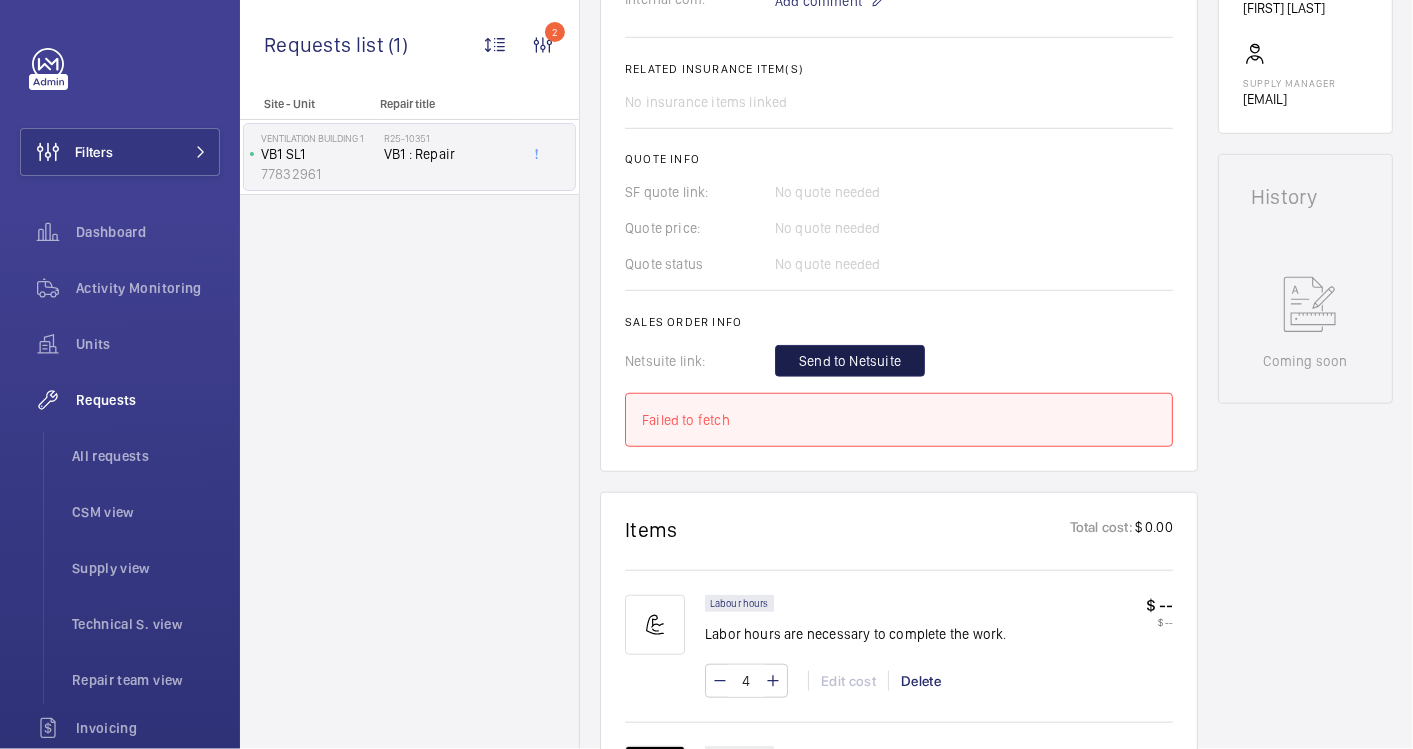 click on "Send to Netsuite" 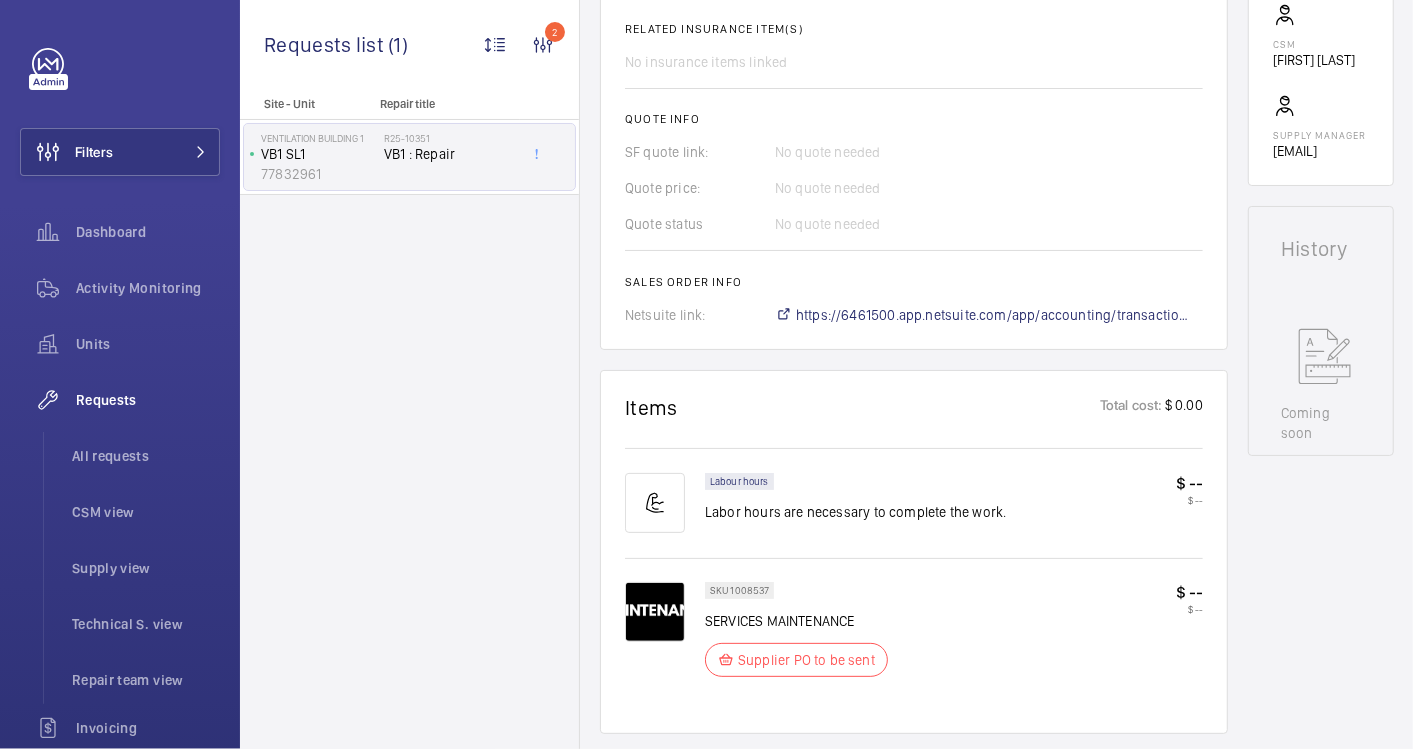 scroll, scrollTop: 786, scrollLeft: 0, axis: vertical 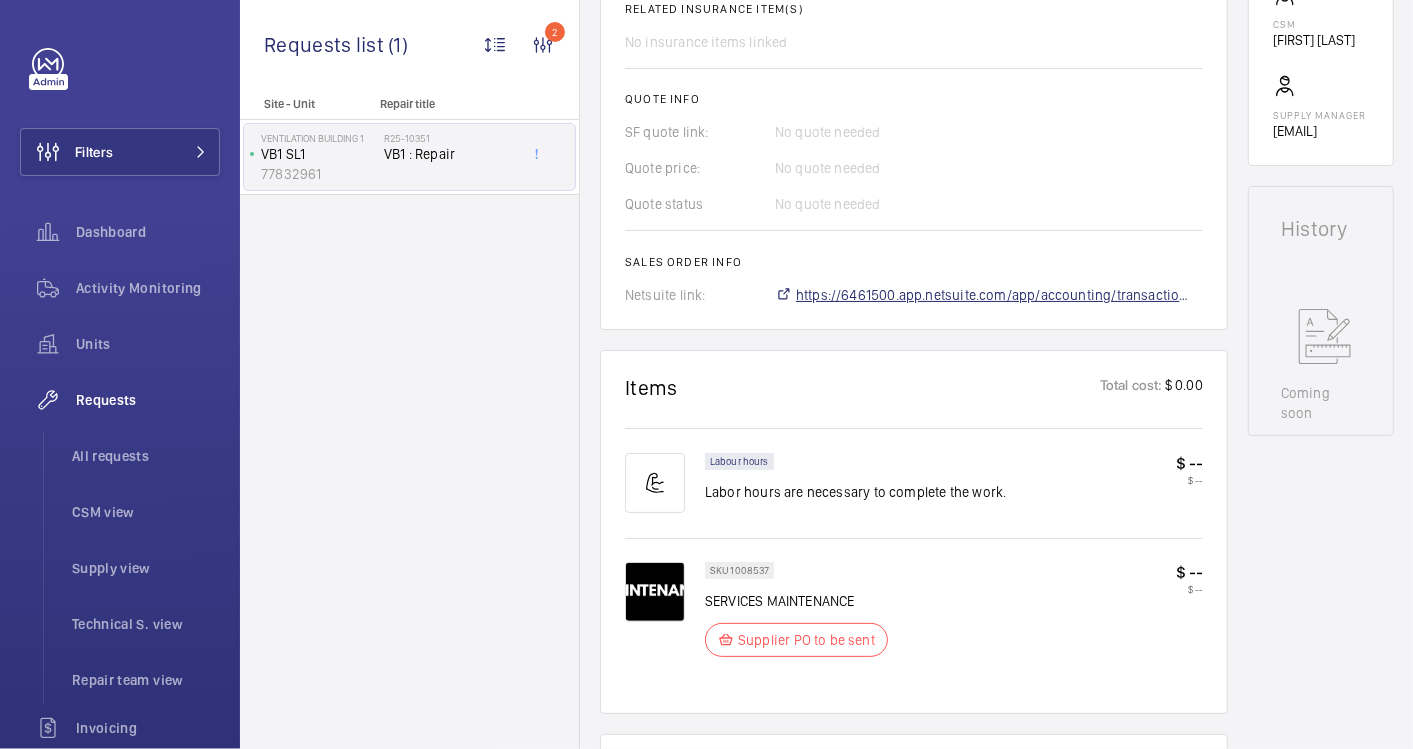 click on "https://6461500.app.netsuite.com/app/accounting/transactions/salesord.nl?id=2873261" 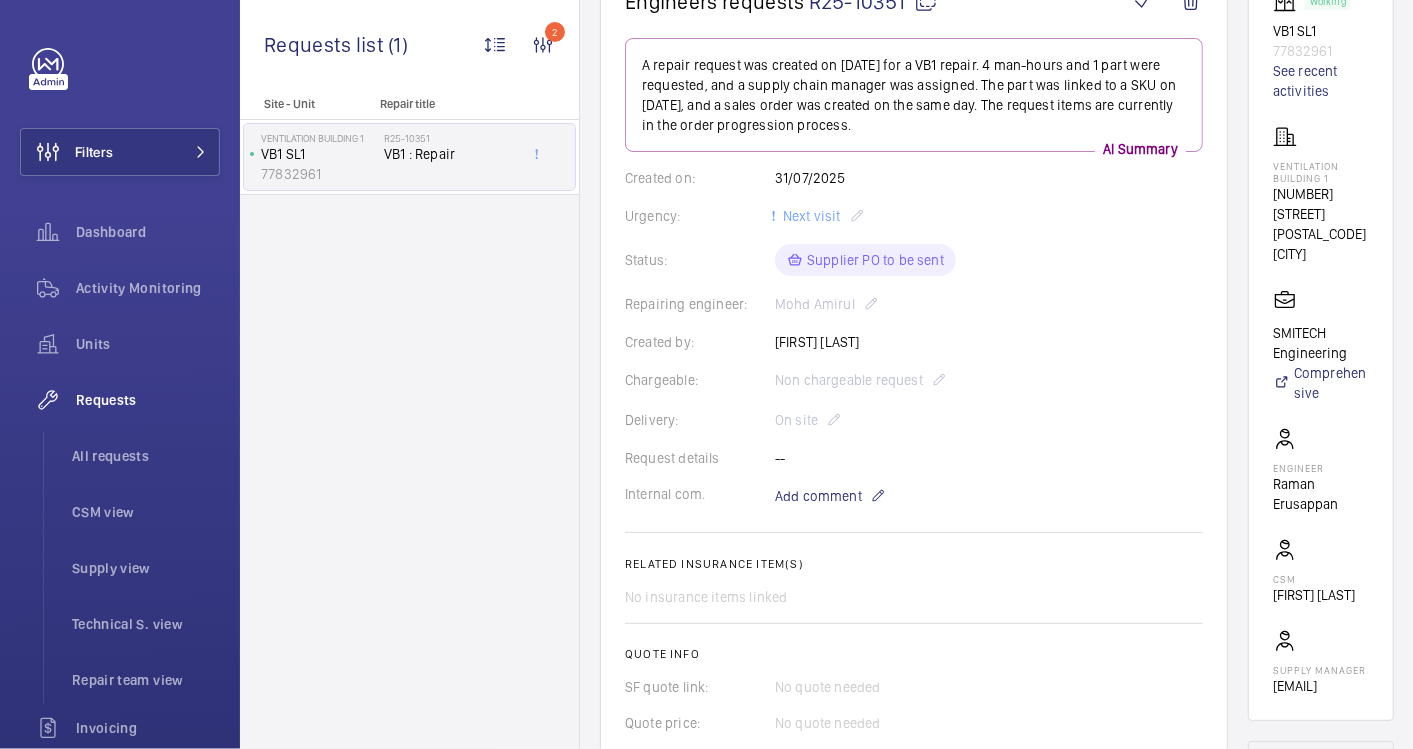 scroll, scrollTop: 0, scrollLeft: 0, axis: both 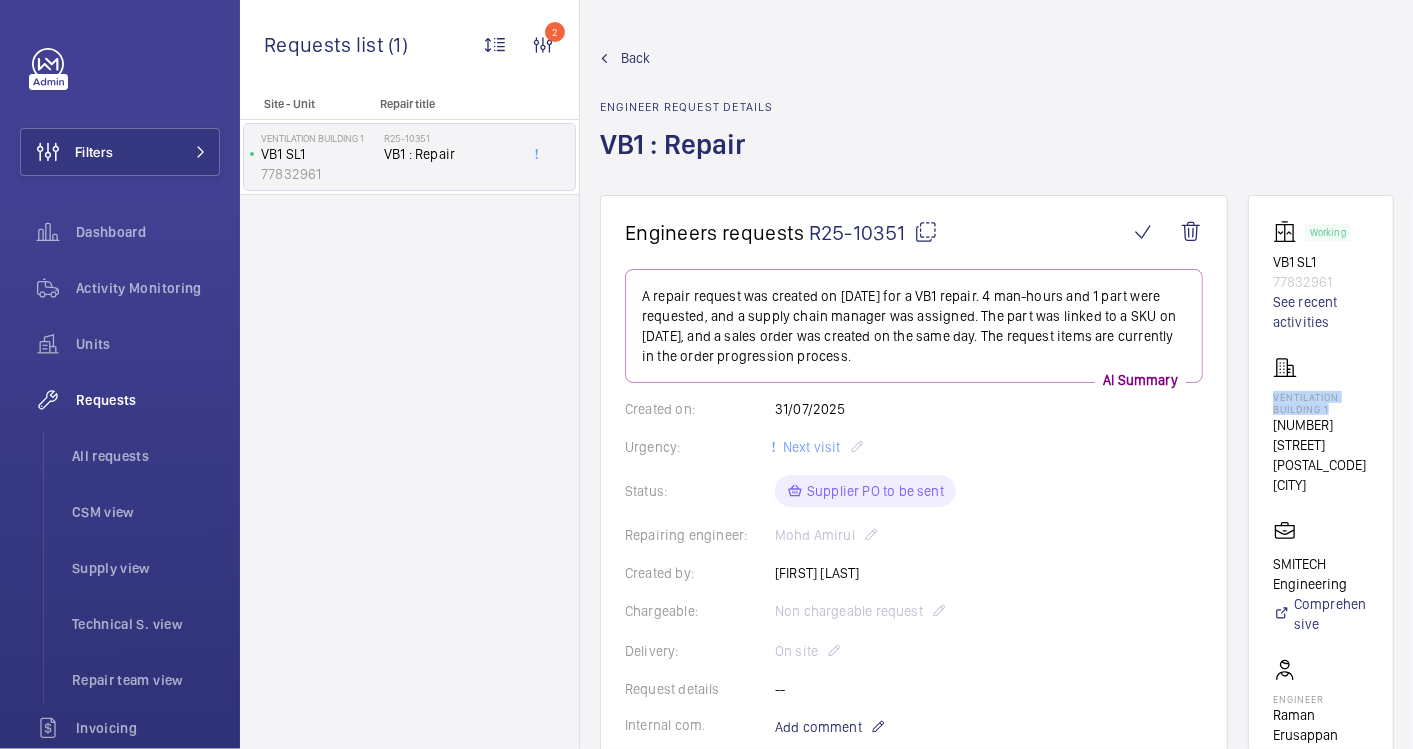 drag, startPoint x: 1334, startPoint y: 406, endPoint x: 1268, endPoint y: 395, distance: 66.910385 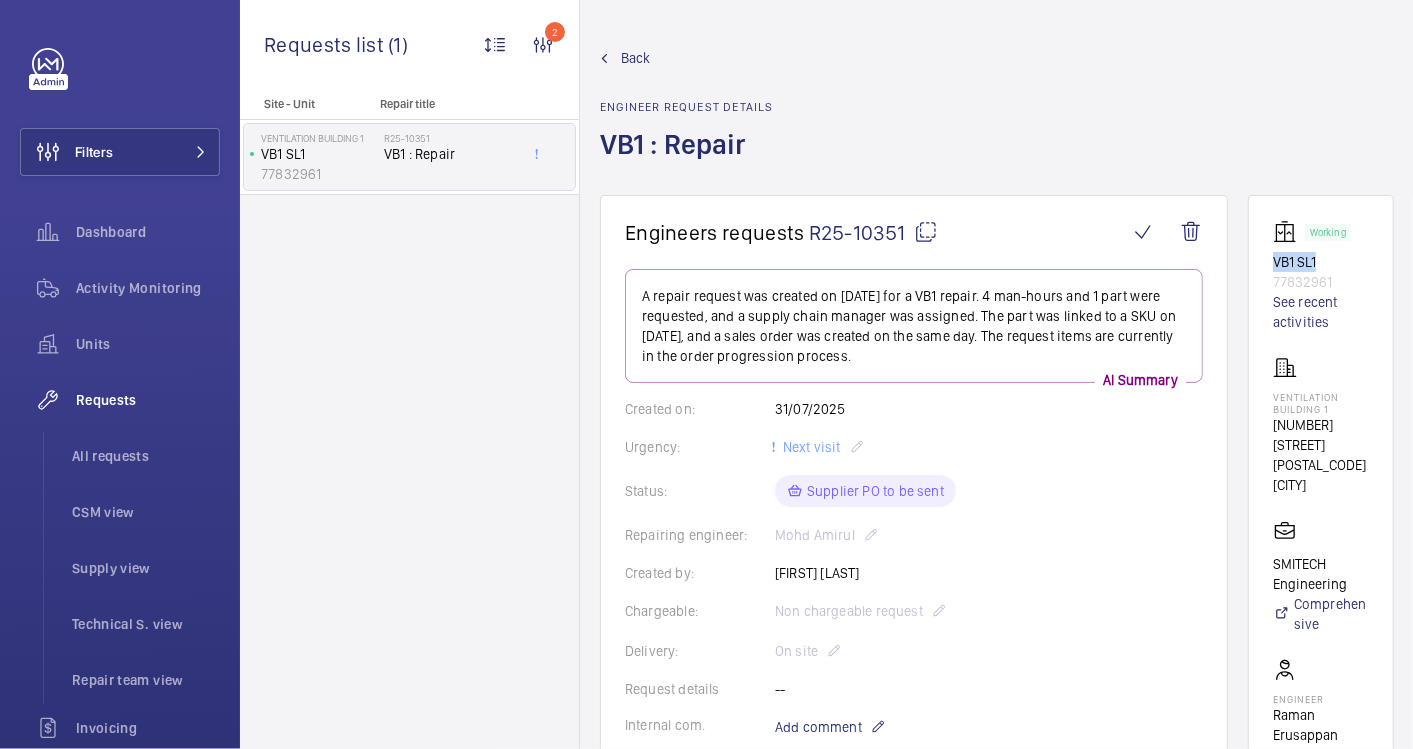 drag, startPoint x: 1318, startPoint y: 265, endPoint x: 1268, endPoint y: 262, distance: 50.08992 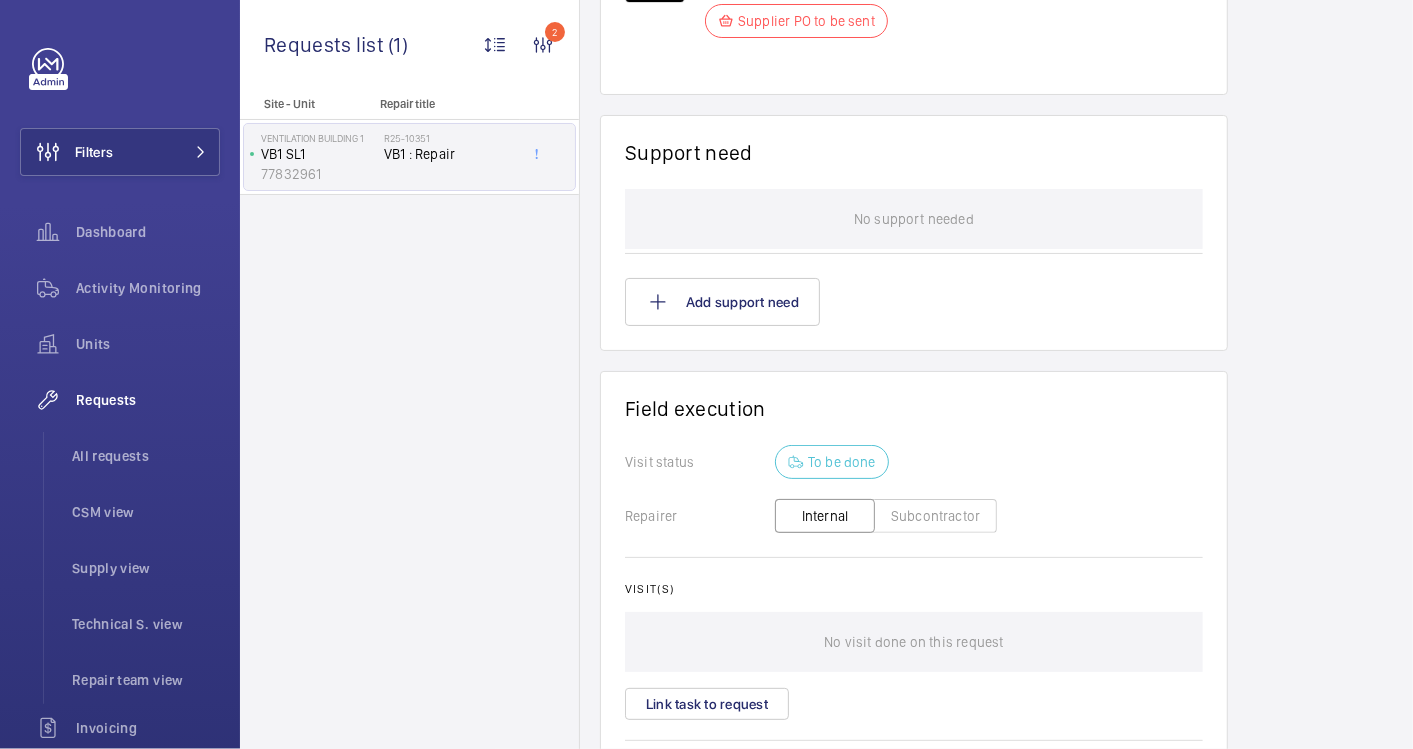 scroll, scrollTop: 1554, scrollLeft: 0, axis: vertical 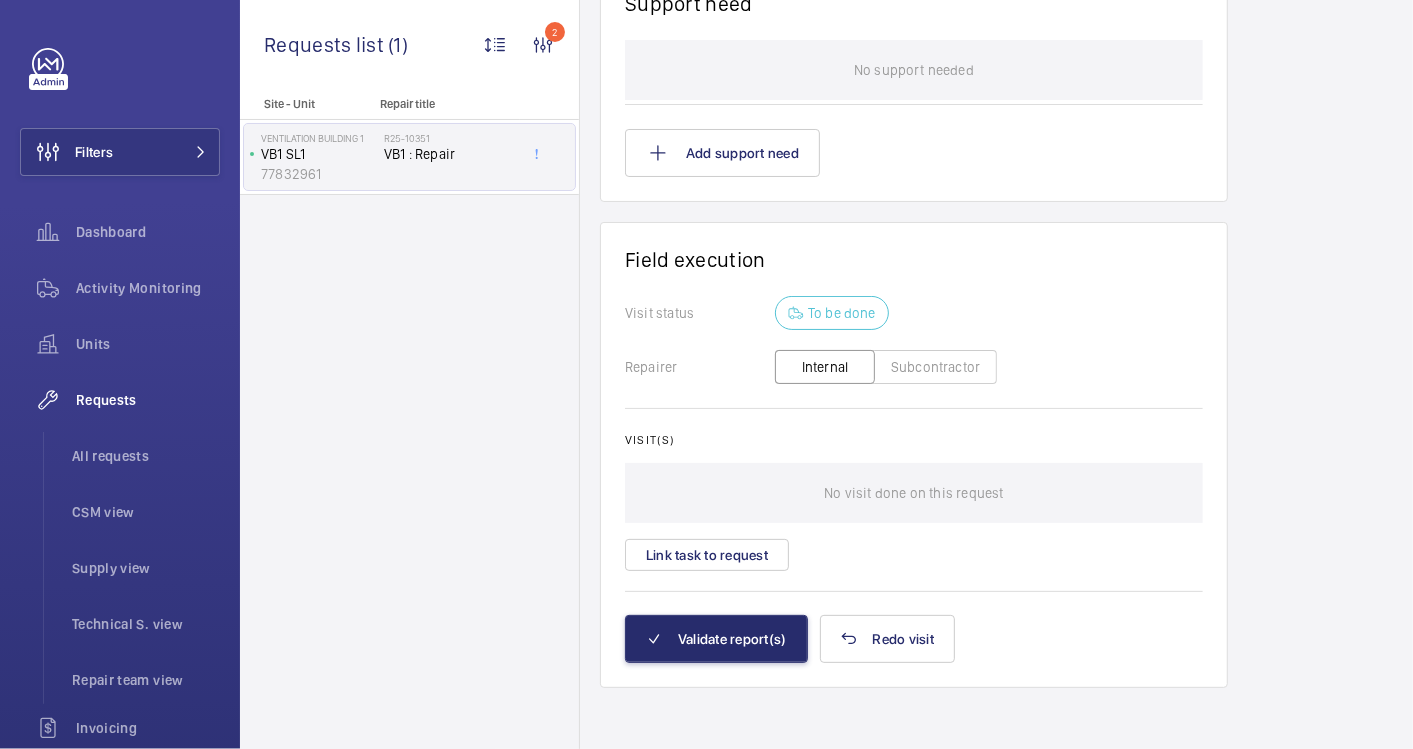 click on "Subcontractor" 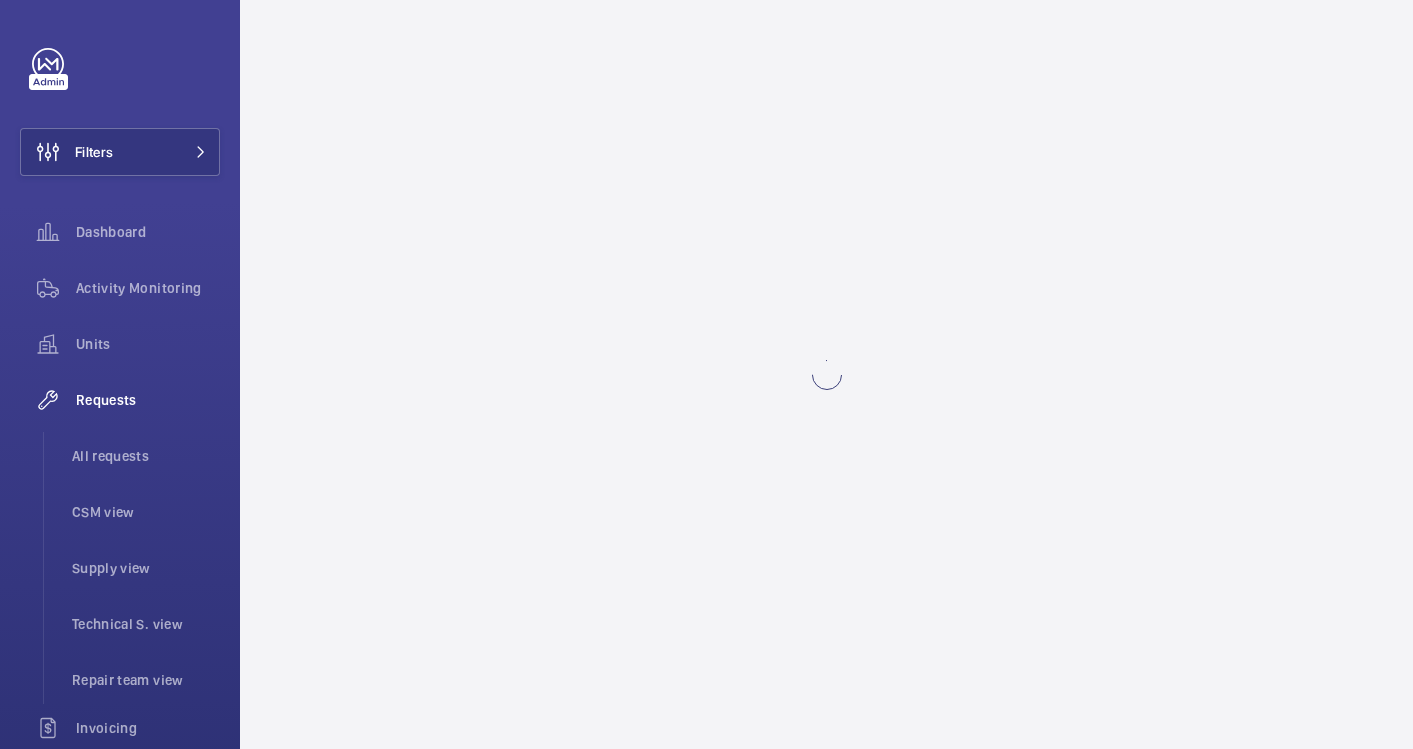 scroll, scrollTop: 0, scrollLeft: 0, axis: both 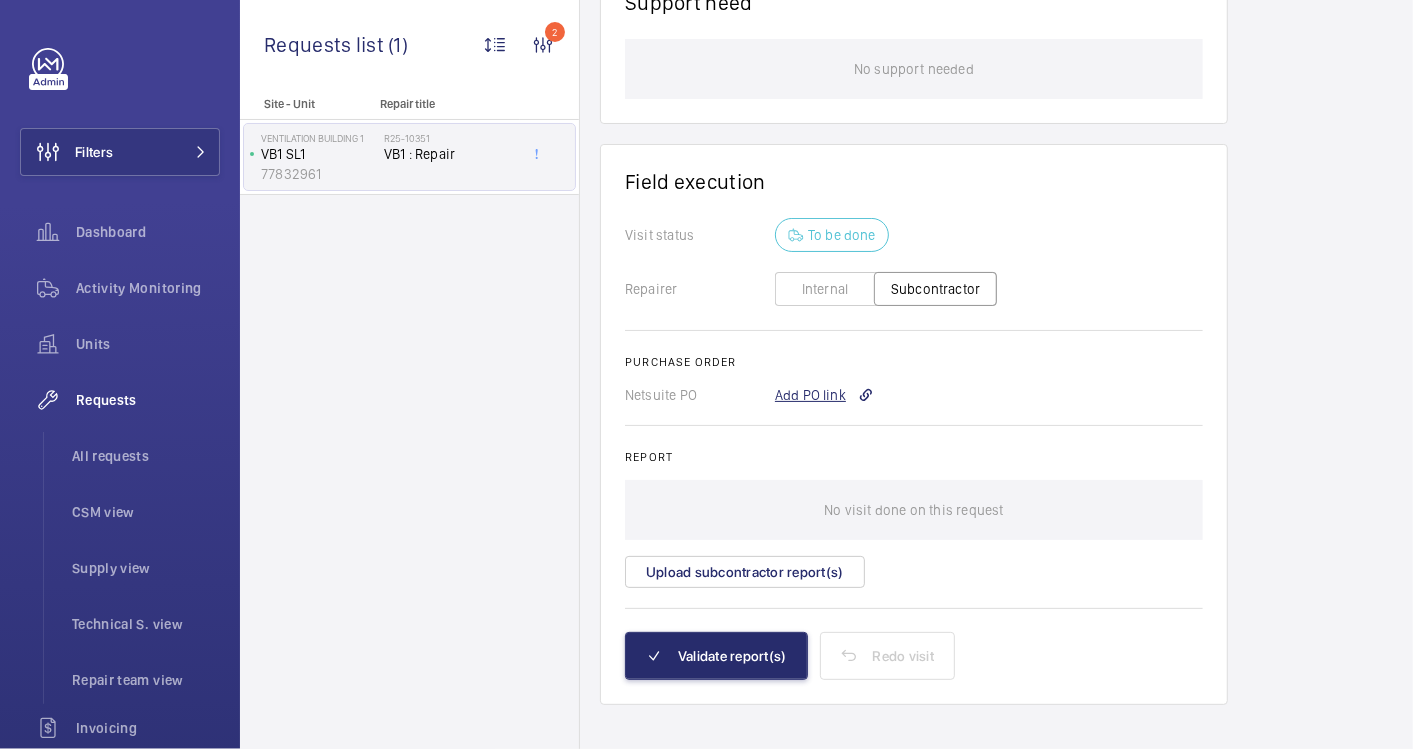 click on "Add PO link" 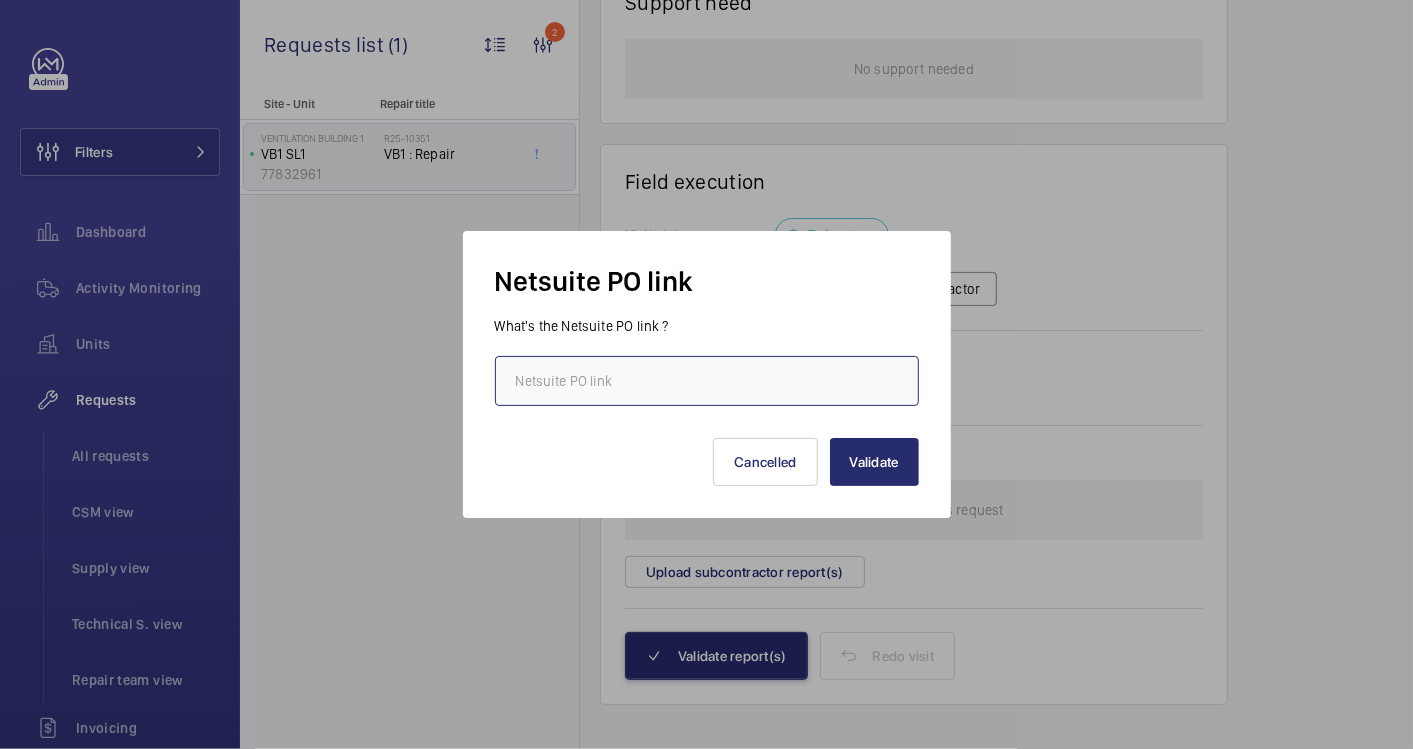 click at bounding box center (707, 381) 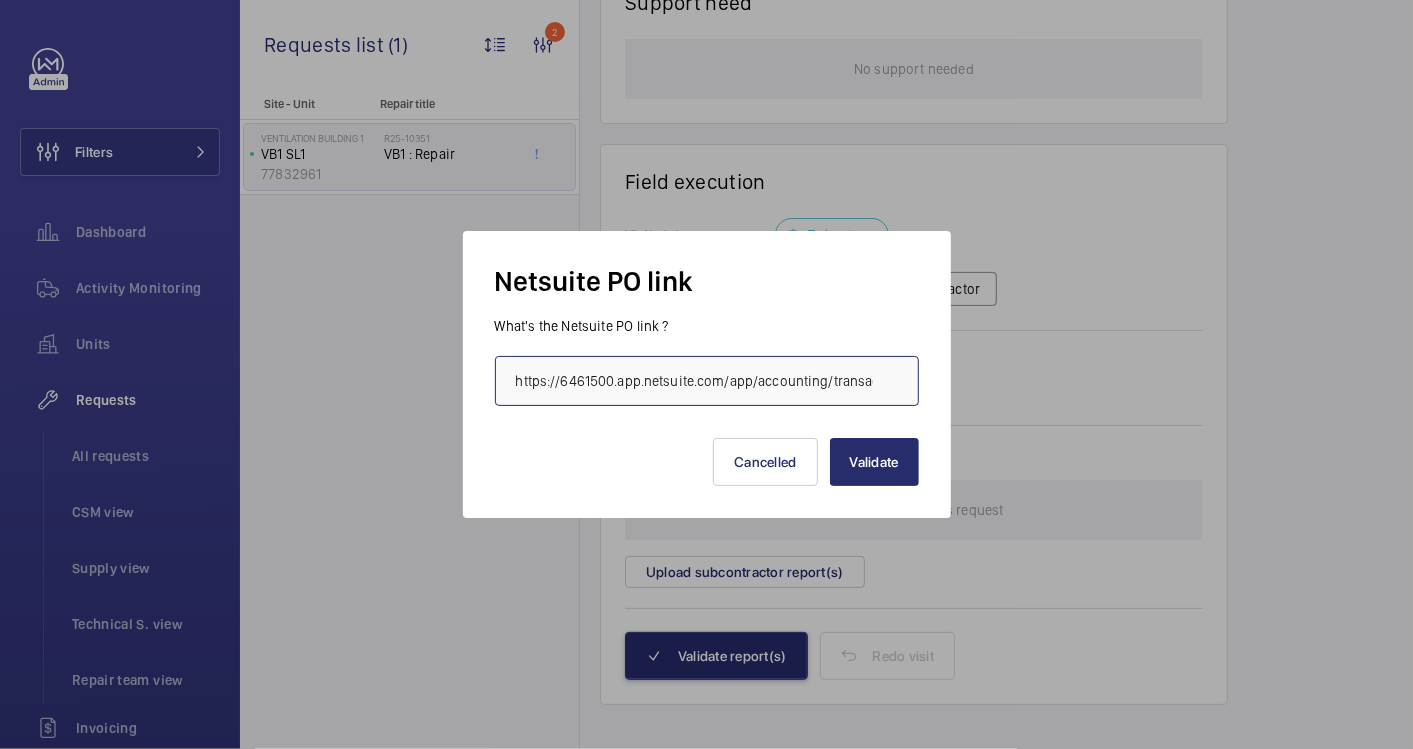 scroll, scrollTop: 0, scrollLeft: 548, axis: horizontal 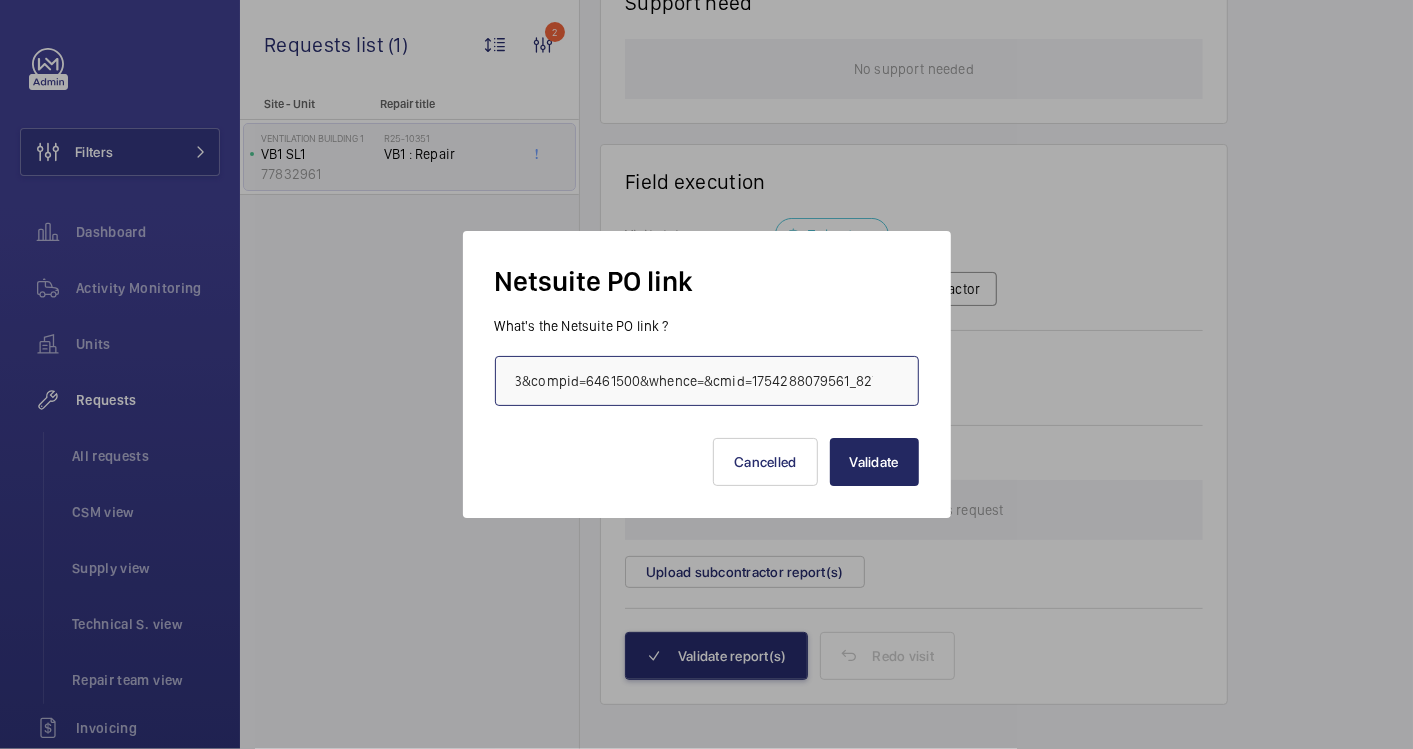 type on "https://6461500.app.netsuite.com/app/accounting/transactions/purchord.nl?id=2873363&compid=6461500&whence=&cmid=1754288079561_8279" 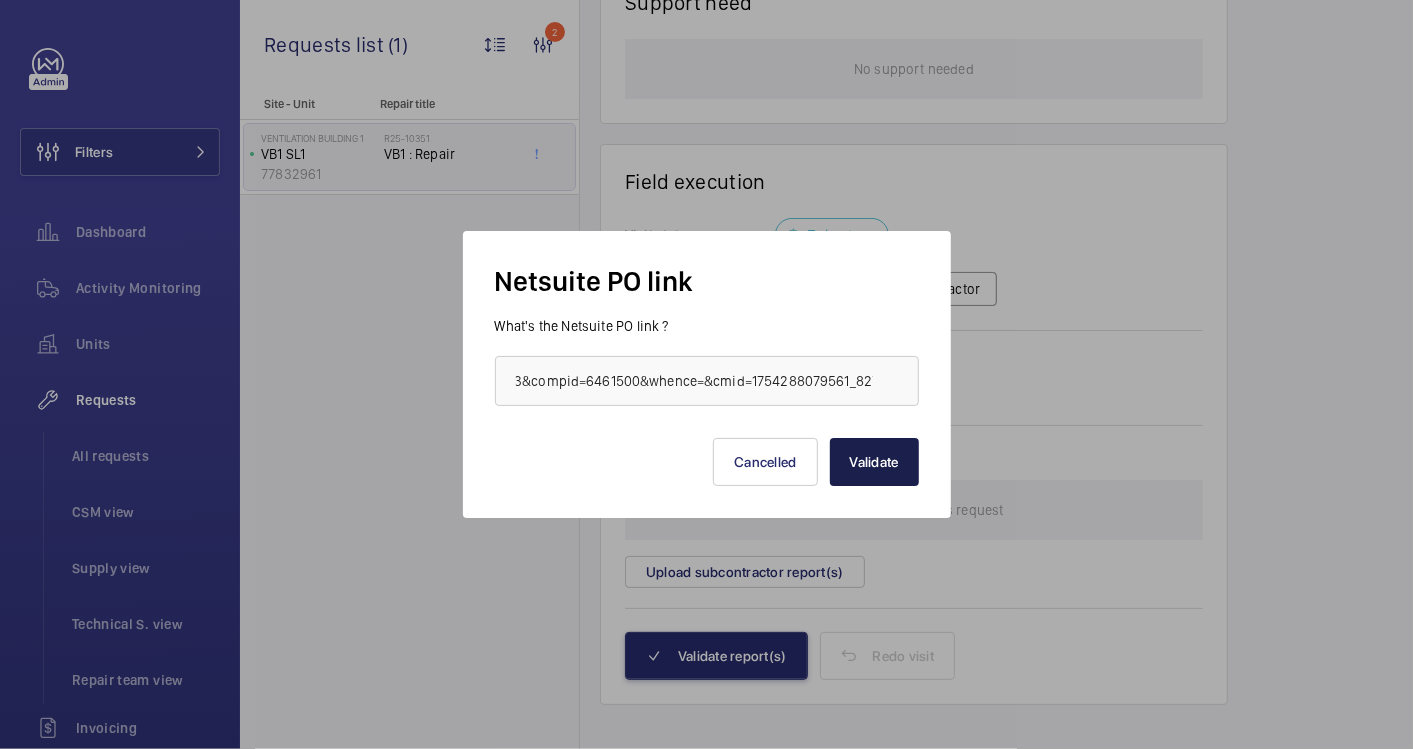 scroll, scrollTop: 0, scrollLeft: 0, axis: both 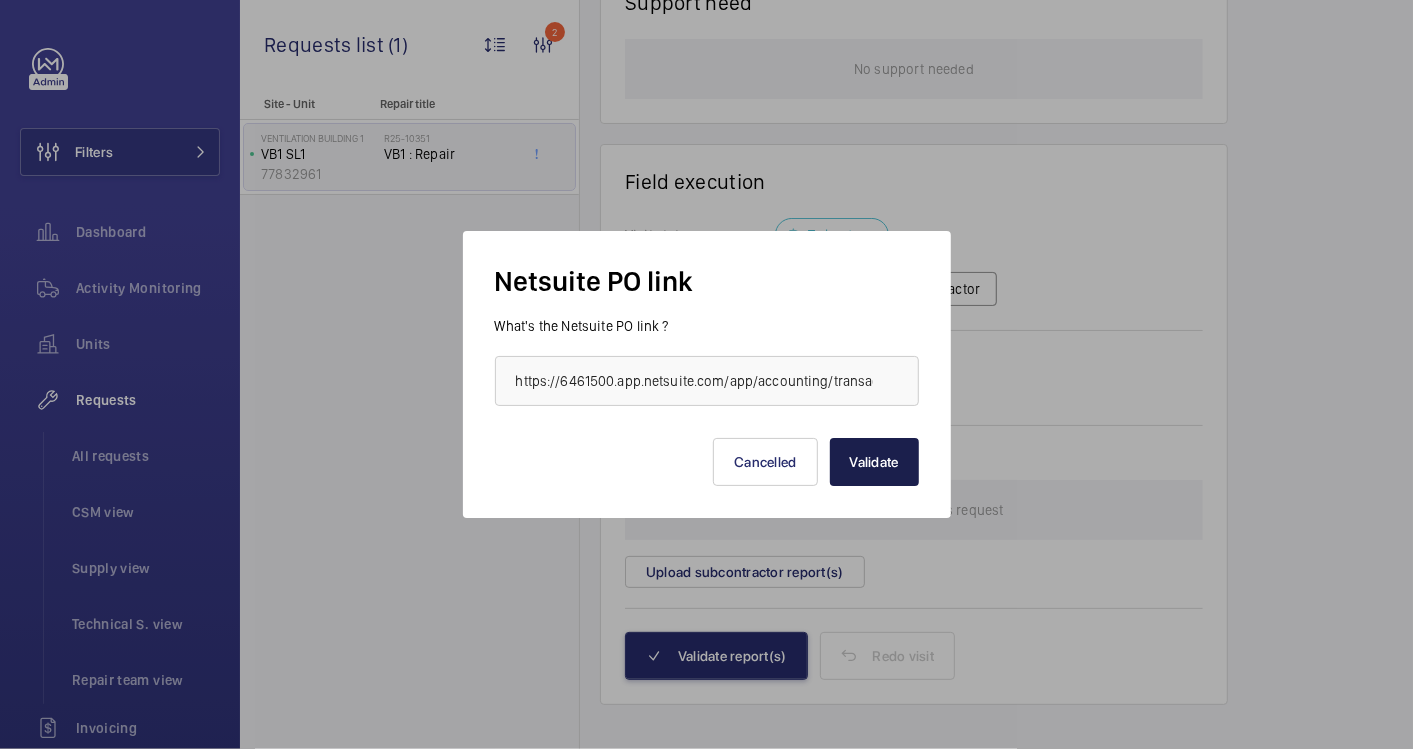 click on "Validate" at bounding box center (874, 462) 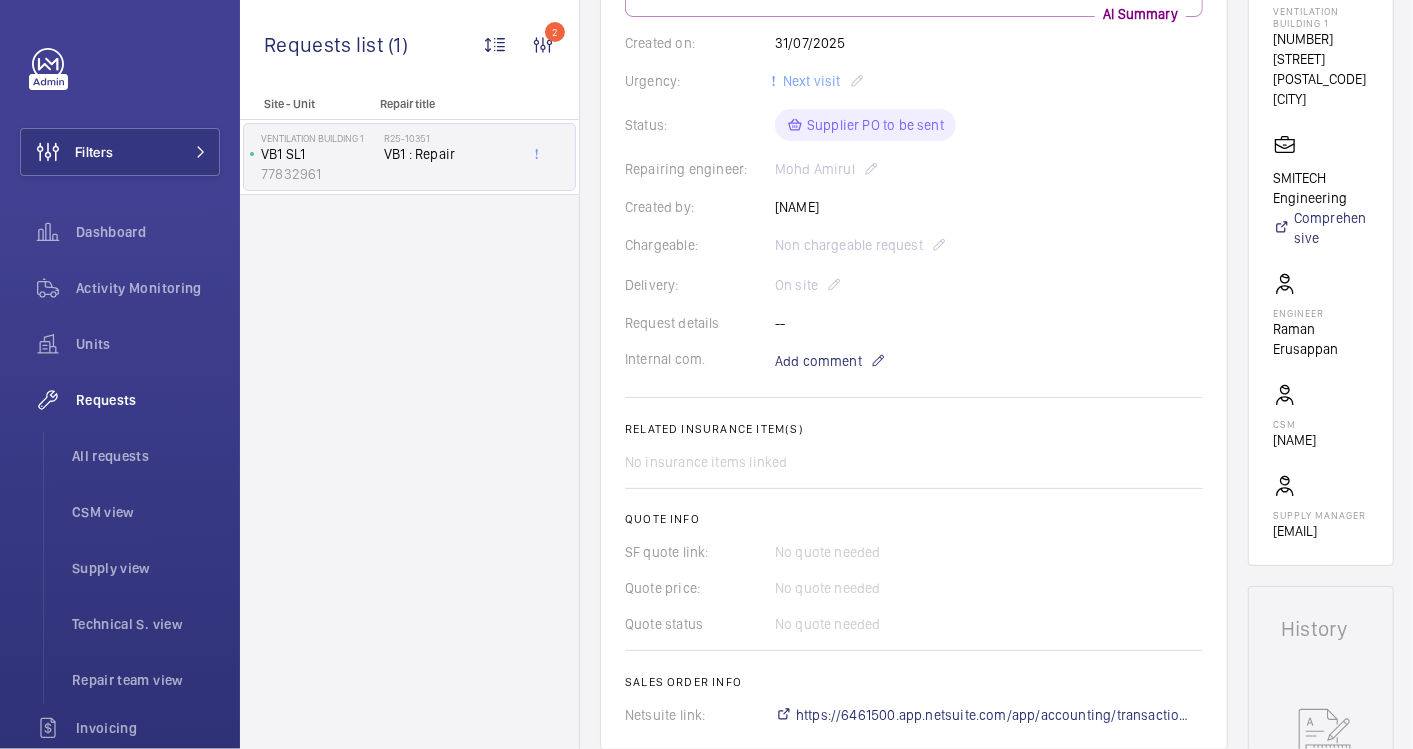 scroll, scrollTop: 620, scrollLeft: 0, axis: vertical 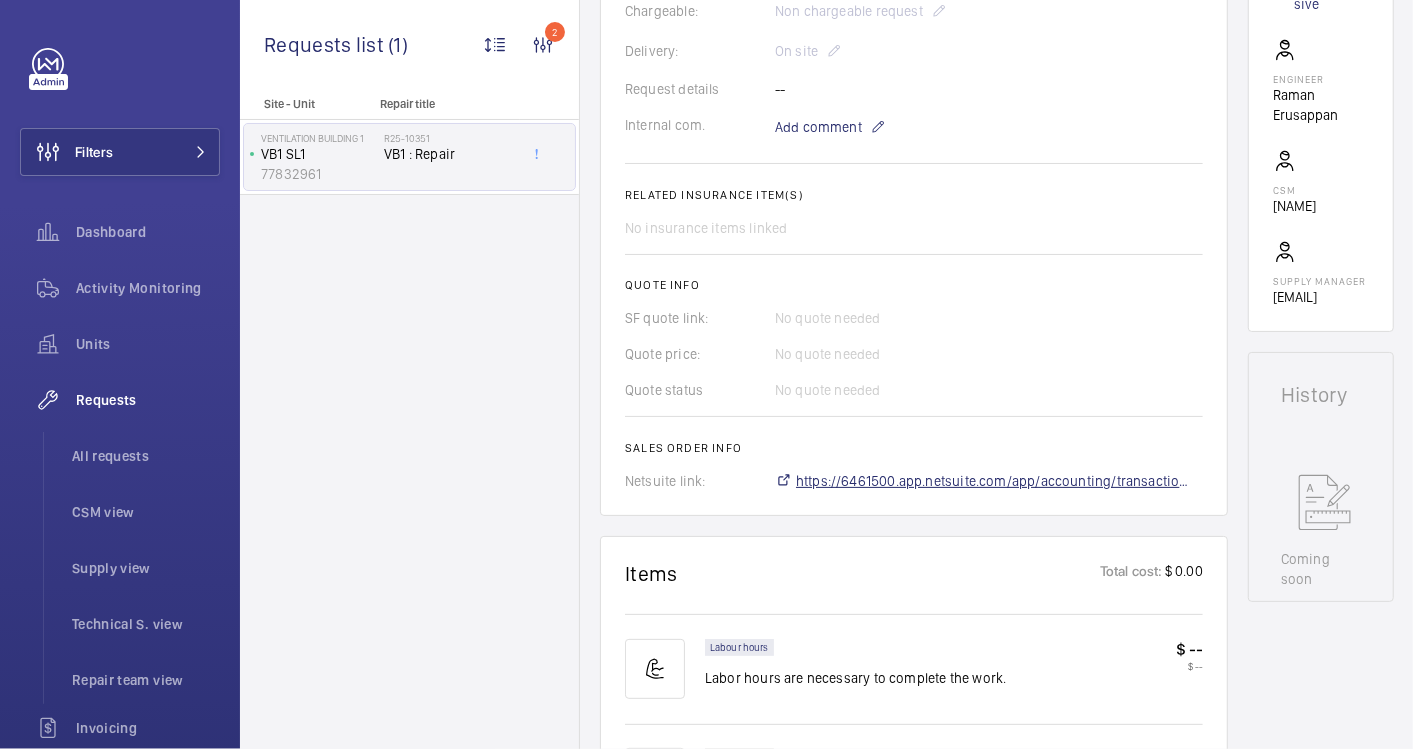 click on "https://6461500.app.netsuite.com/app/accounting/transactions/salesord.nl?id=2873261" 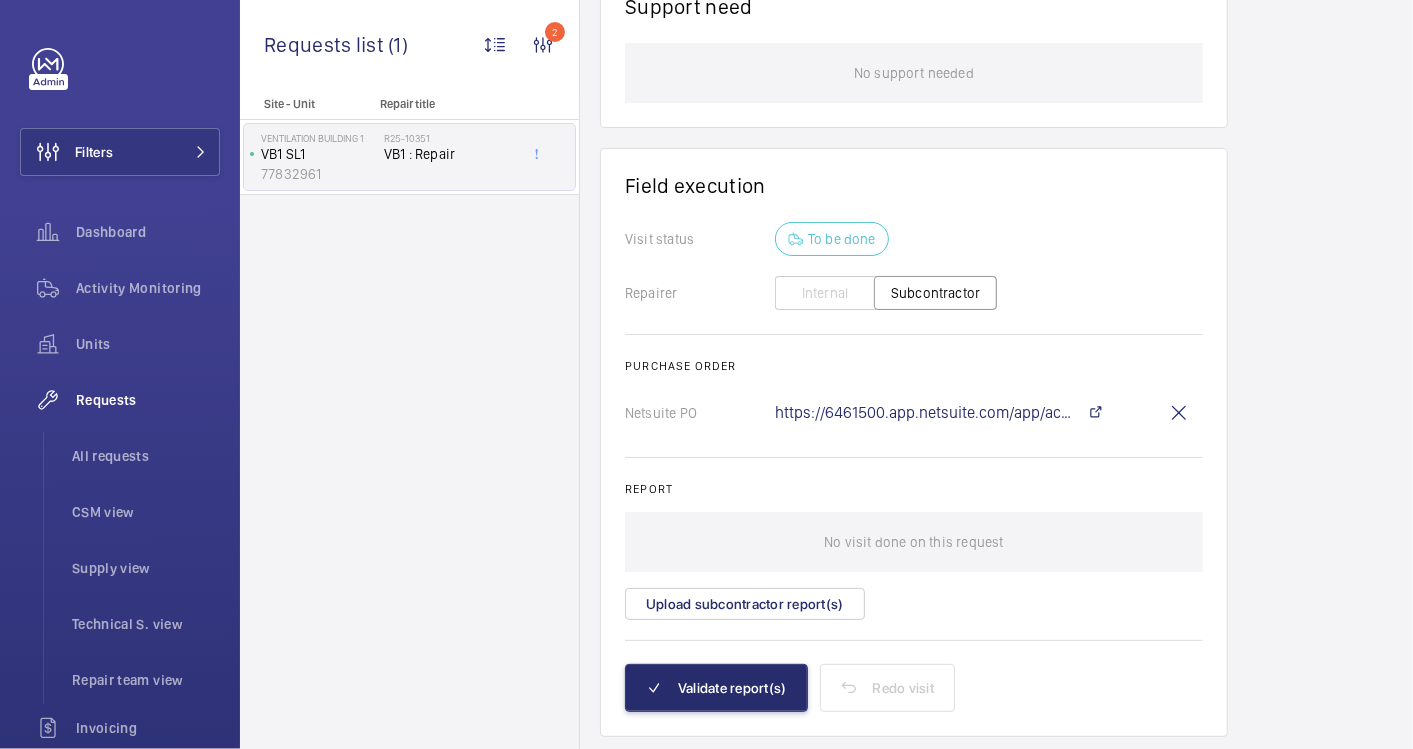 scroll, scrollTop: 1620, scrollLeft: 0, axis: vertical 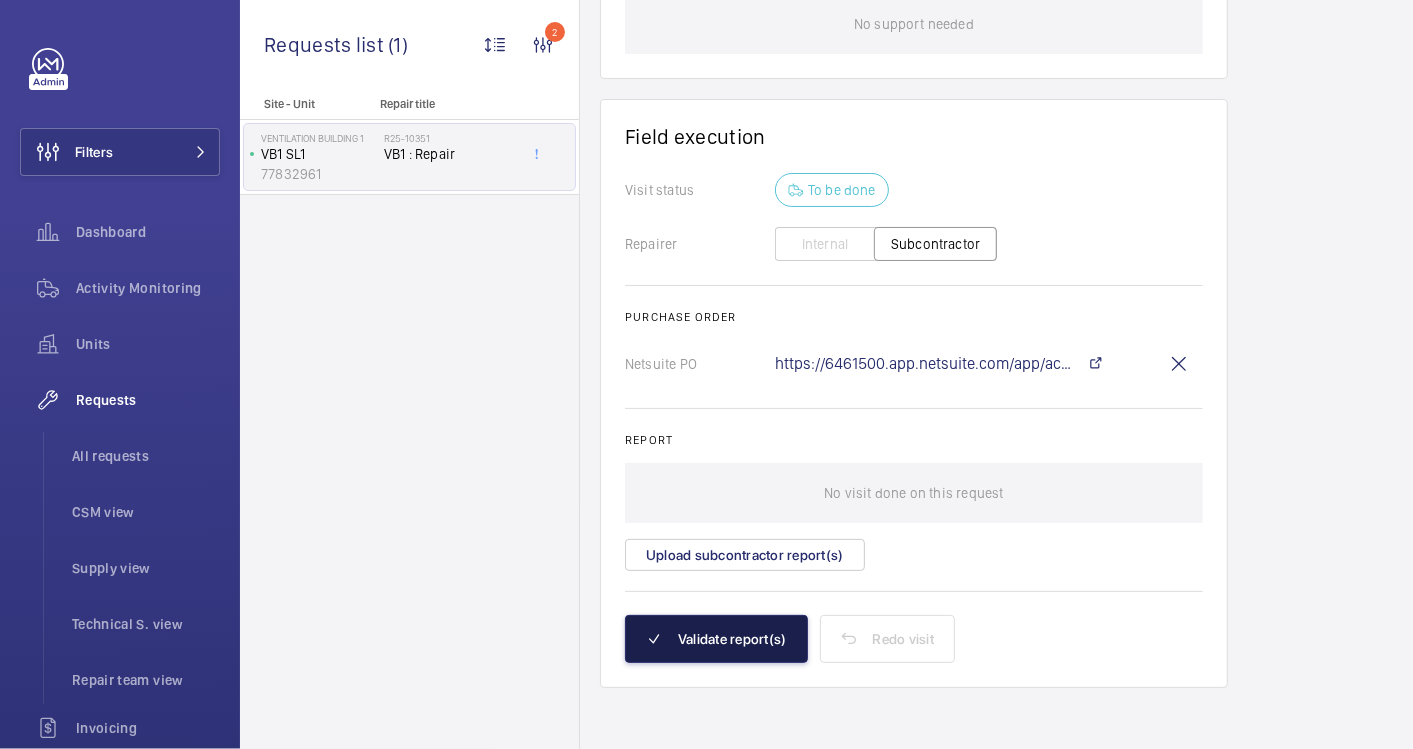 click on "Validate report(s)" 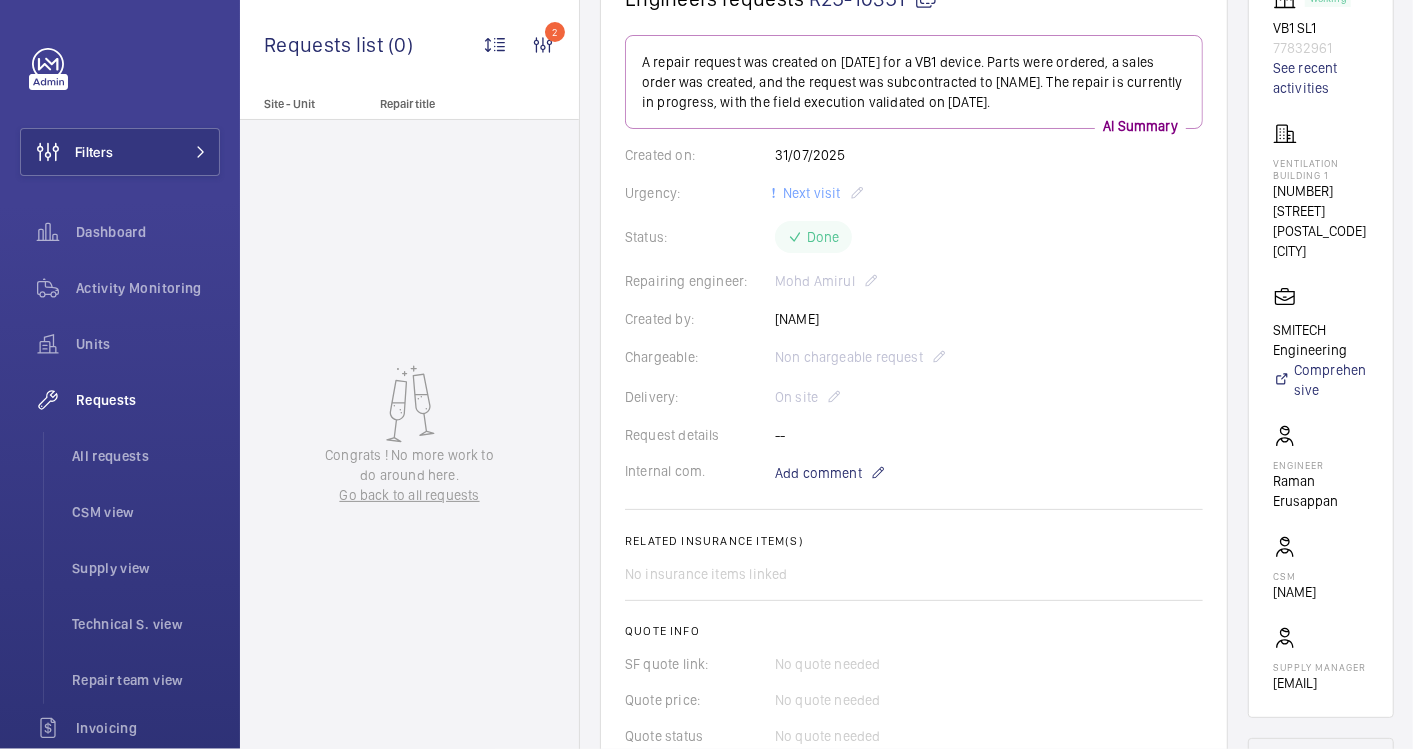 scroll, scrollTop: 0, scrollLeft: 0, axis: both 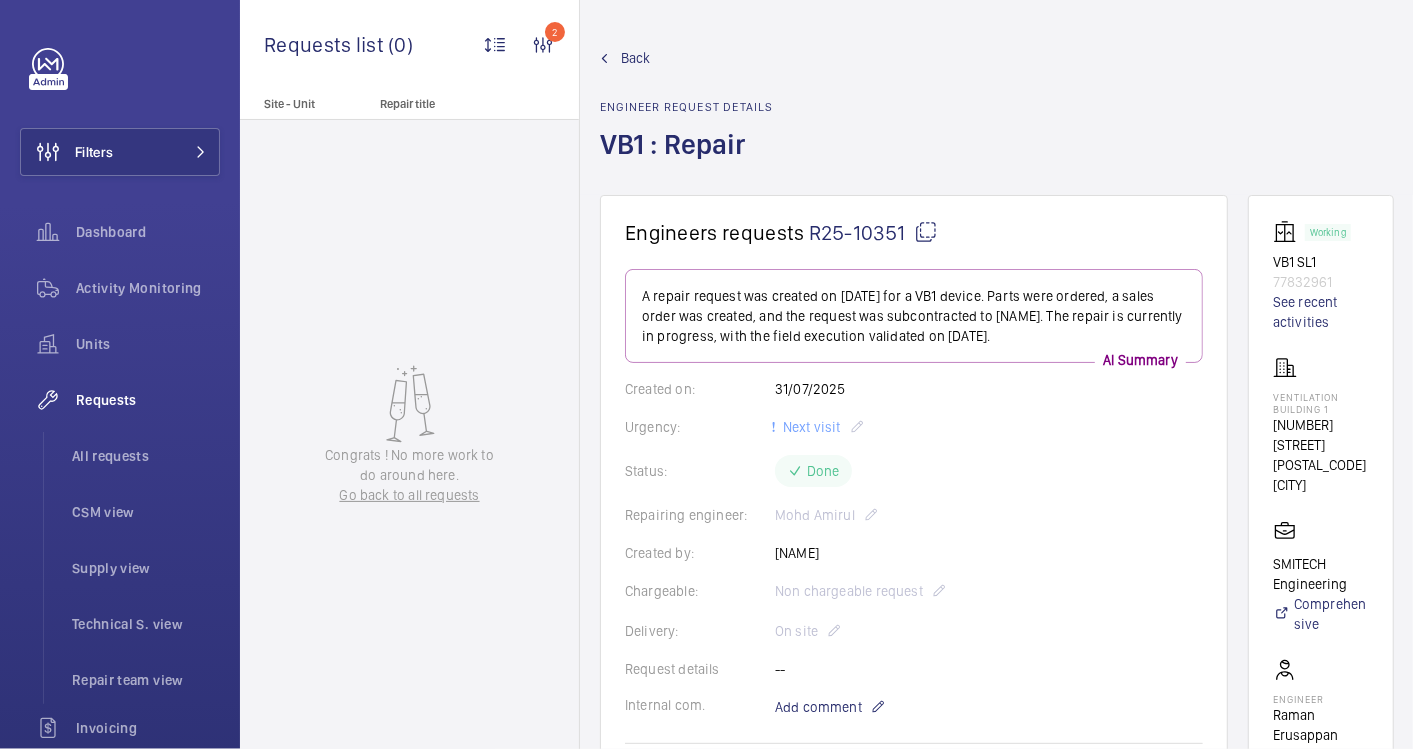 click on "Back" 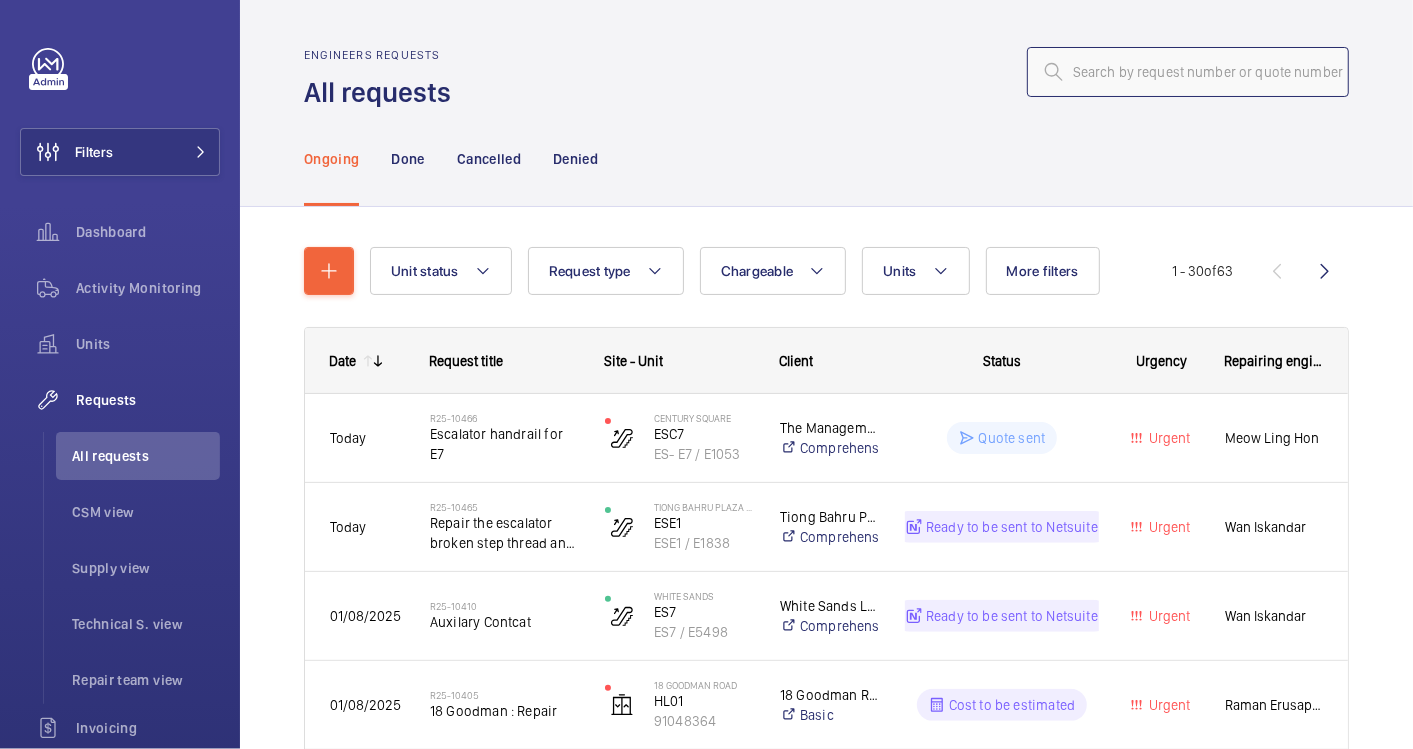 click 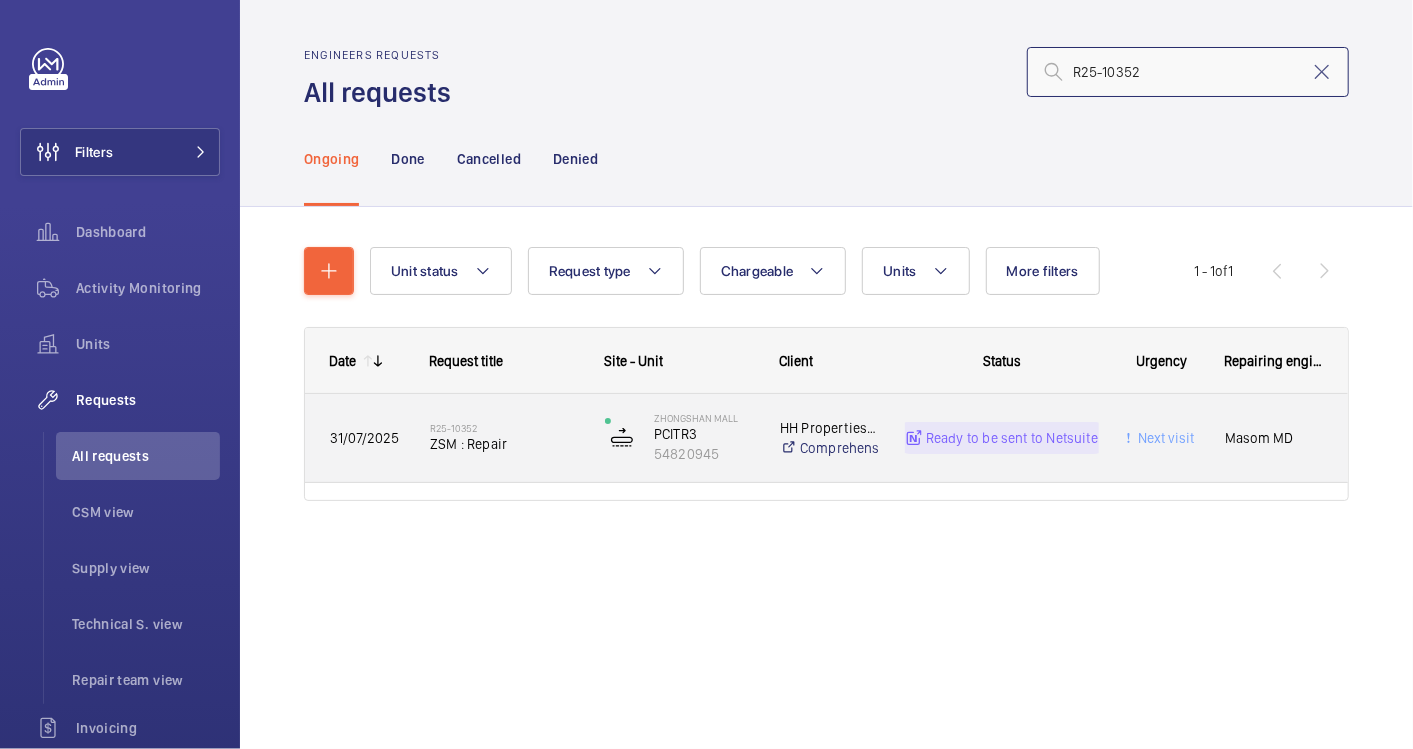 type on "R25-10352" 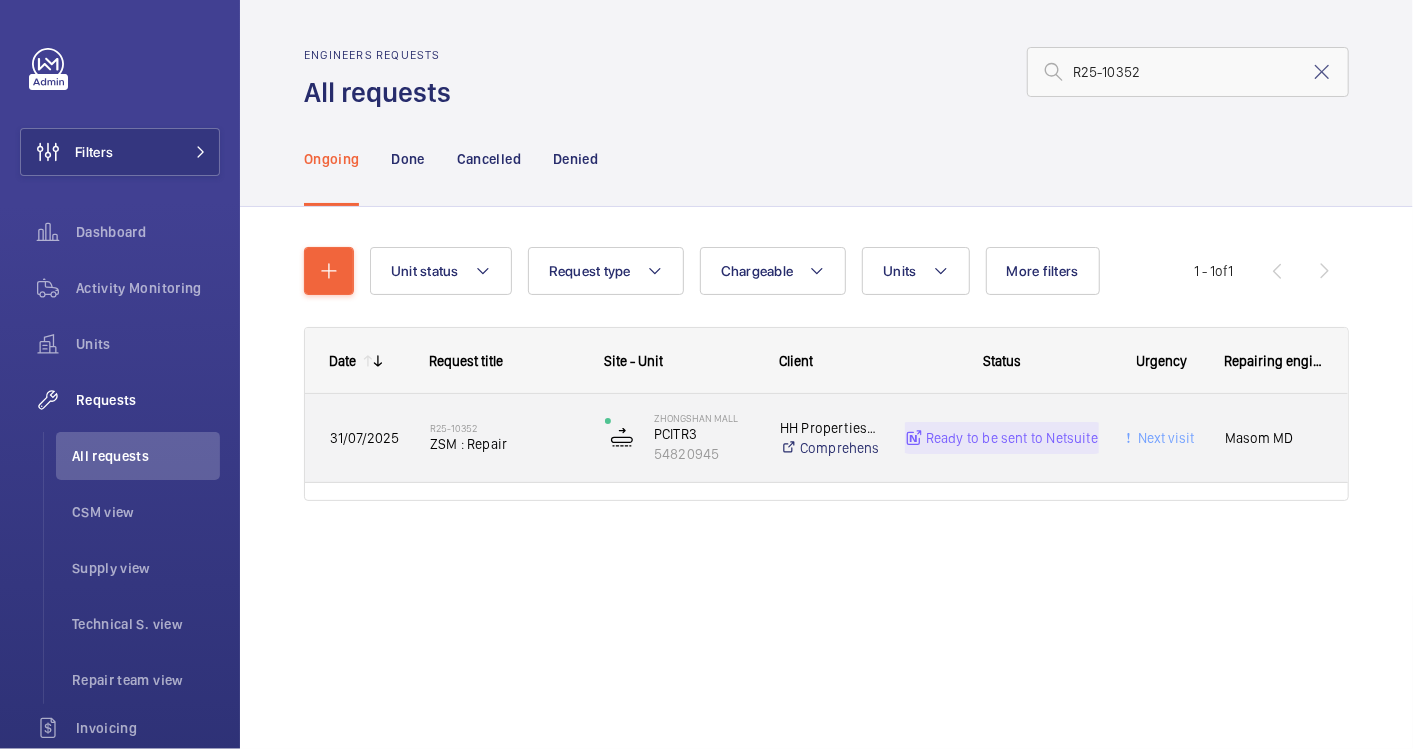 click on "R25-10352   ZSM : Repair" 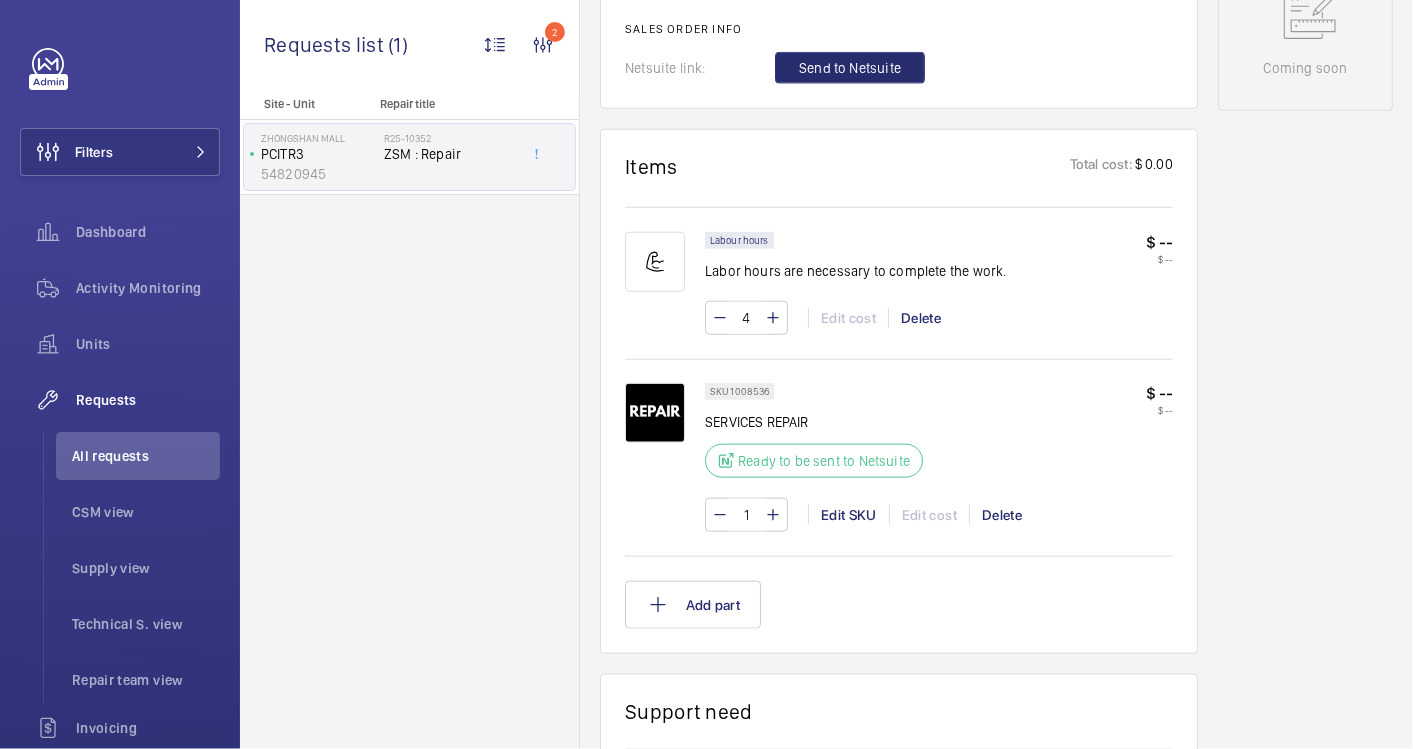 scroll, scrollTop: 1000, scrollLeft: 0, axis: vertical 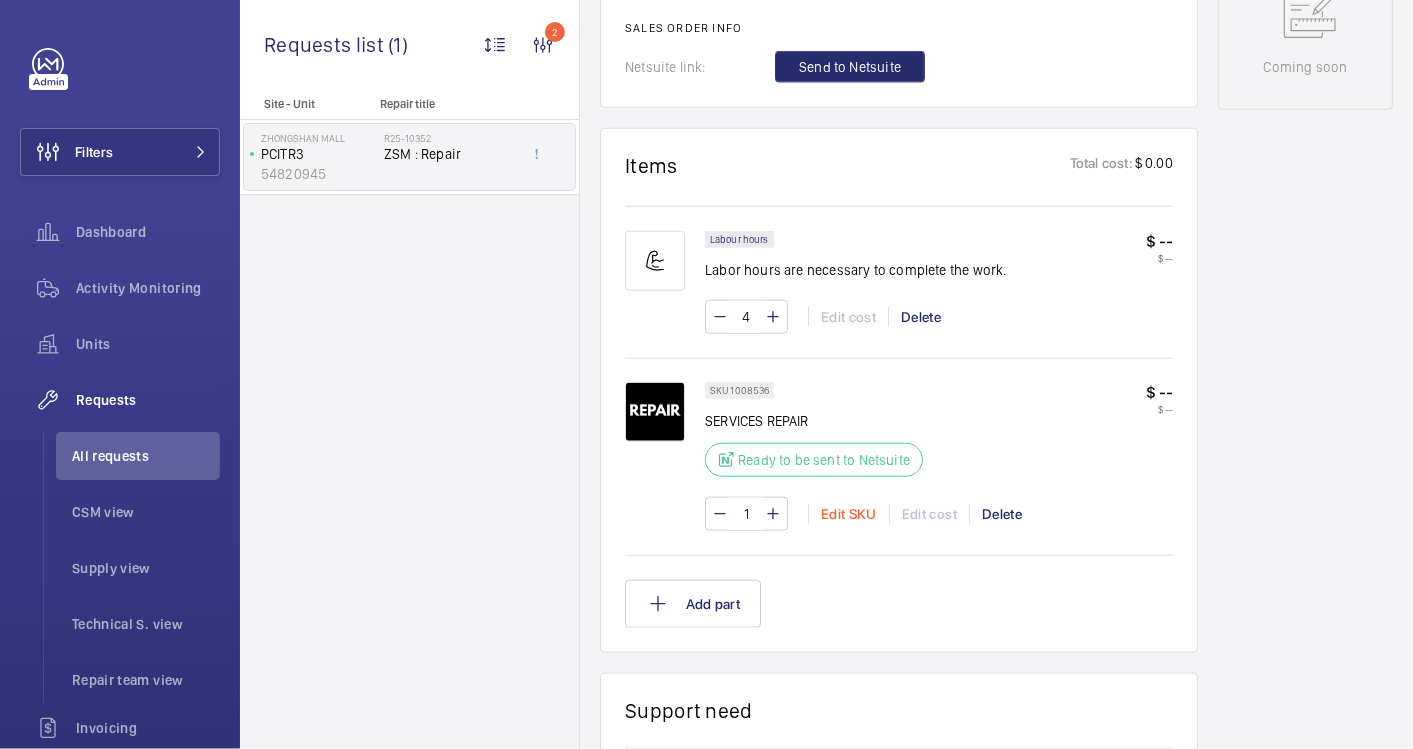 click on "Edit SKU" 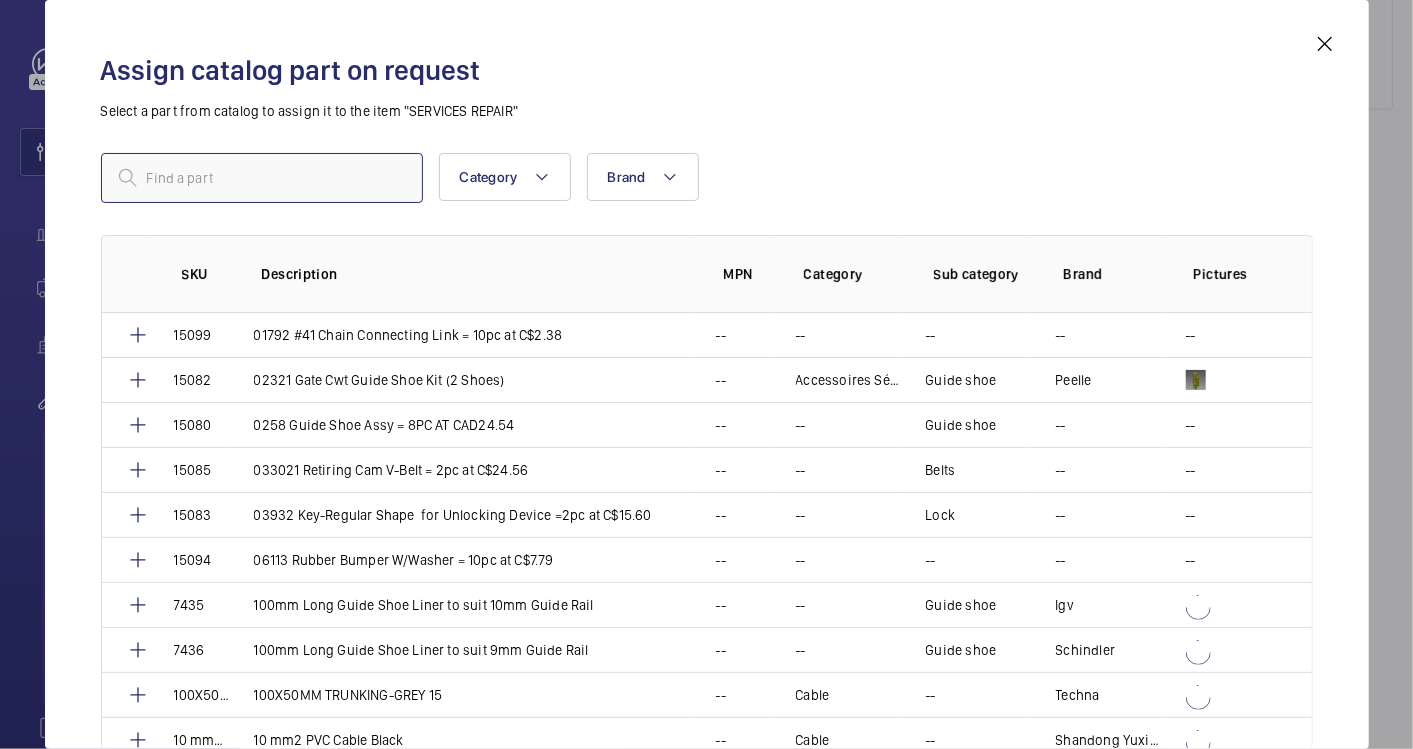 click at bounding box center [262, 178] 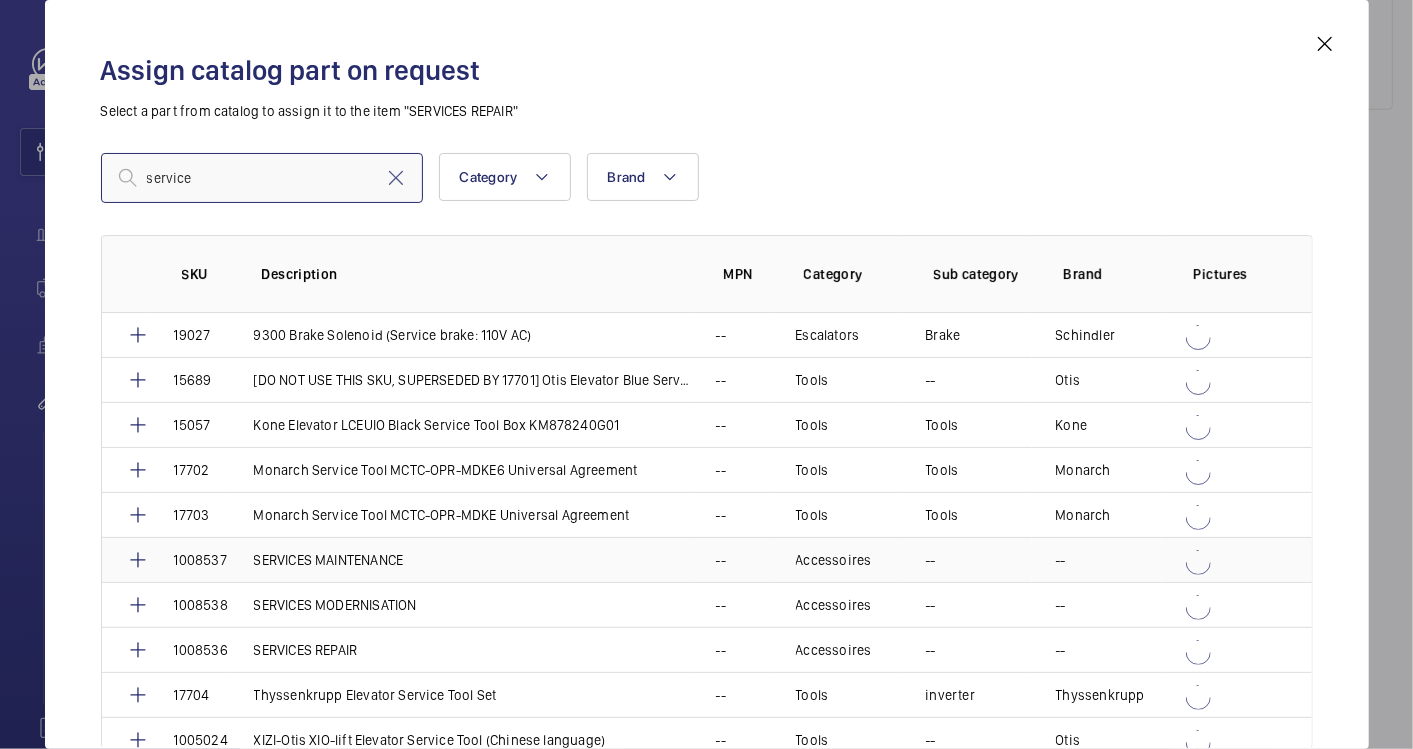 type on "service" 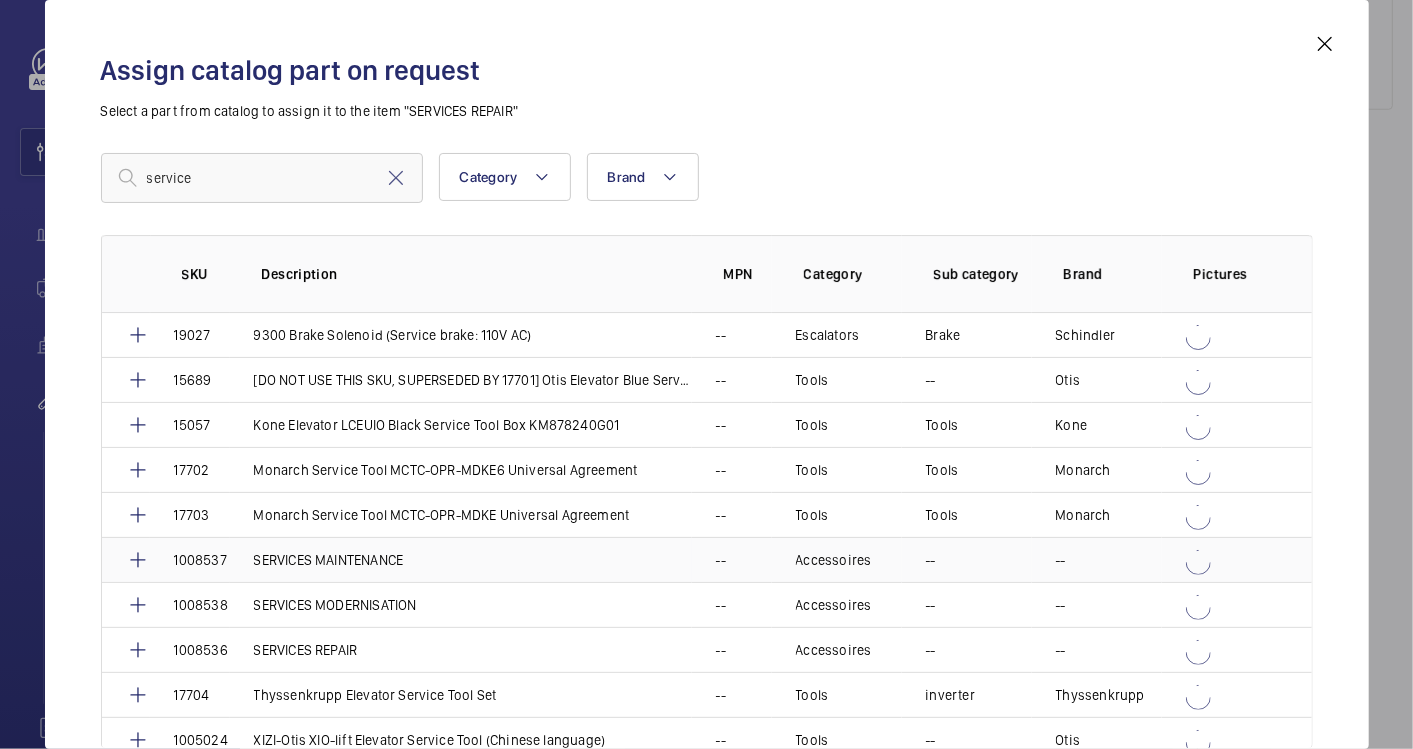 click on "SERVICES MAINTENANCE" at bounding box center (329, 560) 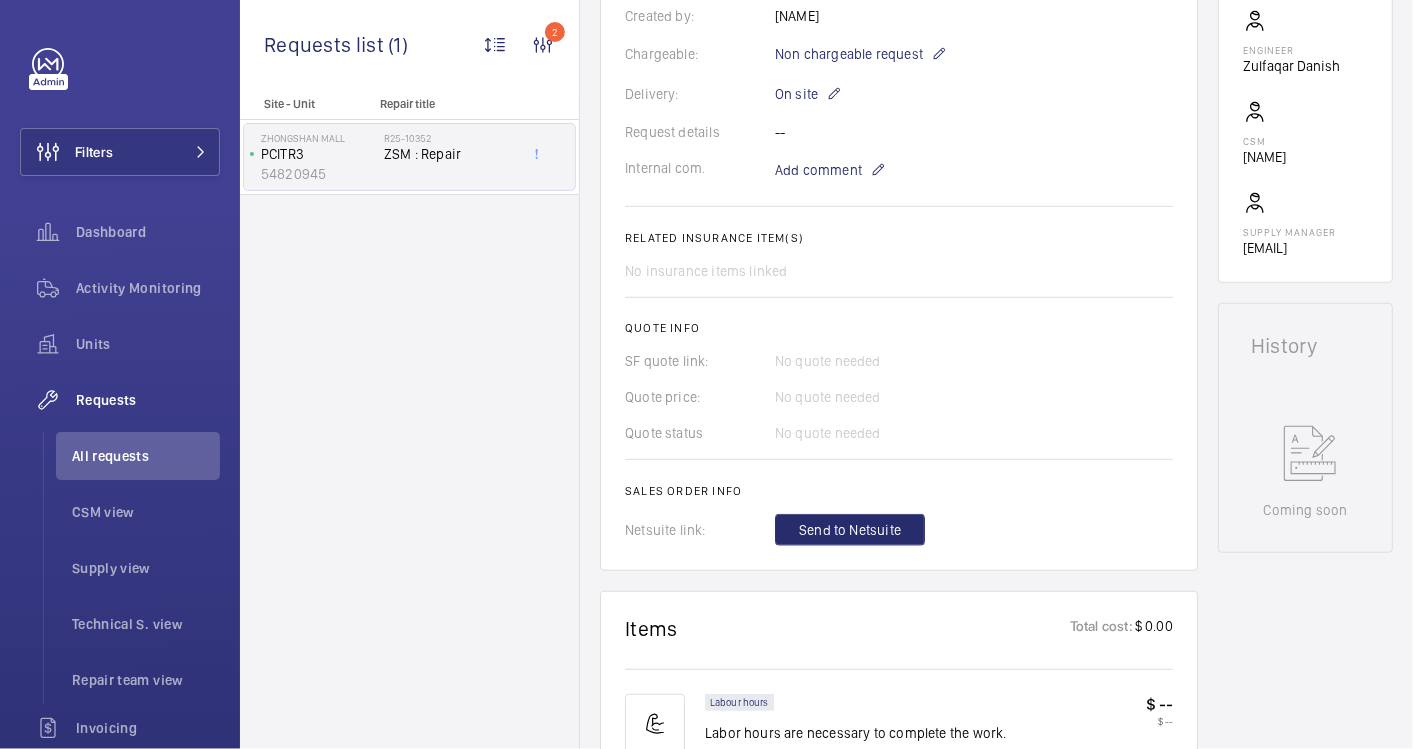 scroll, scrollTop: 555, scrollLeft: 0, axis: vertical 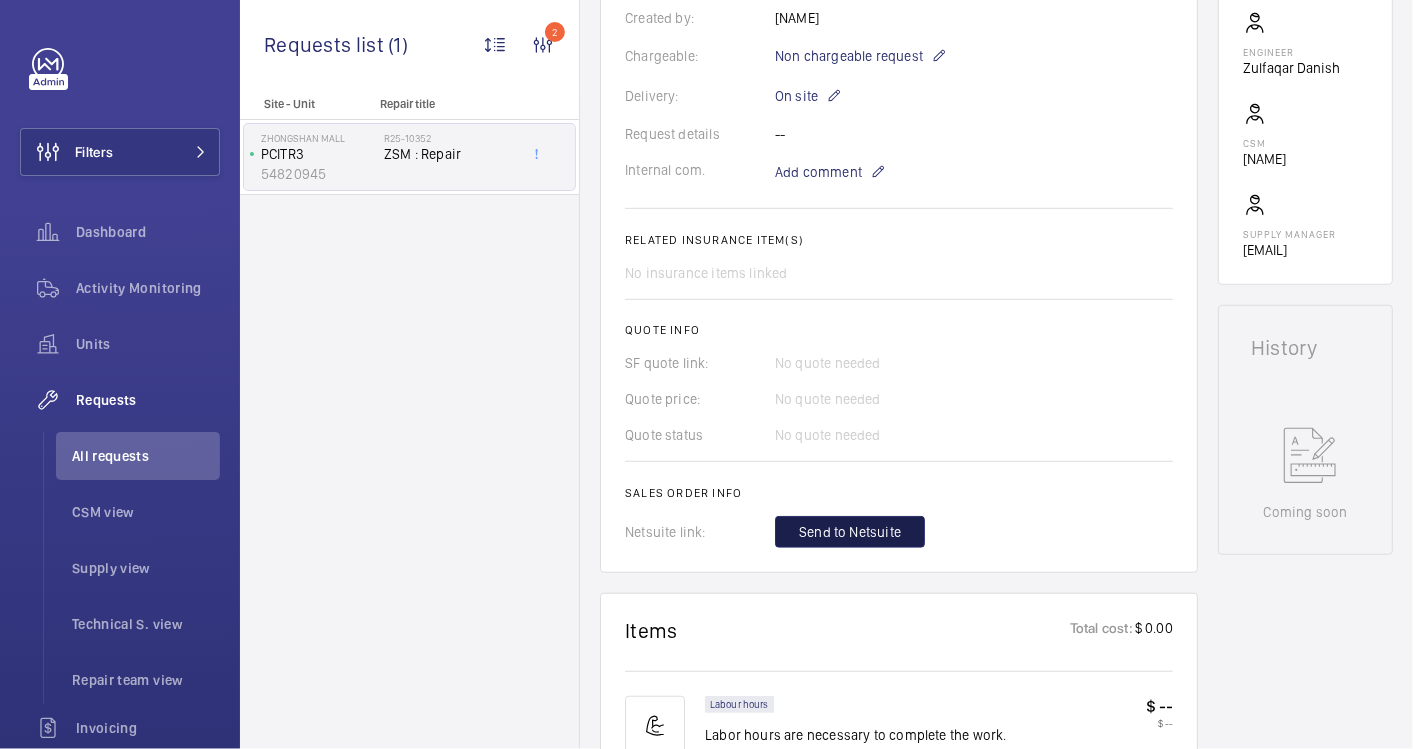 click on "Send to Netsuite" 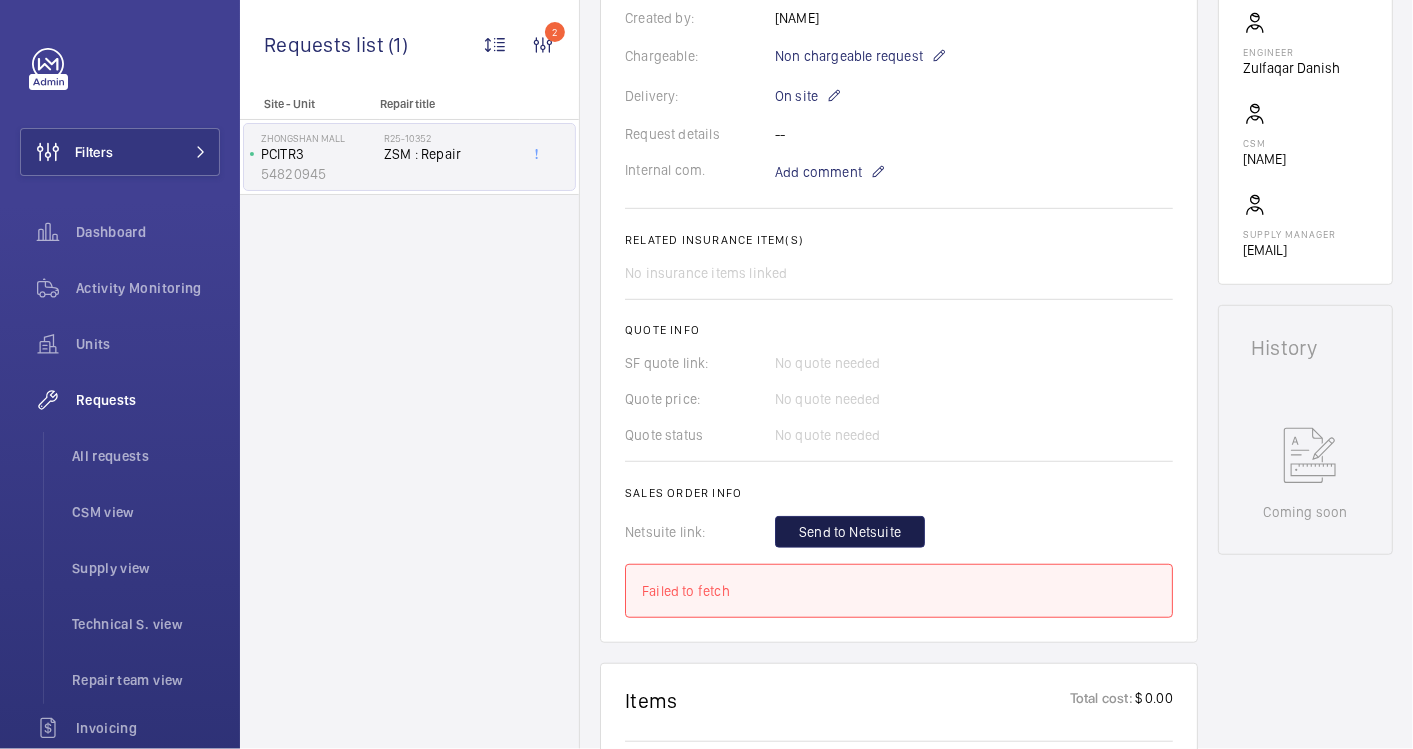 click on "Send to Netsuite" 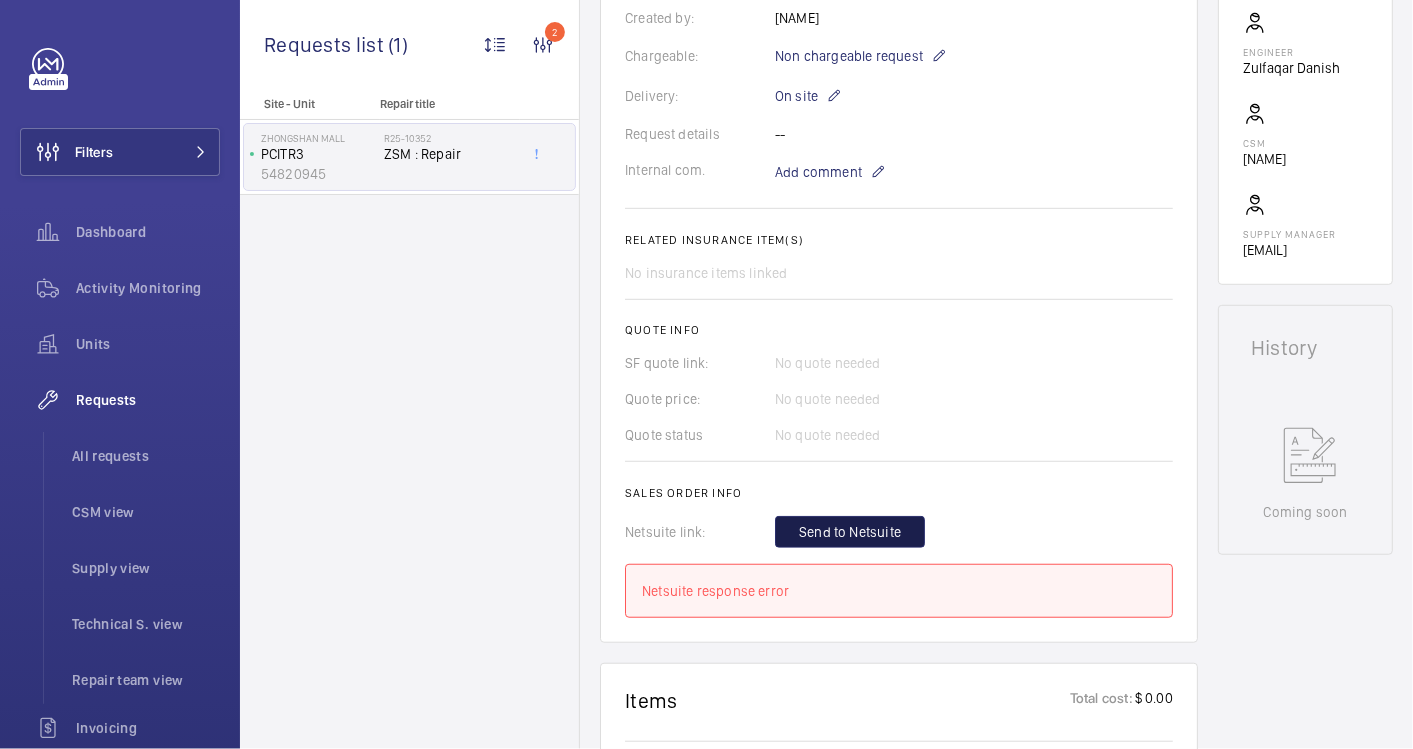 click on "Send to Netsuite" 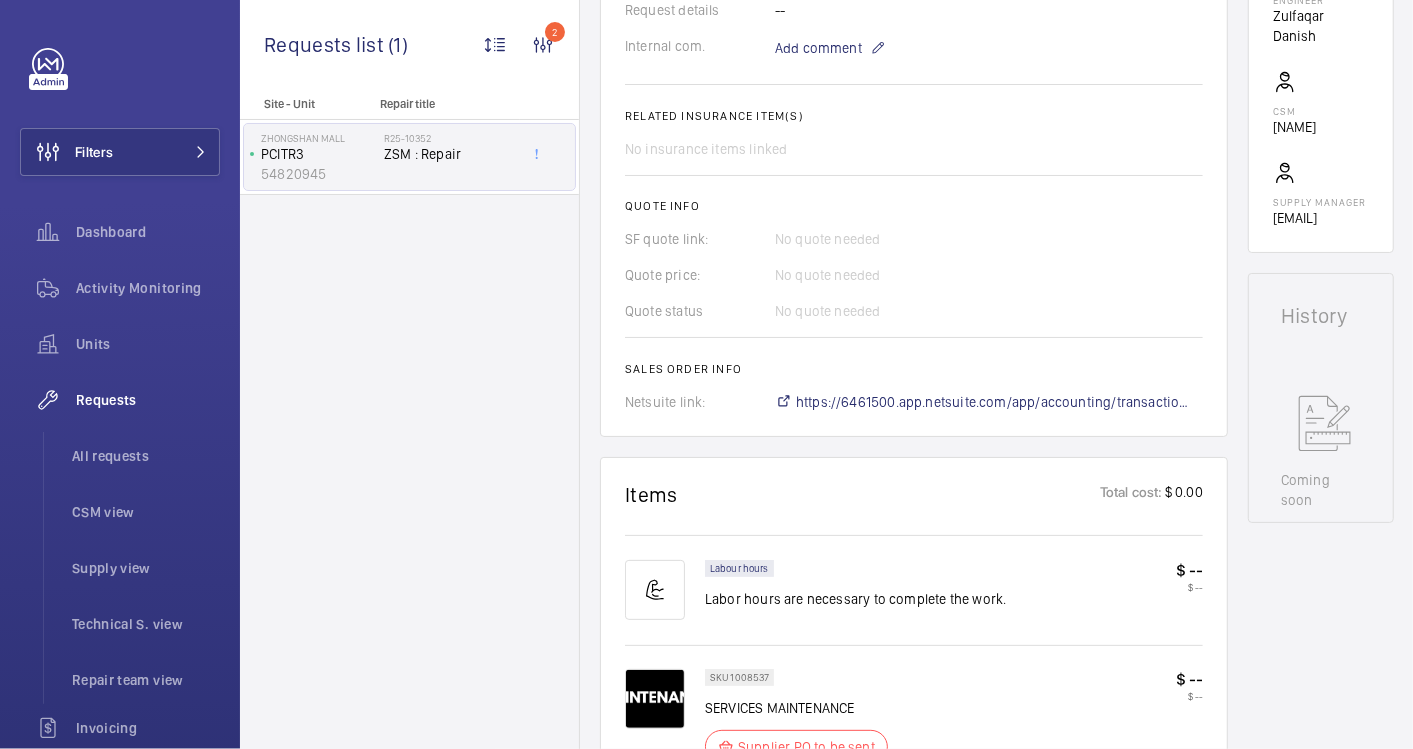 scroll, scrollTop: 686, scrollLeft: 0, axis: vertical 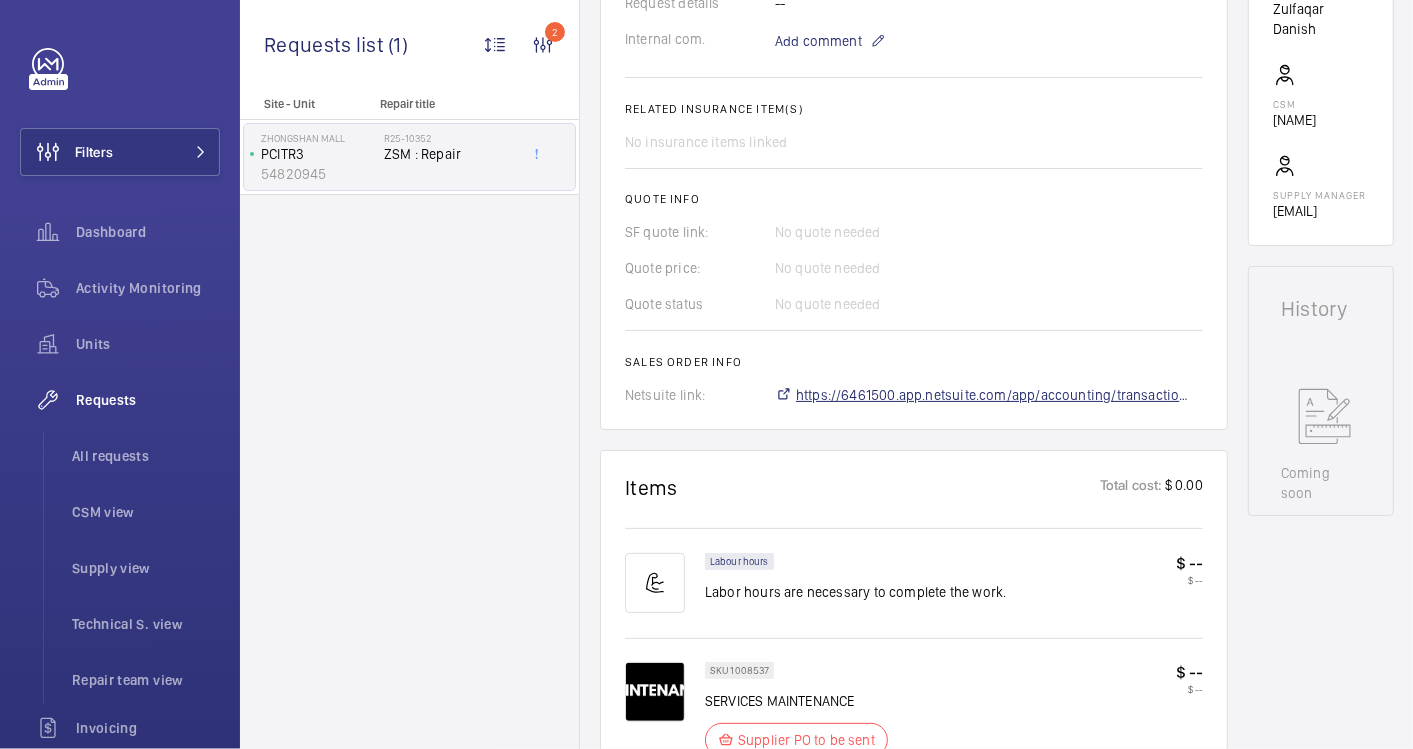 click on "https://6461500.app.netsuite.com/app/accounting/transactions/salesord.nl?id=2873263" 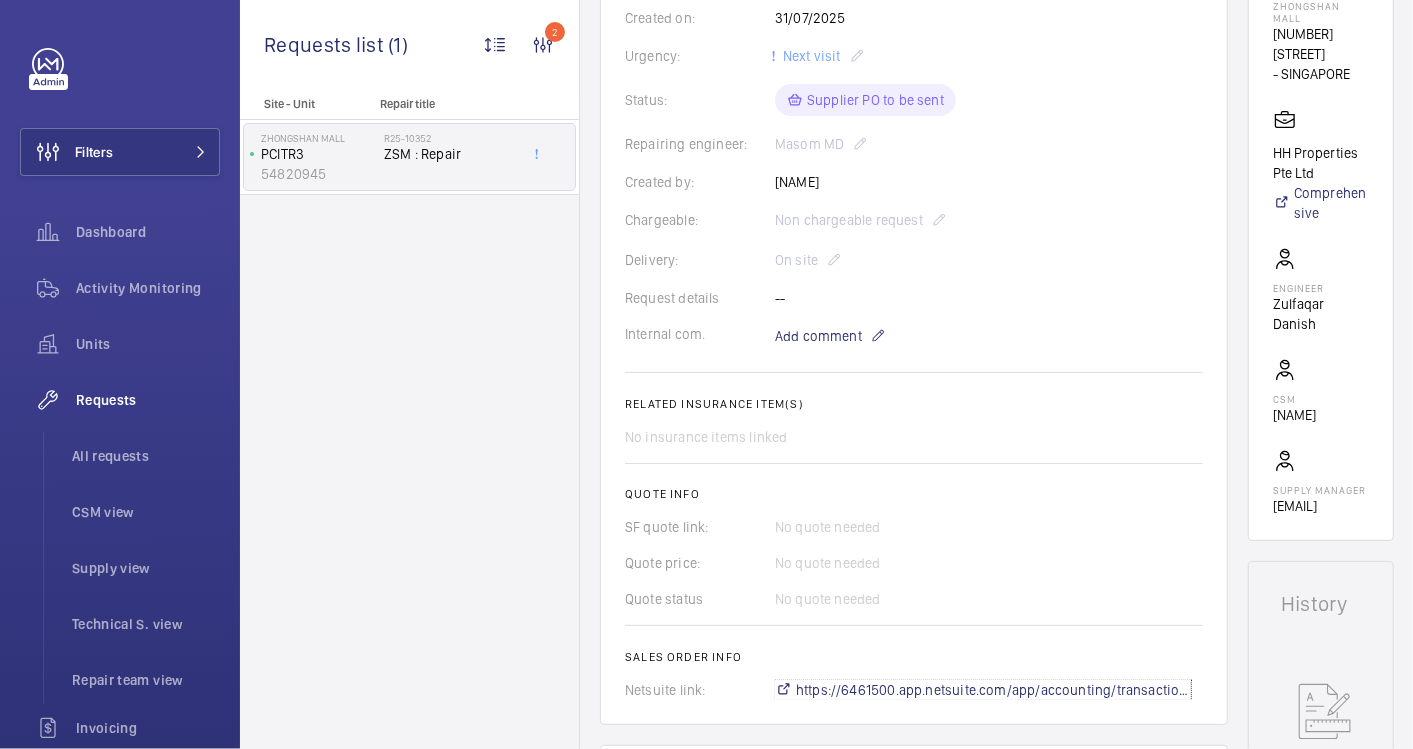 scroll, scrollTop: 242, scrollLeft: 0, axis: vertical 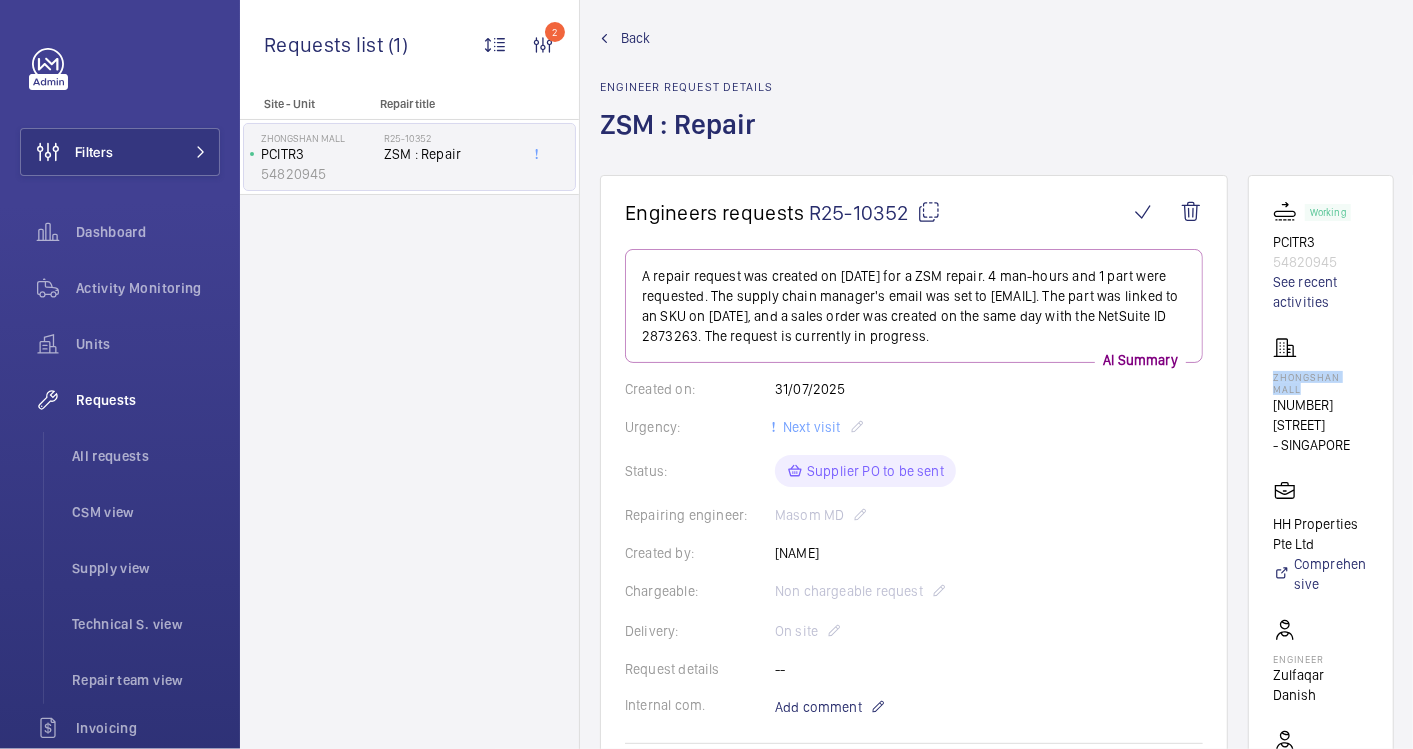 drag, startPoint x: 1370, startPoint y: 378, endPoint x: 1269, endPoint y: 377, distance: 101.00495 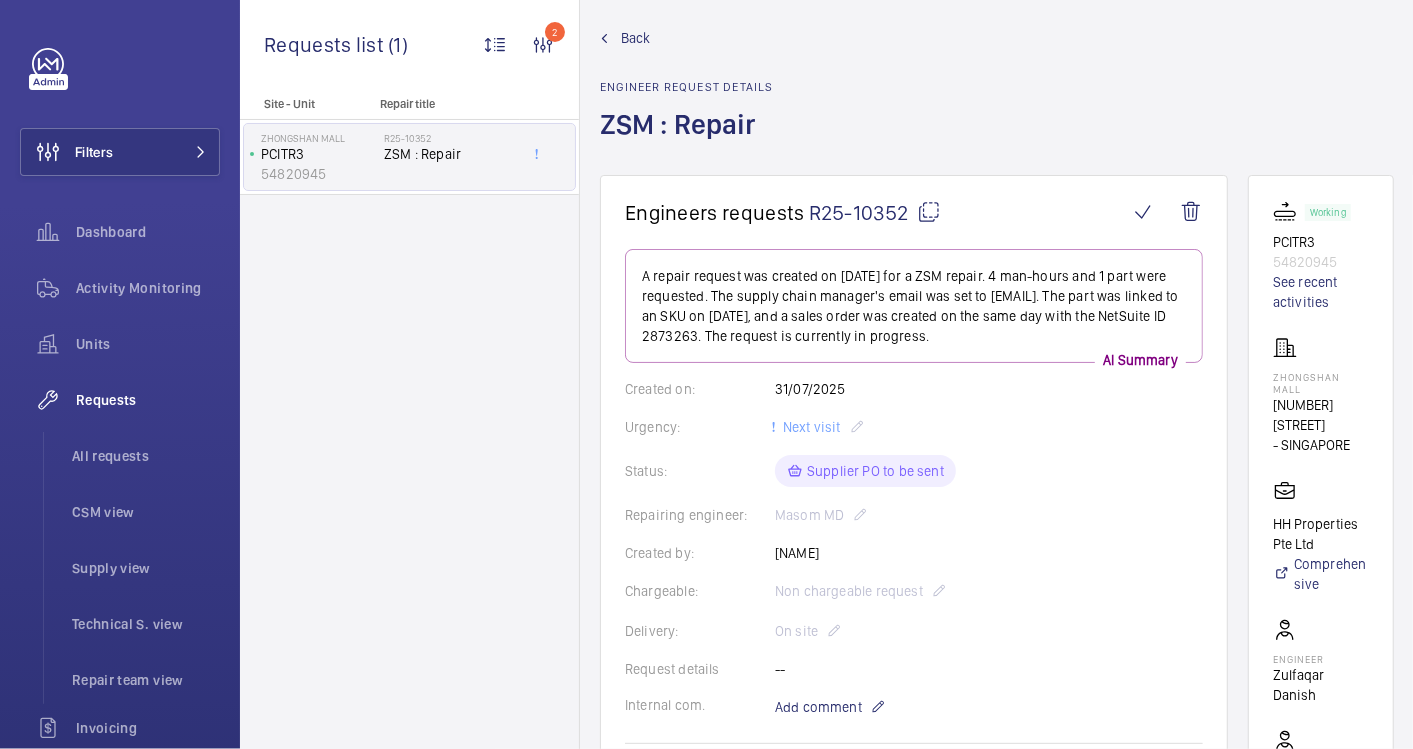 drag, startPoint x: 1269, startPoint y: 377, endPoint x: 1302, endPoint y: 368, distance: 34.20526 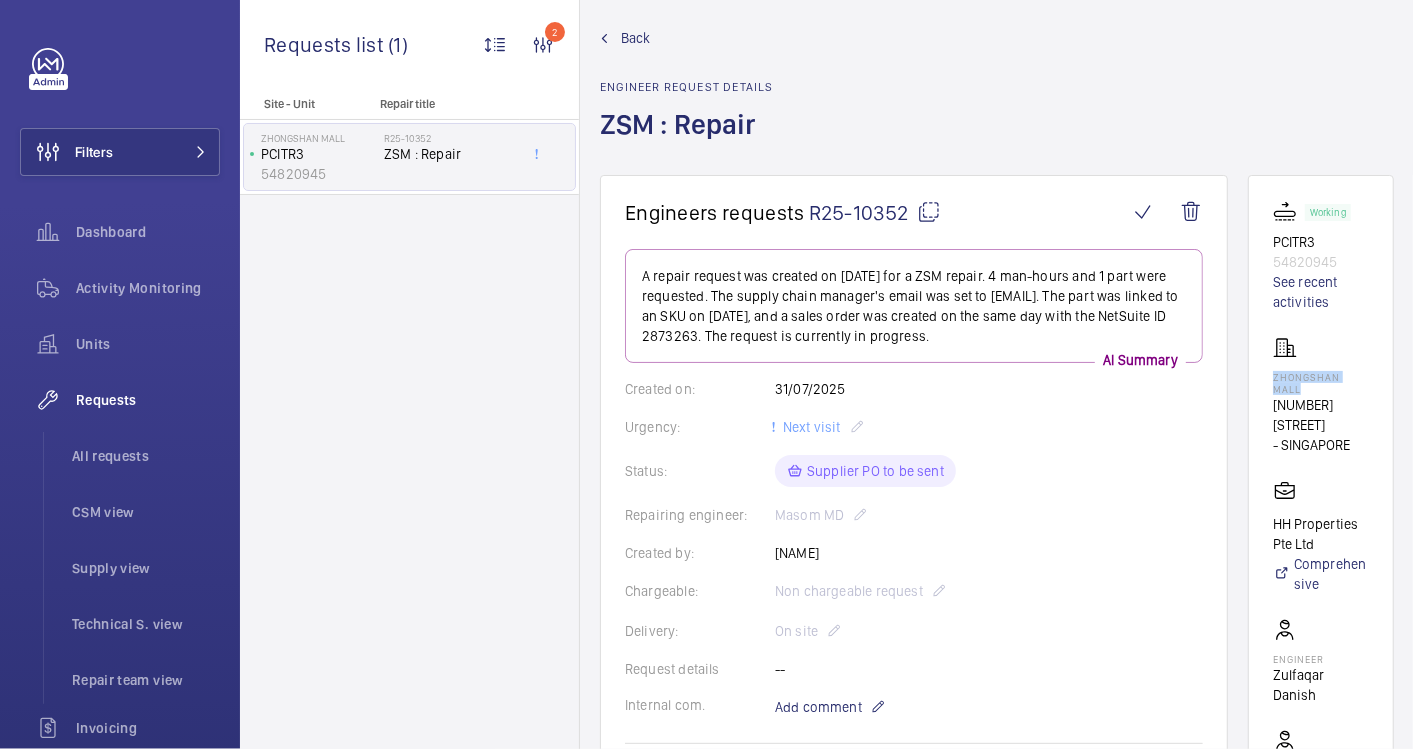 drag, startPoint x: 1302, startPoint y: 368, endPoint x: 1371, endPoint y: 371, distance: 69.065186 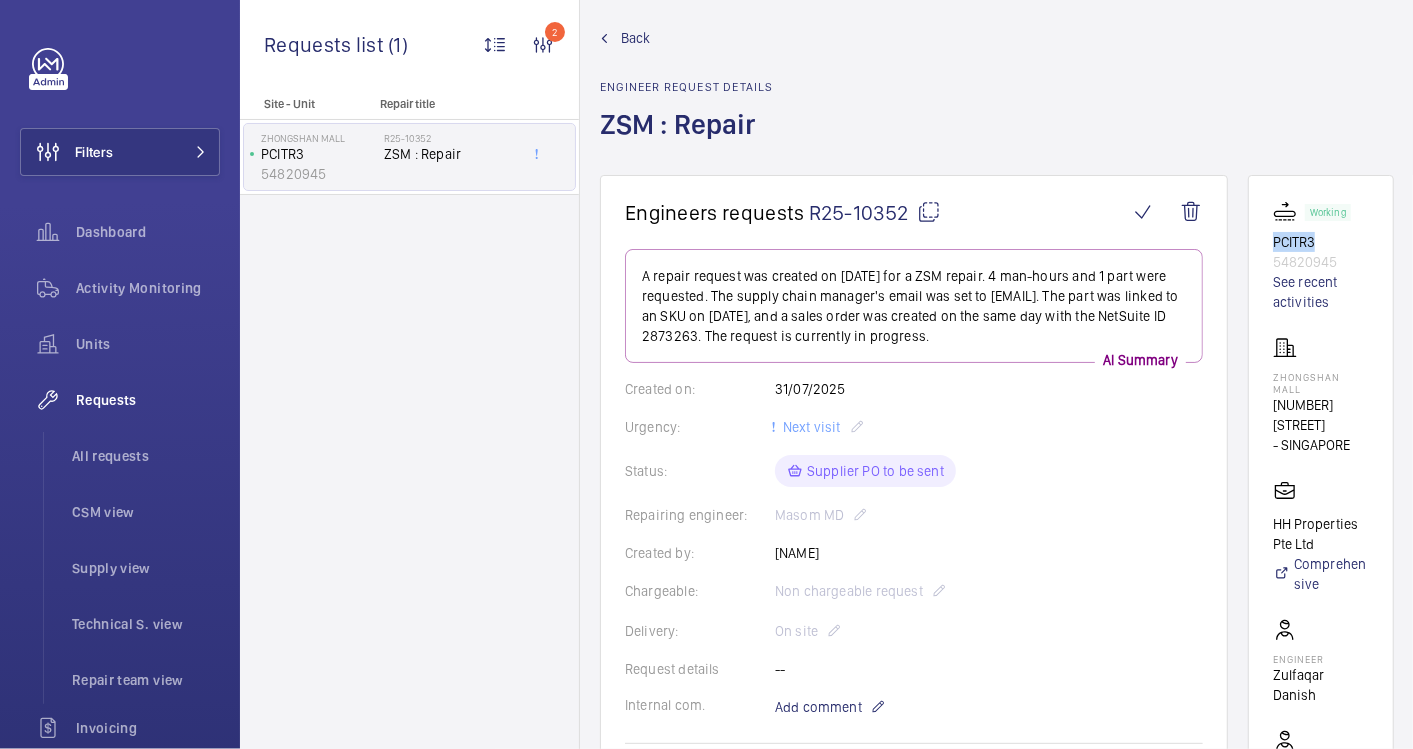 drag, startPoint x: 1318, startPoint y: 244, endPoint x: 1274, endPoint y: 245, distance: 44.011364 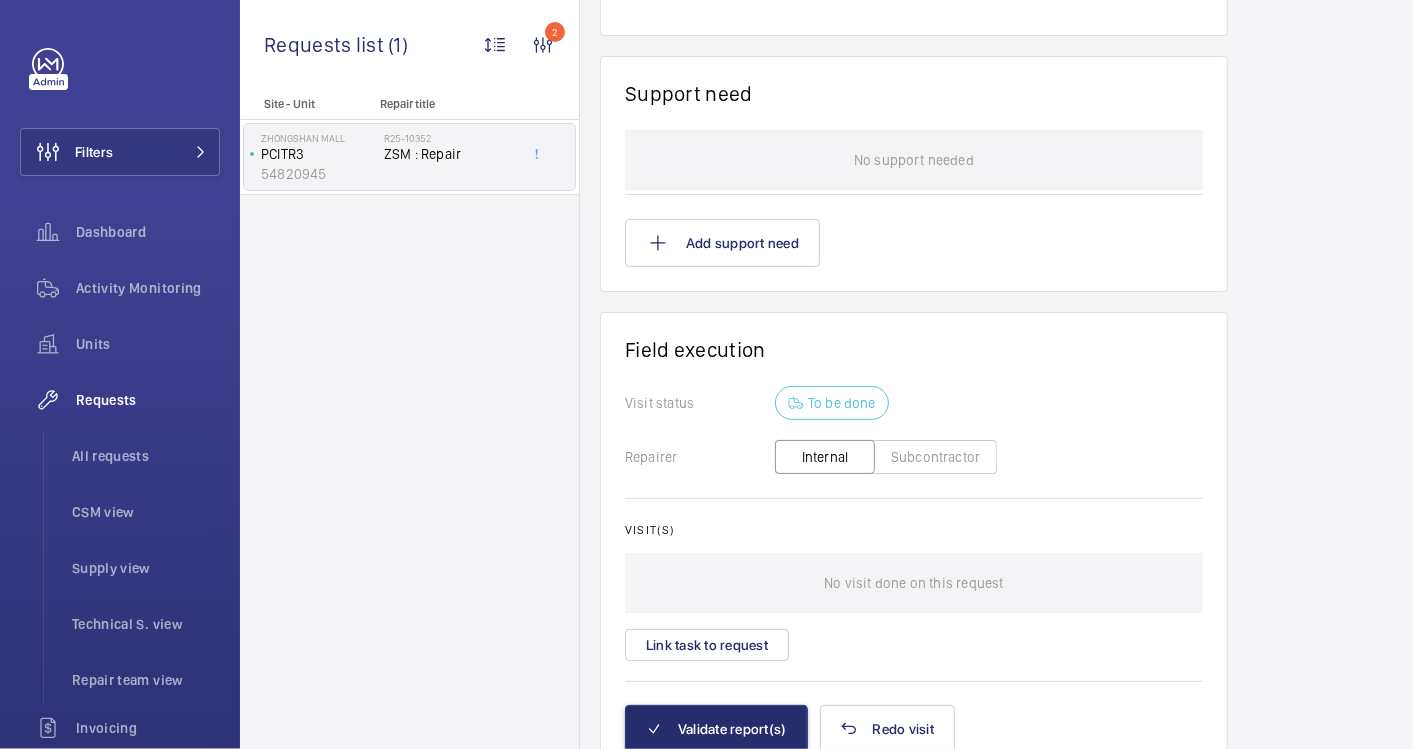 scroll, scrollTop: 1574, scrollLeft: 0, axis: vertical 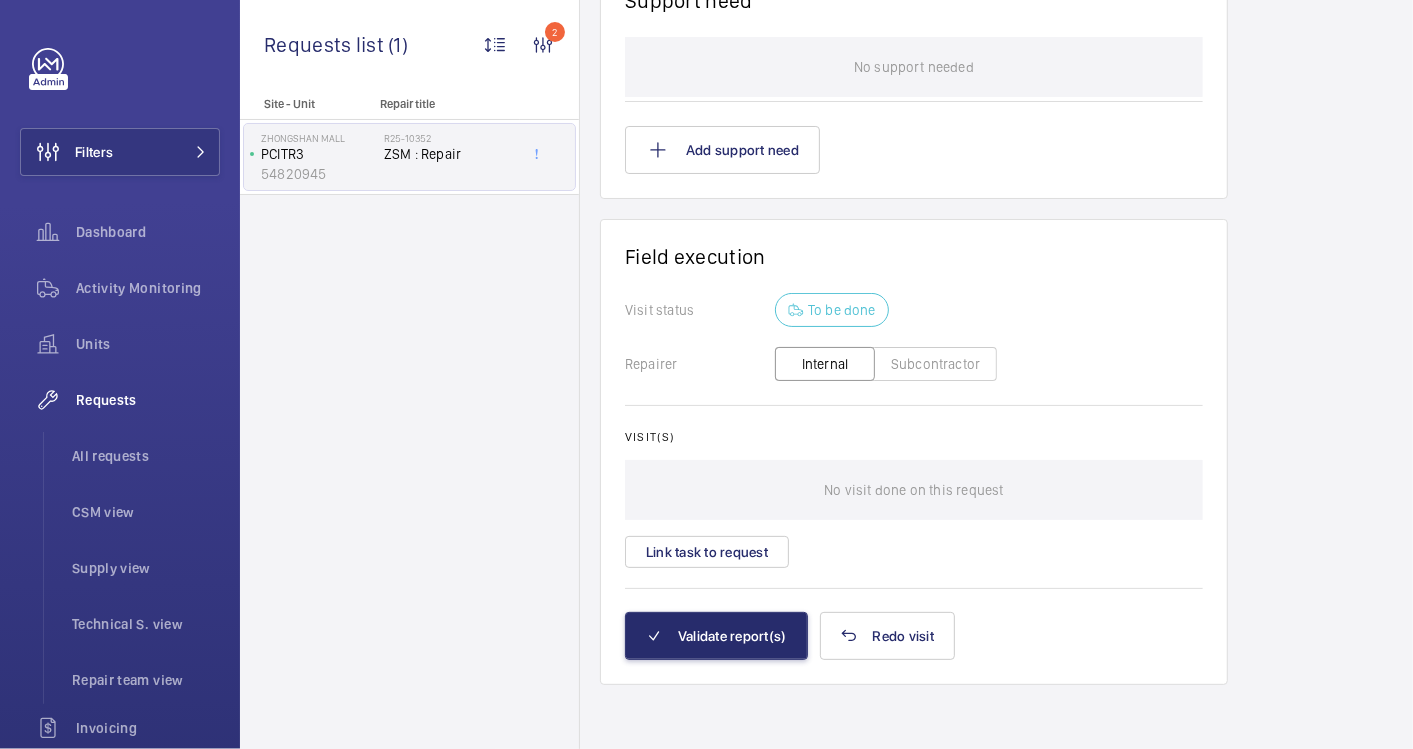click on "Subcontractor" 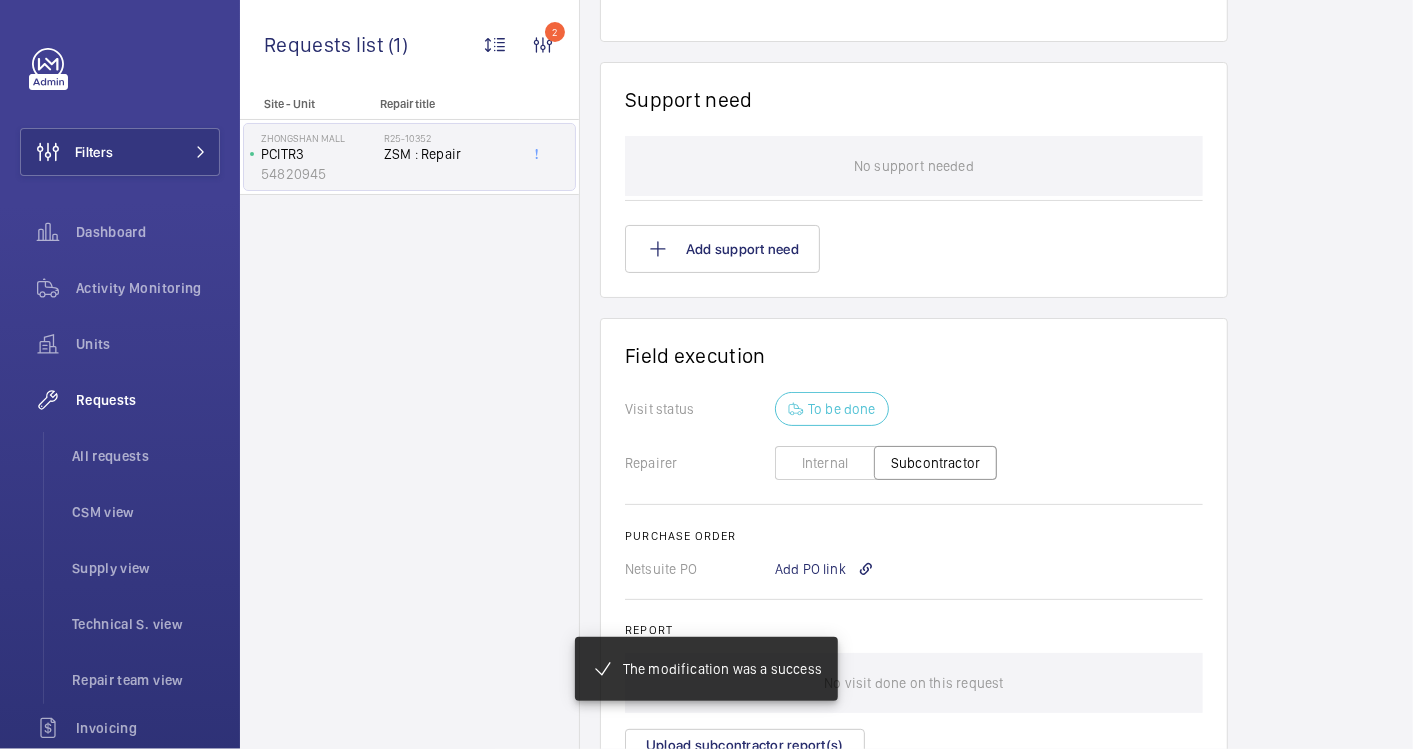 scroll, scrollTop: 1555, scrollLeft: 0, axis: vertical 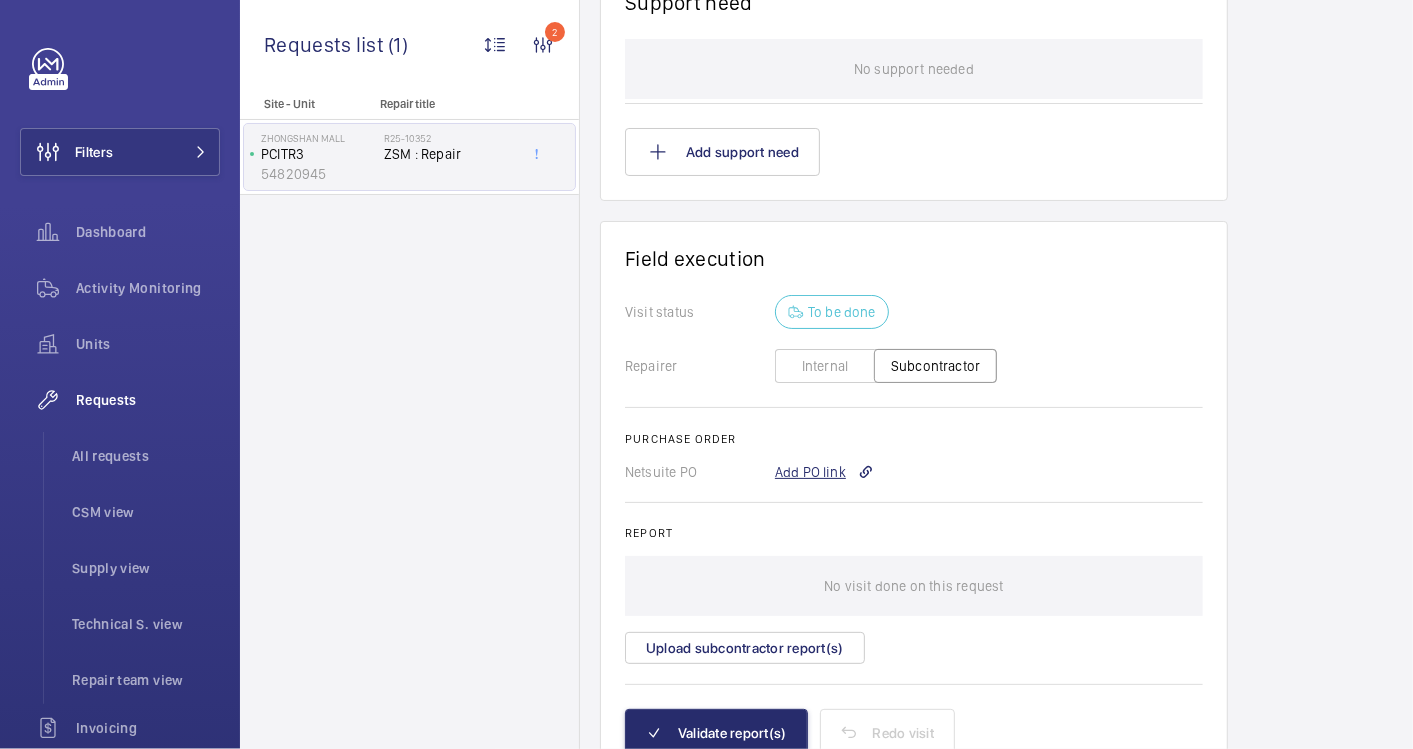 click on "Add PO link" 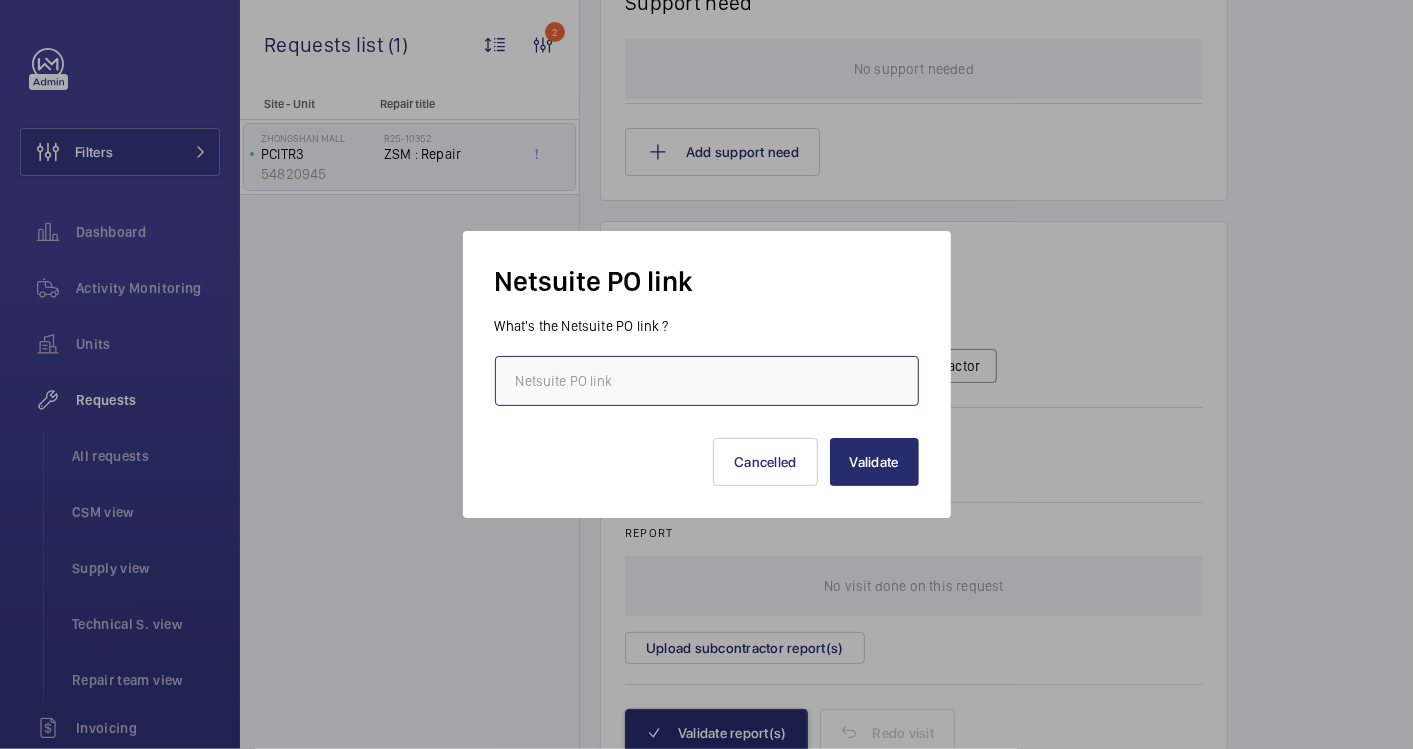 click at bounding box center [707, 381] 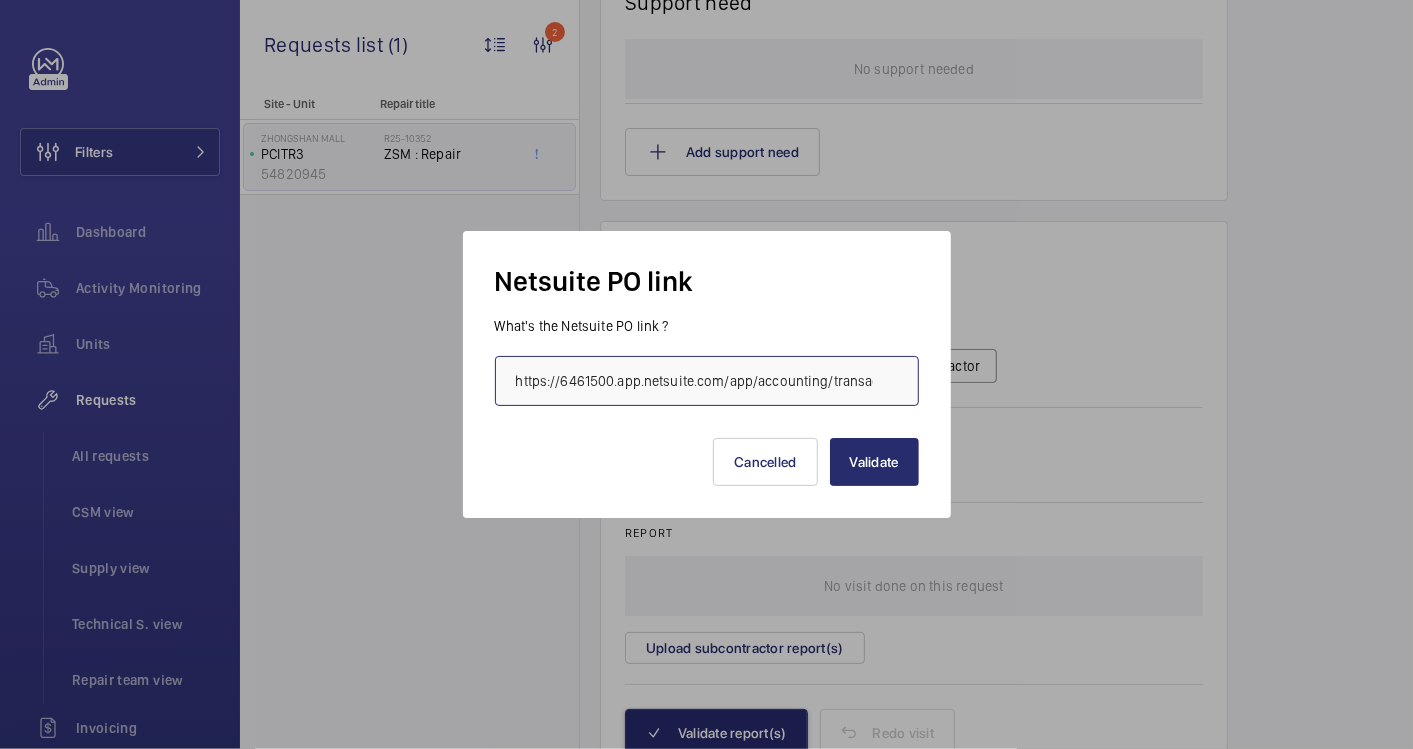 scroll, scrollTop: 0, scrollLeft: 548, axis: horizontal 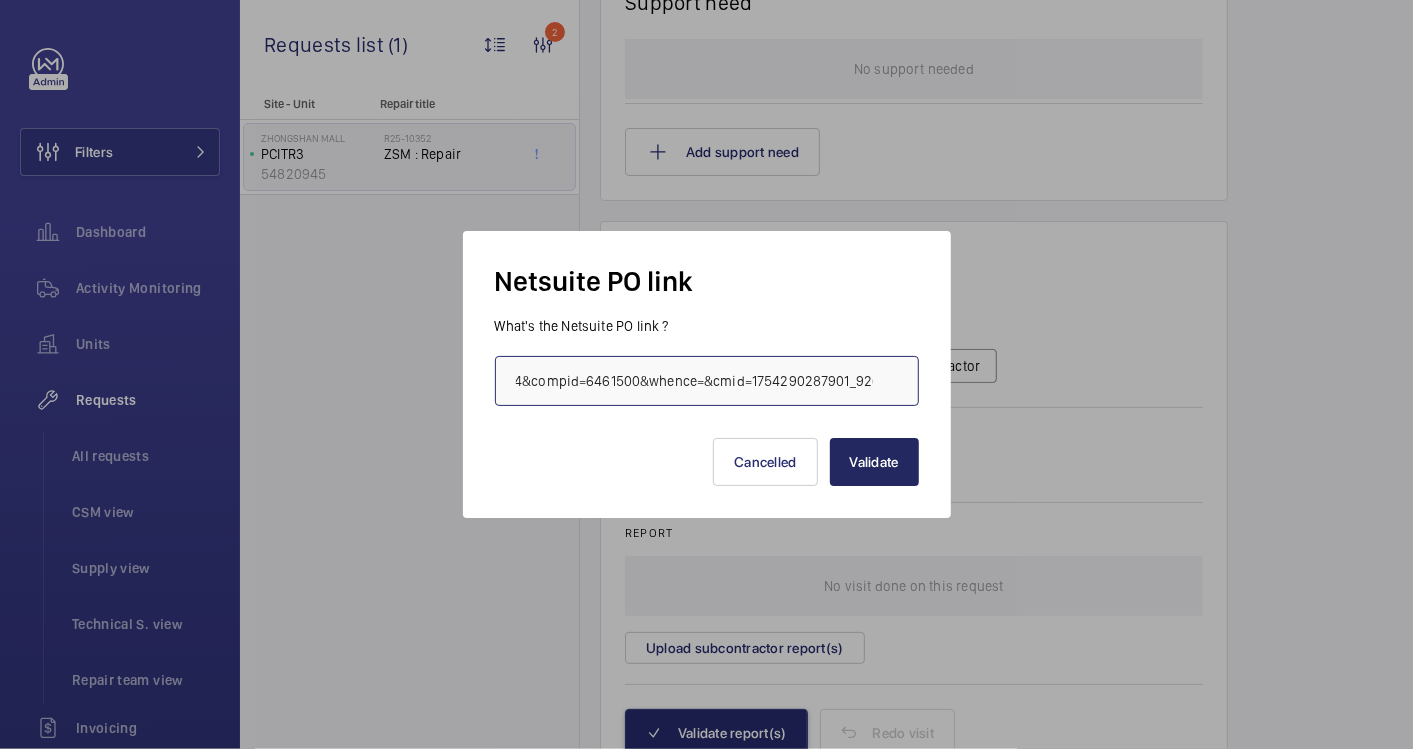 type on "https://6461500.app.netsuite.com/app/accounting/transactions/purchord.nl?id=2873364&compid=6461500&whence=&cmid=1754290287901_9264" 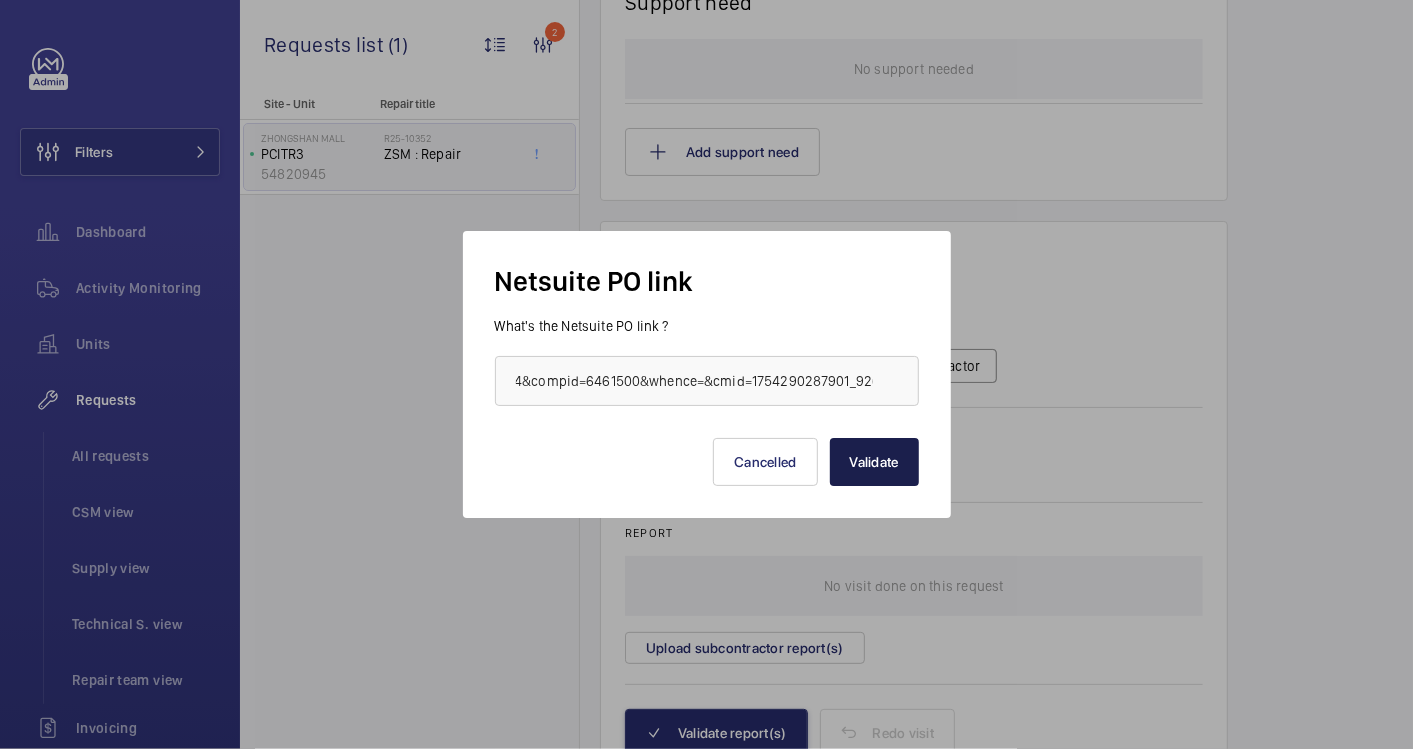 scroll, scrollTop: 0, scrollLeft: 0, axis: both 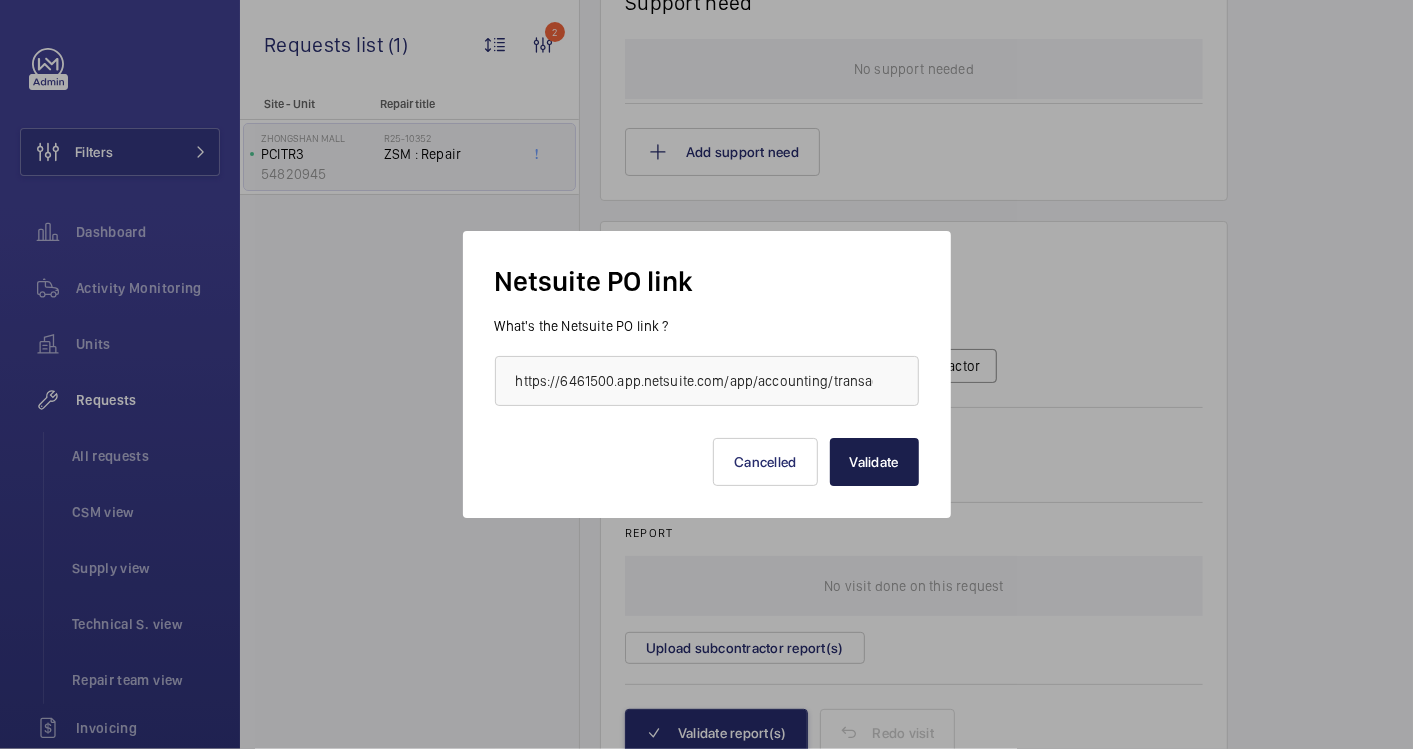 click on "Validate" at bounding box center (874, 462) 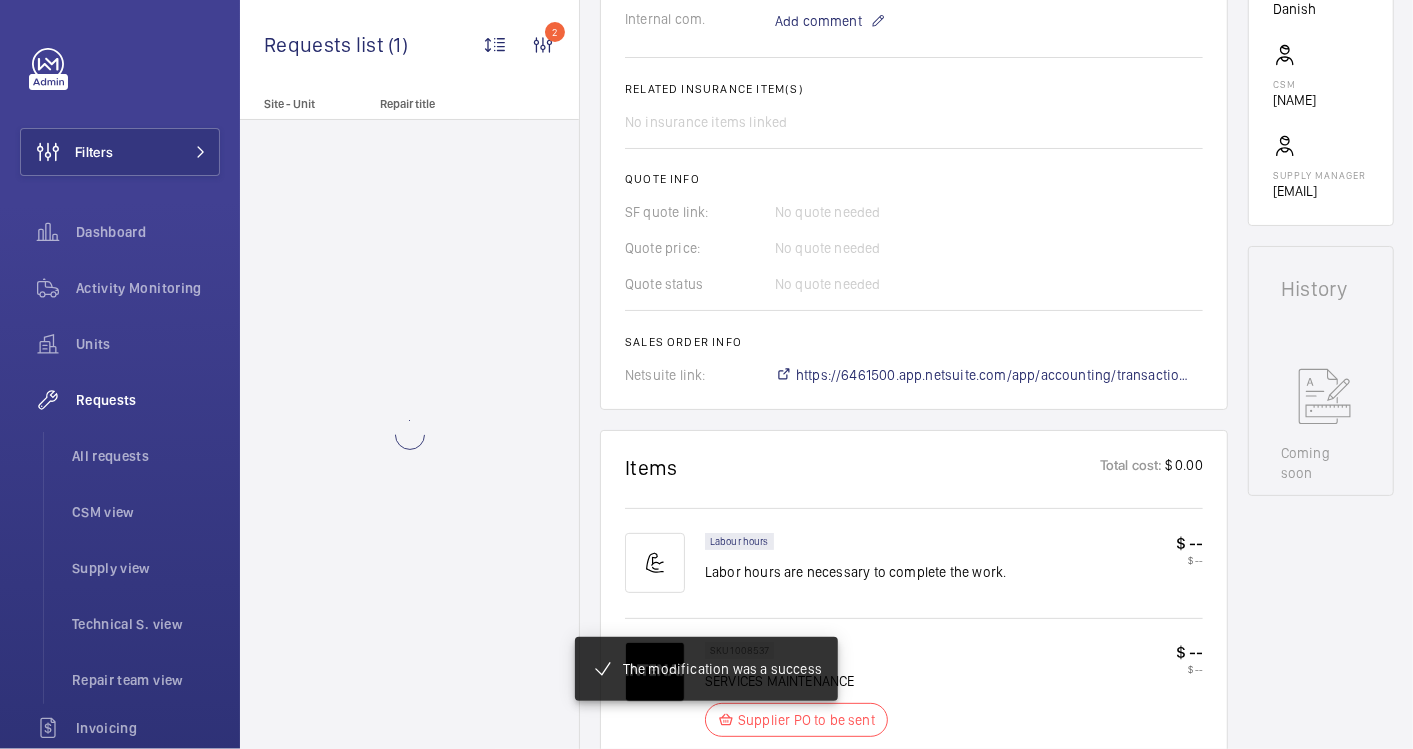 scroll, scrollTop: 726, scrollLeft: 0, axis: vertical 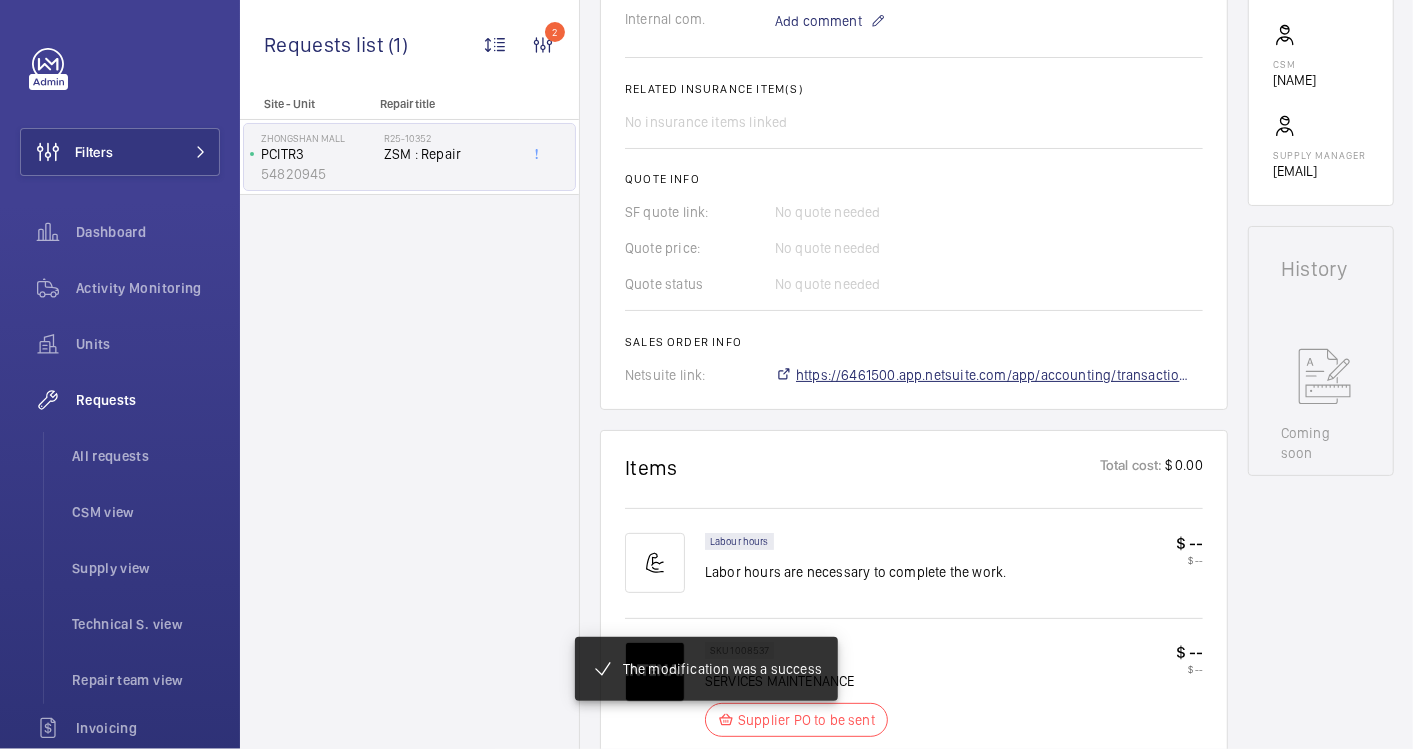 click on "https://6461500.app.netsuite.com/app/accounting/transactions/salesord.nl?id=2873263" 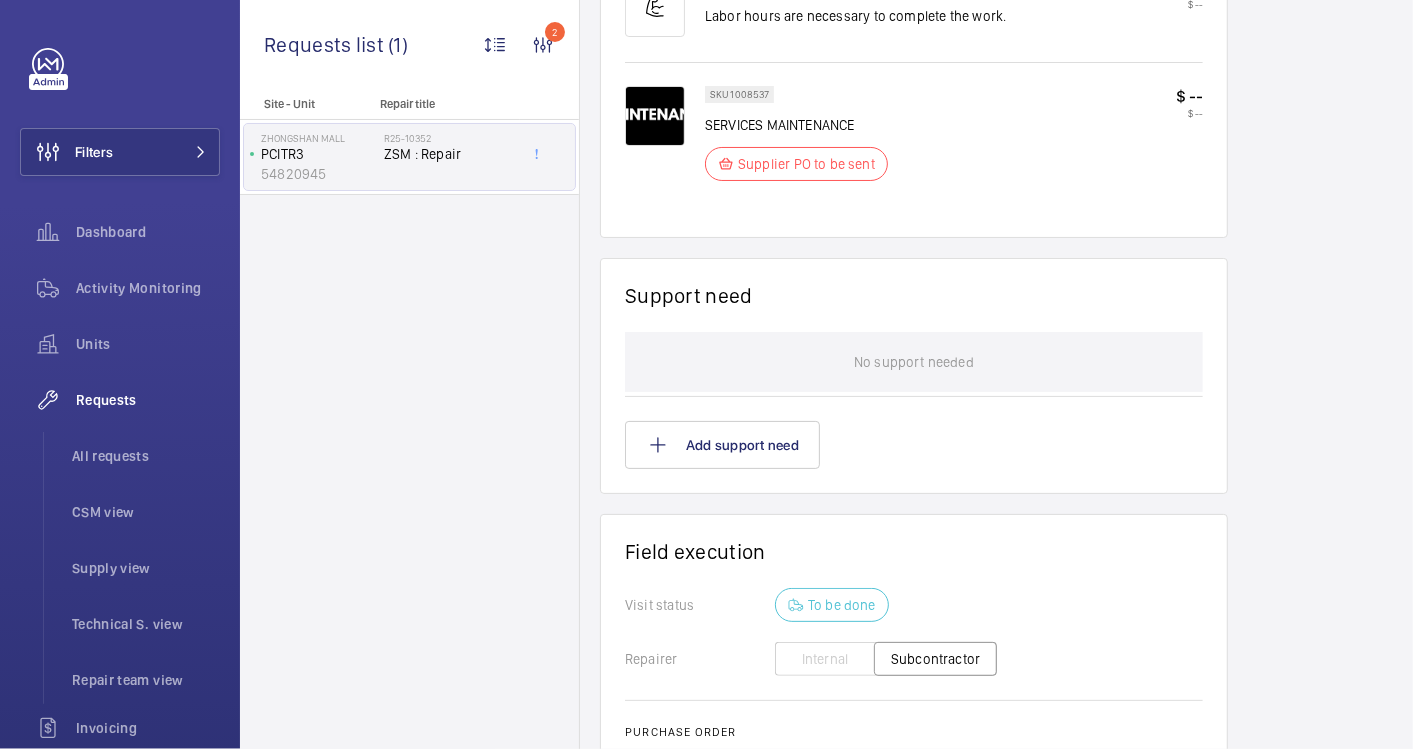 scroll, scrollTop: 1697, scrollLeft: 0, axis: vertical 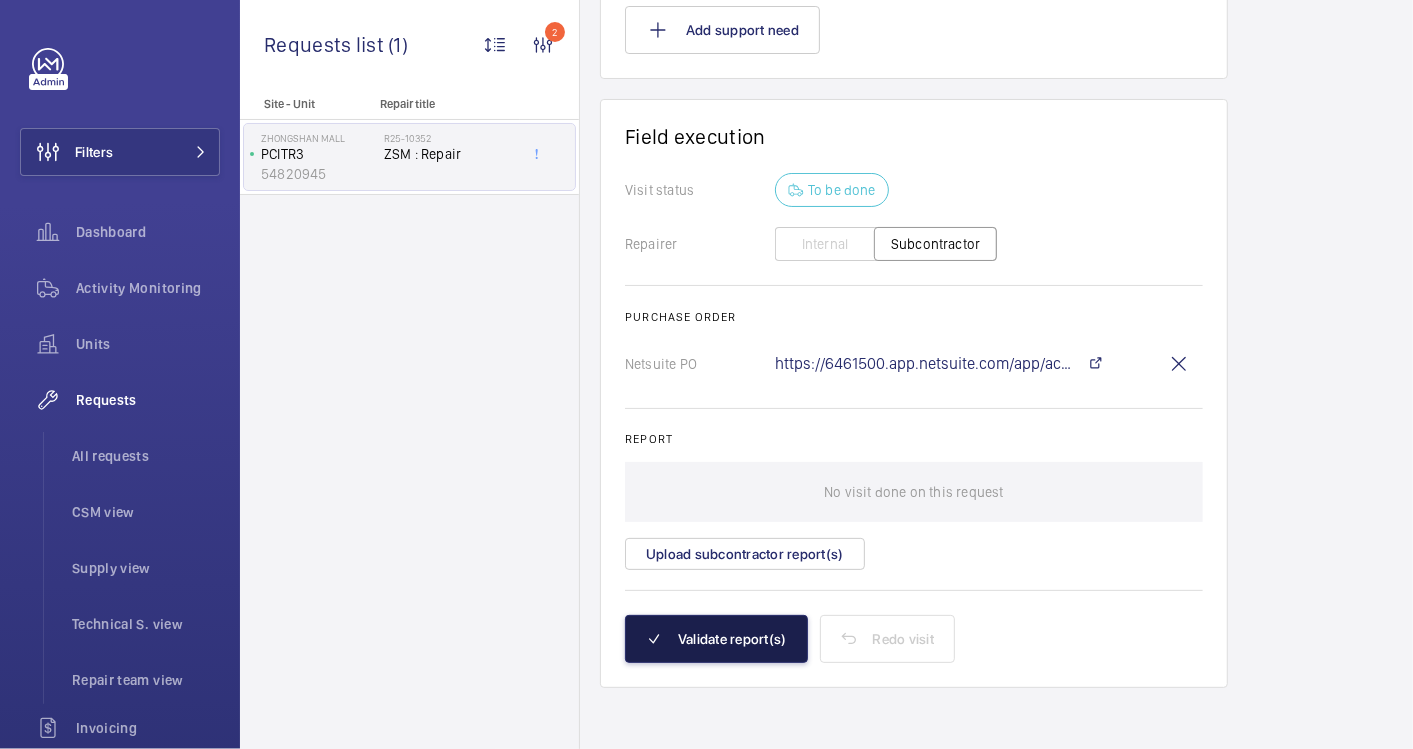 click on "Validate report(s)" 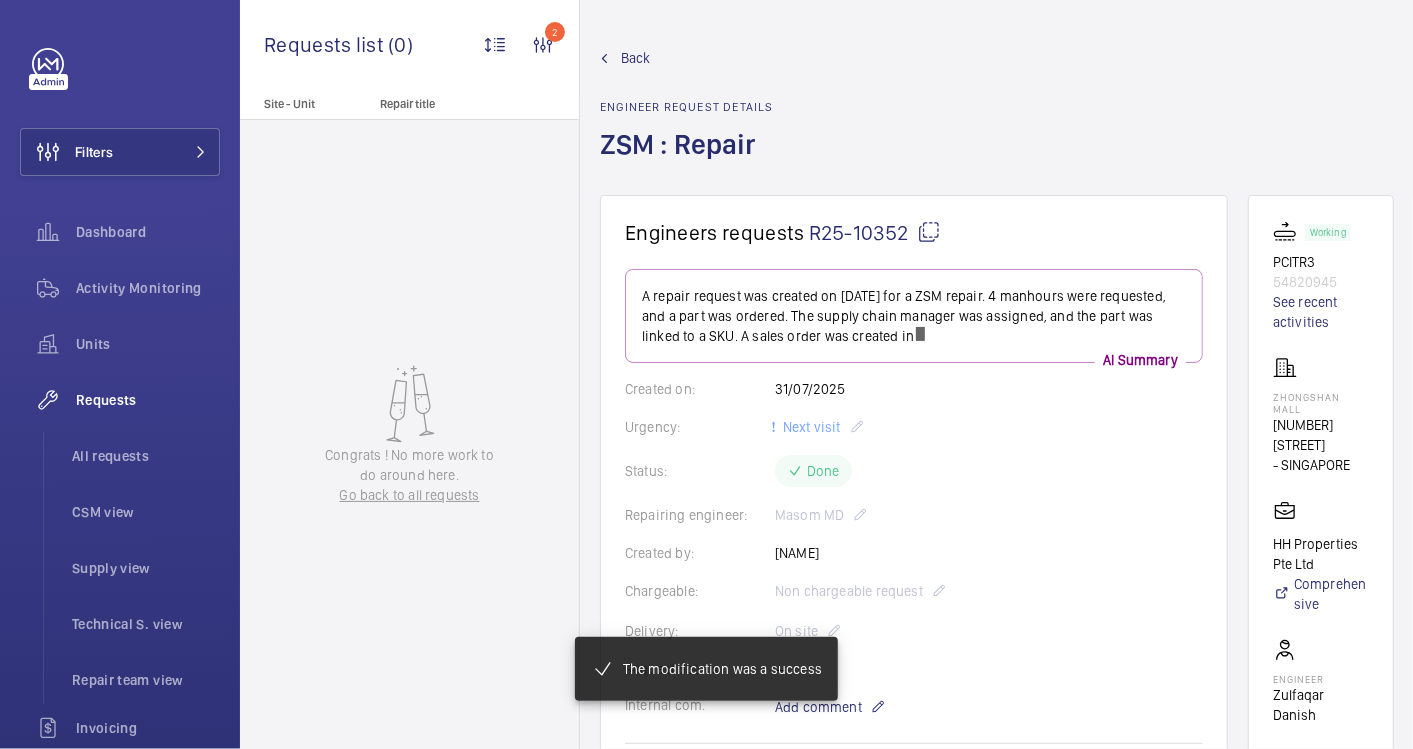 click on "Back" 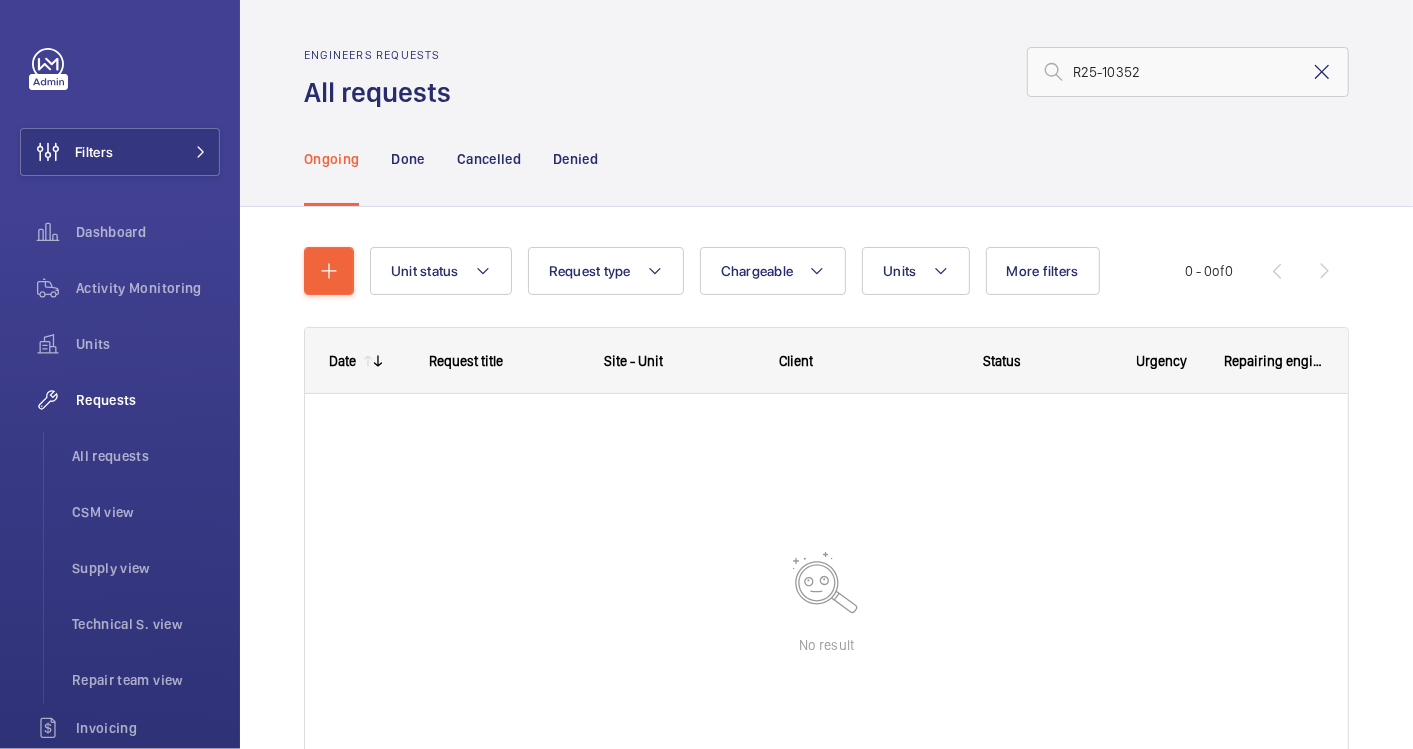 drag, startPoint x: 1307, startPoint y: 69, endPoint x: 1277, endPoint y: 76, distance: 30.805843 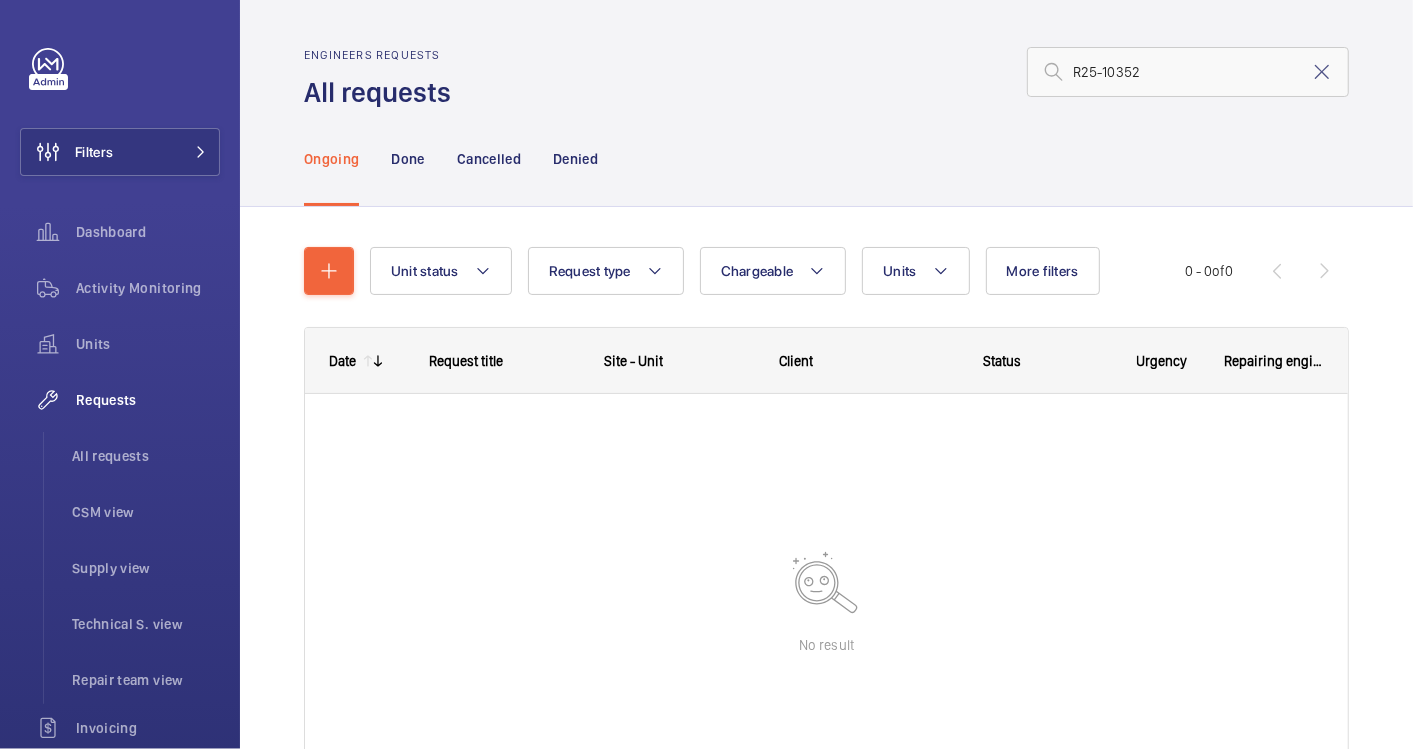 click 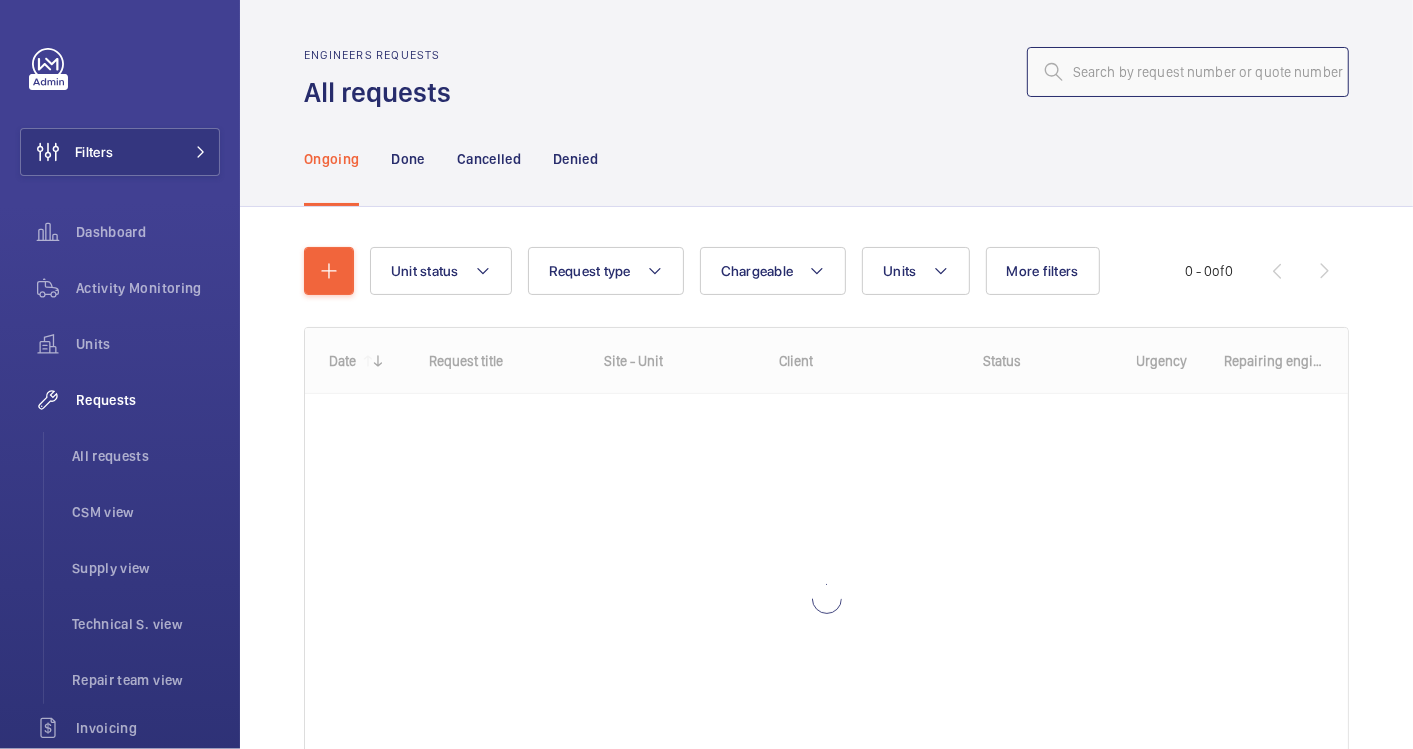 click 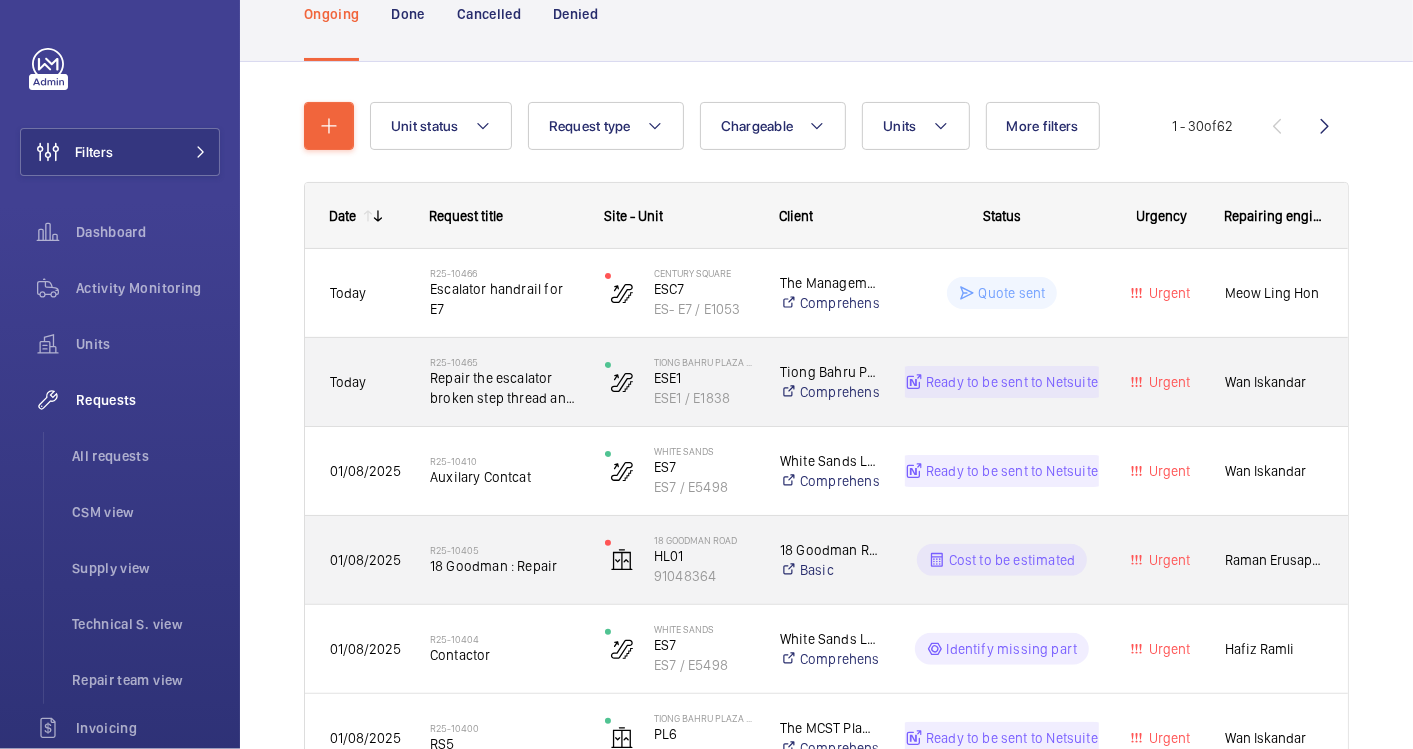 scroll, scrollTop: 222, scrollLeft: 0, axis: vertical 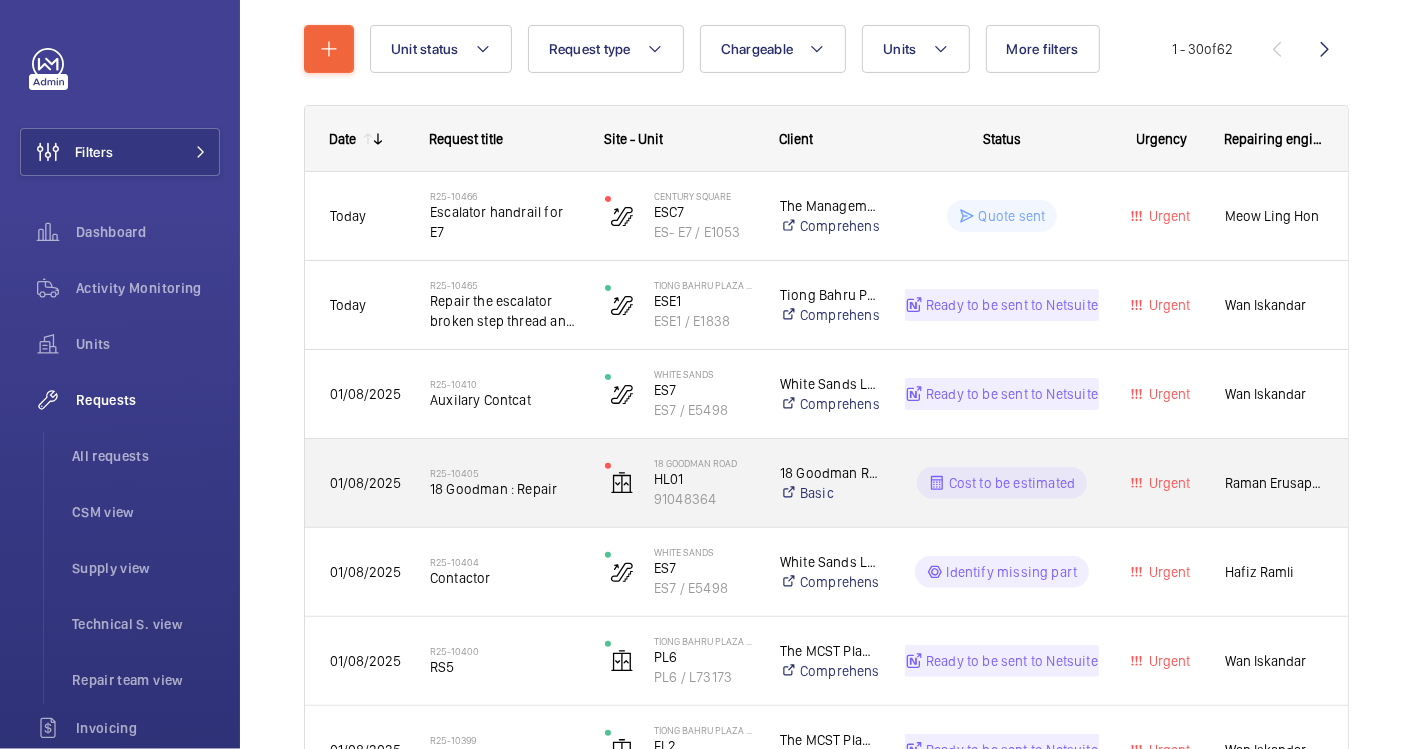 type on "R25-10405" 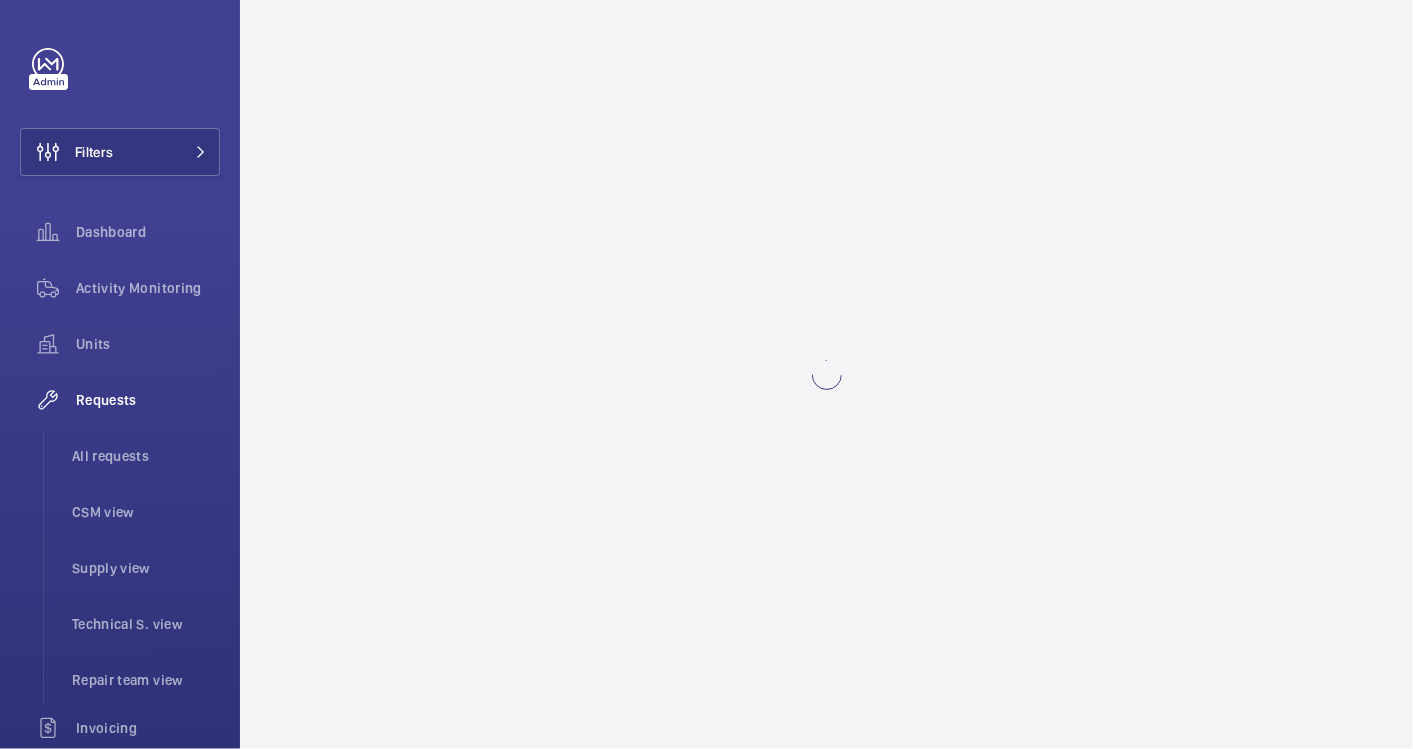 scroll, scrollTop: 0, scrollLeft: 0, axis: both 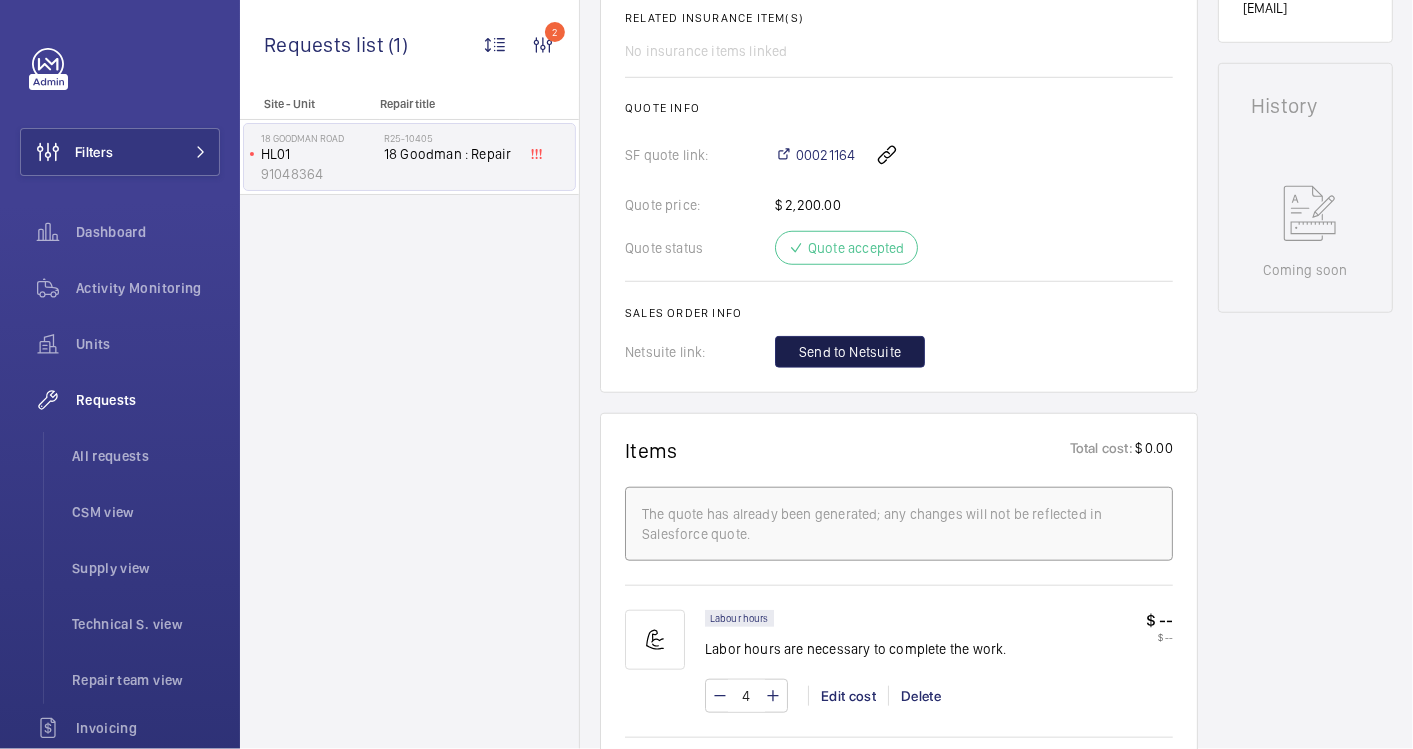 click on "Send to Netsuite" 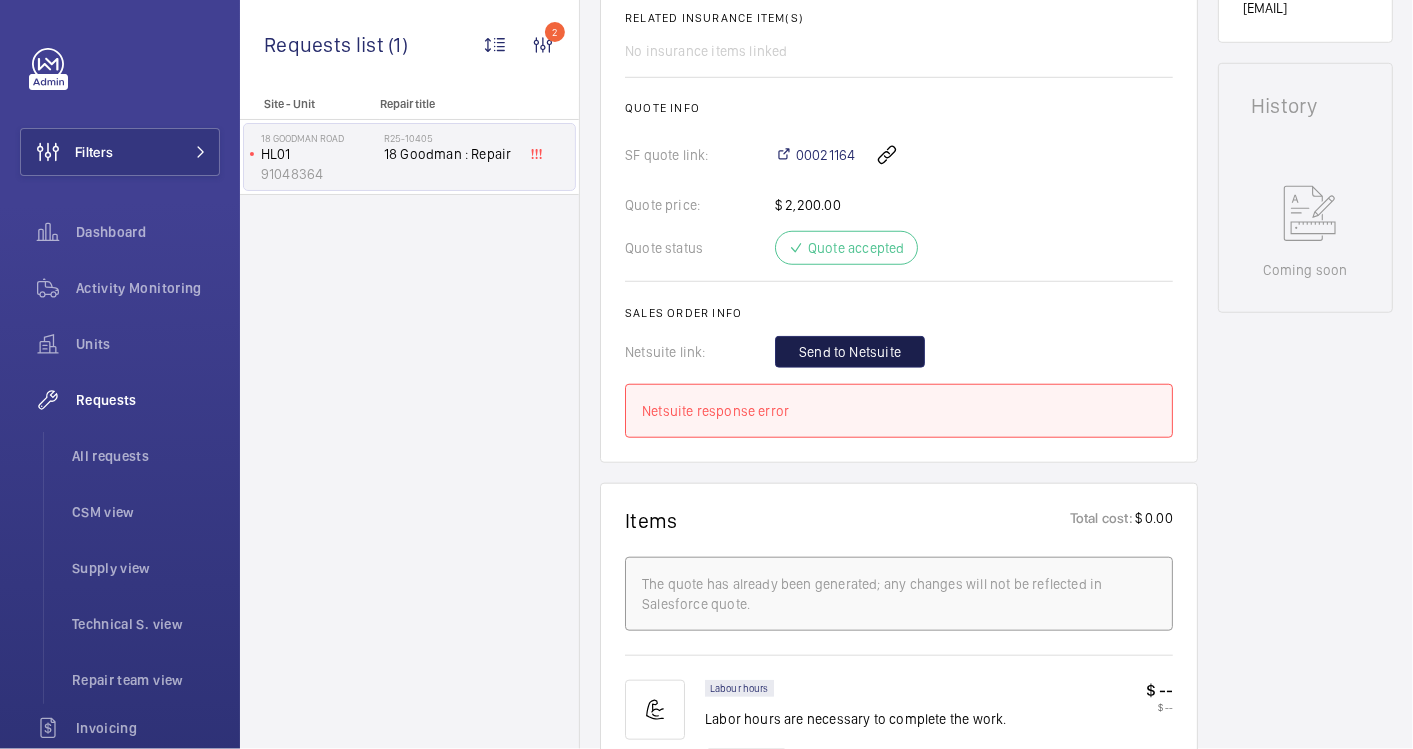 click on "Send to Netsuite" 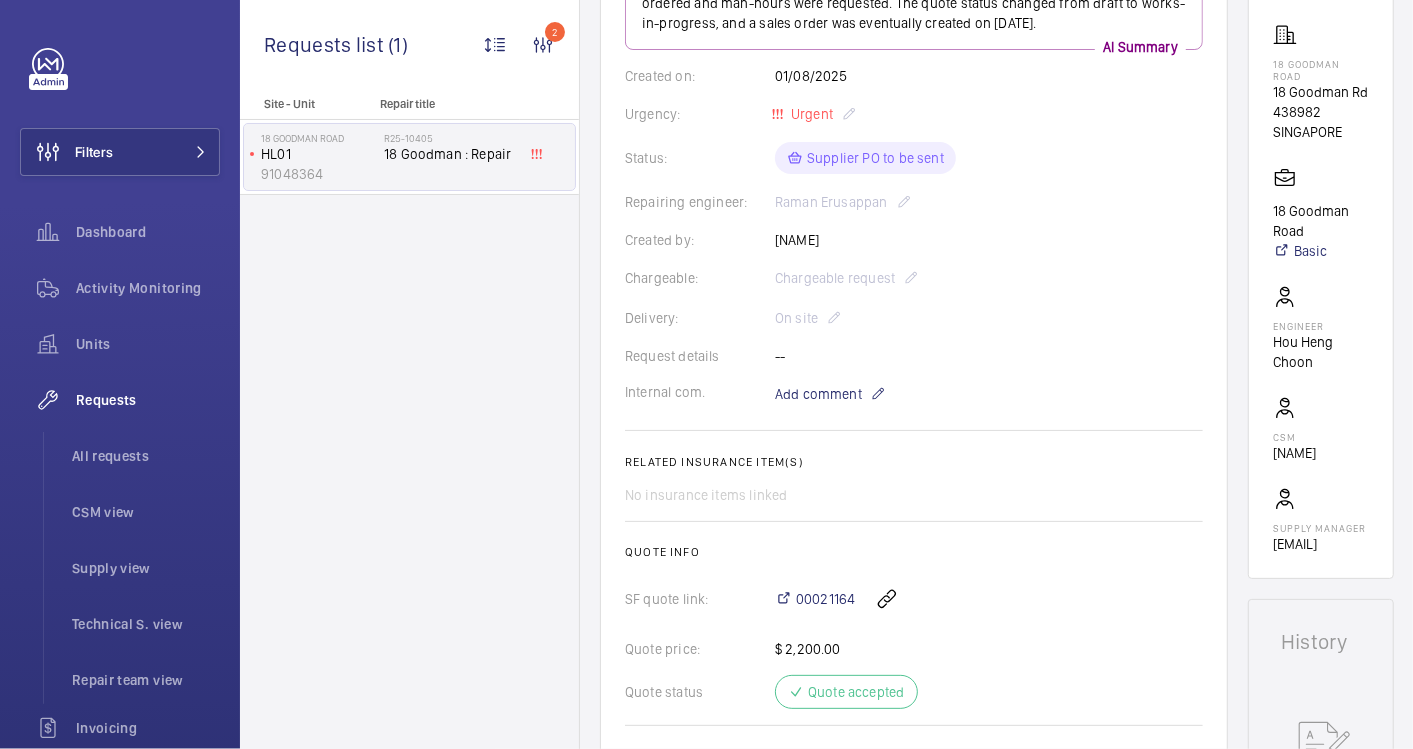 scroll, scrollTop: 555, scrollLeft: 0, axis: vertical 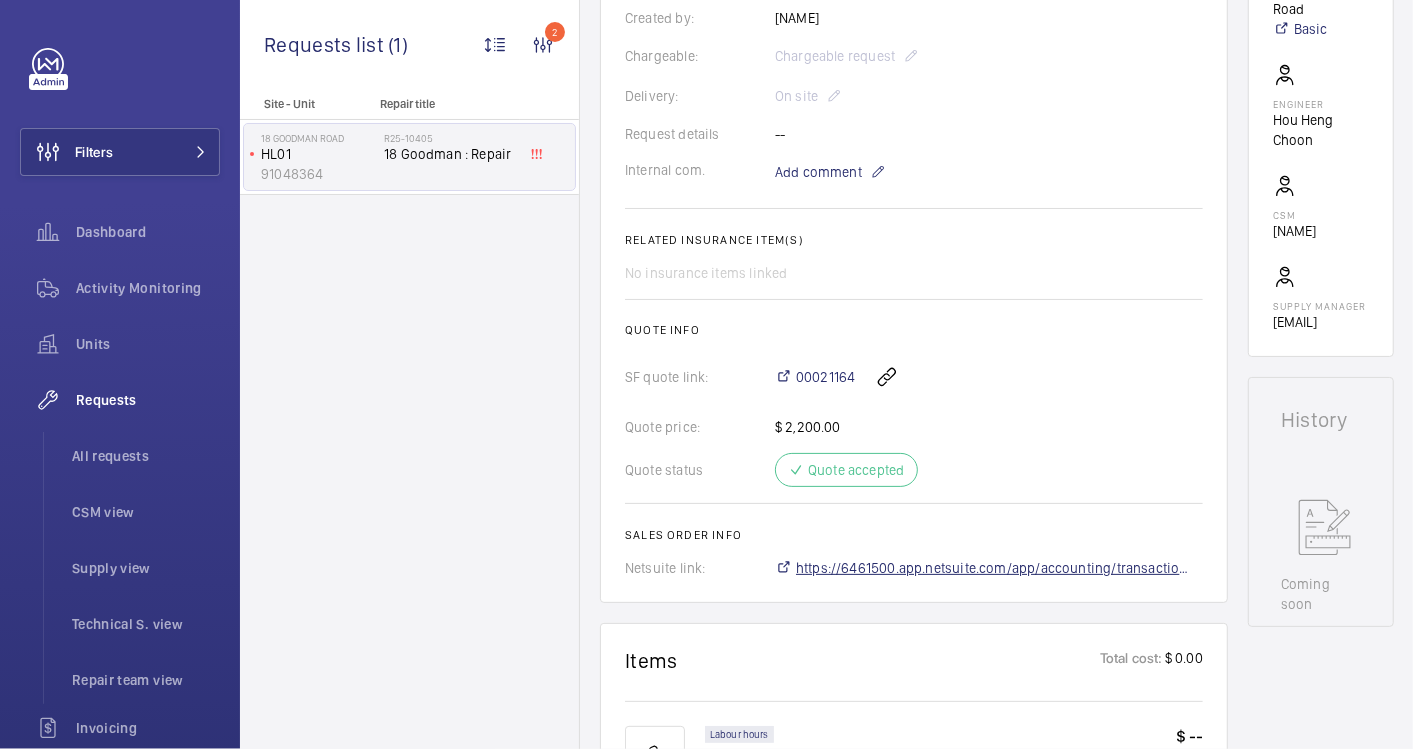 click on "https://6461500.app.netsuite.com/app/accounting/transactions/salesord.nl?id=2873365" 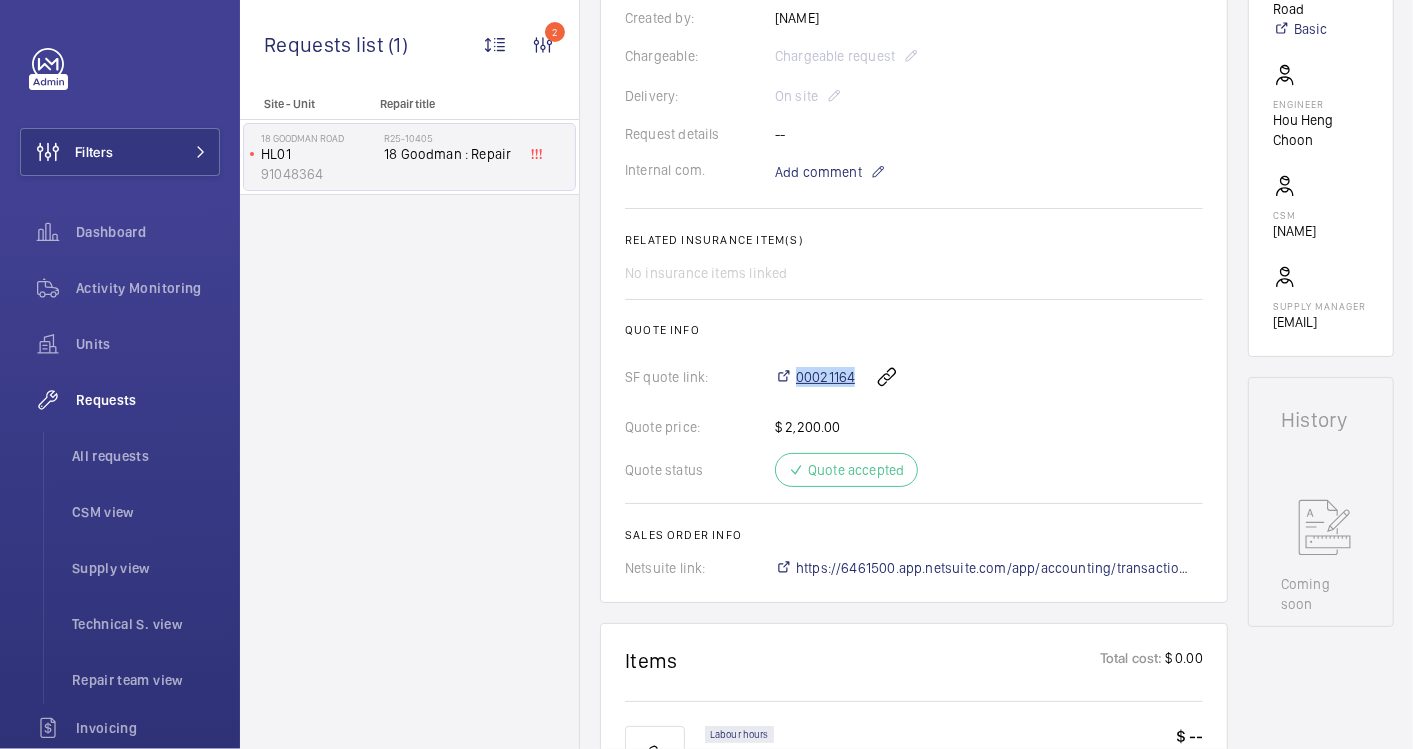 drag, startPoint x: 854, startPoint y: 372, endPoint x: 794, endPoint y: 374, distance: 60.033325 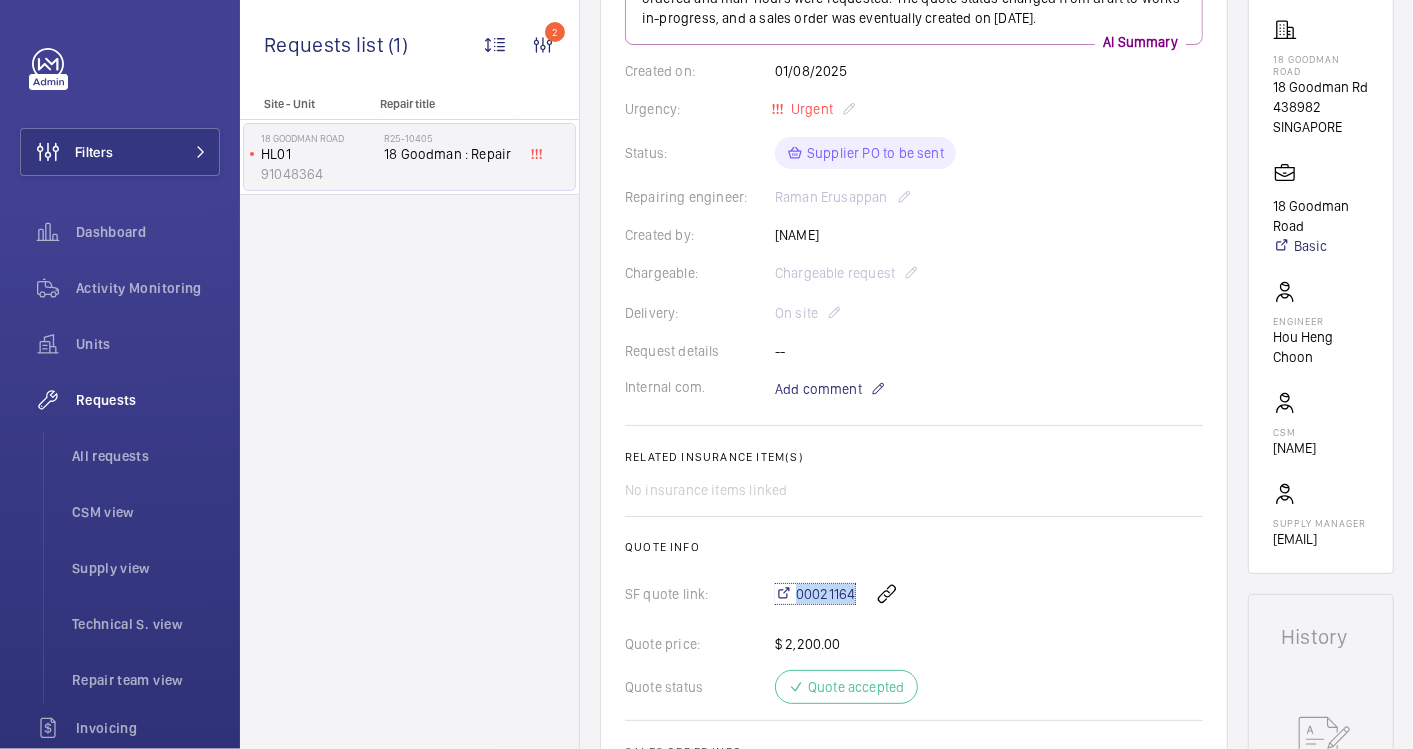 scroll, scrollTop: 111, scrollLeft: 0, axis: vertical 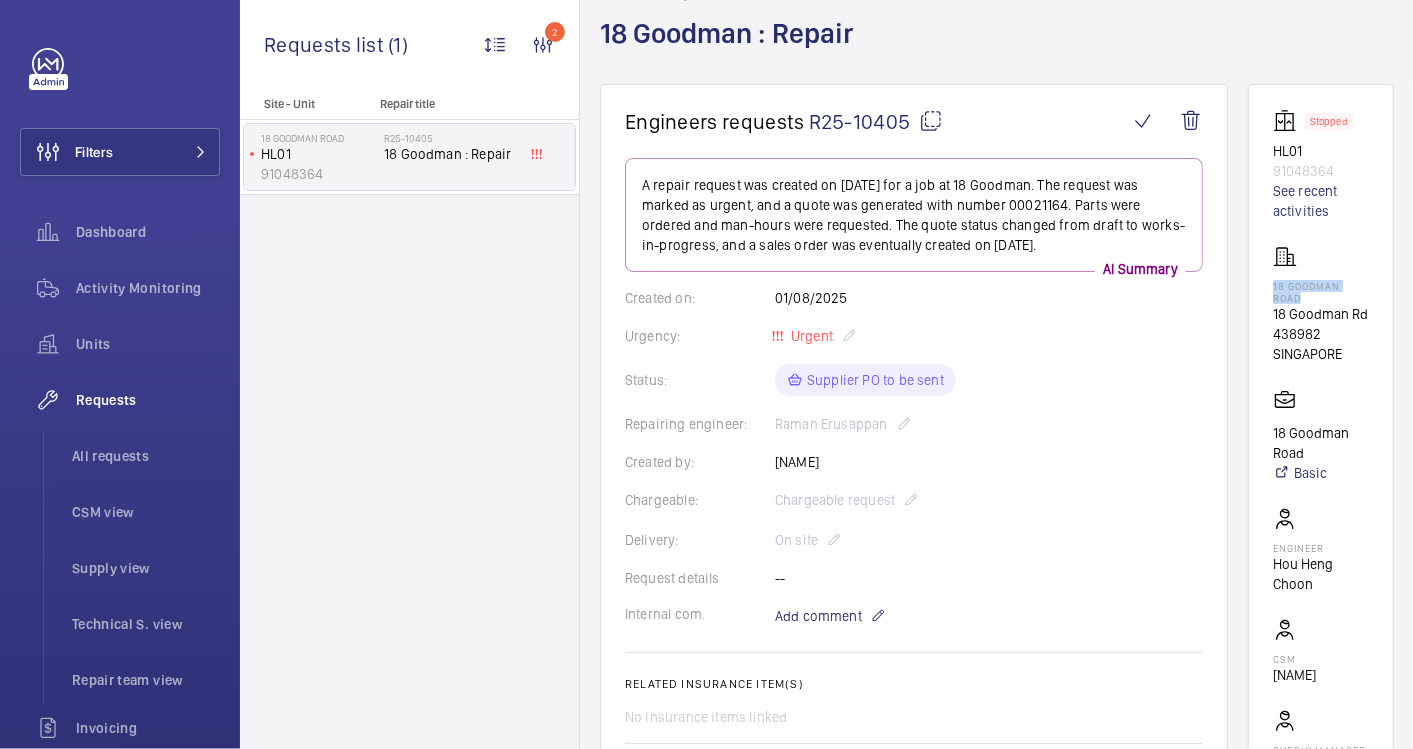 drag, startPoint x: 1371, startPoint y: 283, endPoint x: 1272, endPoint y: 282, distance: 99.00505 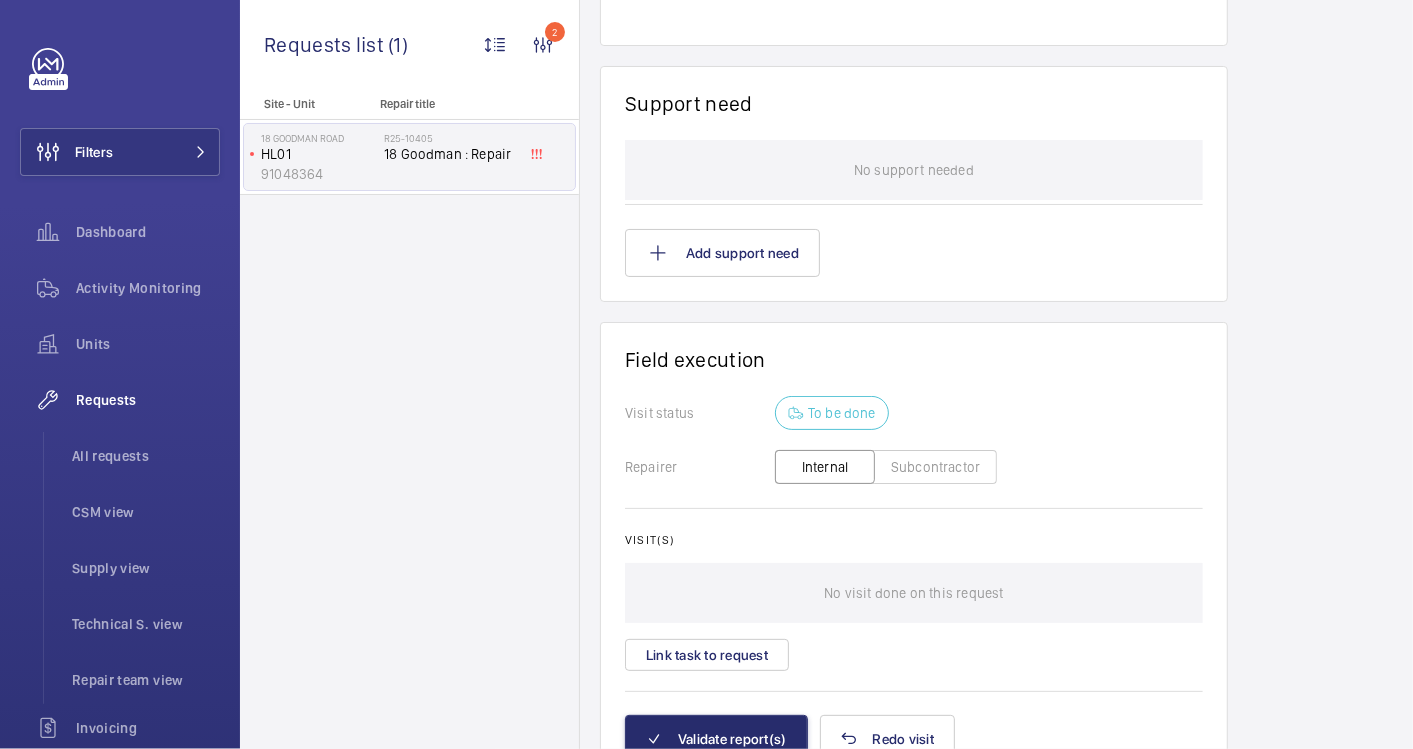scroll, scrollTop: 1595, scrollLeft: 0, axis: vertical 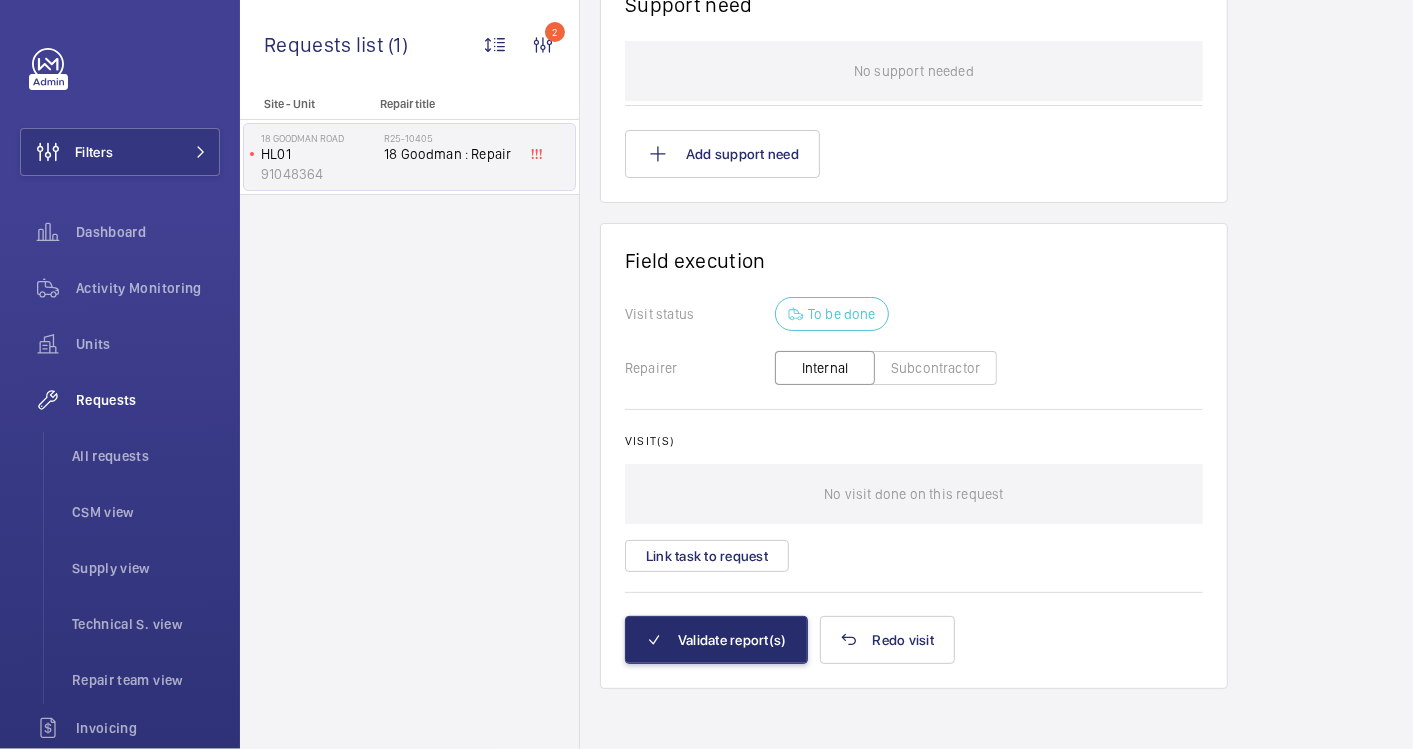 click on "Subcontractor" 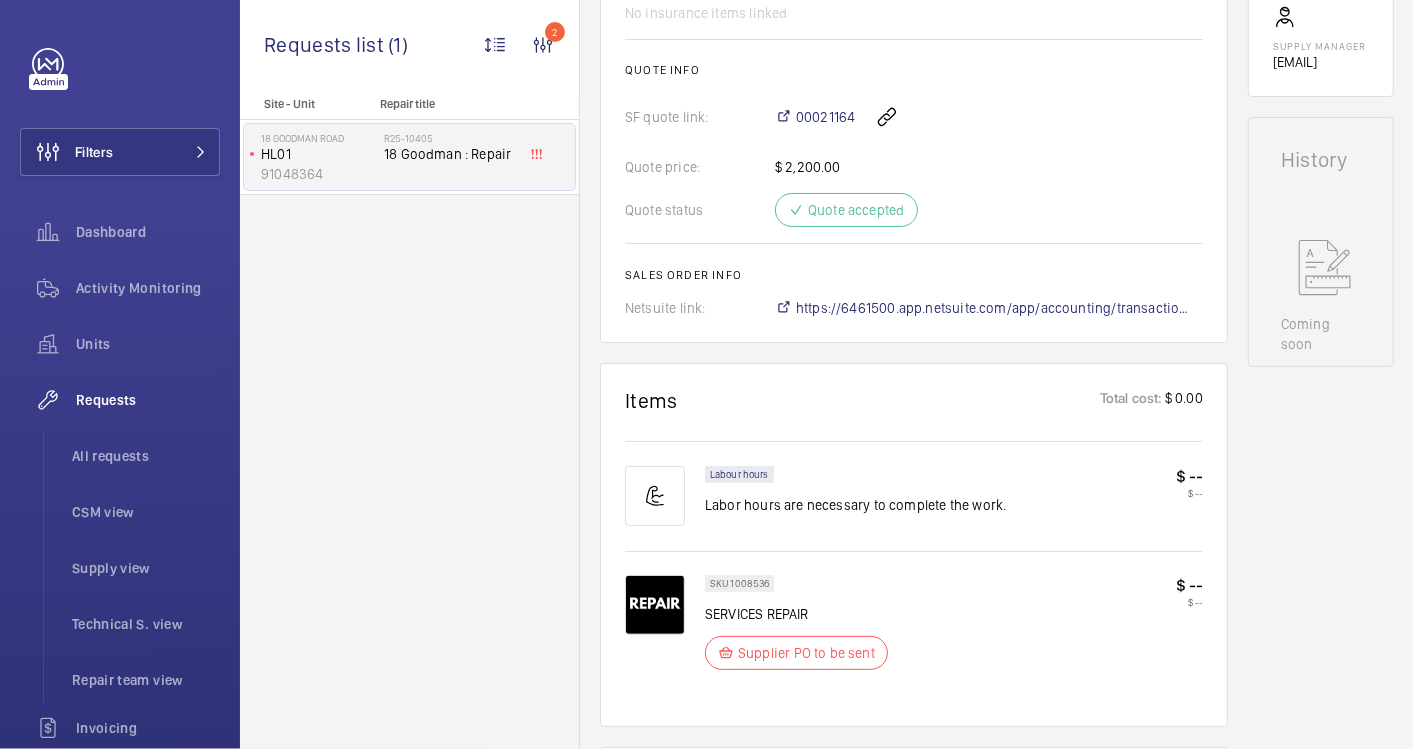 scroll, scrollTop: 1000, scrollLeft: 0, axis: vertical 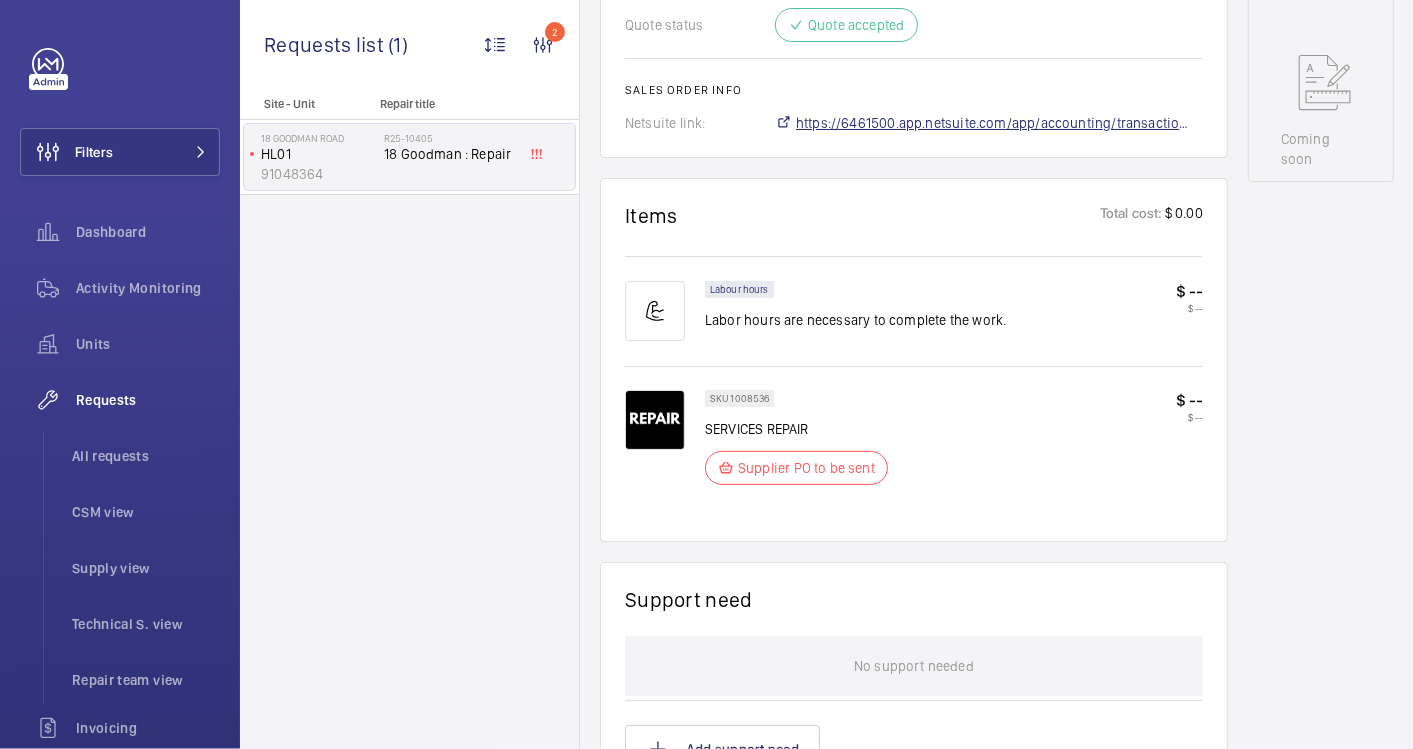click on "https://6461500.app.netsuite.com/app/accounting/transactions/salesord.nl?id=2873365" 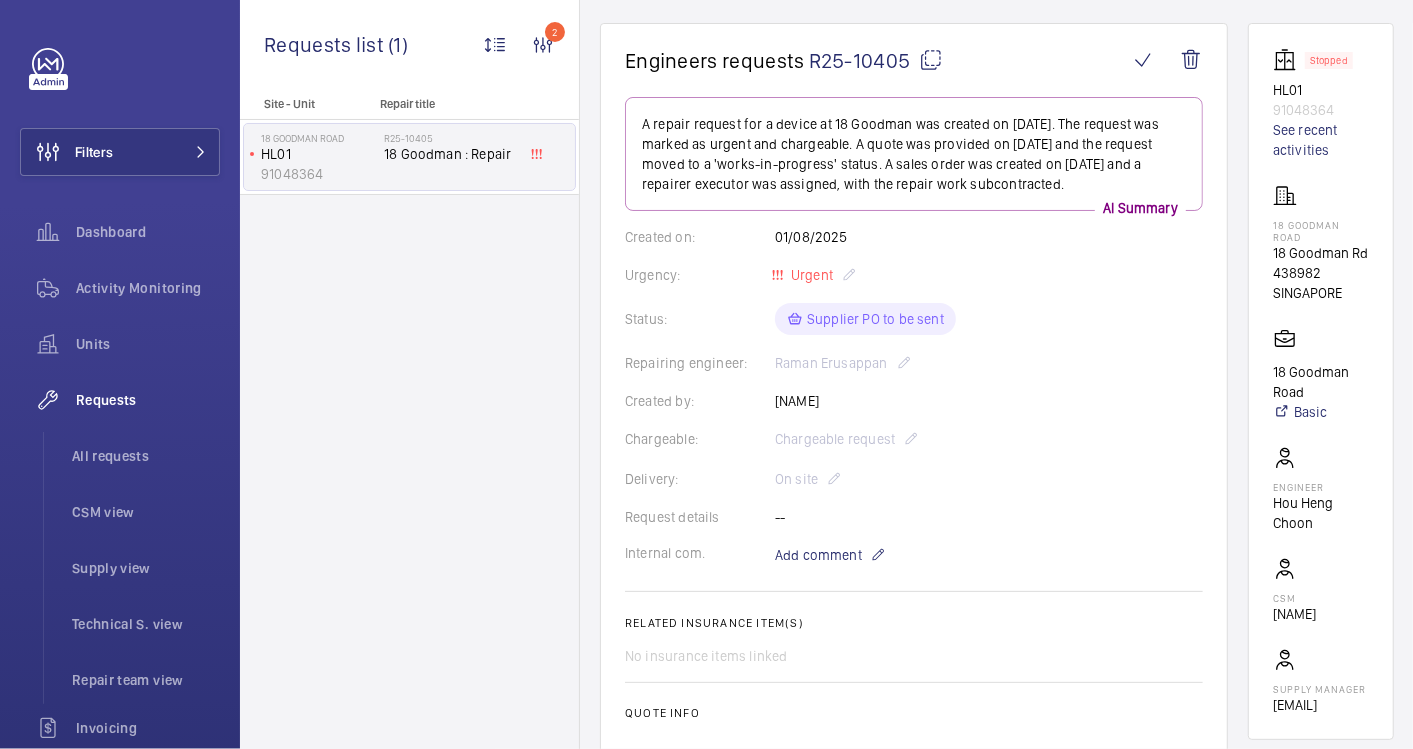 scroll, scrollTop: 23, scrollLeft: 0, axis: vertical 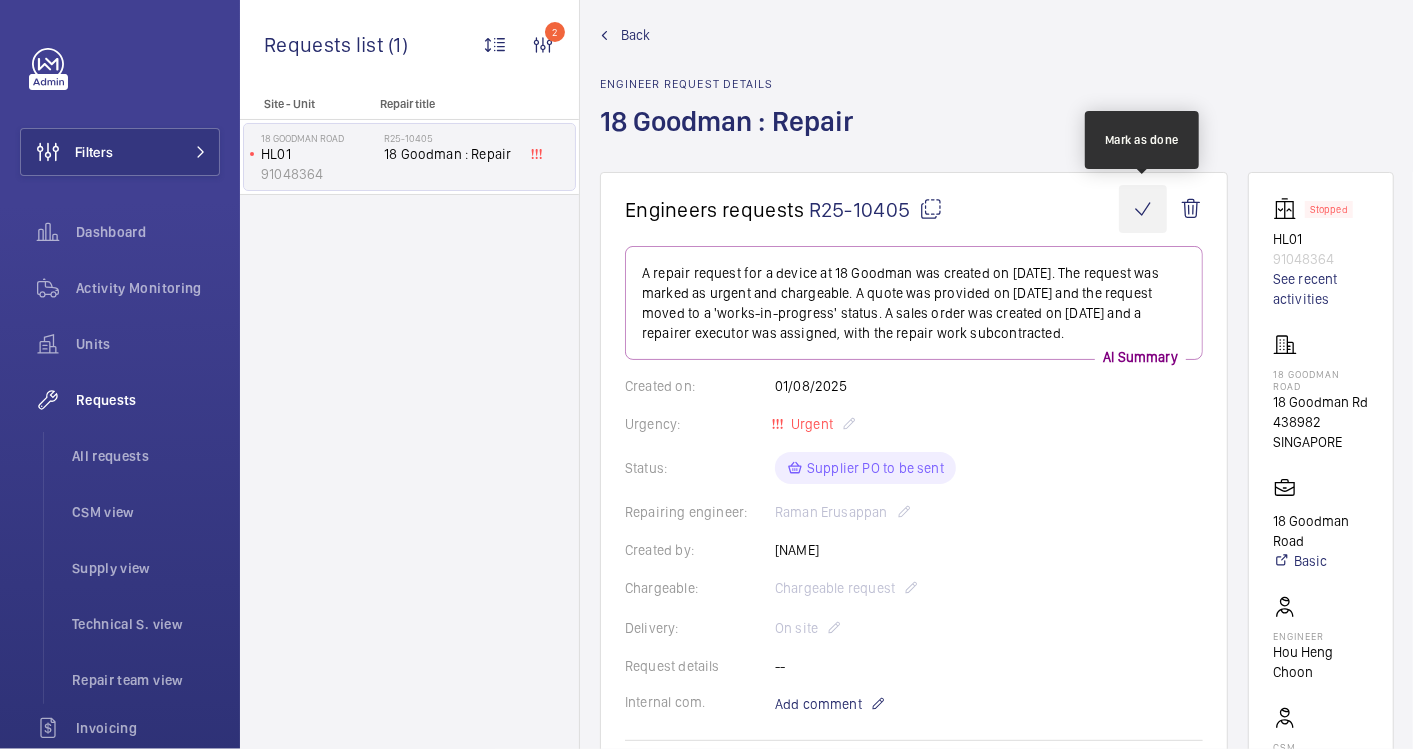 click 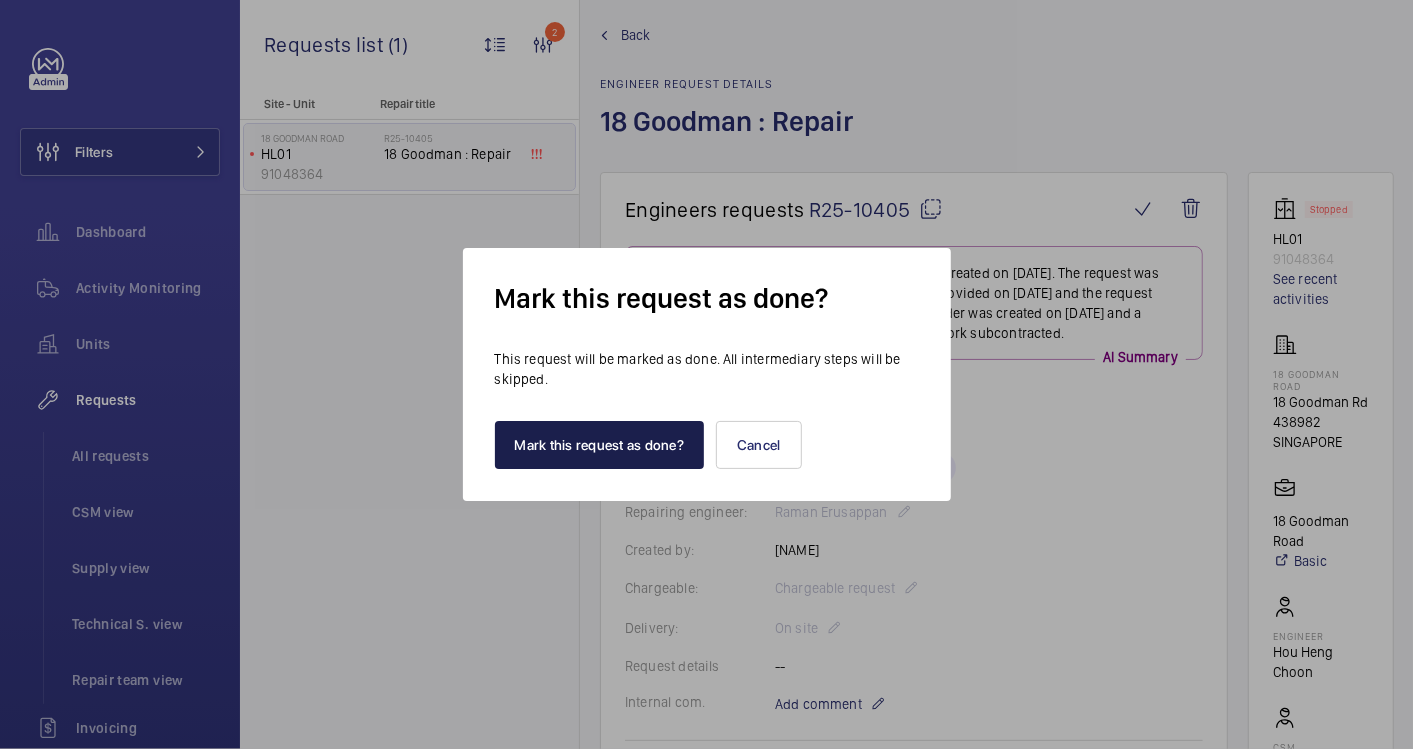 click on "Mark this request as done?" at bounding box center (600, 445) 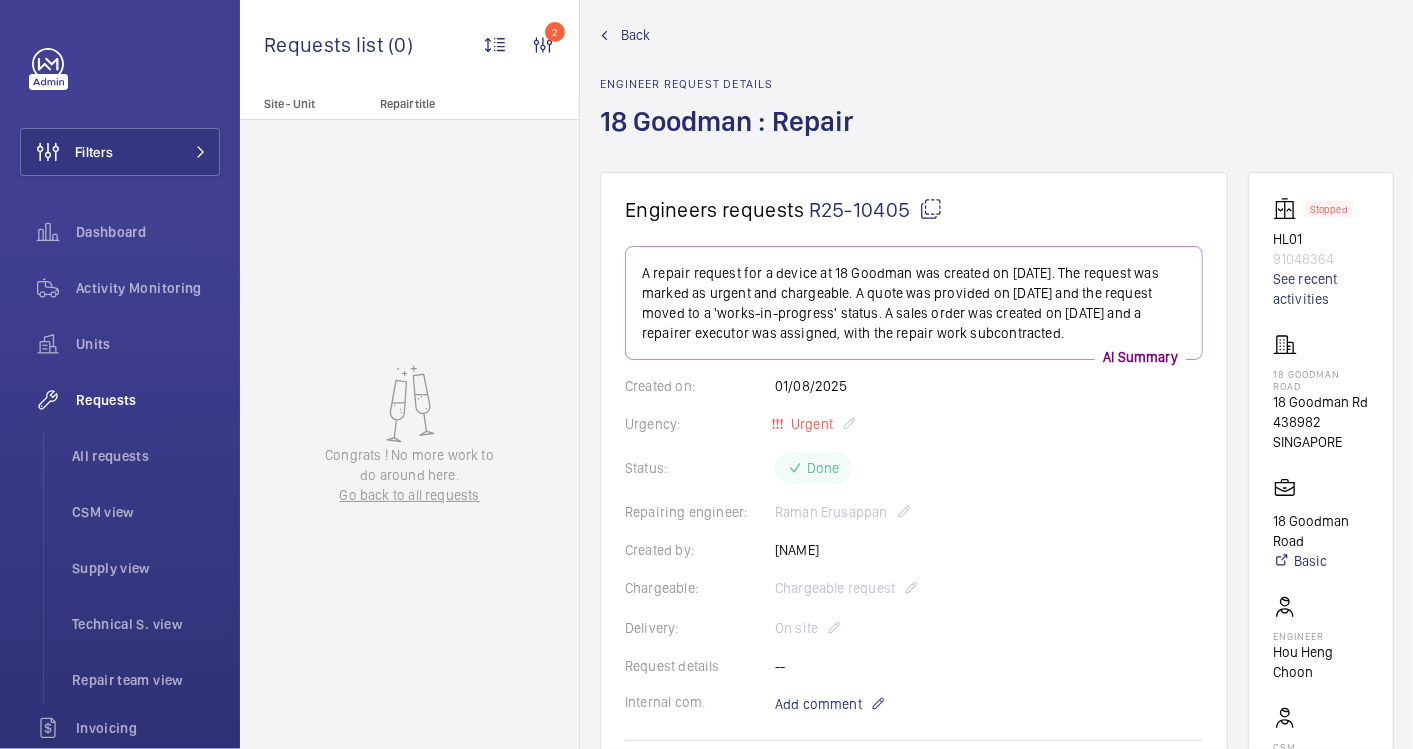 click on "Back" 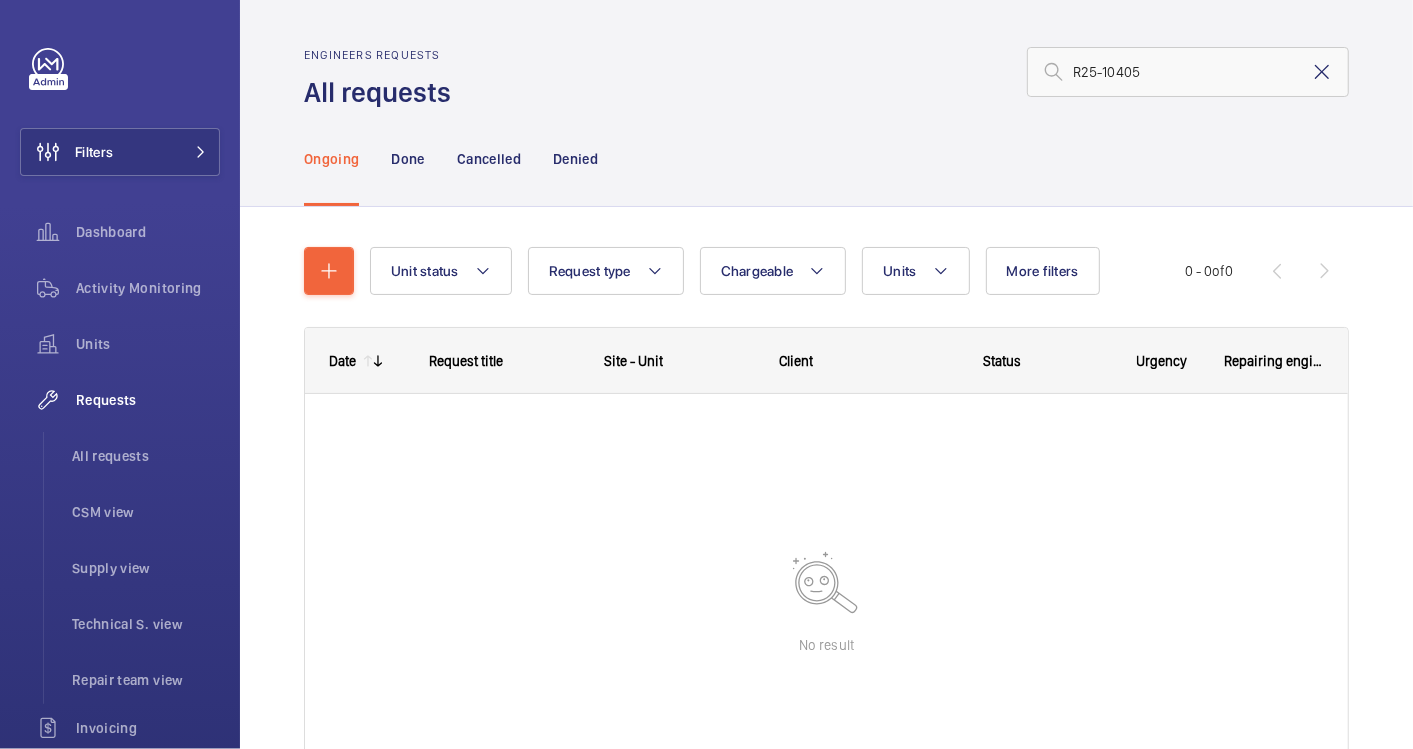 click 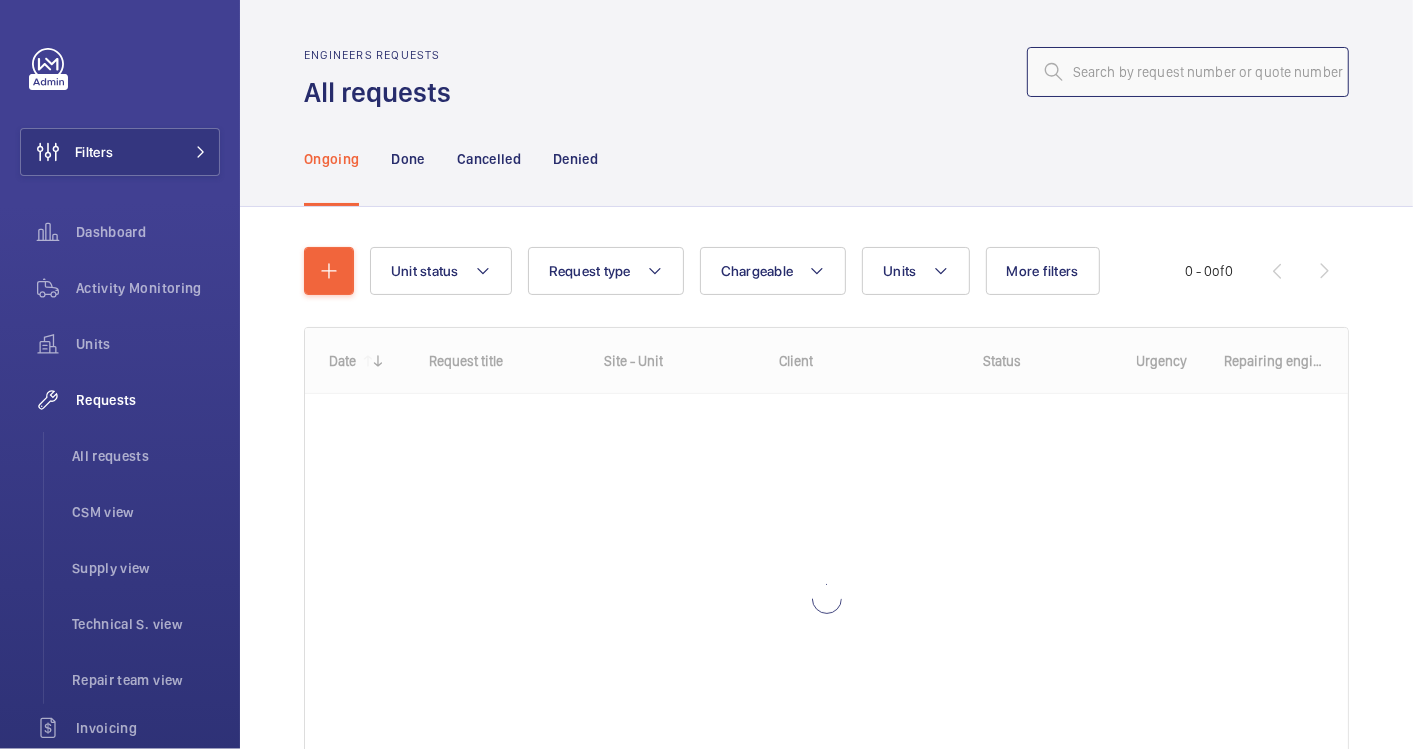 click 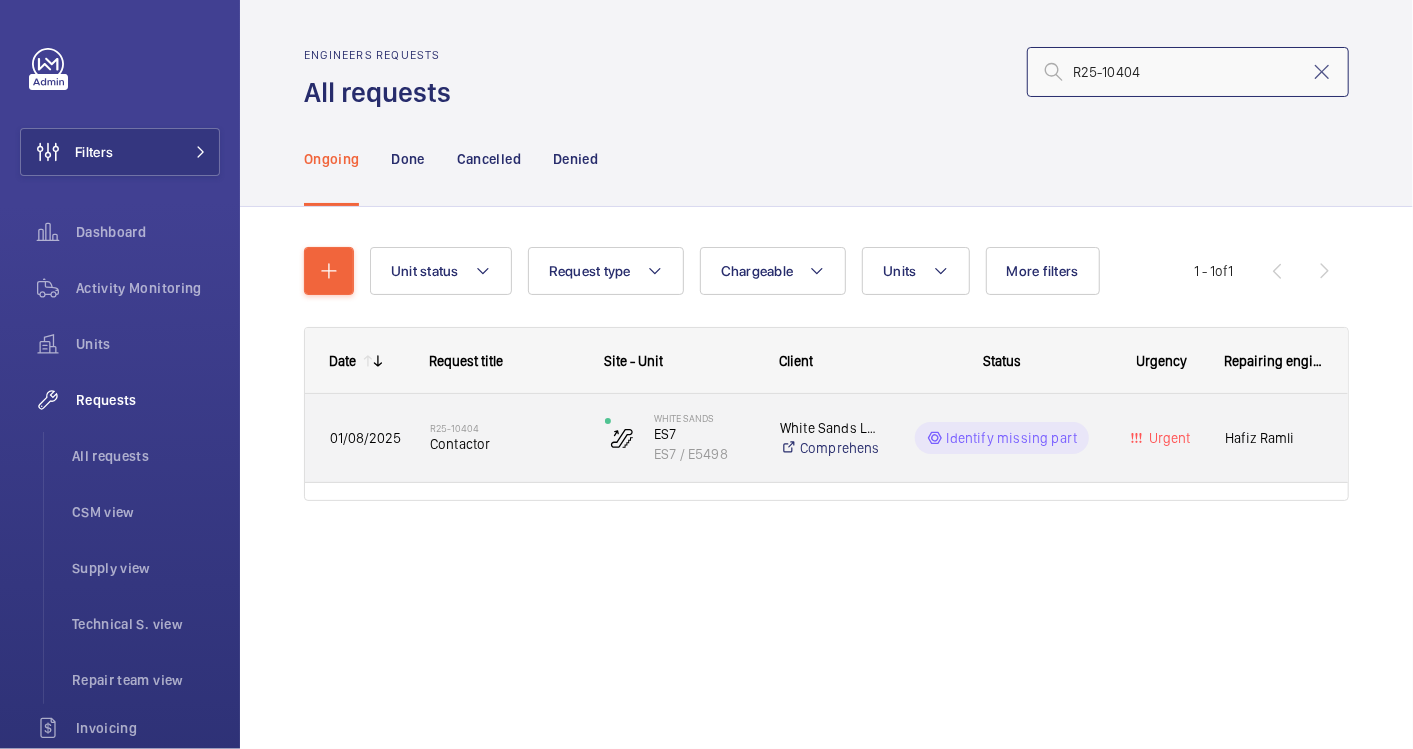 type on "R25-10404" 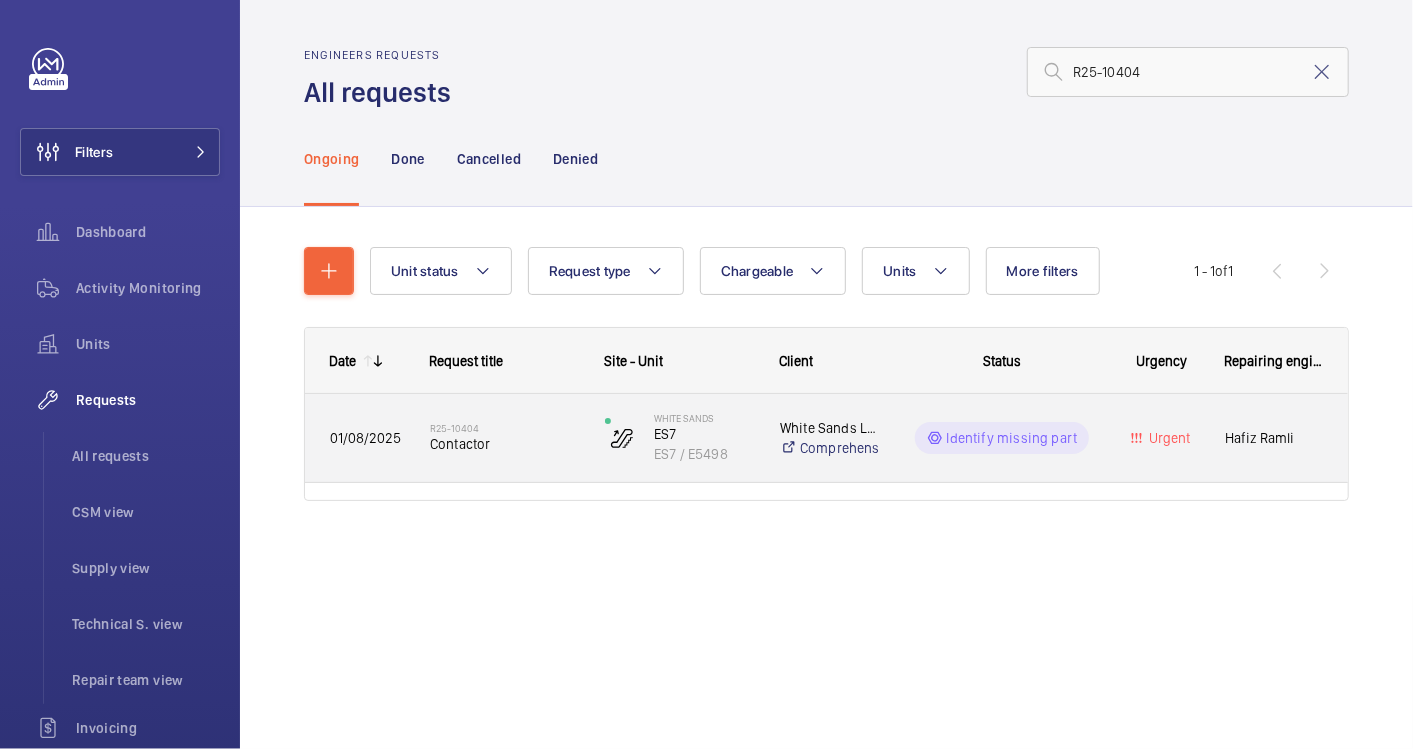 click on "R25-10404   Contactor" 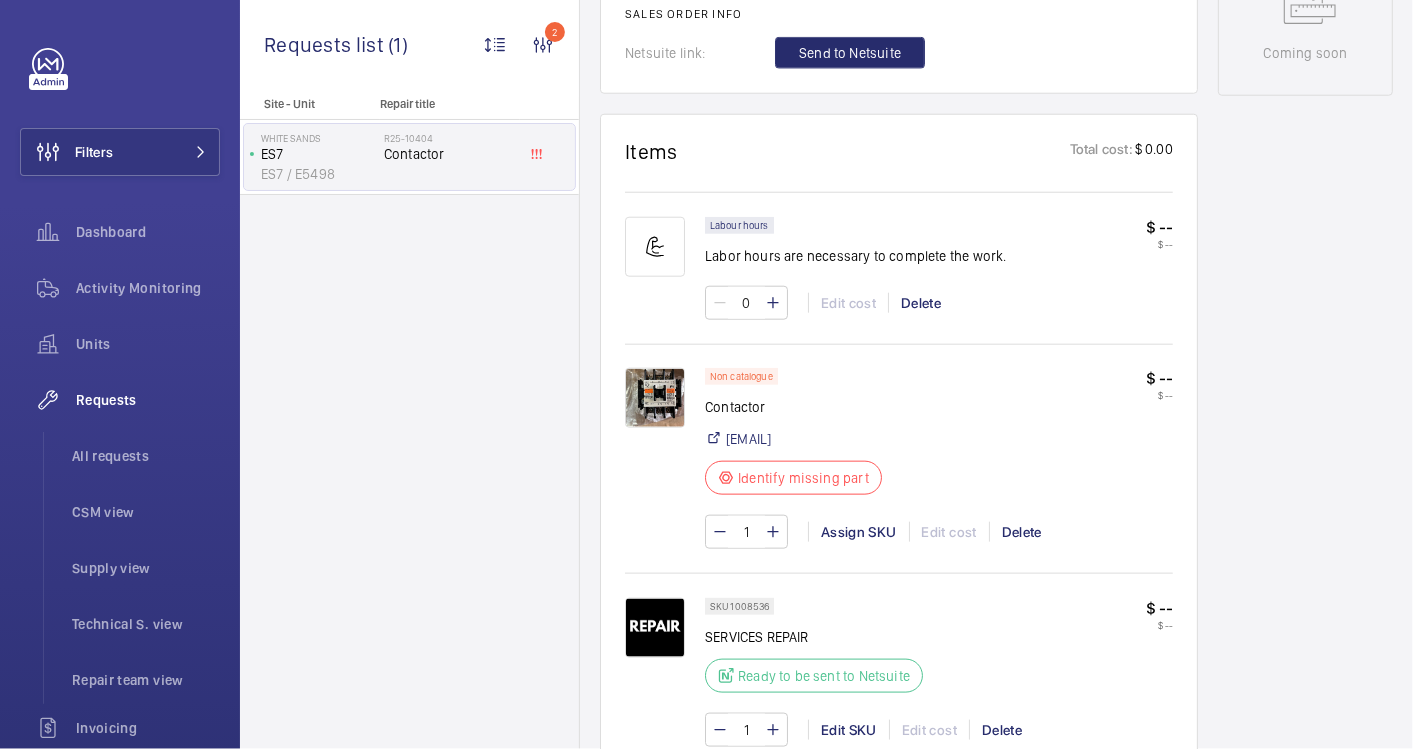 scroll, scrollTop: 1111, scrollLeft: 0, axis: vertical 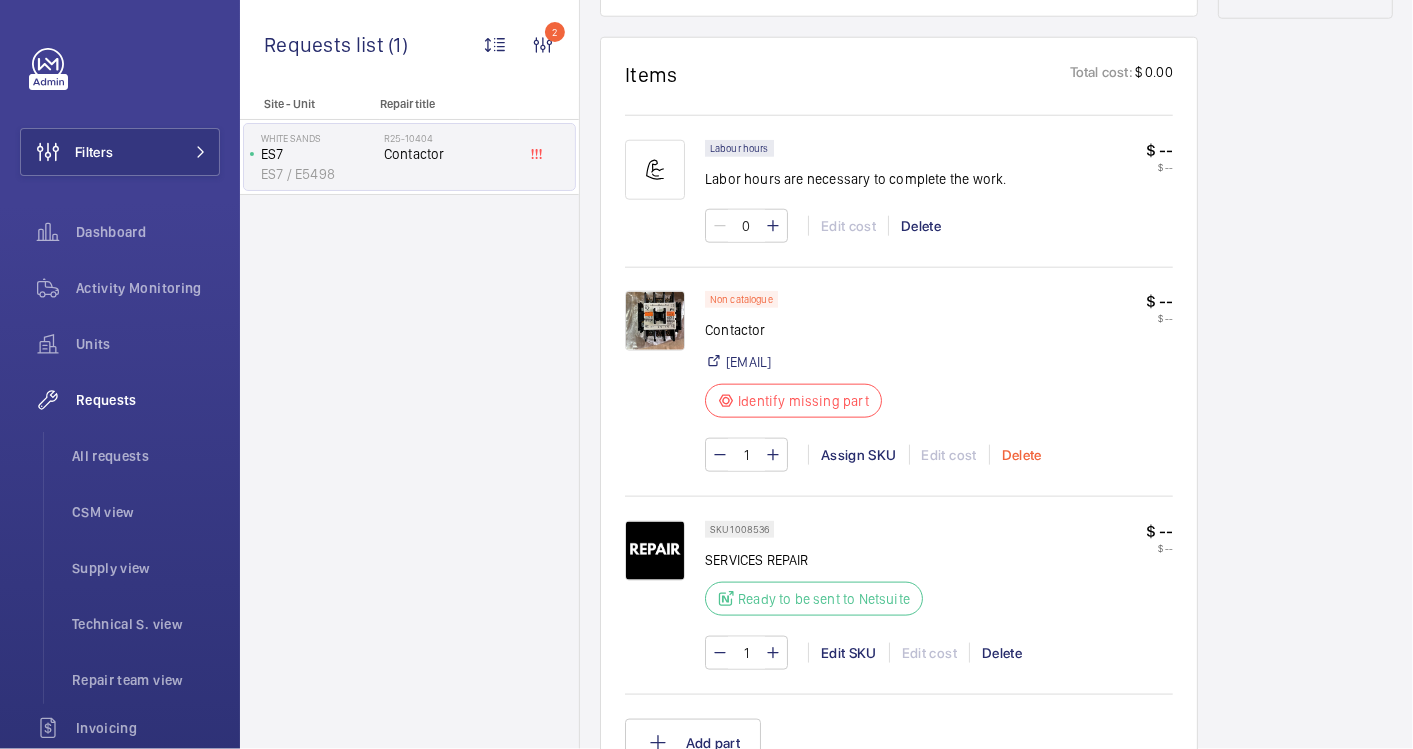 click on "Delete" 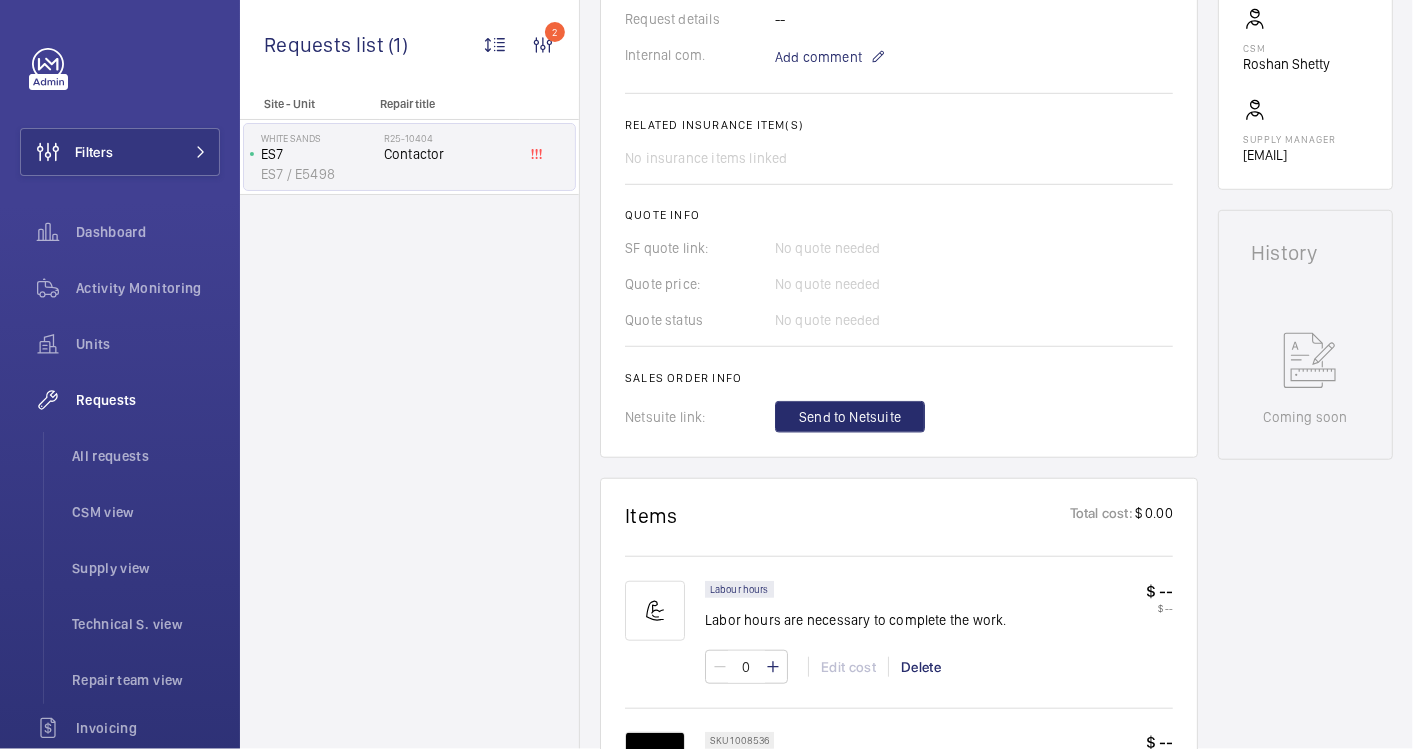 scroll, scrollTop: 1111, scrollLeft: 0, axis: vertical 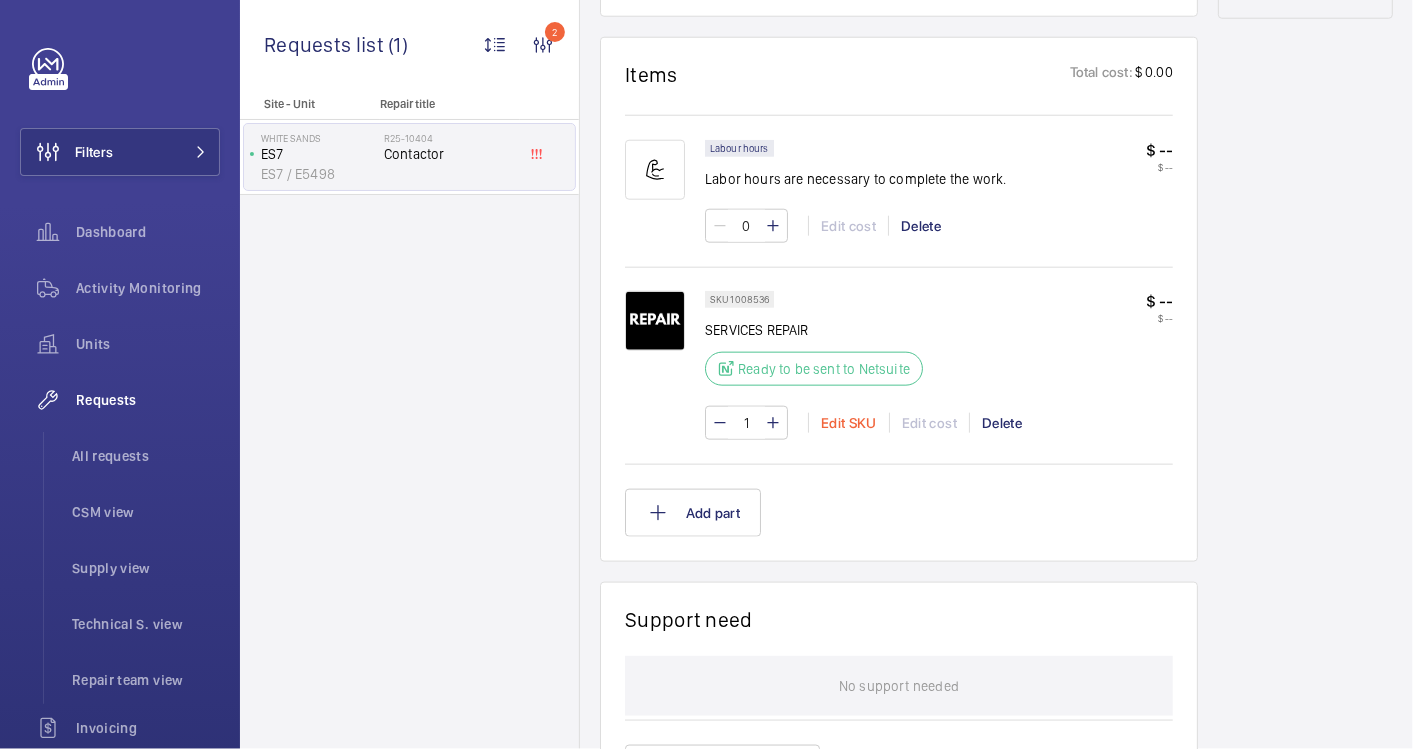 click on "Edit SKU" 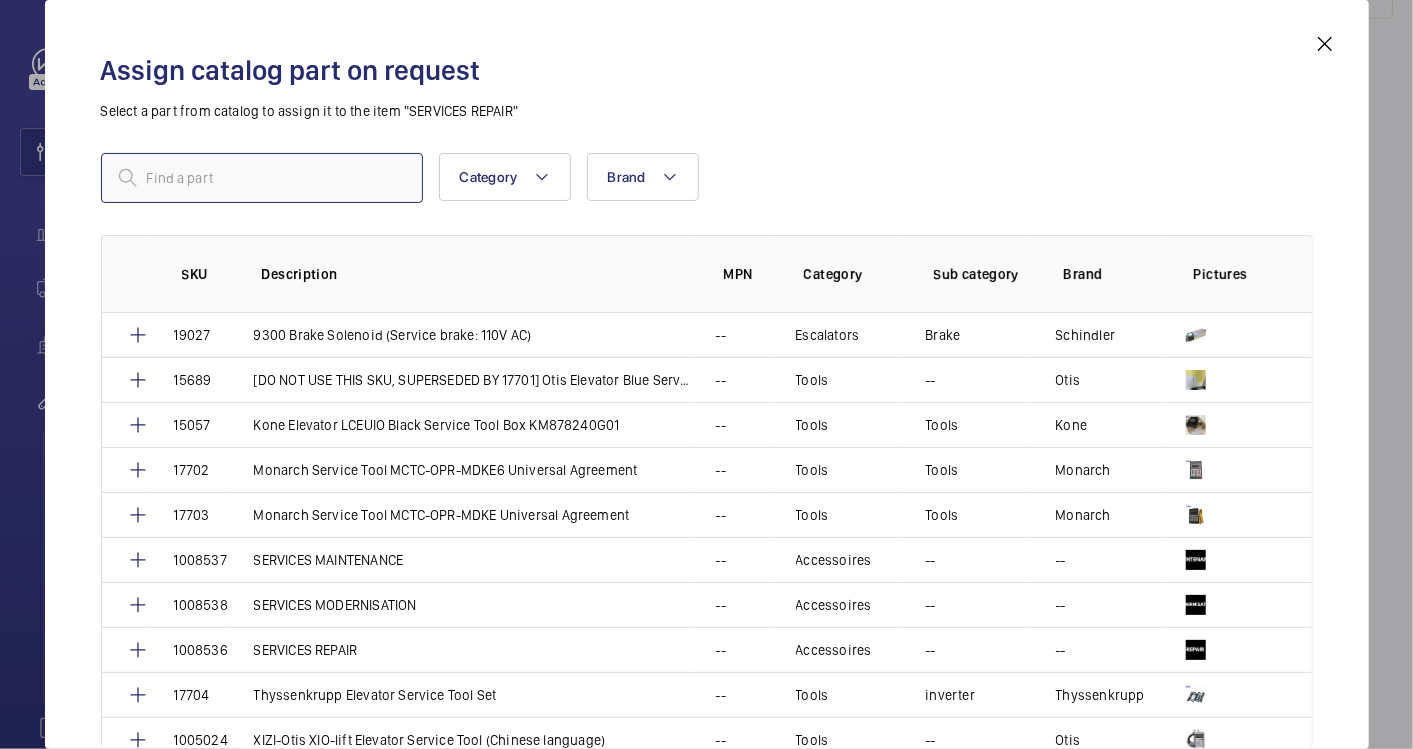 click at bounding box center [262, 178] 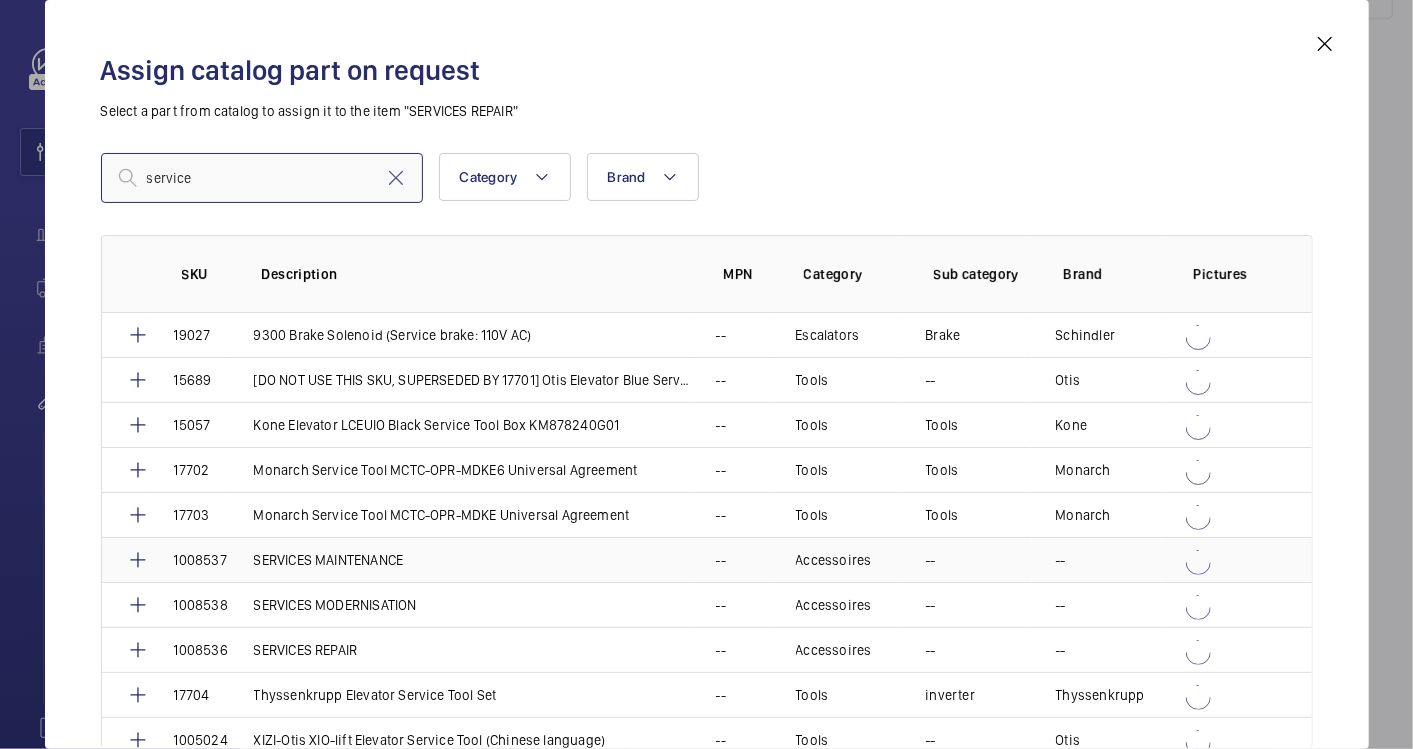 type on "service" 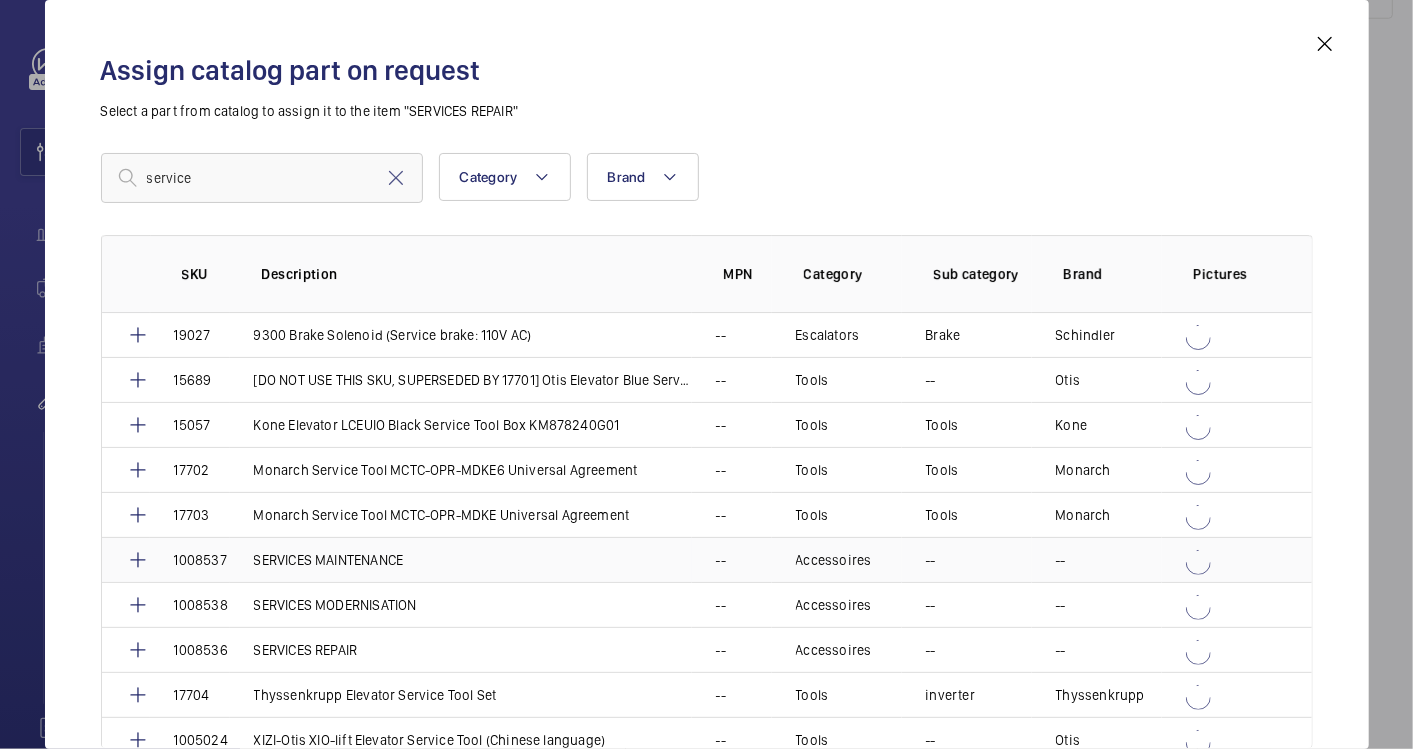 click on "SERVICES MAINTENANCE" at bounding box center [329, 560] 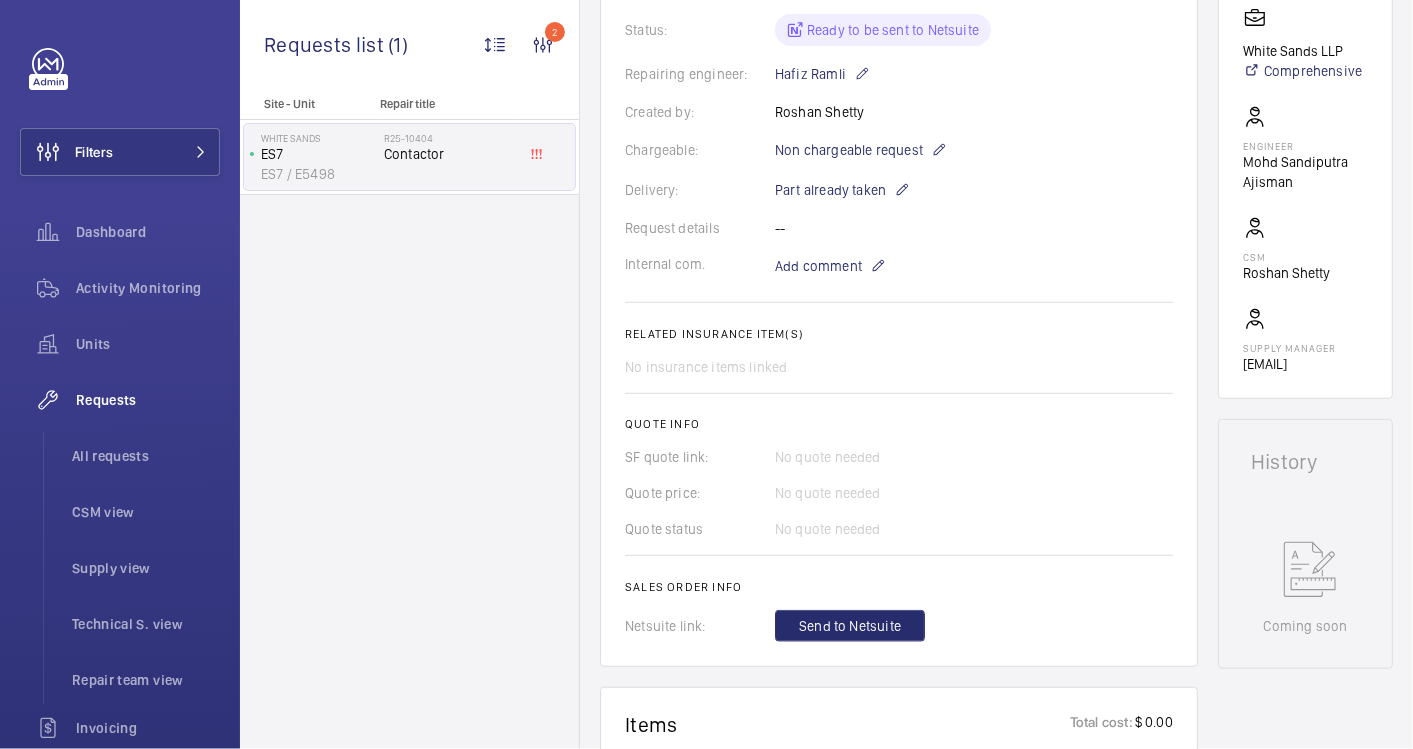 scroll, scrollTop: 666, scrollLeft: 0, axis: vertical 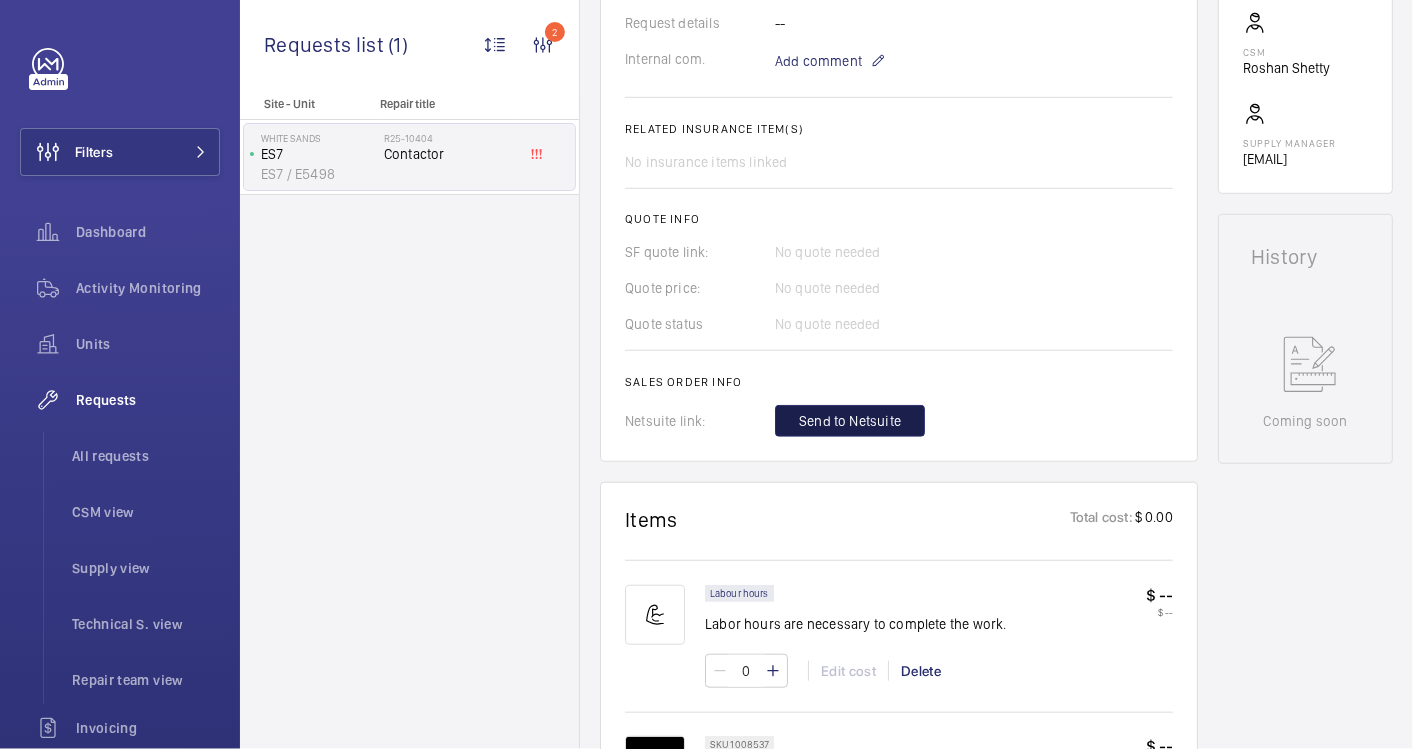 click on "Send to Netsuite" 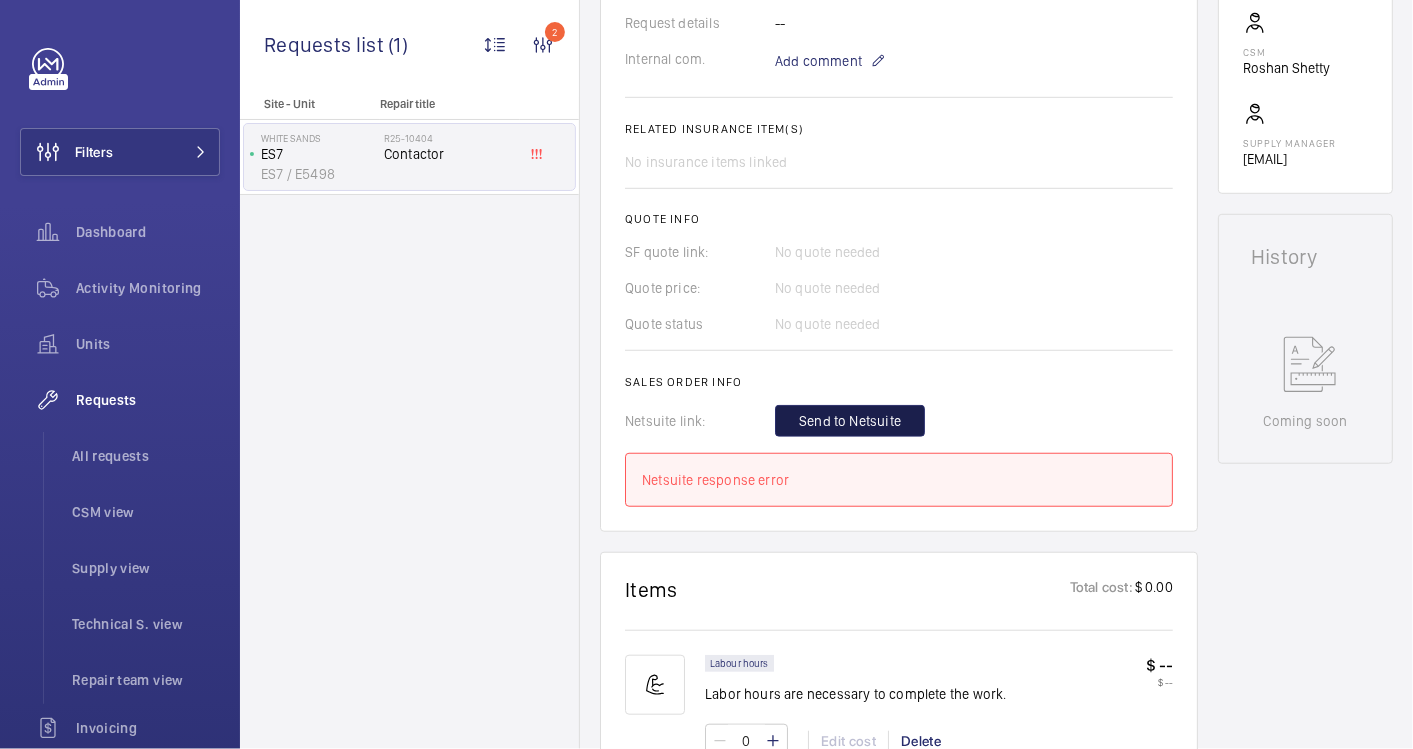 click on "Send to Netsuite" 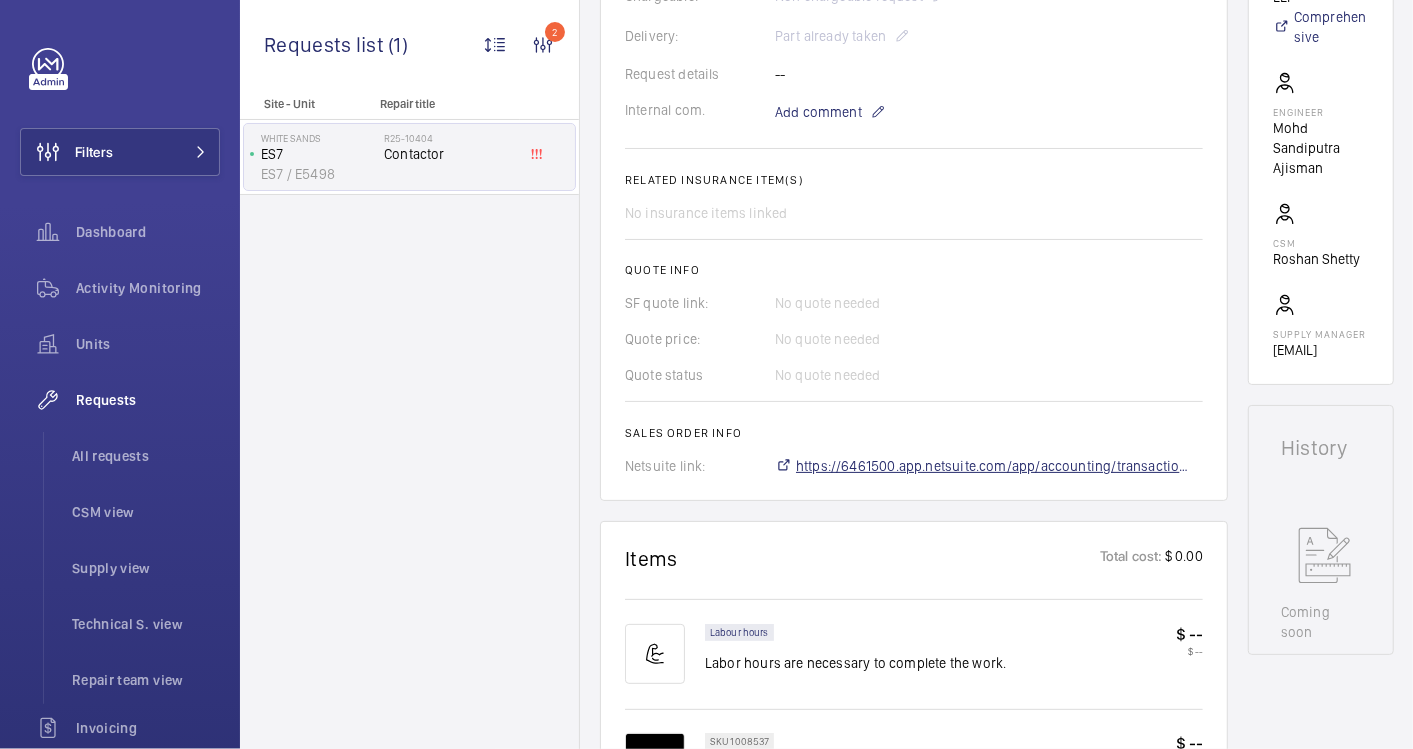 scroll, scrollTop: 595, scrollLeft: 0, axis: vertical 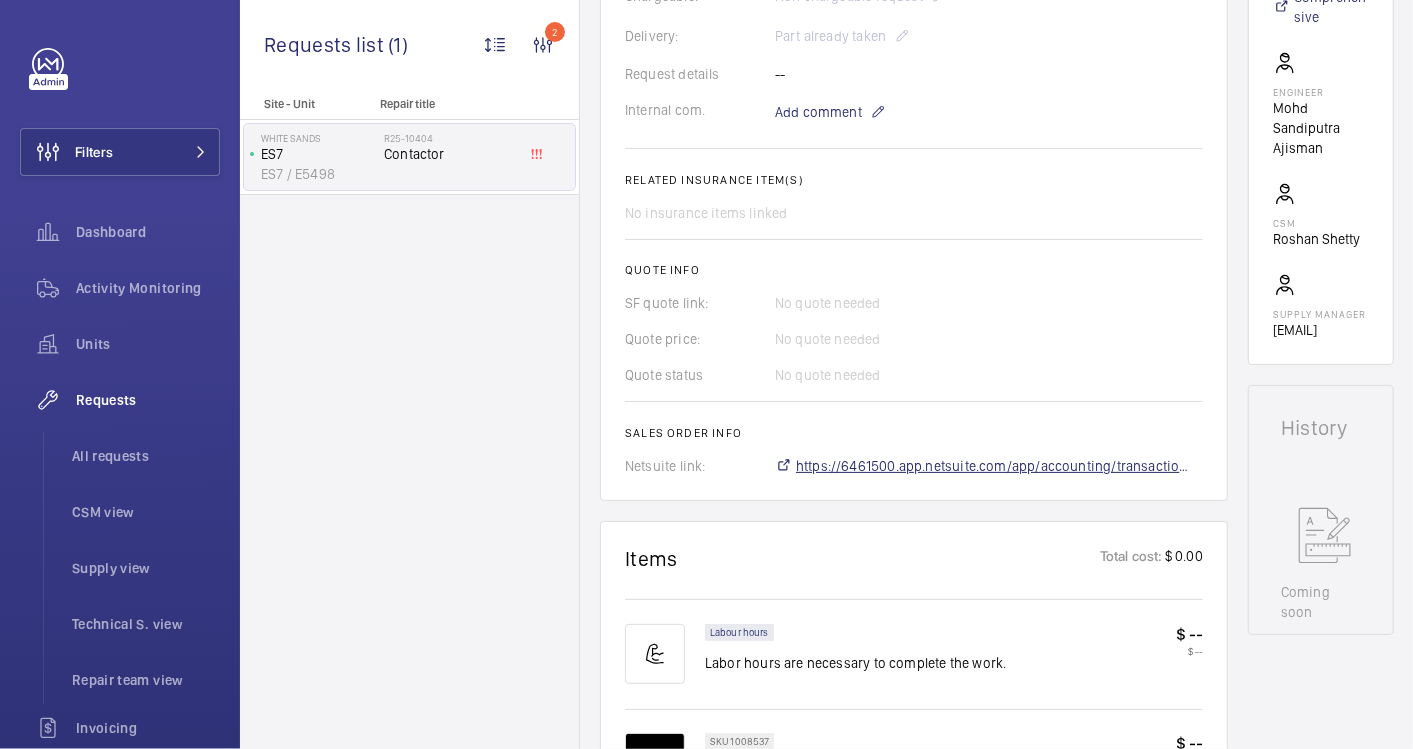 click on "https://6461500.app.netsuite.com/app/accounting/transactions/salesord.nl?id=2873467" 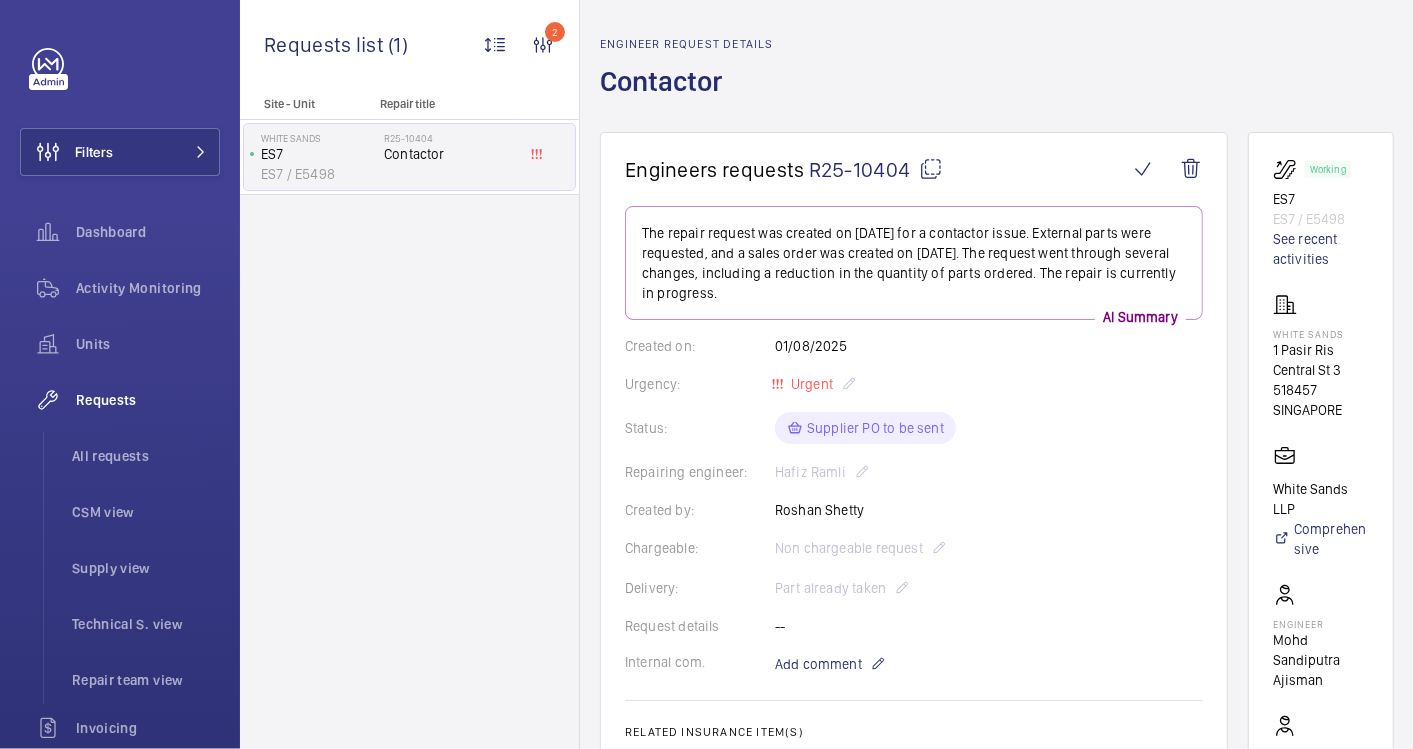 scroll, scrollTop: 60, scrollLeft: 0, axis: vertical 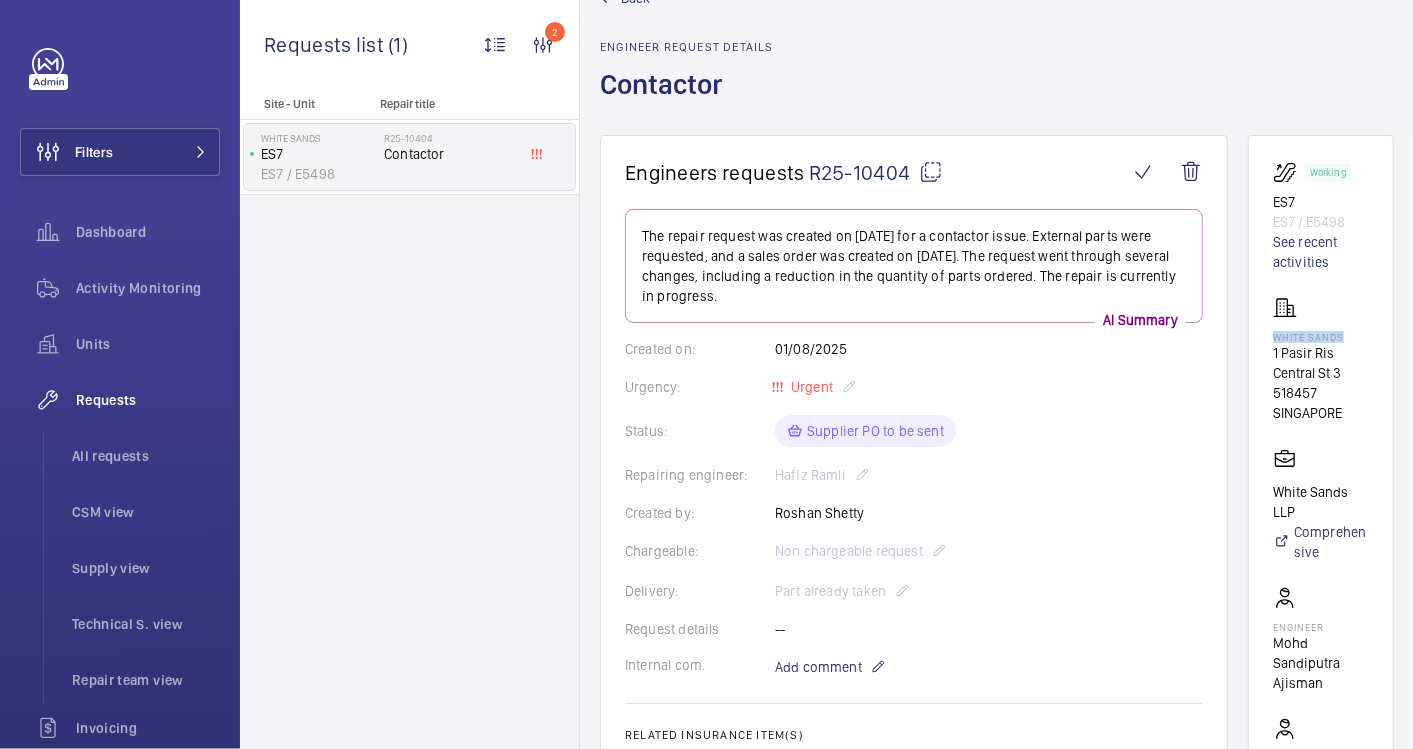 drag, startPoint x: 1347, startPoint y: 334, endPoint x: 1271, endPoint y: 337, distance: 76.05919 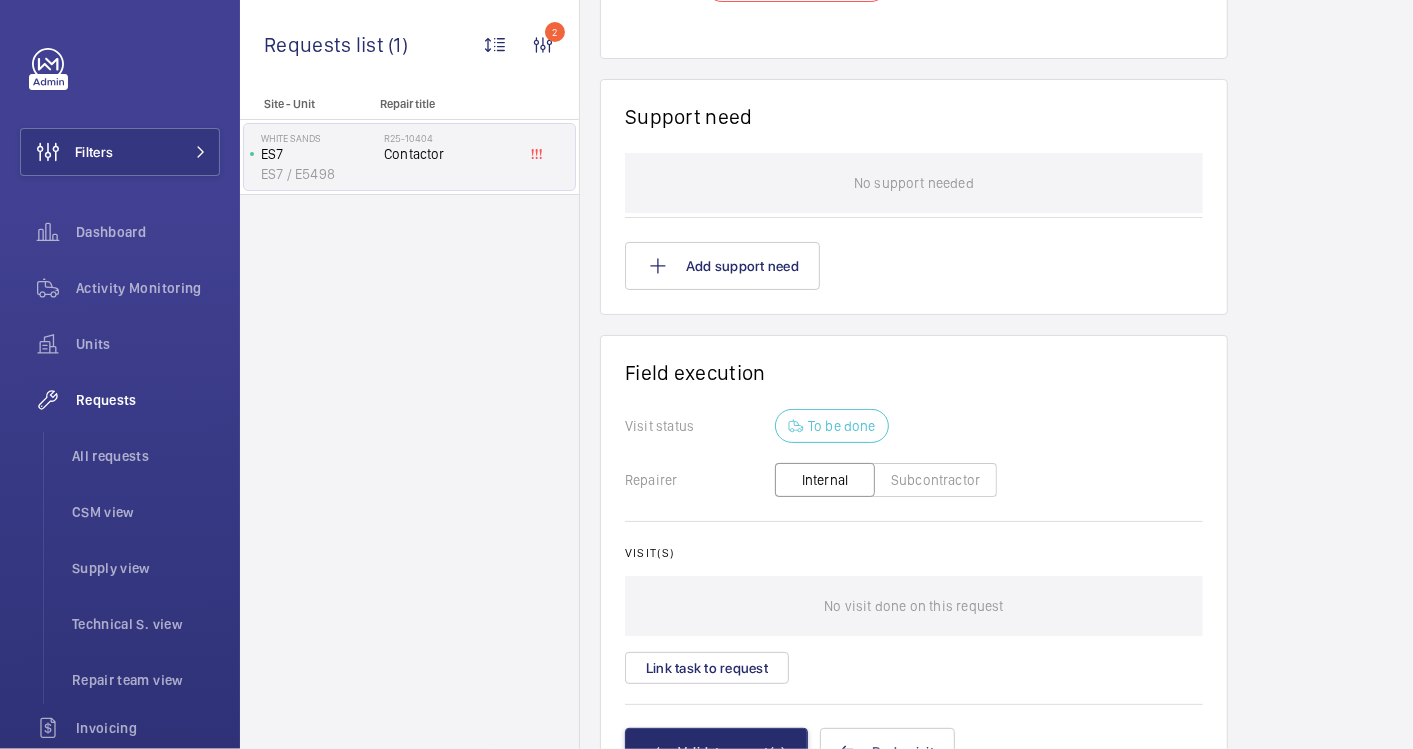 scroll, scrollTop: 1393, scrollLeft: 0, axis: vertical 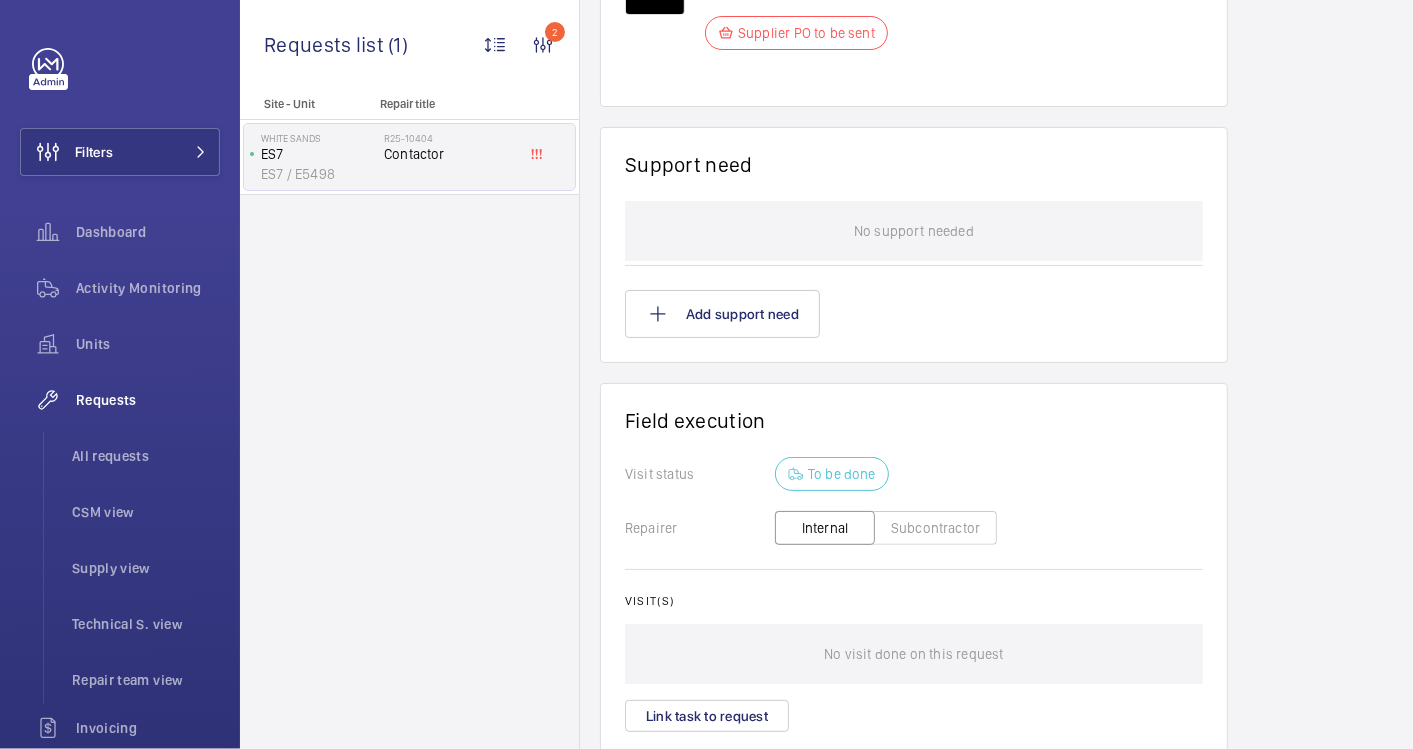 click on "Subcontractor" 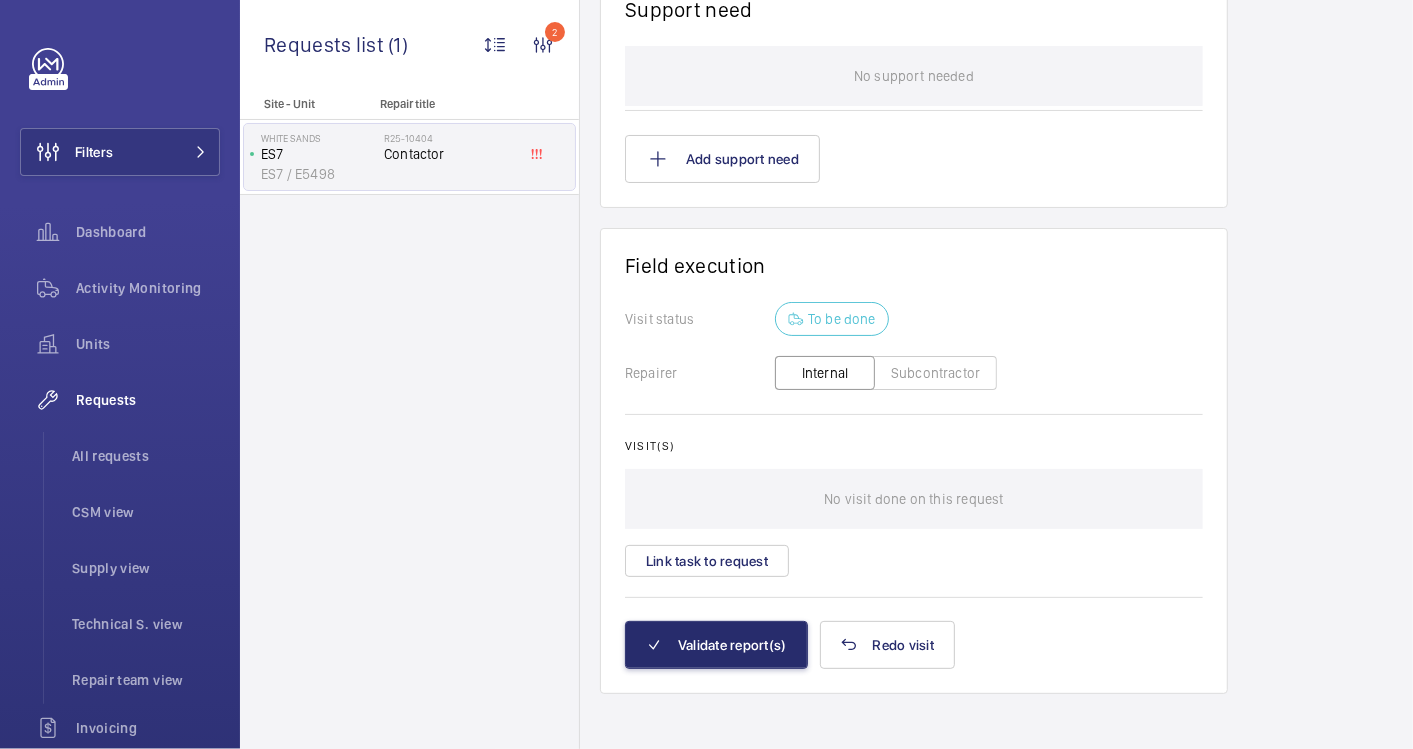 scroll, scrollTop: 1554, scrollLeft: 0, axis: vertical 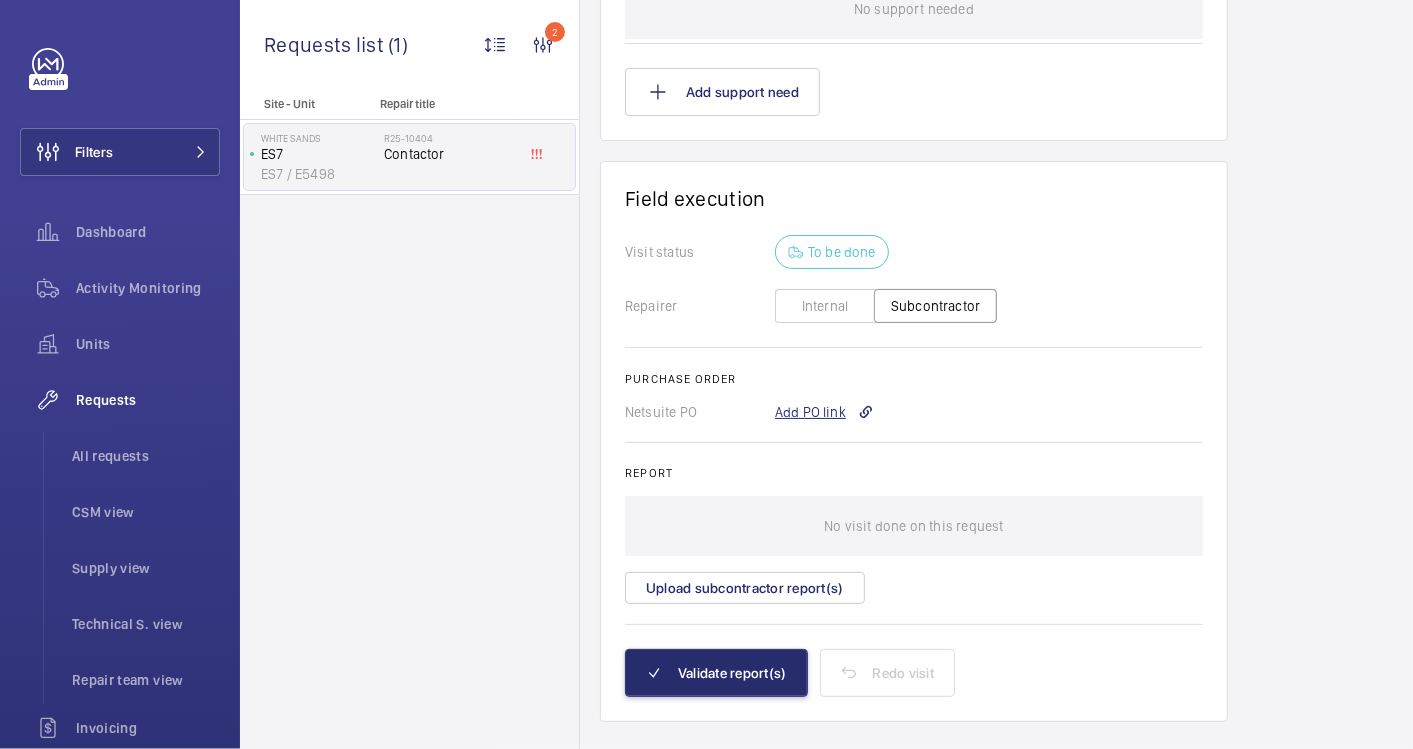 click on "Add PO link" 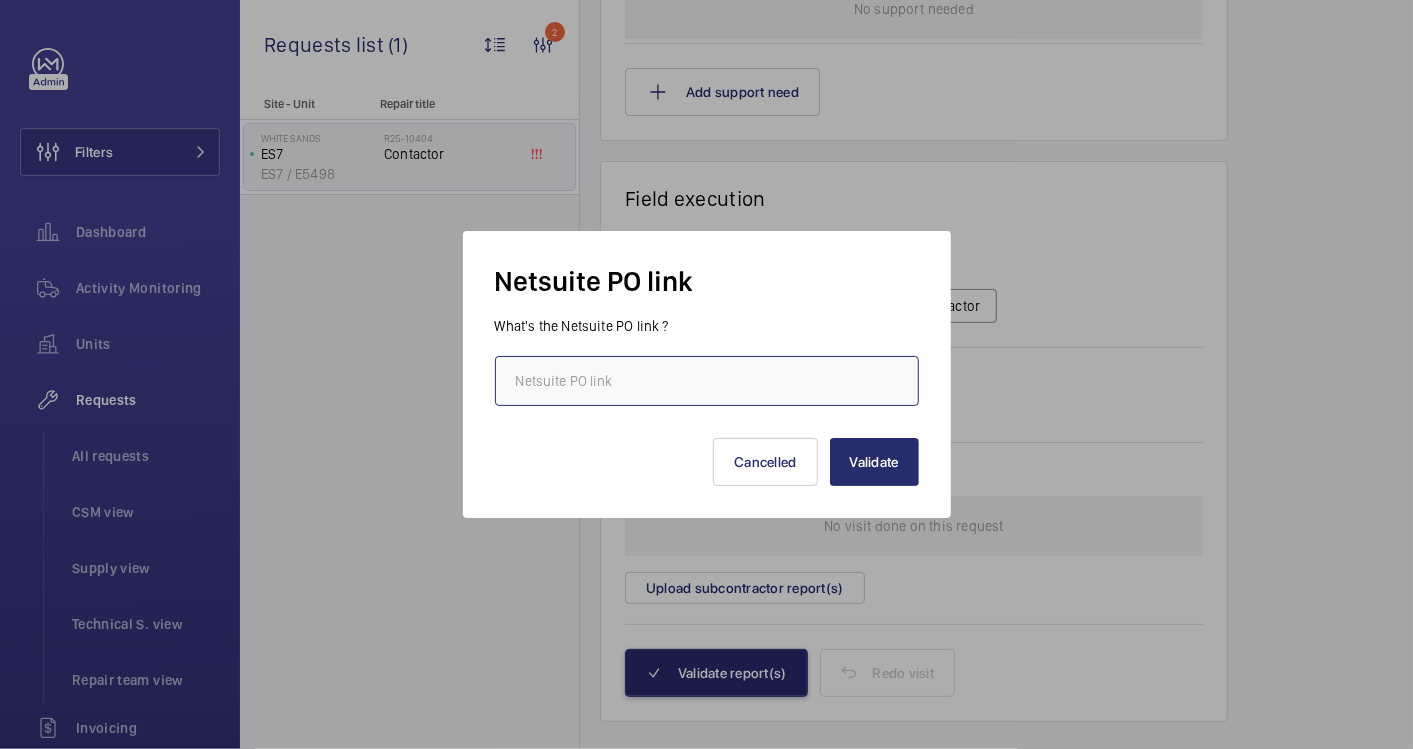 click at bounding box center [707, 381] 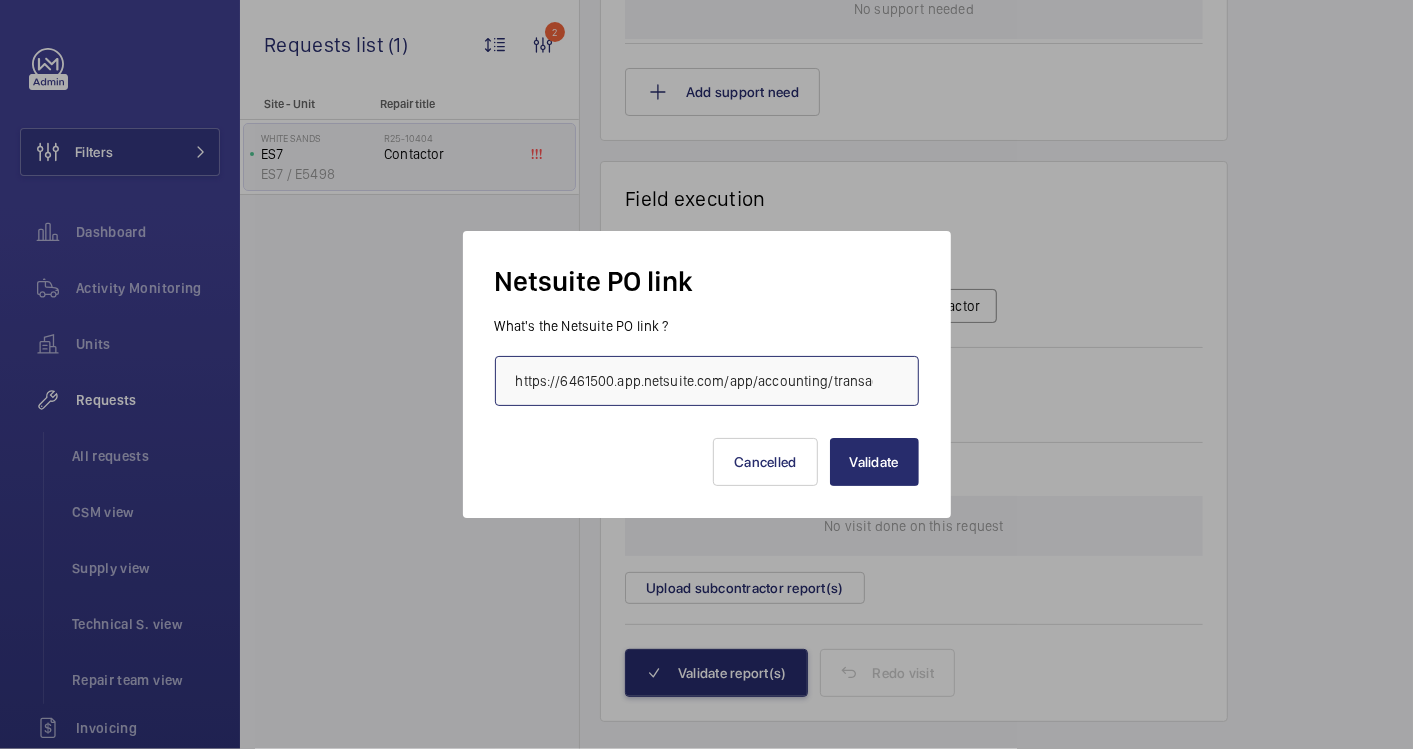 scroll, scrollTop: 0, scrollLeft: 551, axis: horizontal 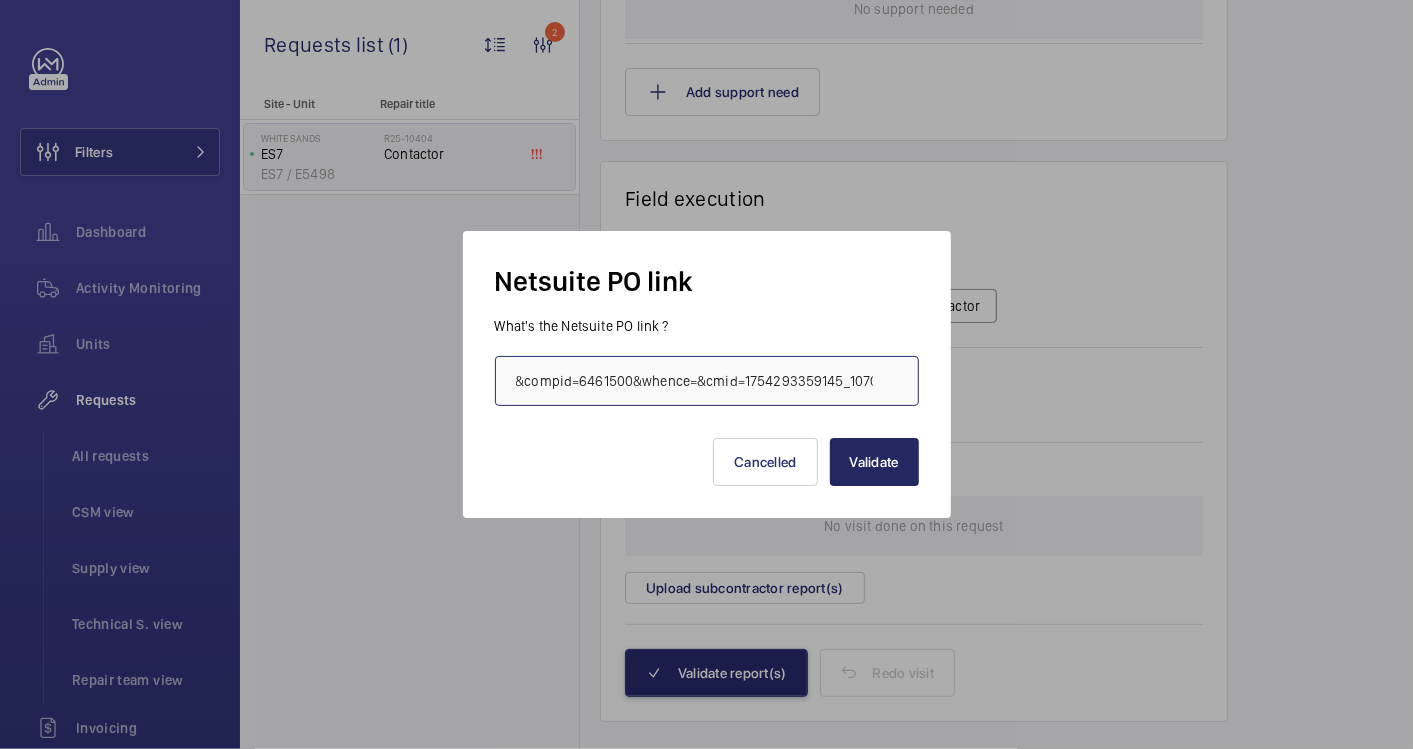 type on "https://6461500.app.netsuite.com/app/accounting/transactions/purchord.nl?id=2873571&compid=6461500&whence=&cmid=1754293359145_10700" 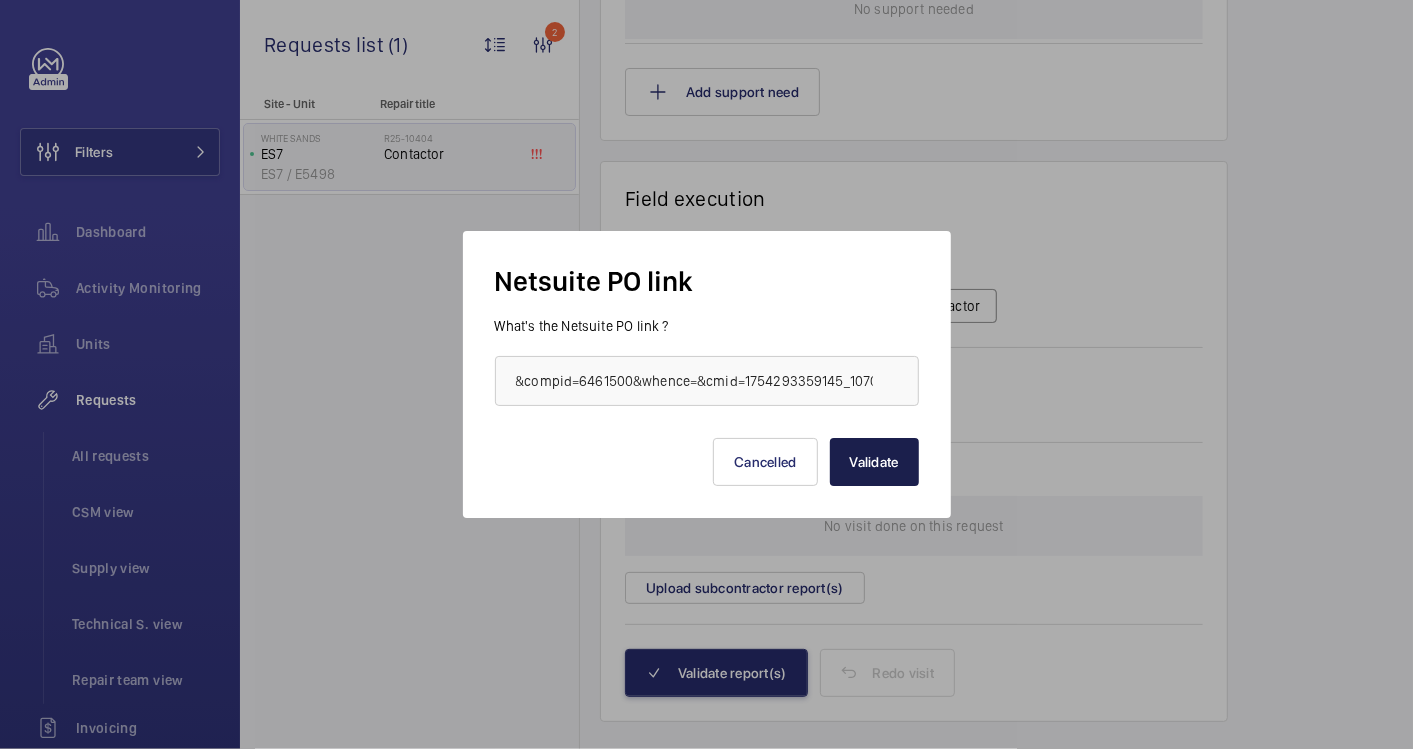 scroll, scrollTop: 0, scrollLeft: 0, axis: both 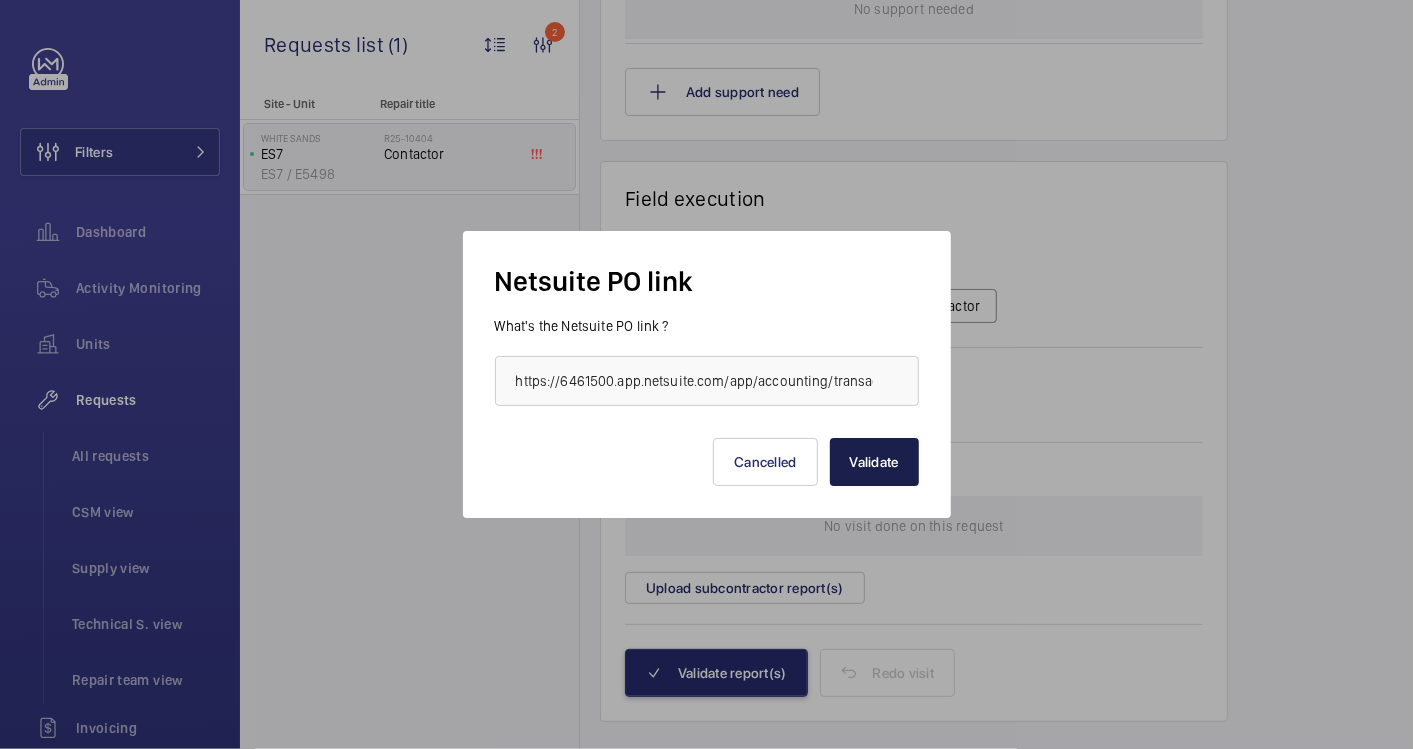 click on "Validate" at bounding box center [874, 462] 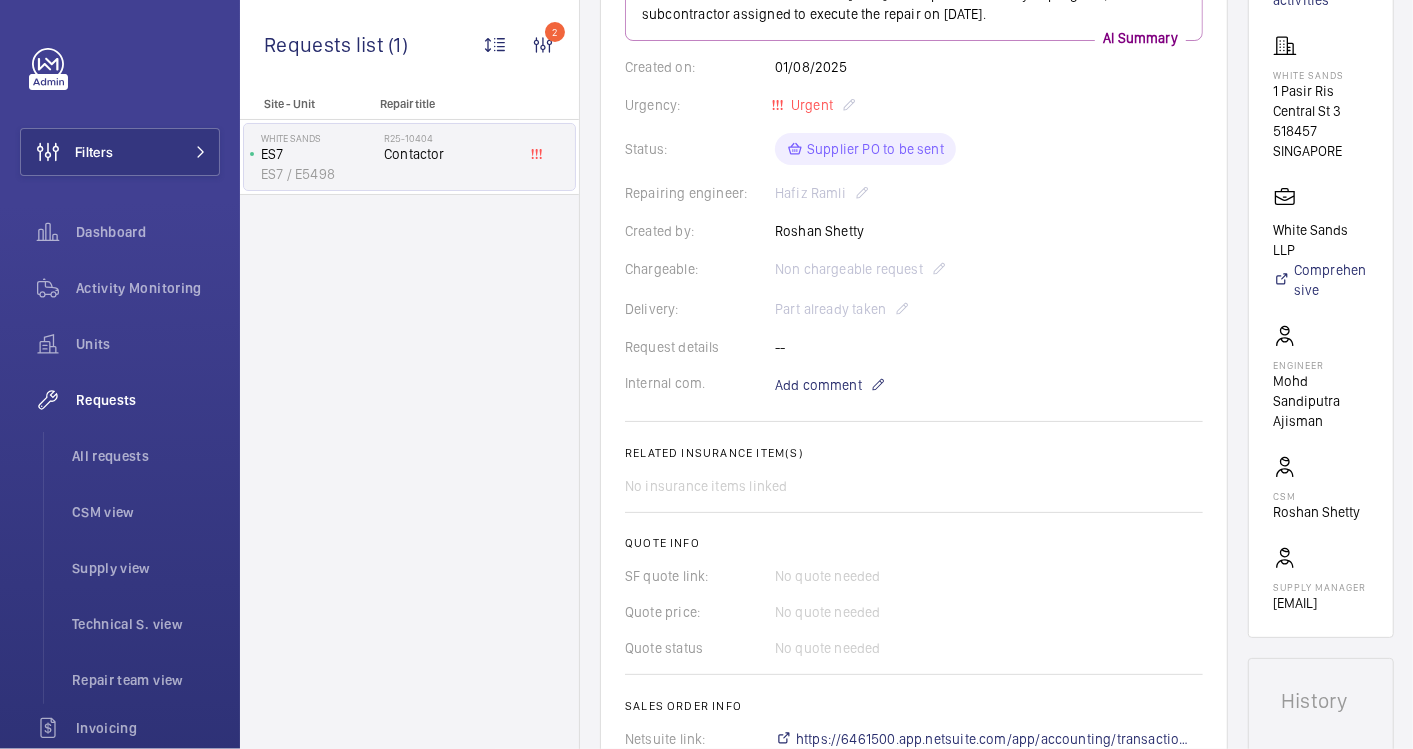 scroll, scrollTop: 555, scrollLeft: 0, axis: vertical 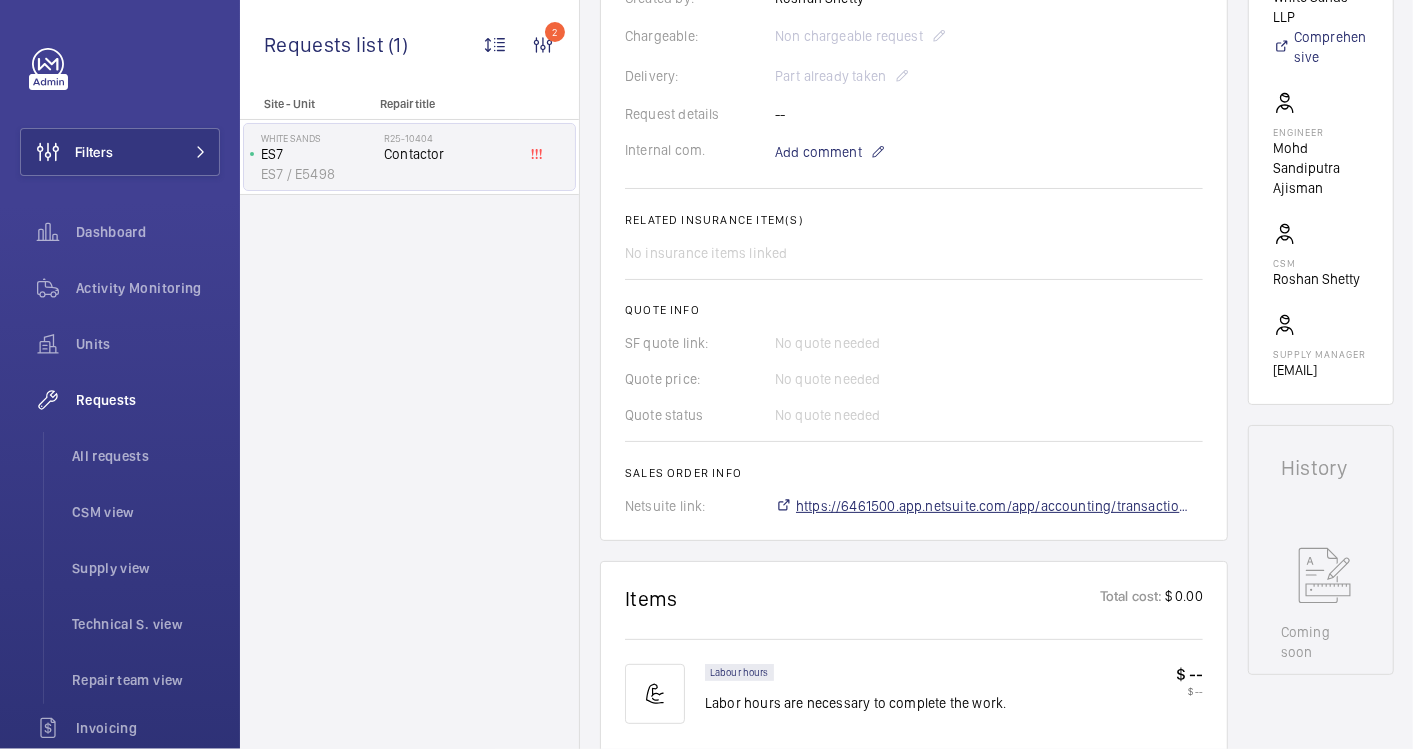 click on "https://6461500.app.netsuite.com/app/accounting/transactions/salesord.nl?id=2873467" 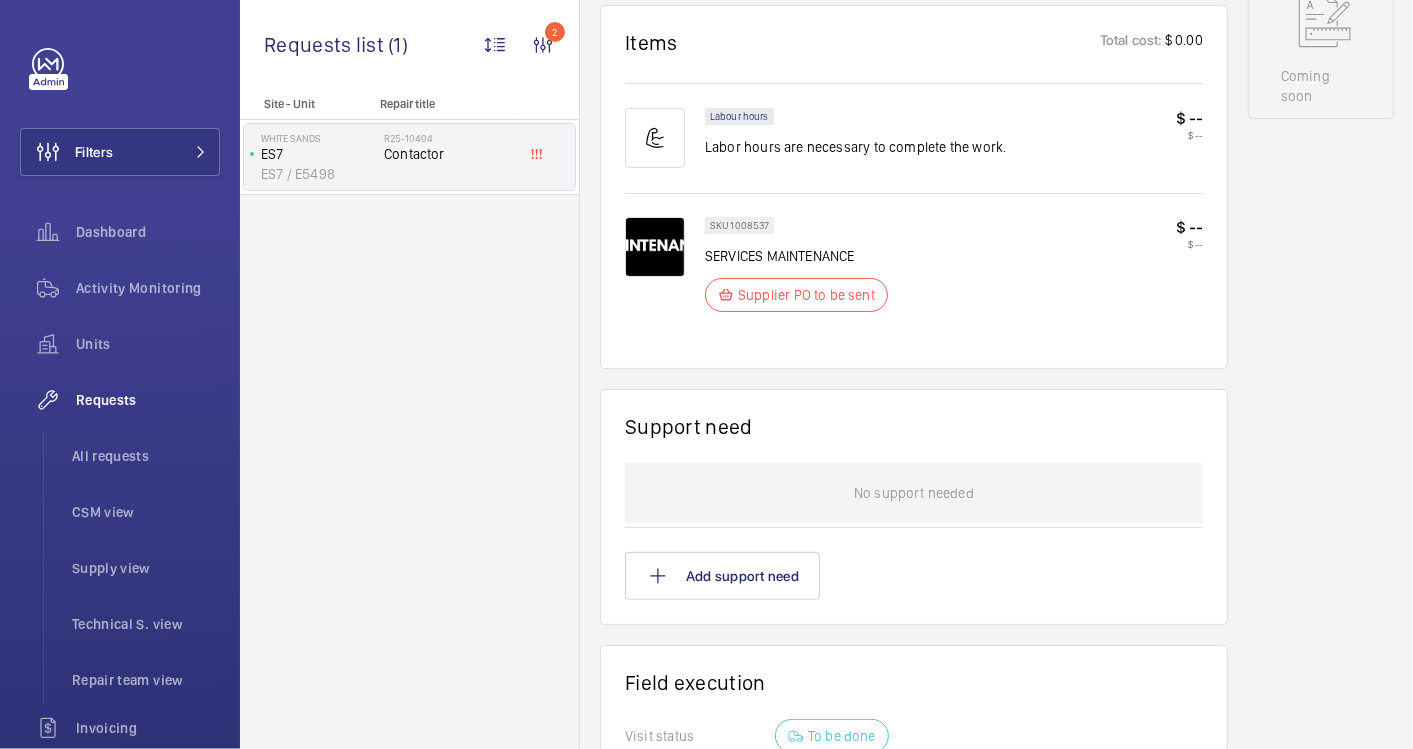 scroll, scrollTop: 1555, scrollLeft: 0, axis: vertical 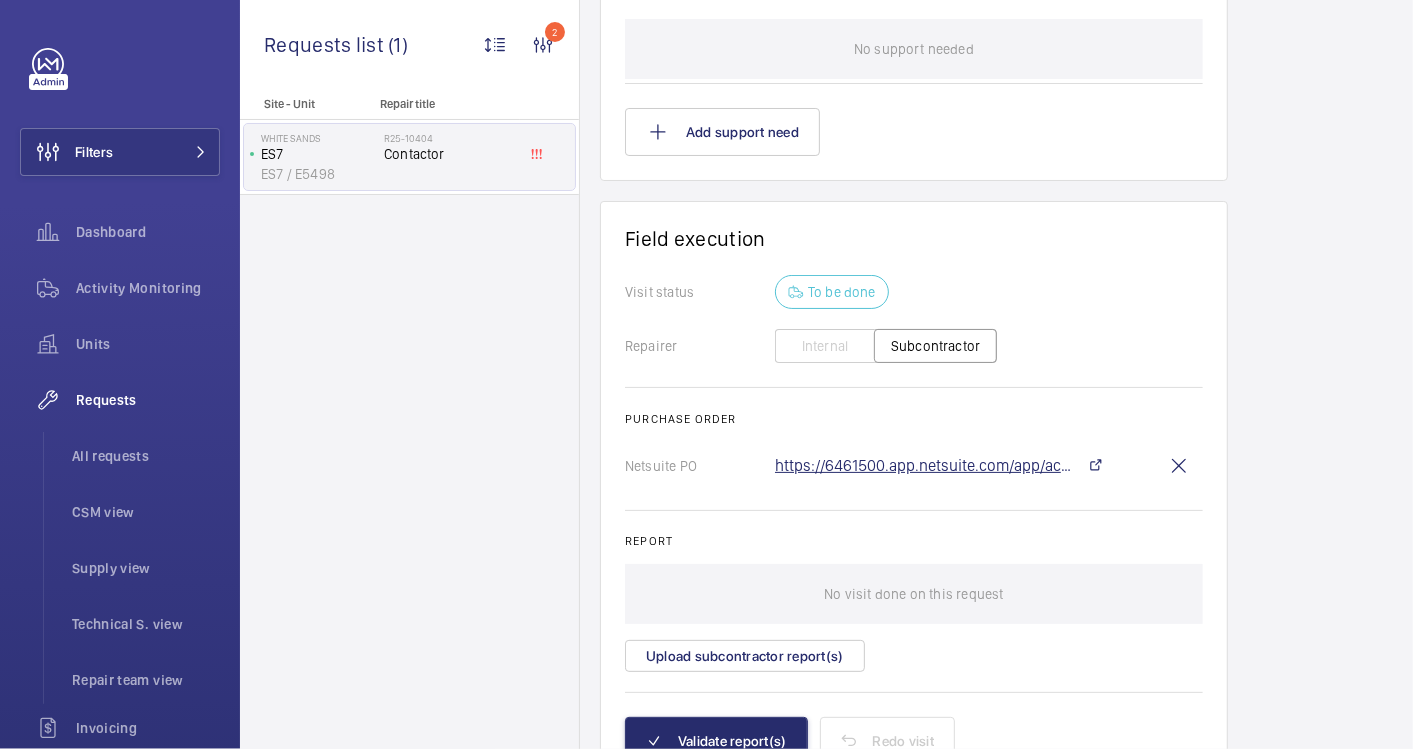 click on "https://6461500.app.netsuite.com/app/accounting/transactions/purchord.nl?id=2873571&compid=6461500&whence=&cmid=1754293359145_10700" 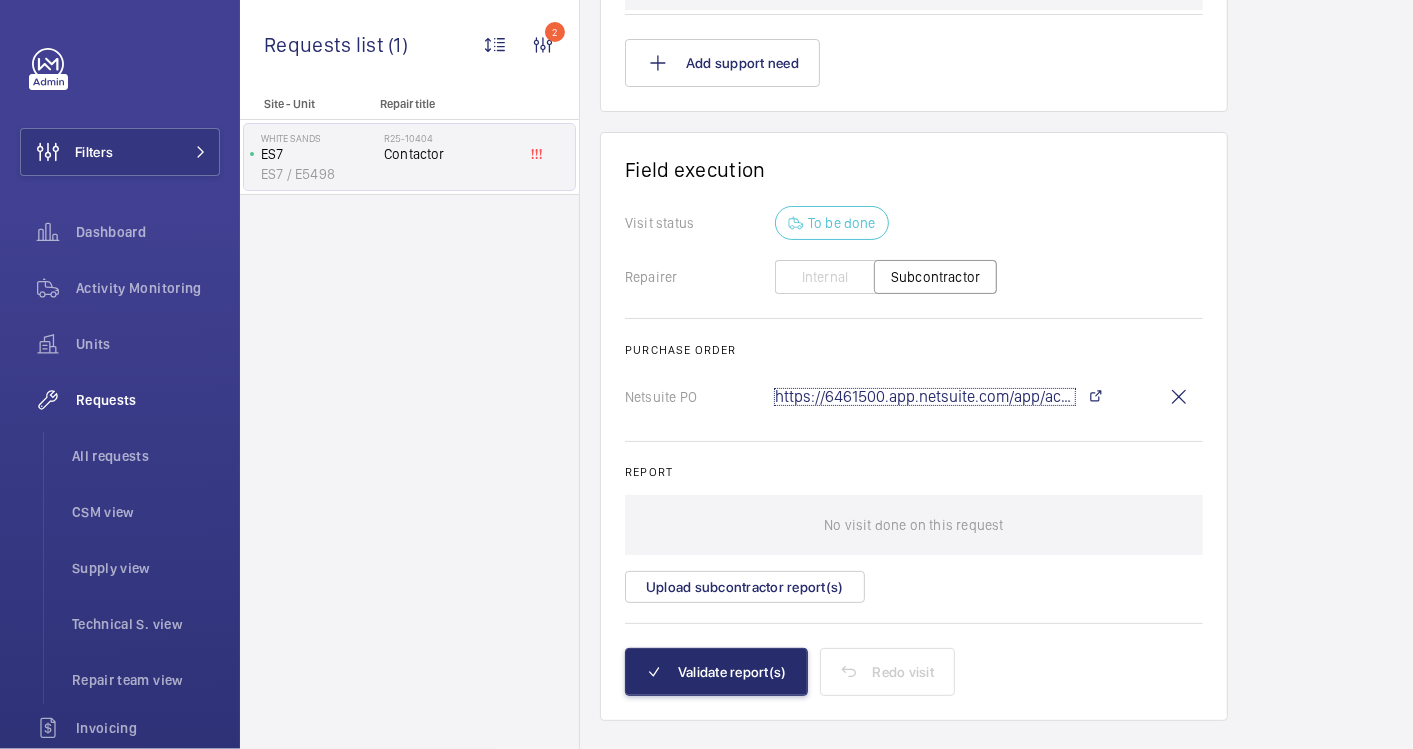 scroll, scrollTop: 1657, scrollLeft: 0, axis: vertical 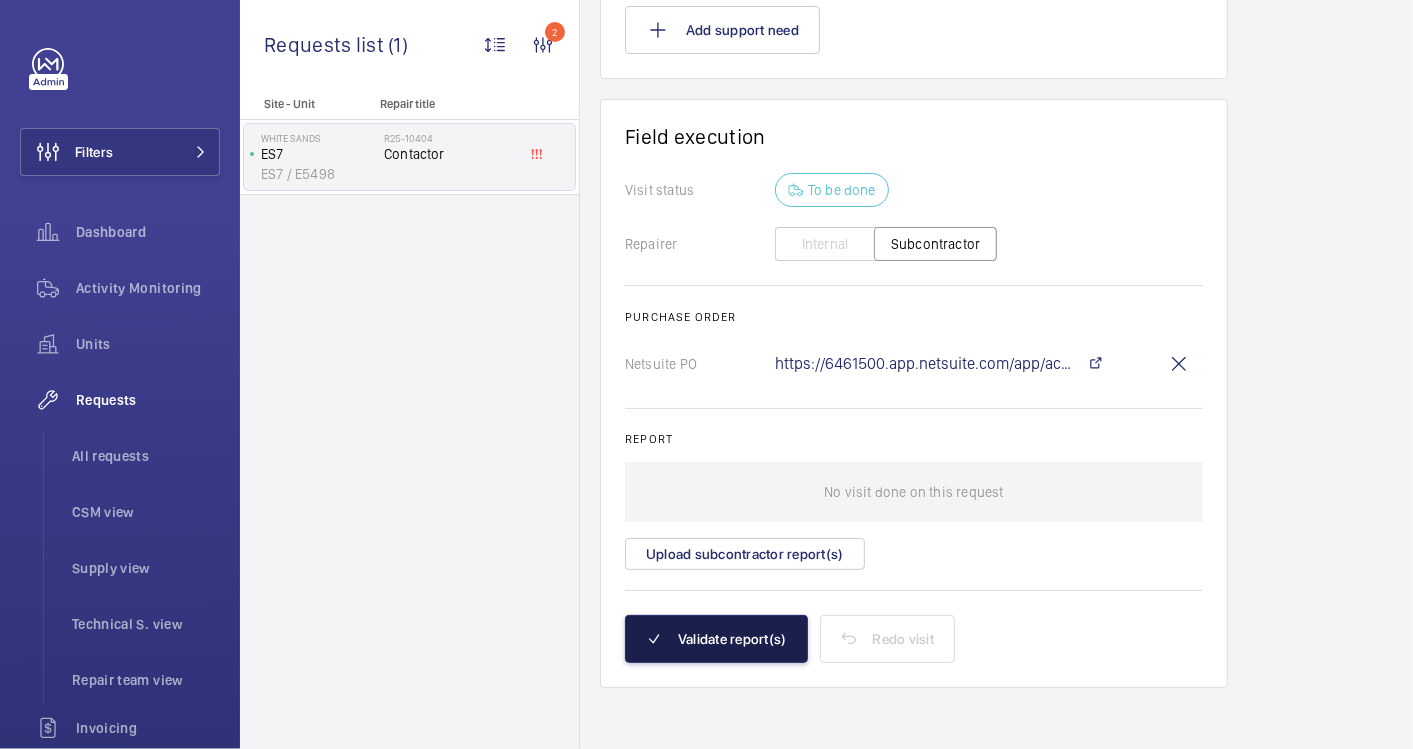 click on "Validate report(s)" 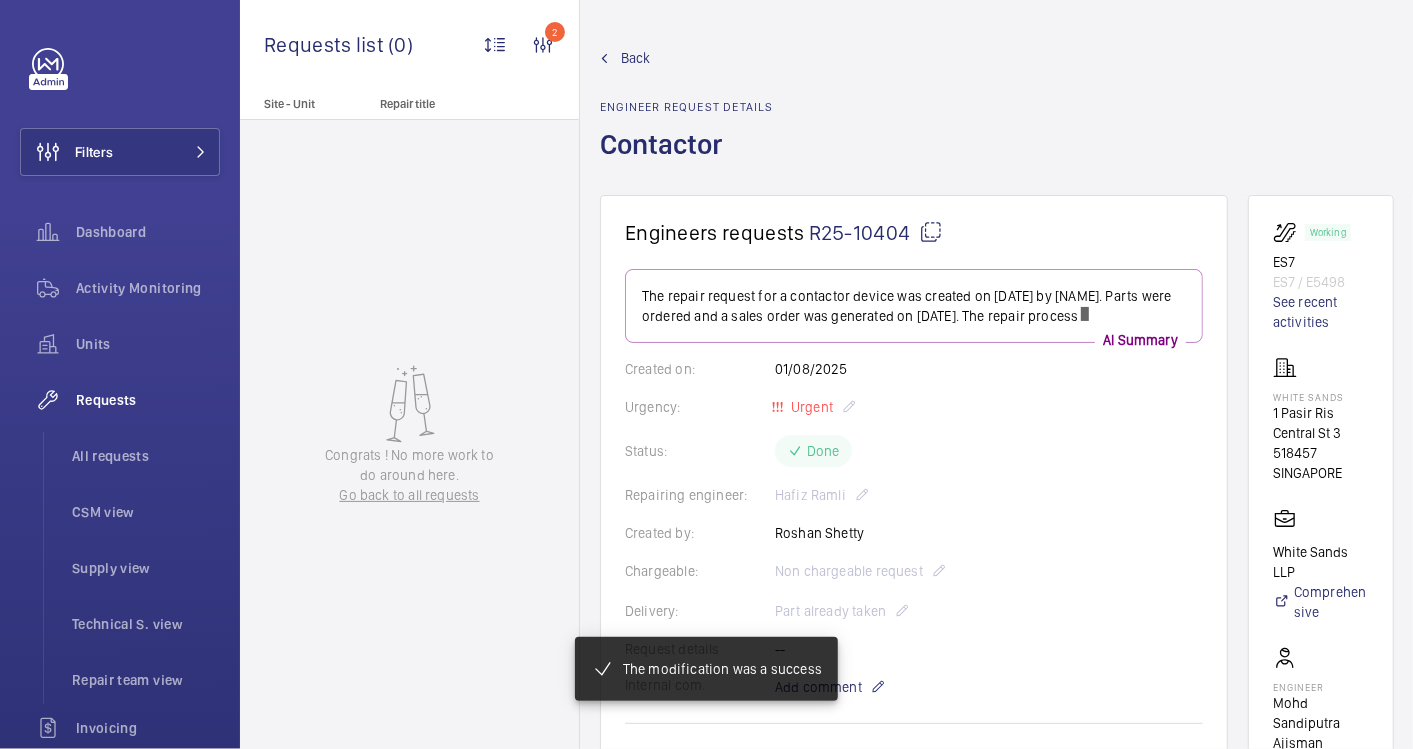 click on "Back" 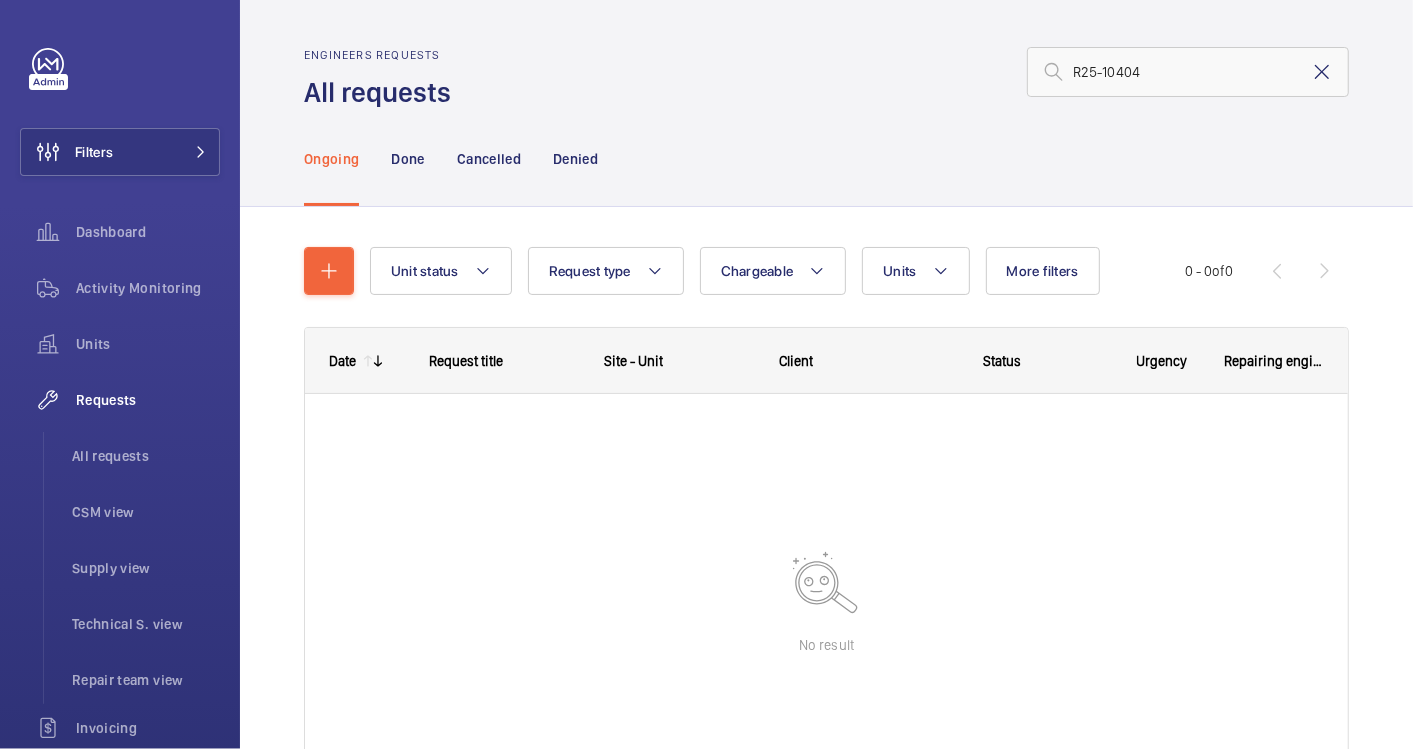 click 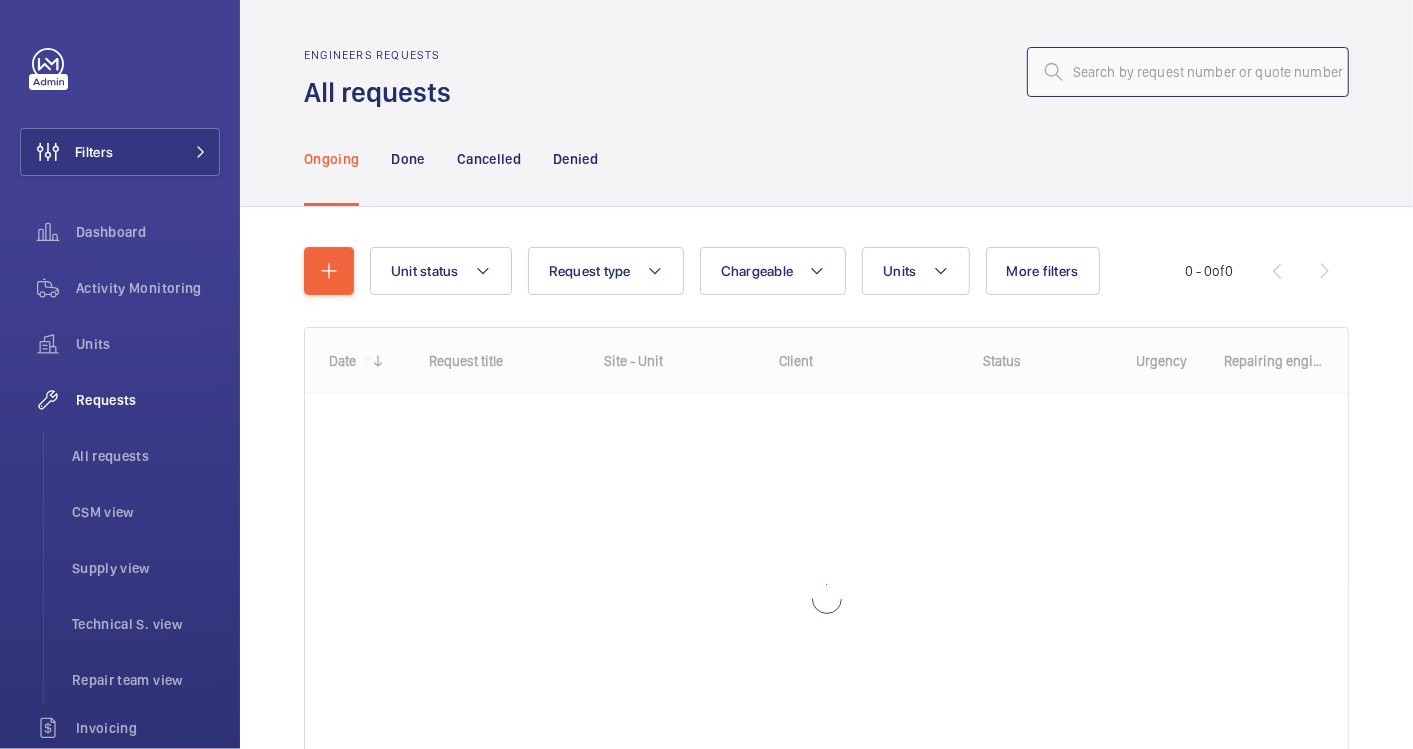 click 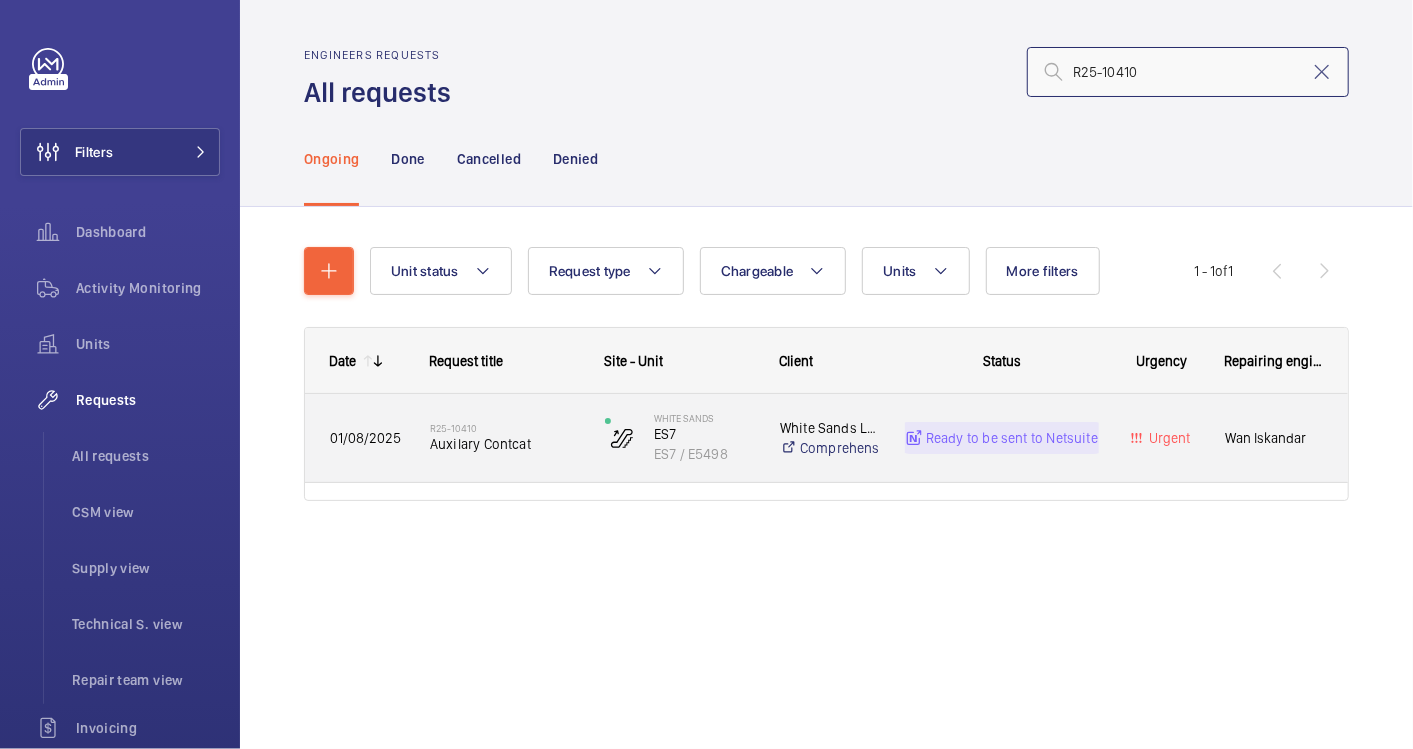 type on "R25-10410" 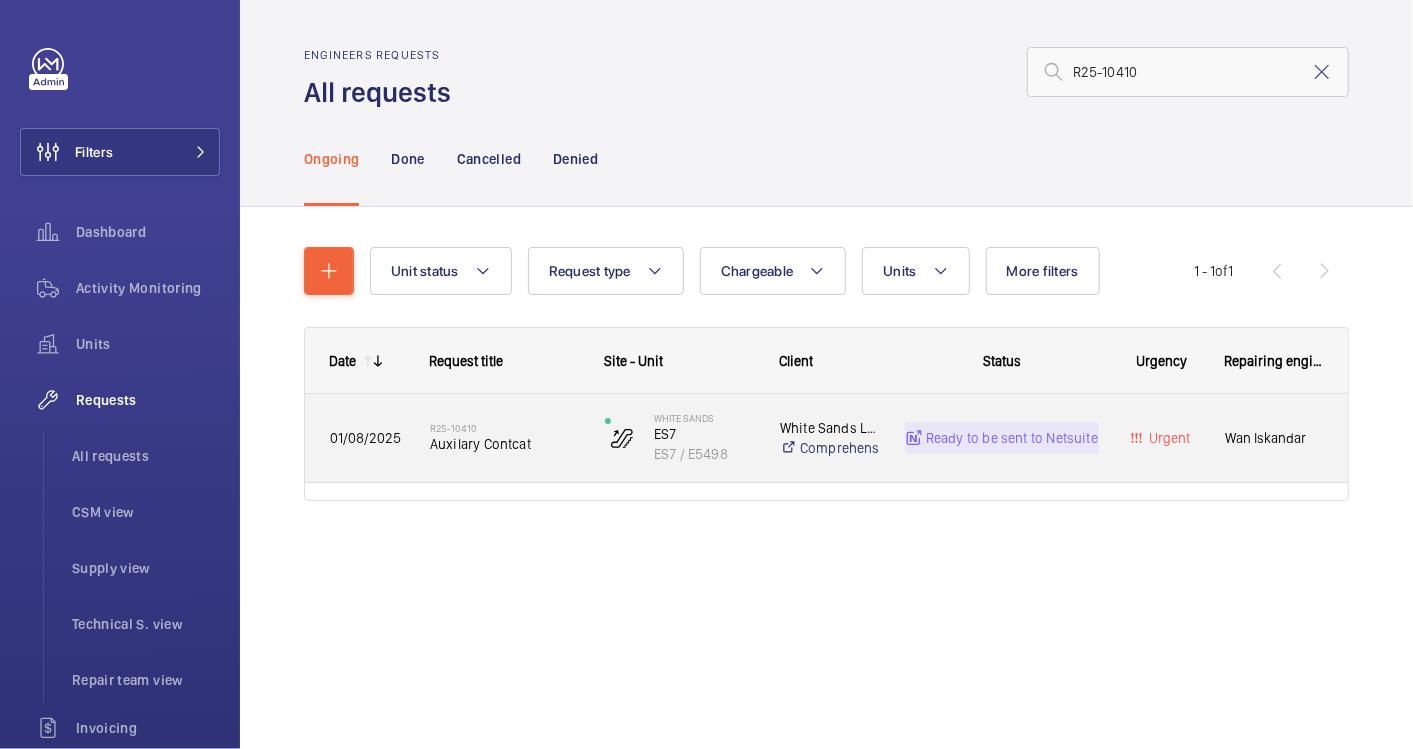 click on "R25-10410   Auxilary Contcat" 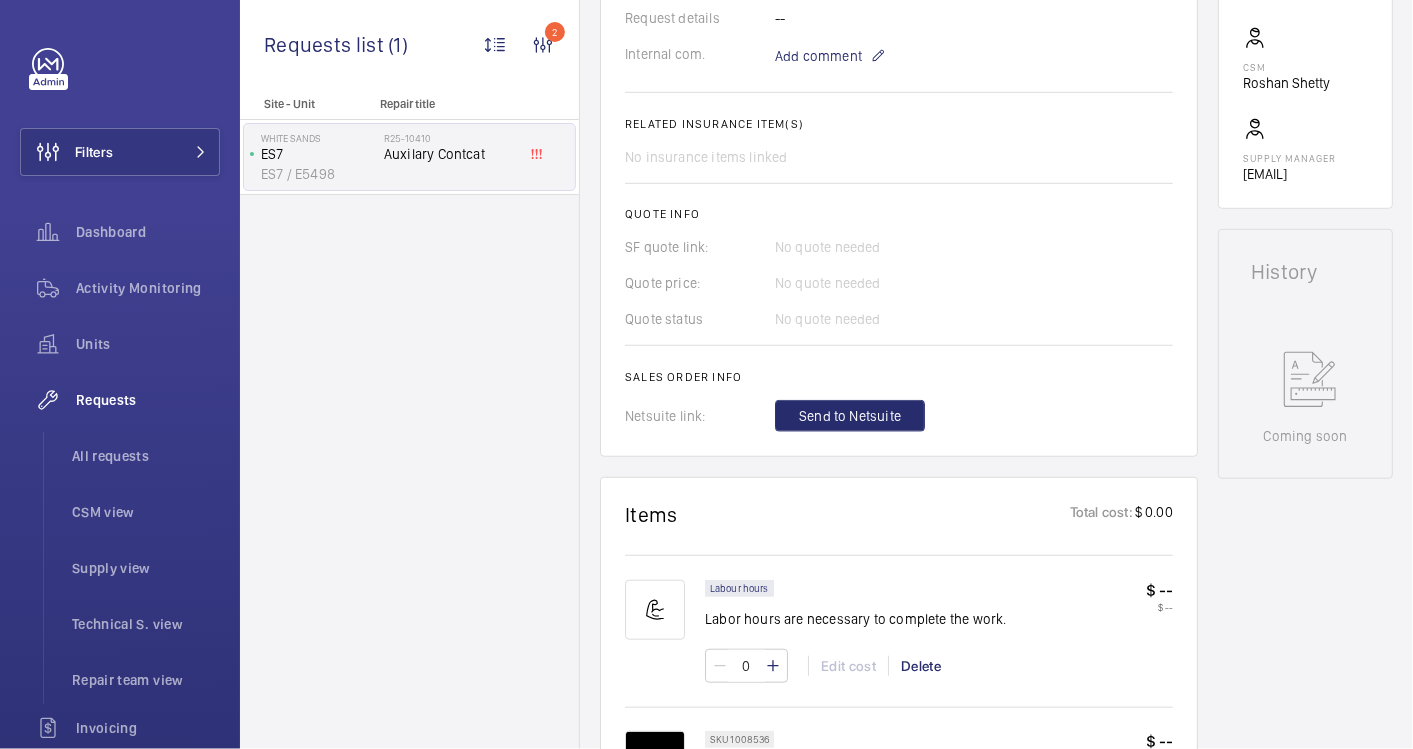 scroll, scrollTop: 777, scrollLeft: 0, axis: vertical 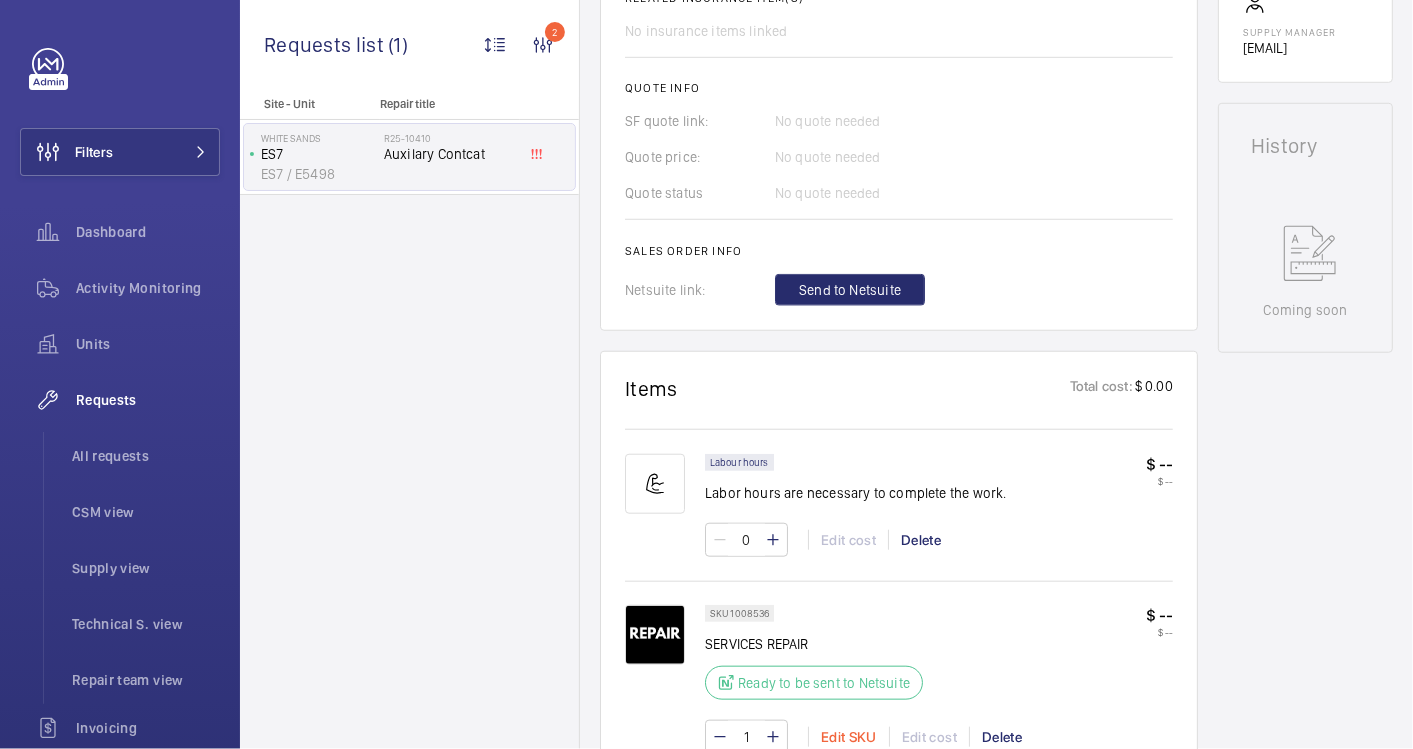 click on "Edit SKU" 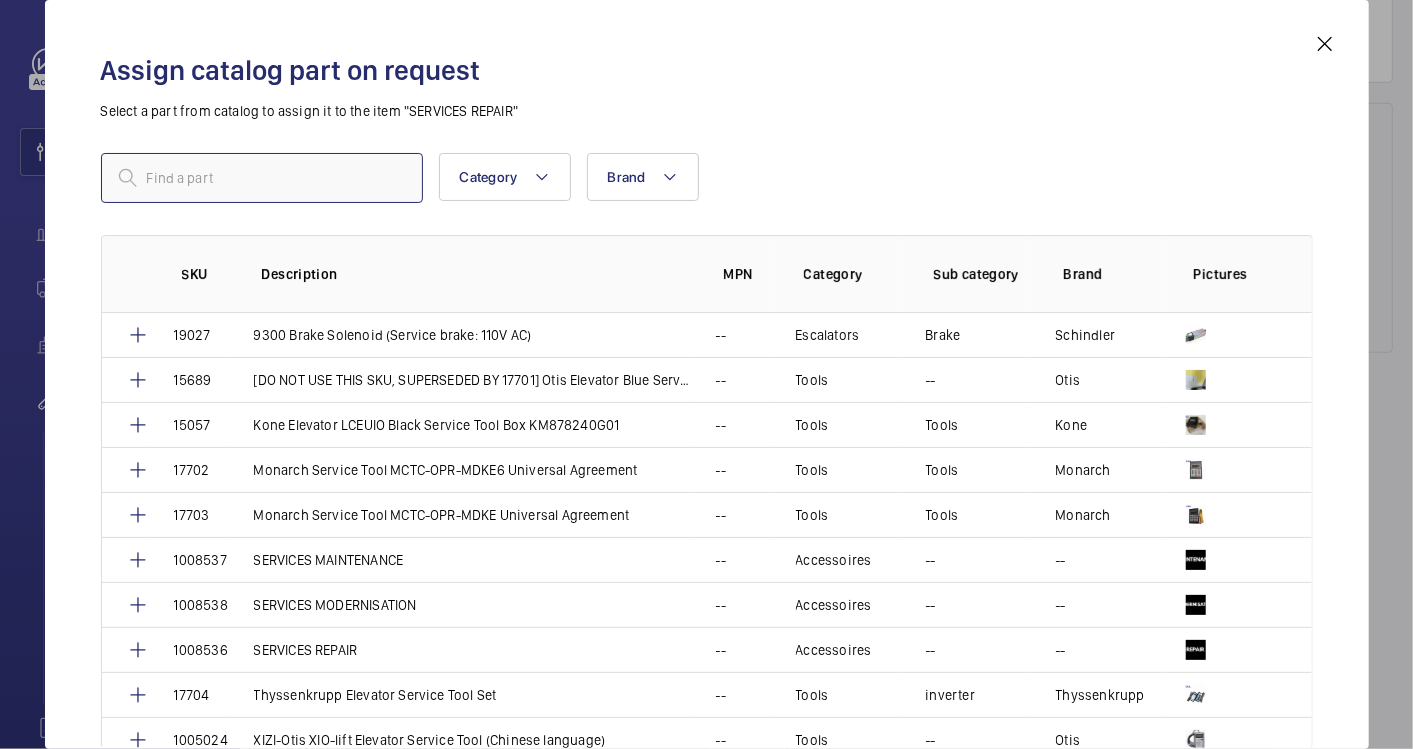 click at bounding box center (262, 178) 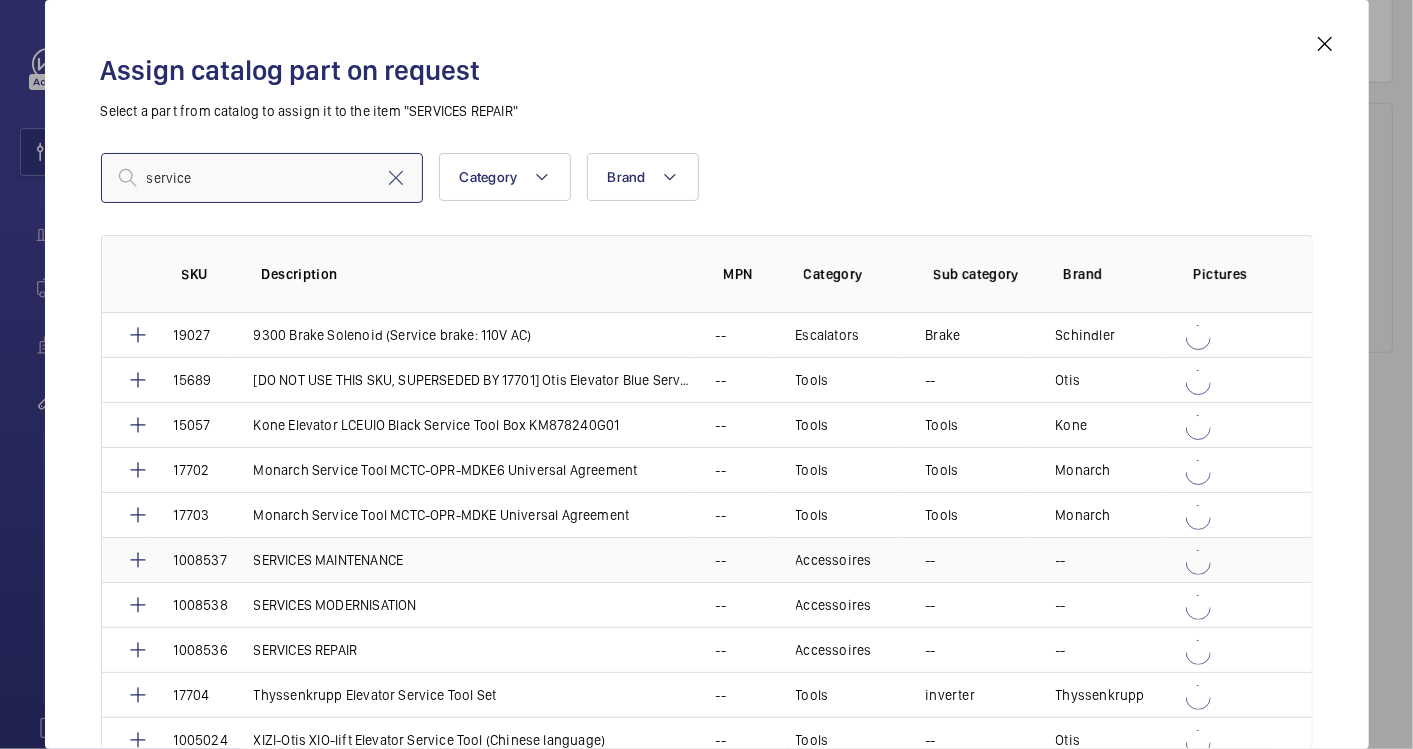 type on "service" 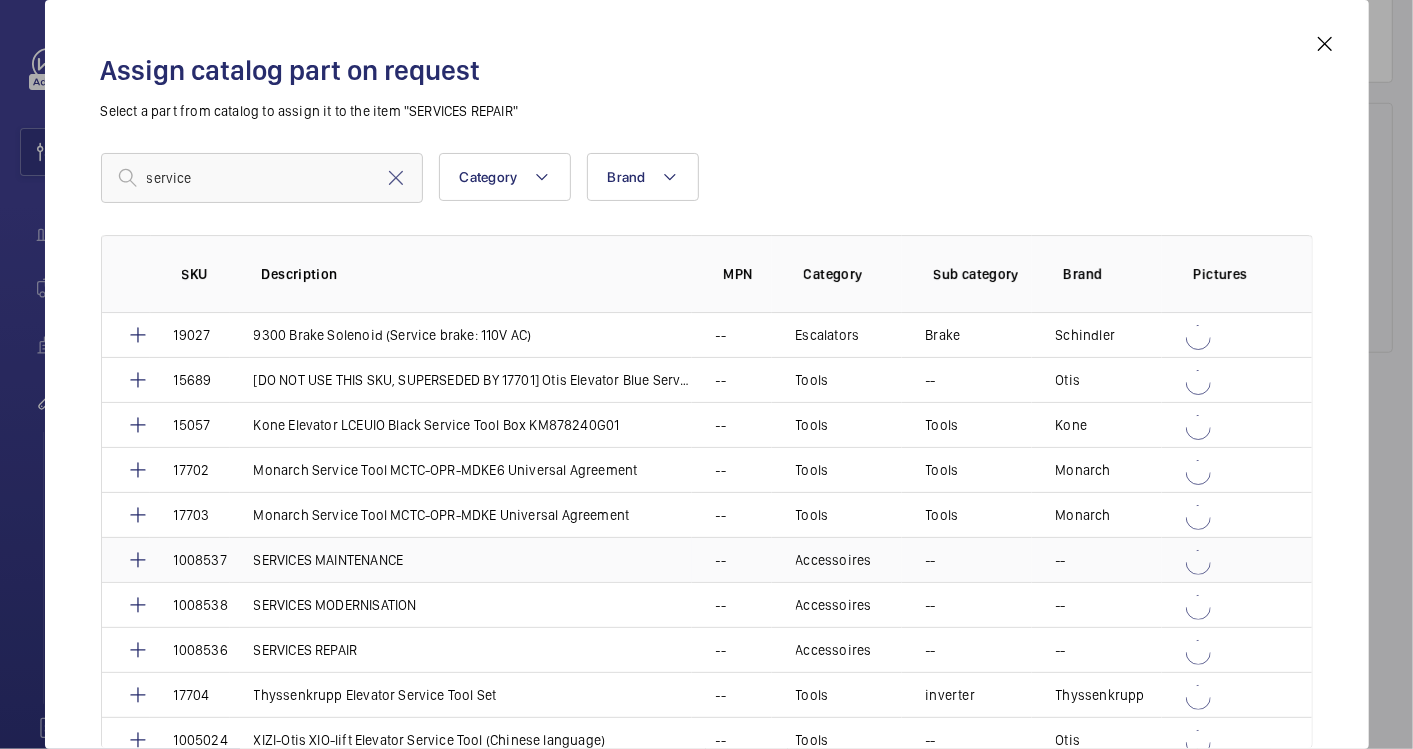 click on "SERVICES MAINTENANCE" at bounding box center [329, 560] 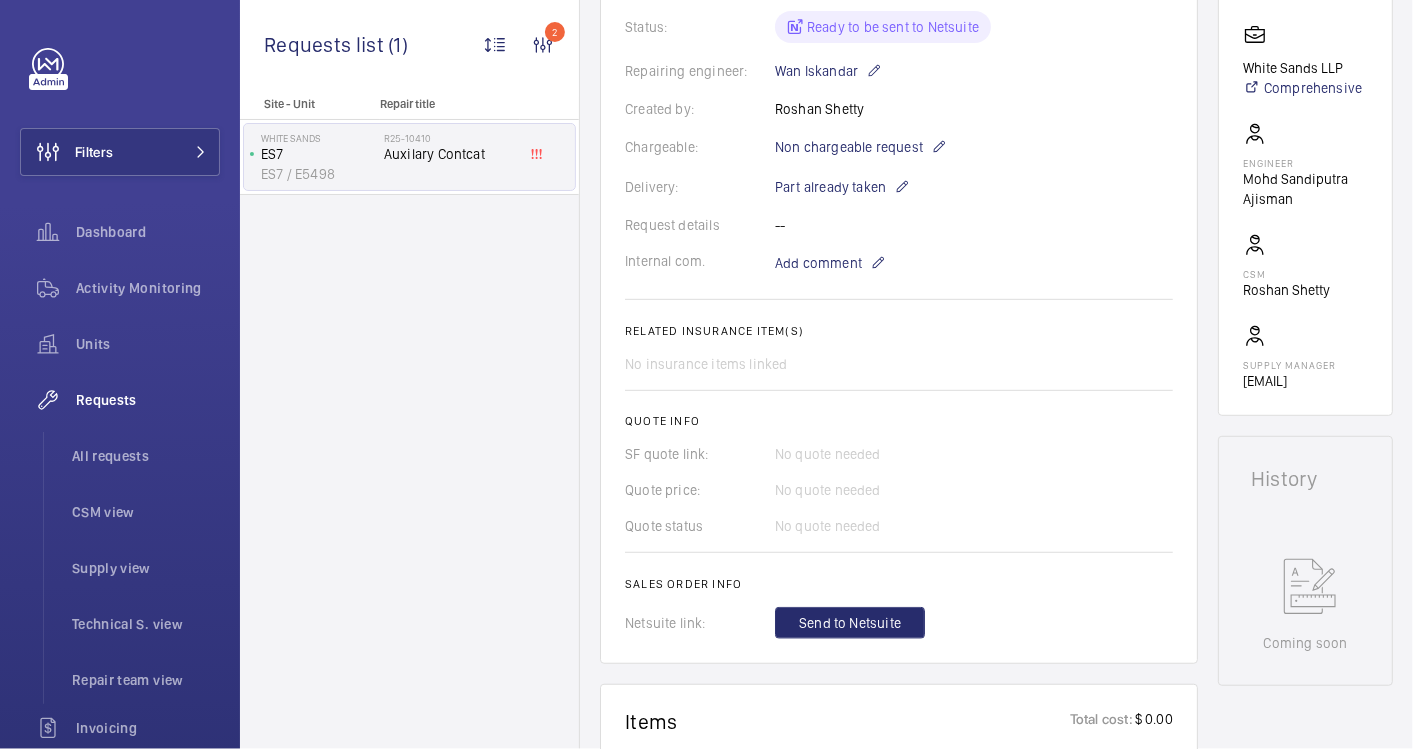scroll, scrollTop: 888, scrollLeft: 0, axis: vertical 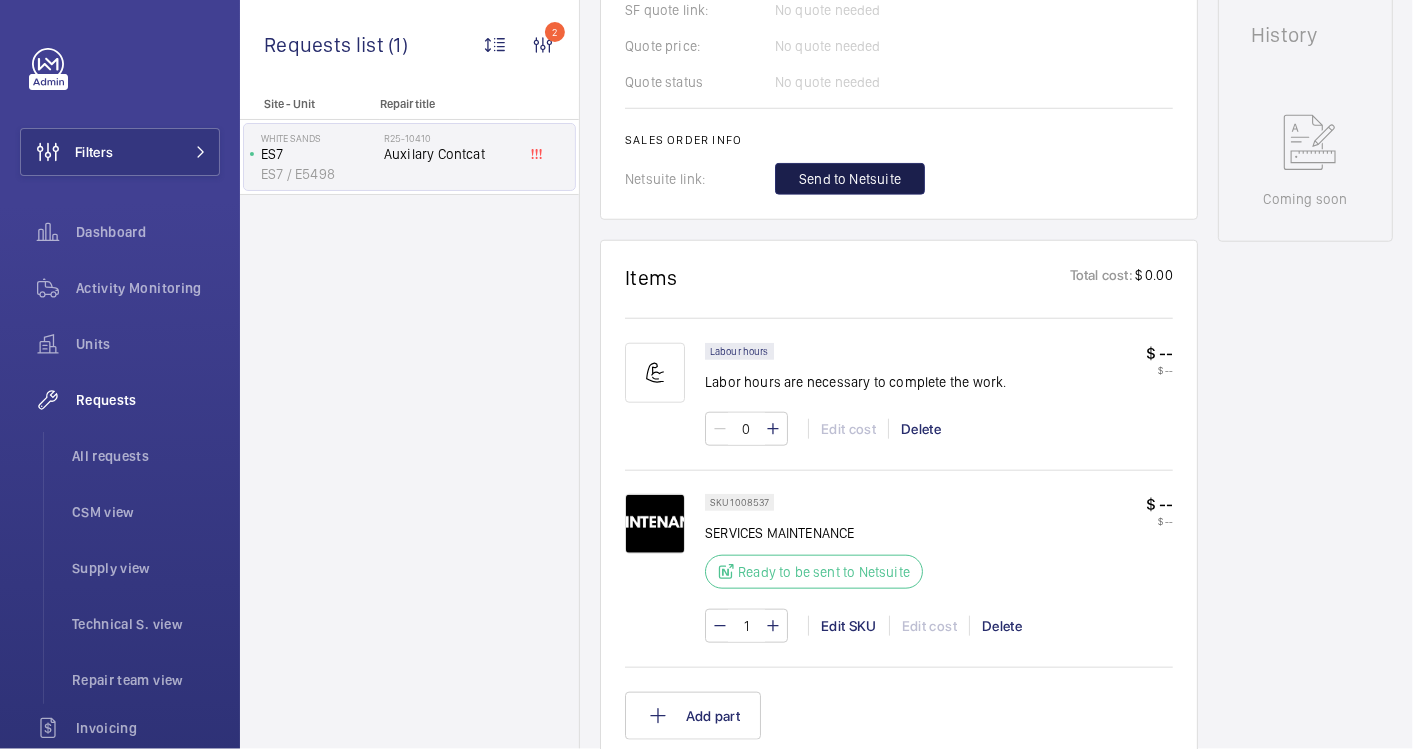 click on "Send to Netsuite" 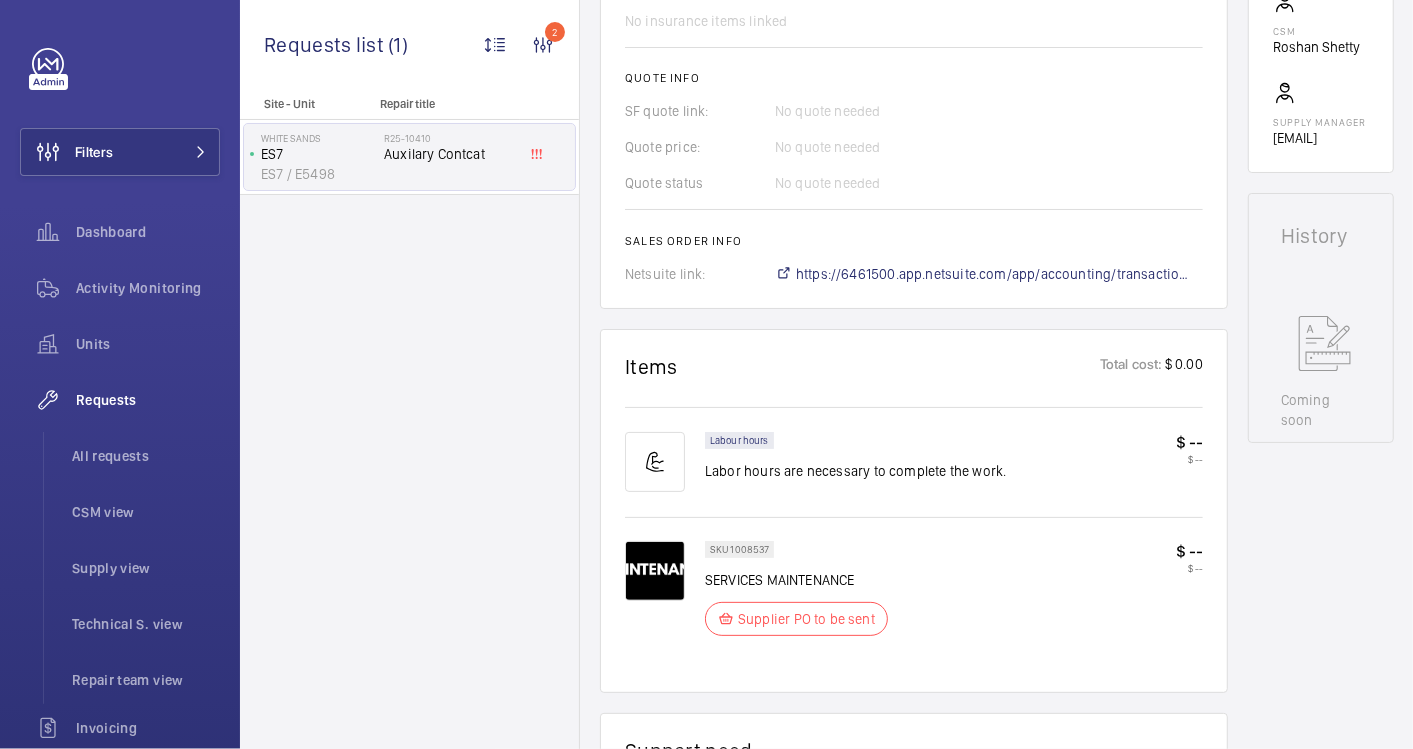 scroll, scrollTop: 645, scrollLeft: 0, axis: vertical 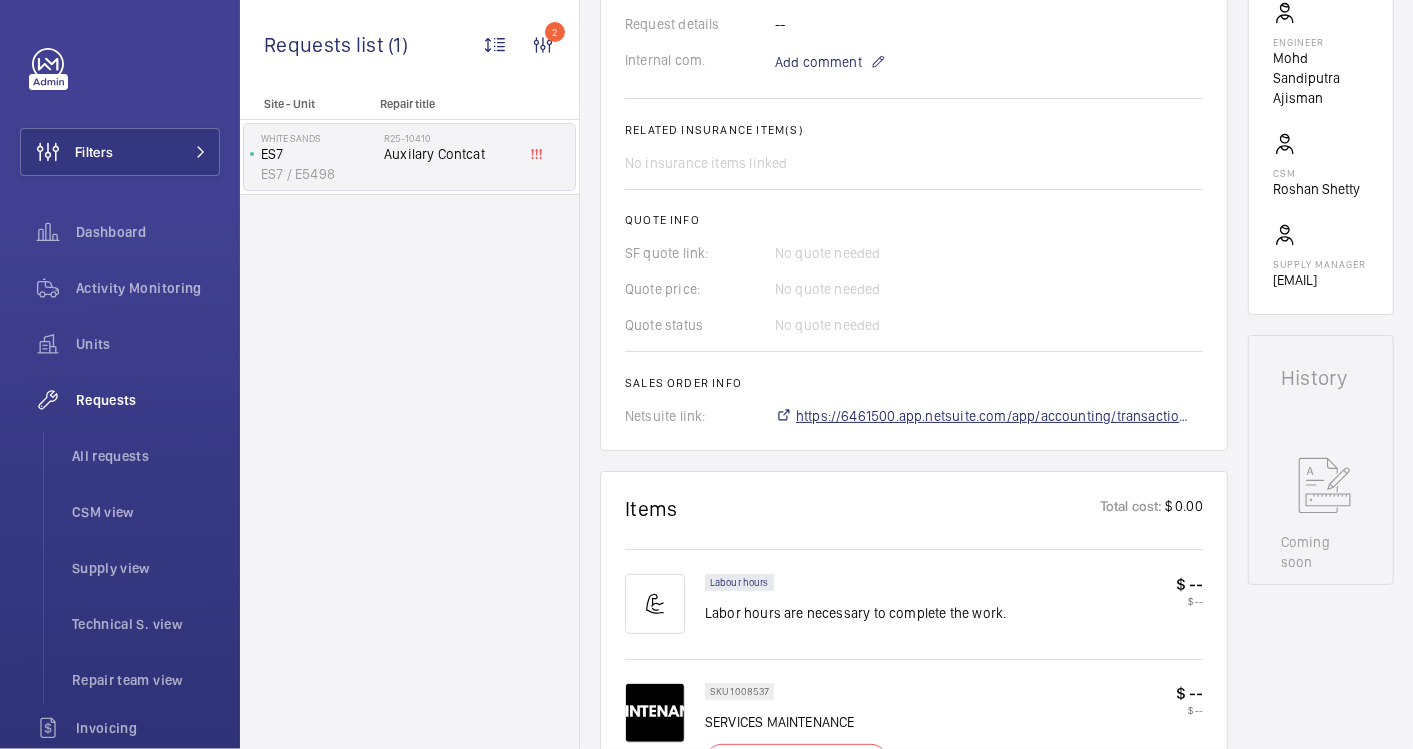 click on "https://6461500.app.netsuite.com/app/accounting/transactions/salesord.nl?id=2873470" 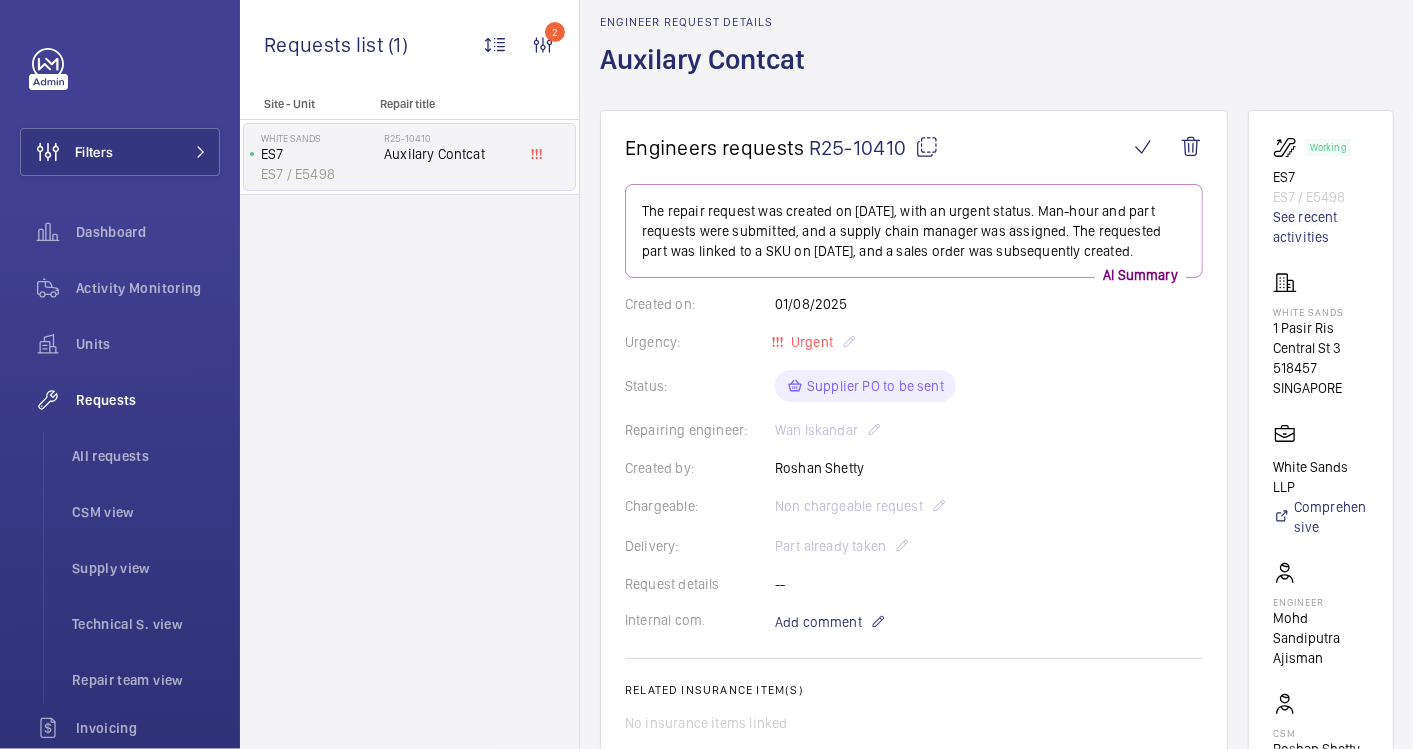 scroll, scrollTop: 0, scrollLeft: 0, axis: both 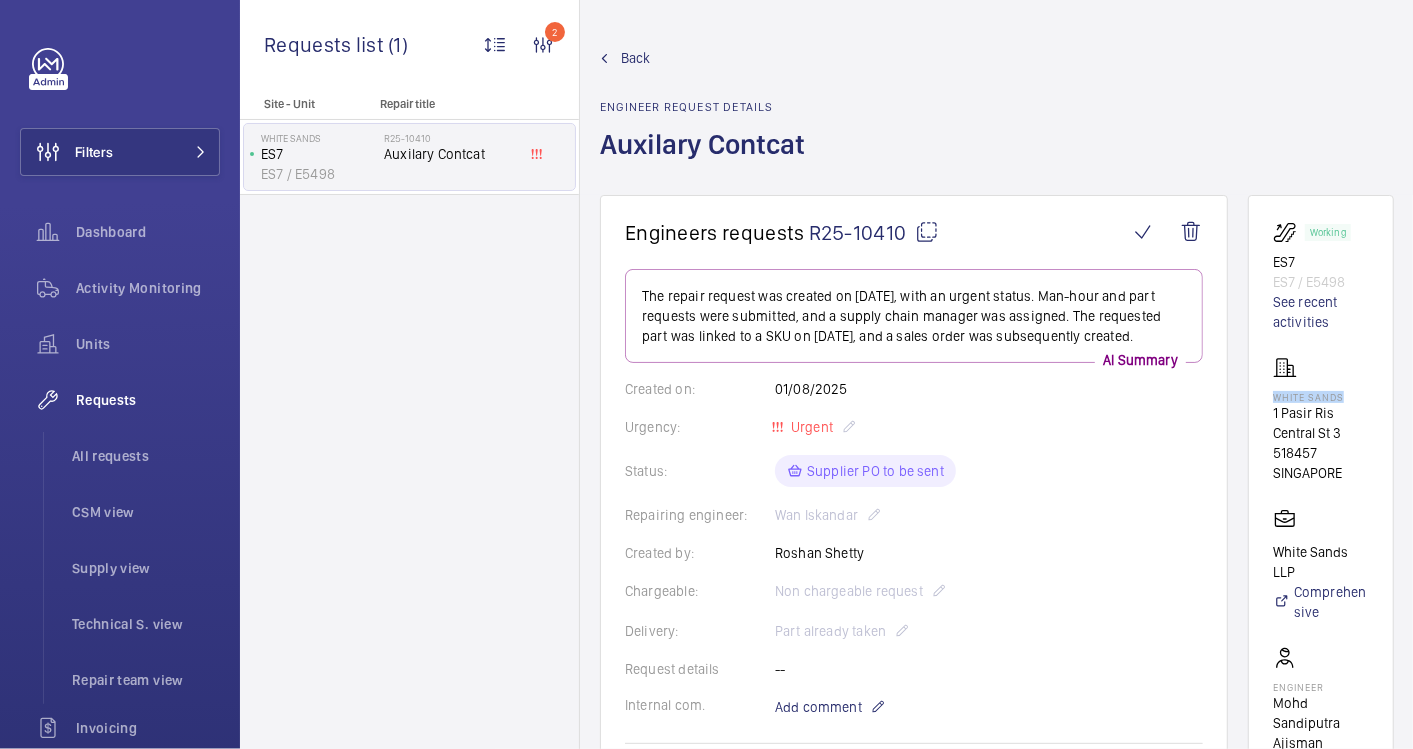 drag, startPoint x: 1345, startPoint y: 394, endPoint x: 1273, endPoint y: 398, distance: 72.11102 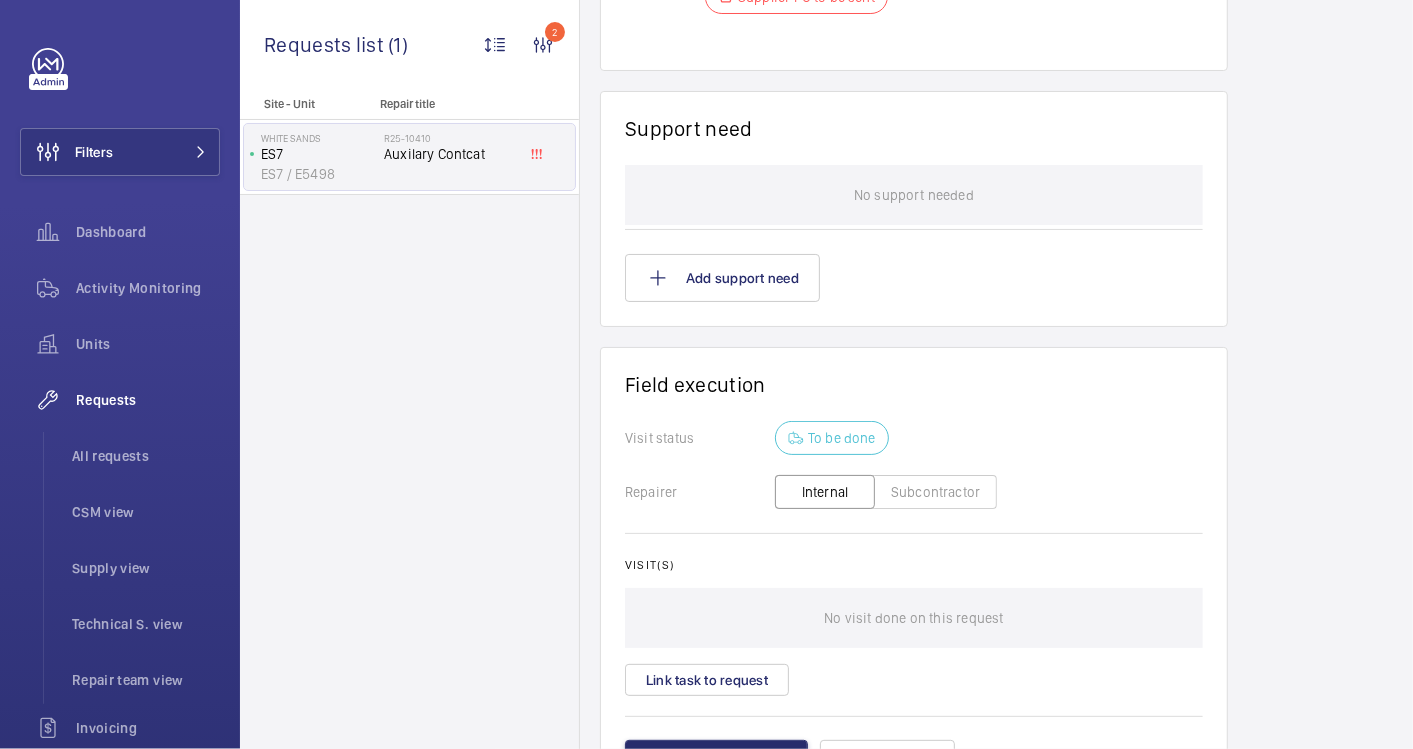 scroll, scrollTop: 1534, scrollLeft: 0, axis: vertical 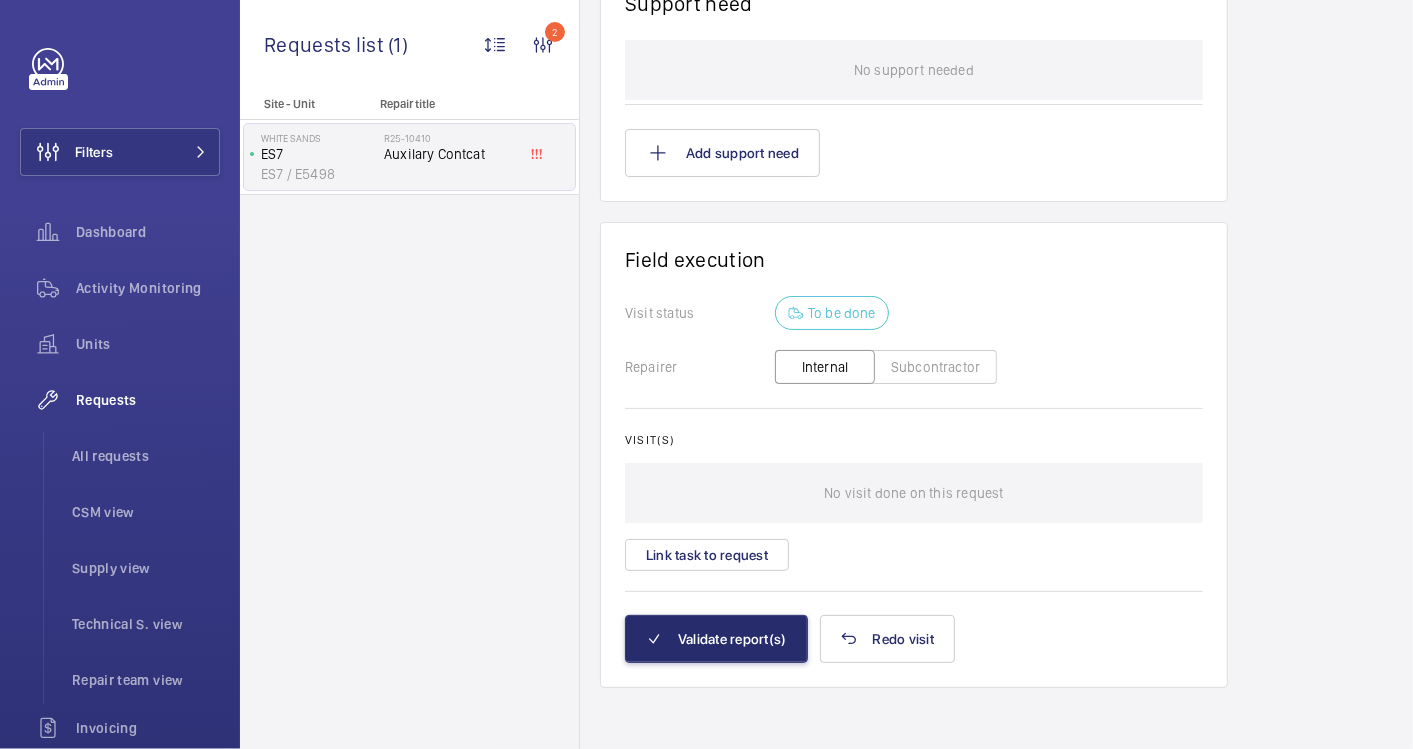 click on "Subcontractor" 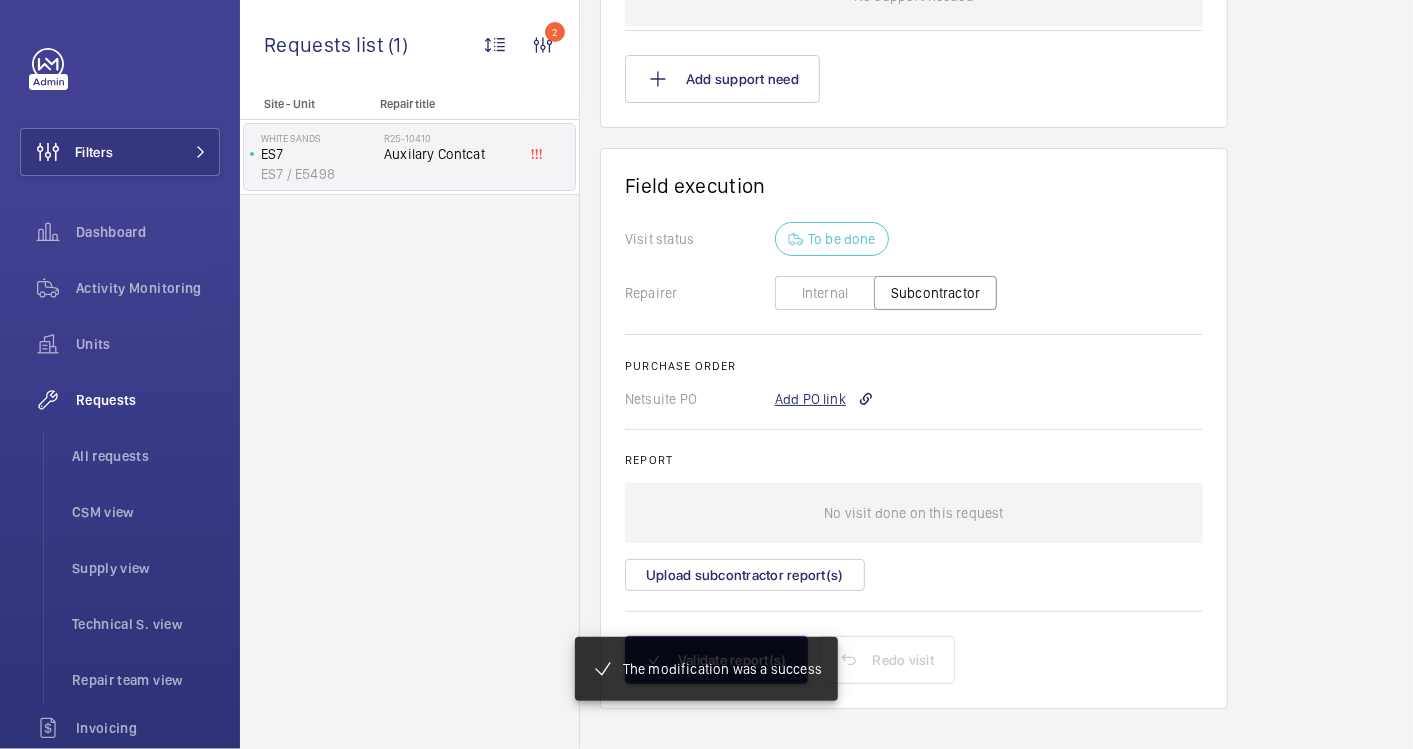 scroll, scrollTop: 1648, scrollLeft: 0, axis: vertical 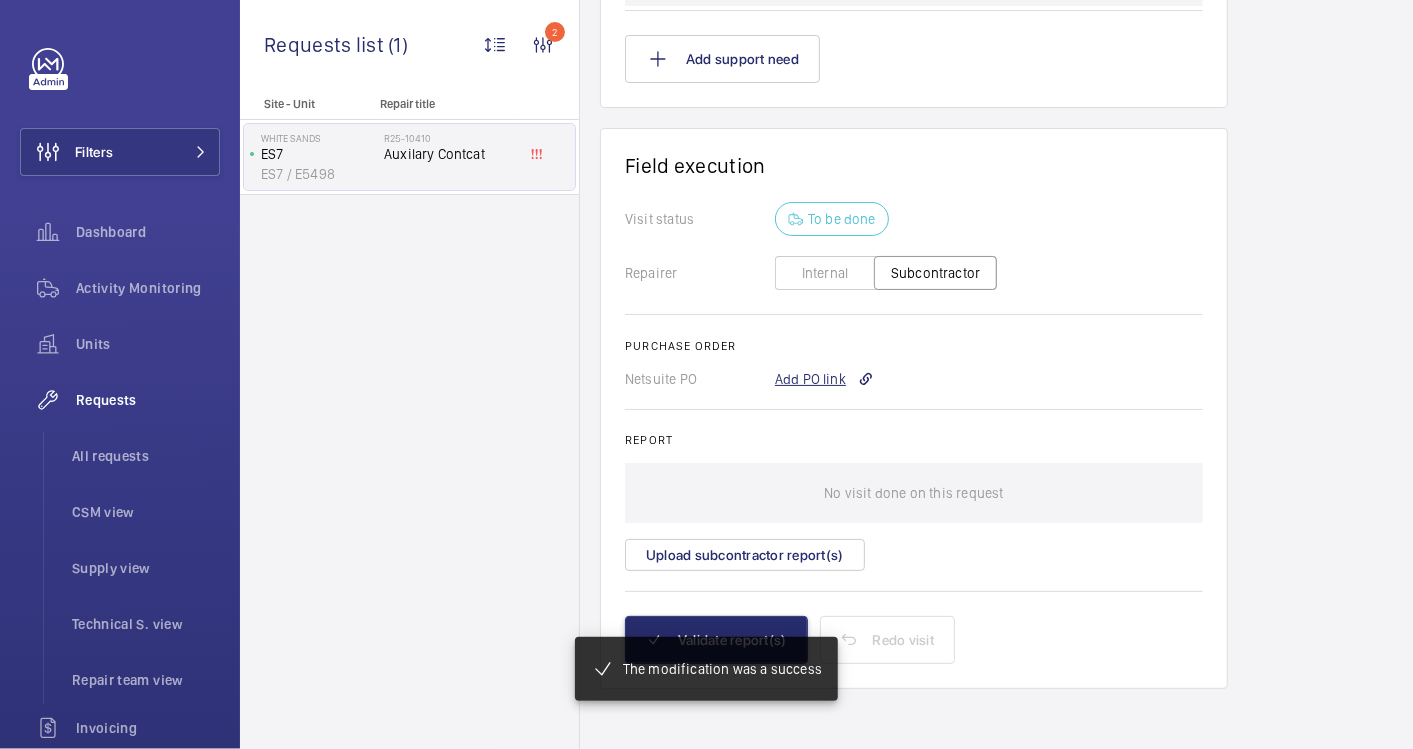 click on "Add PO link" 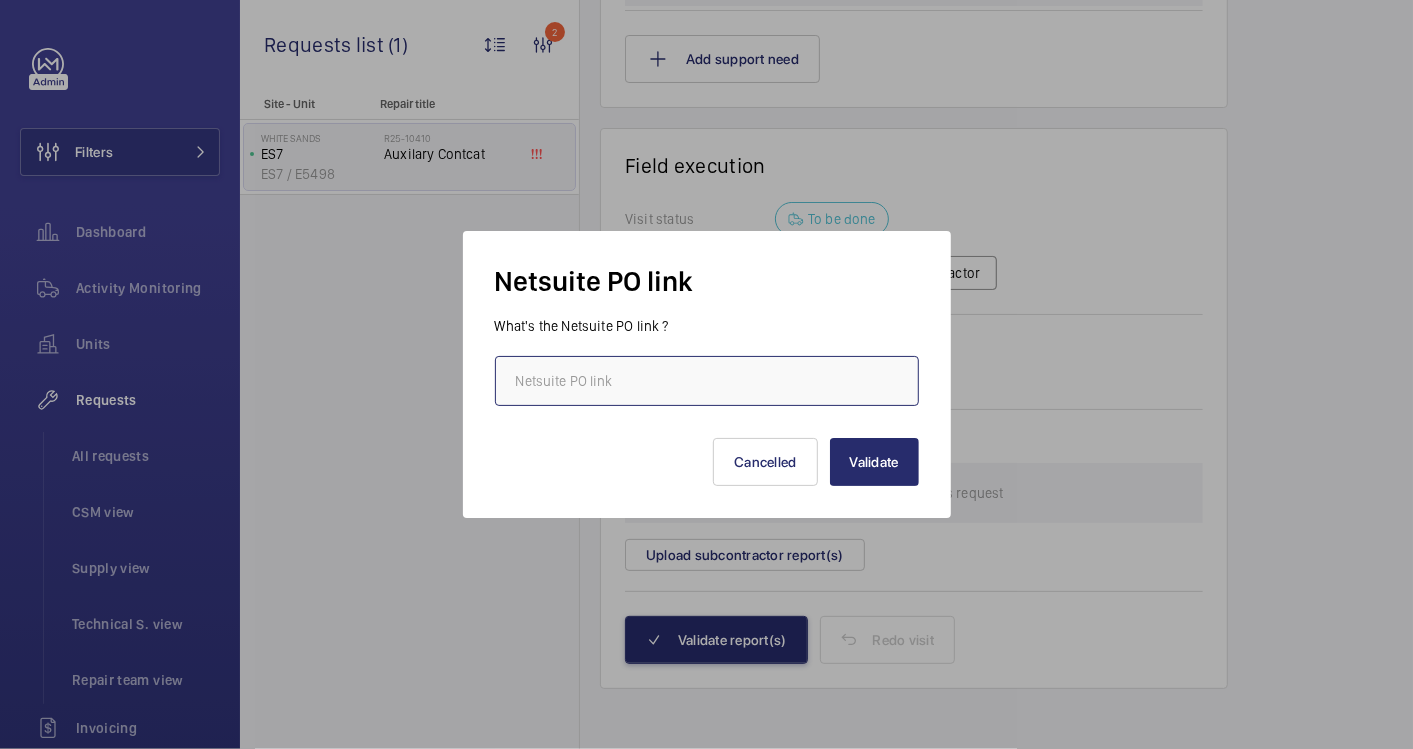 click at bounding box center (707, 381) 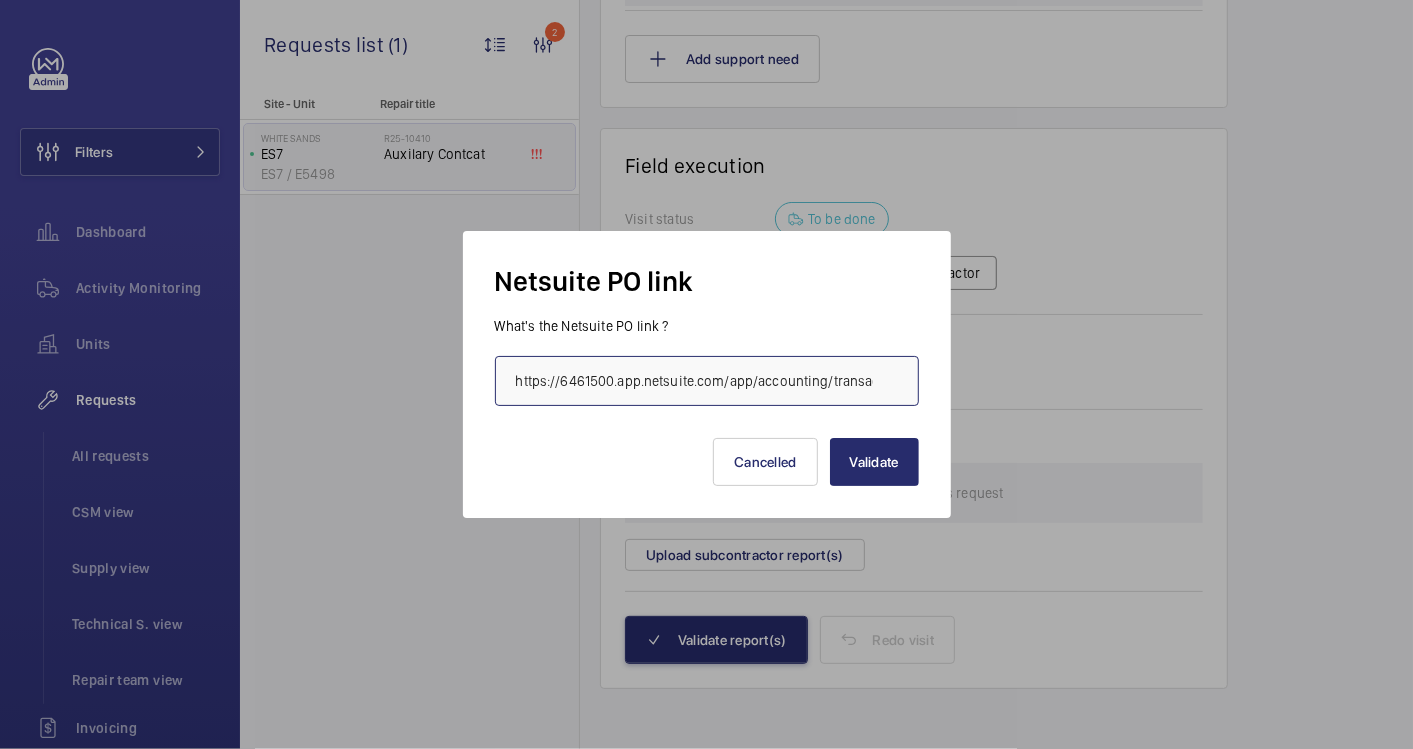 scroll, scrollTop: 0, scrollLeft: 553, axis: horizontal 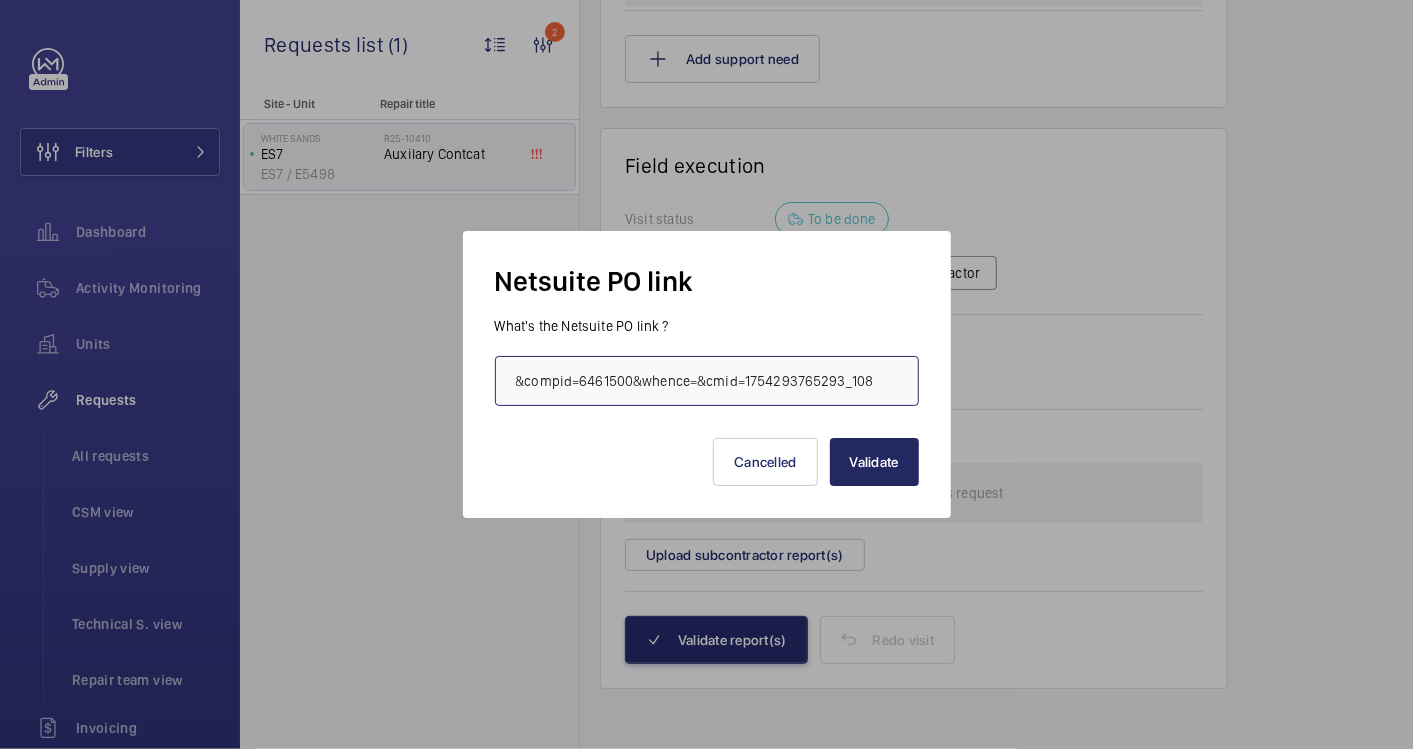 type on "https://6461500.app.netsuite.com/app/accounting/transactions/purchord.nl?id=2873574&compid=6461500&whence=&cmid=1754293765293_10861" 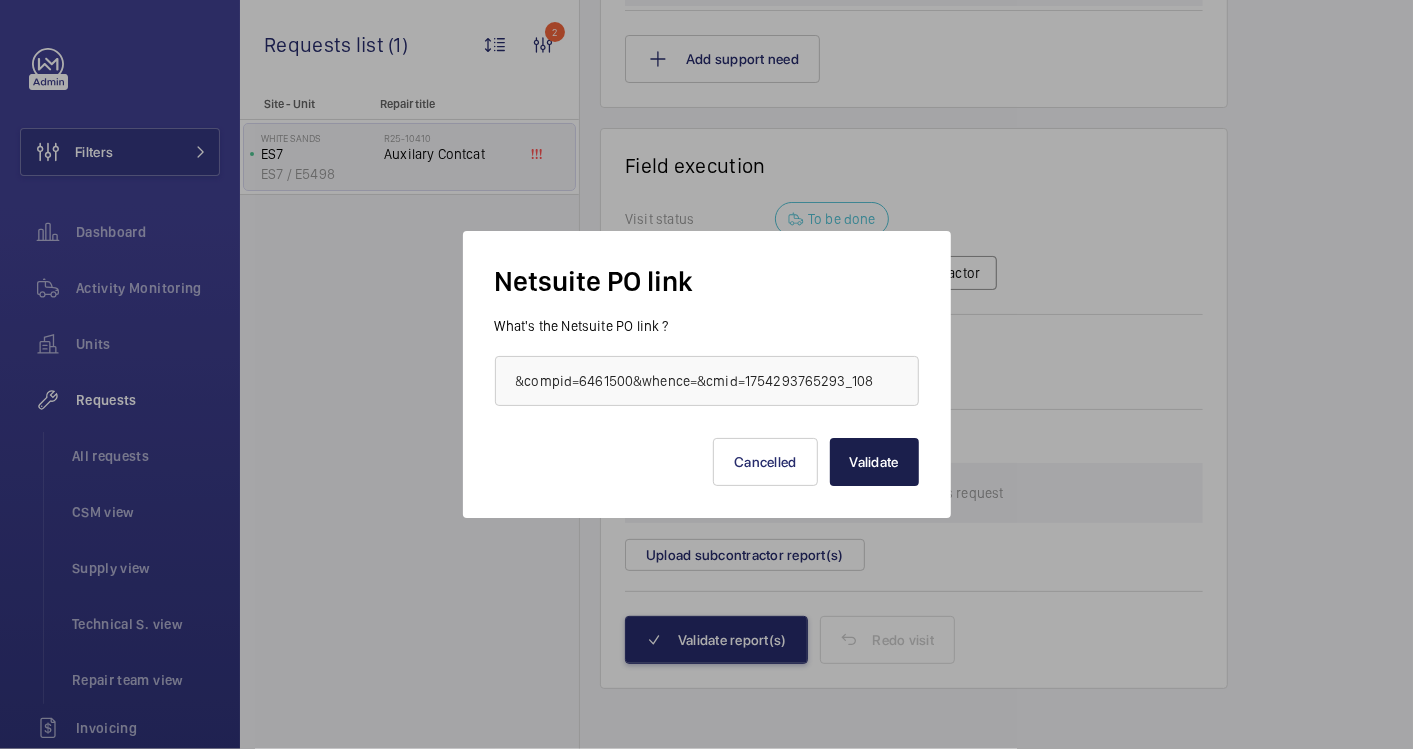 scroll, scrollTop: 0, scrollLeft: 0, axis: both 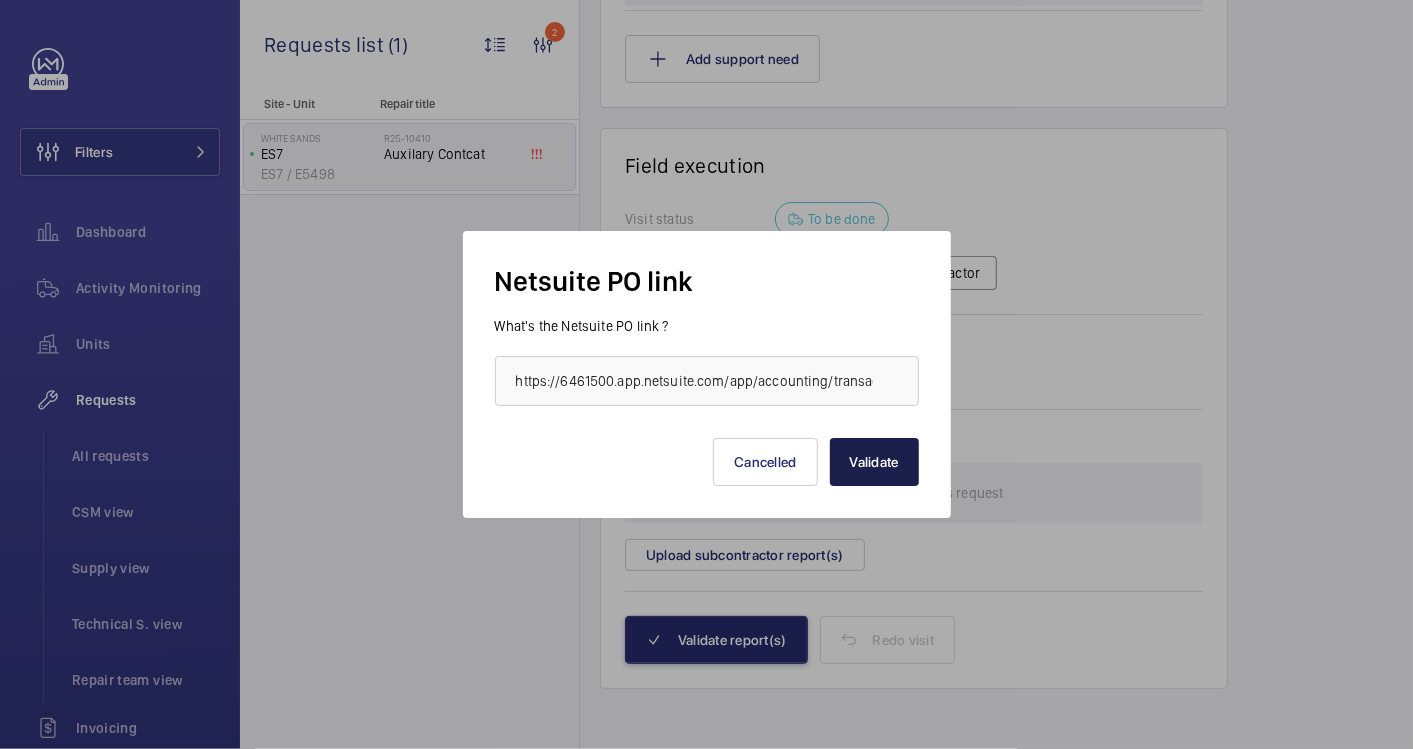 click on "Validate" at bounding box center (874, 462) 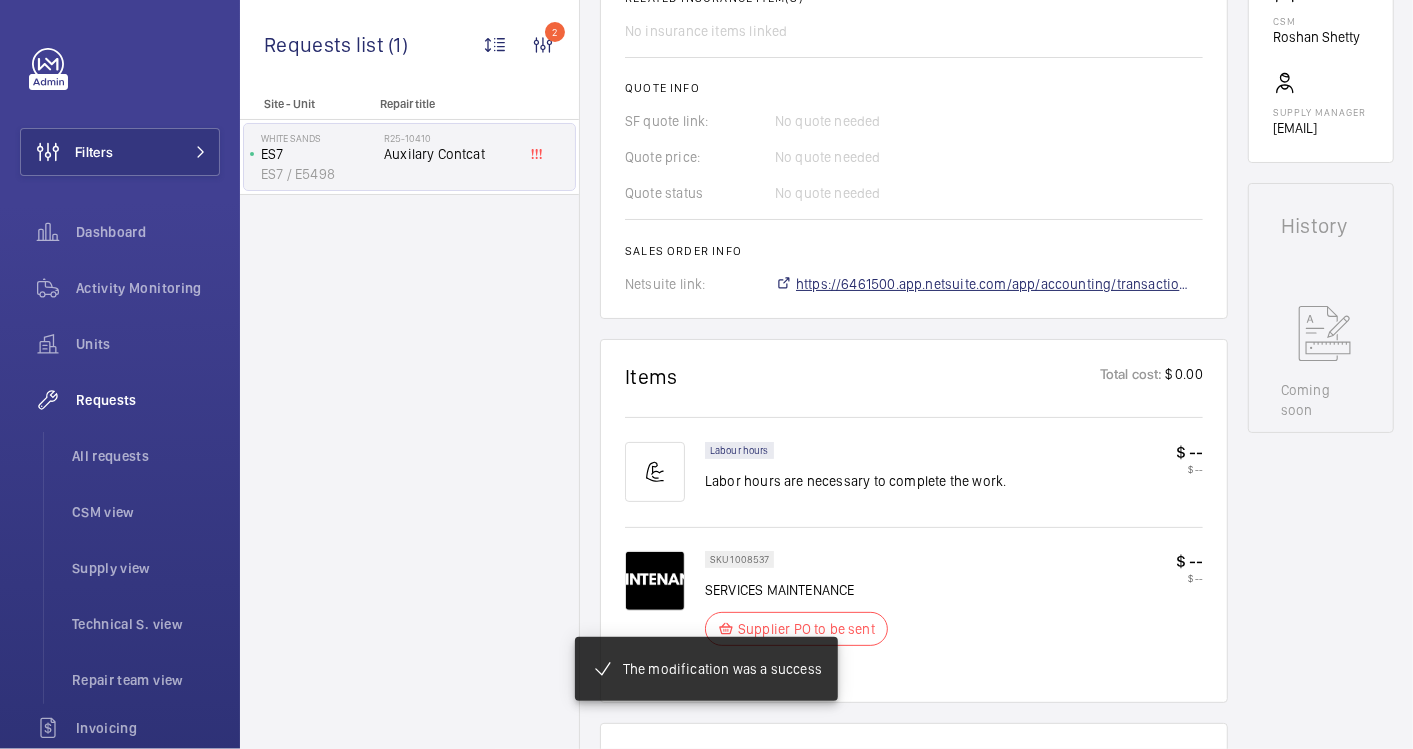 scroll, scrollTop: 837, scrollLeft: 0, axis: vertical 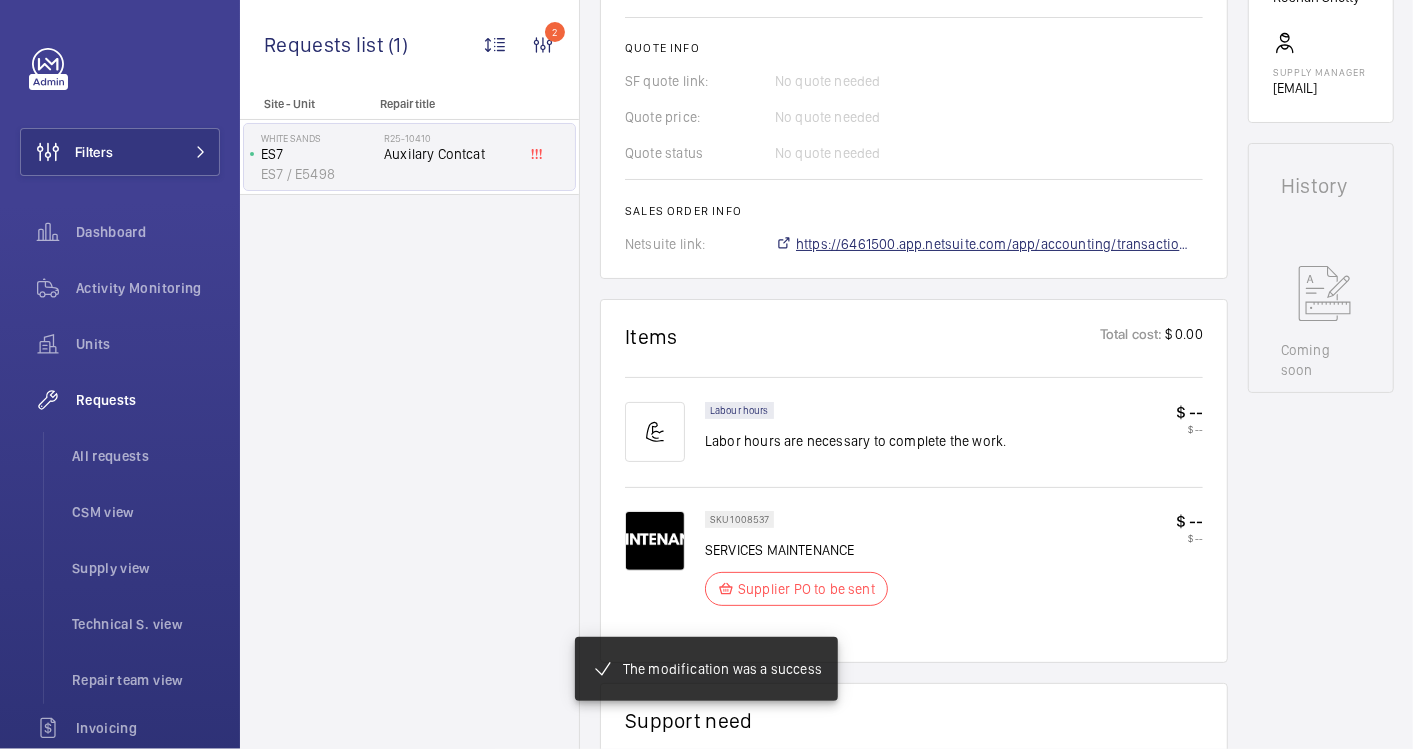 click on "https://6461500.app.netsuite.com/app/accounting/transactions/salesord.nl?id=2873470" 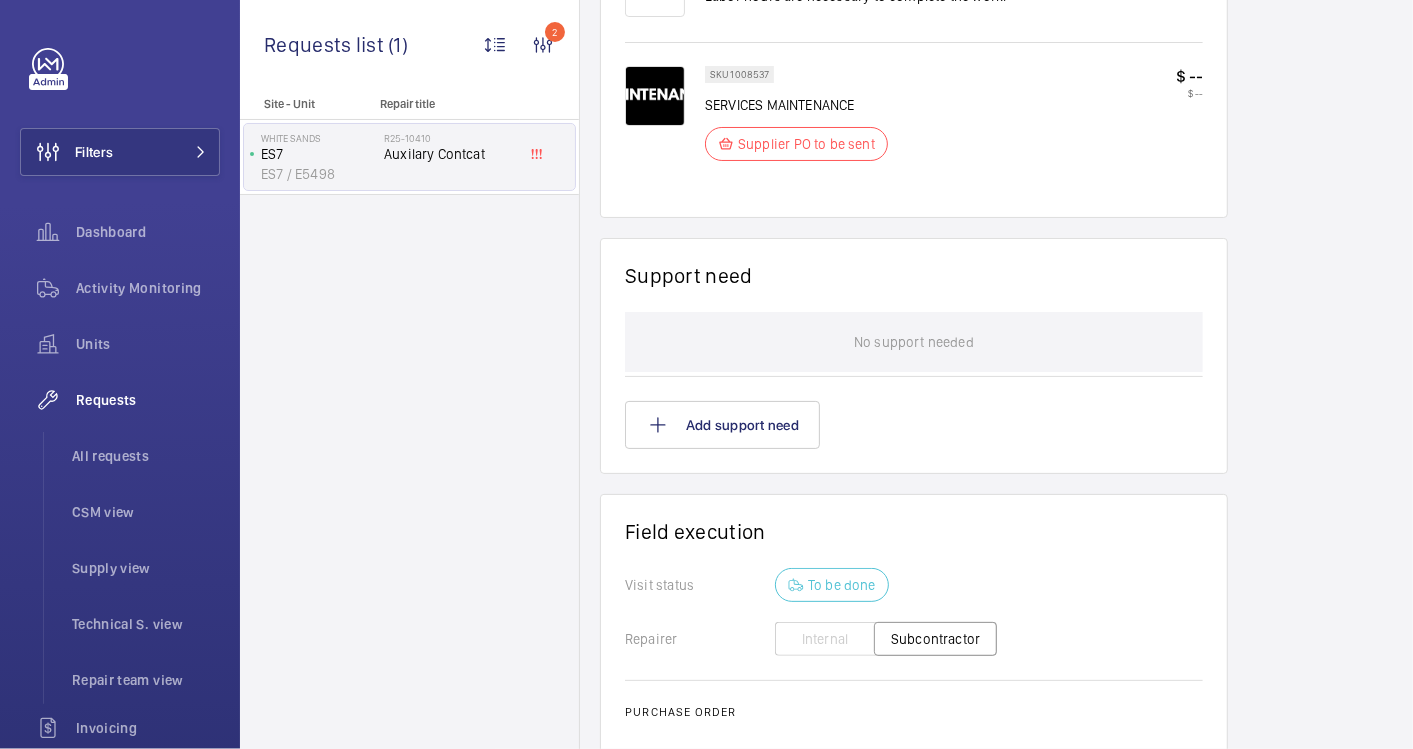 scroll, scrollTop: 1677, scrollLeft: 0, axis: vertical 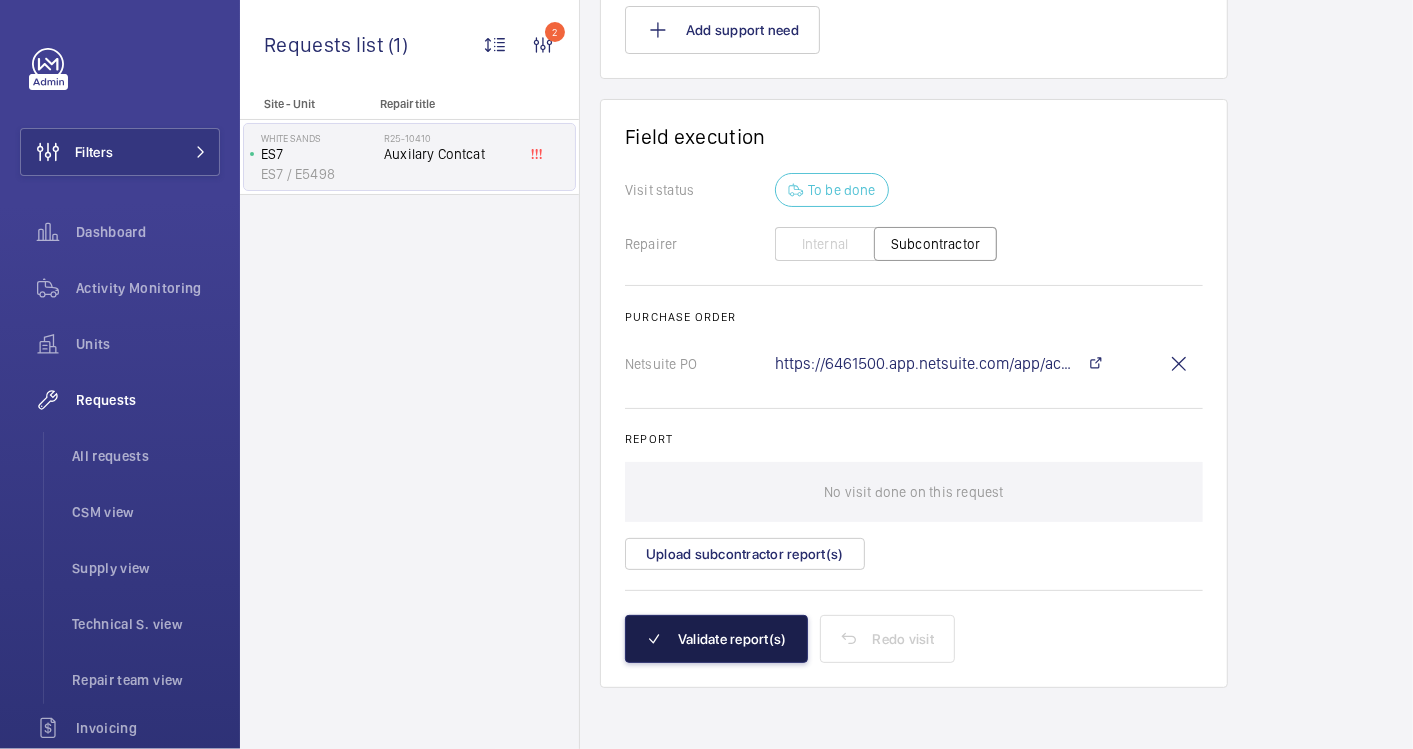 click on "Validate report(s)" 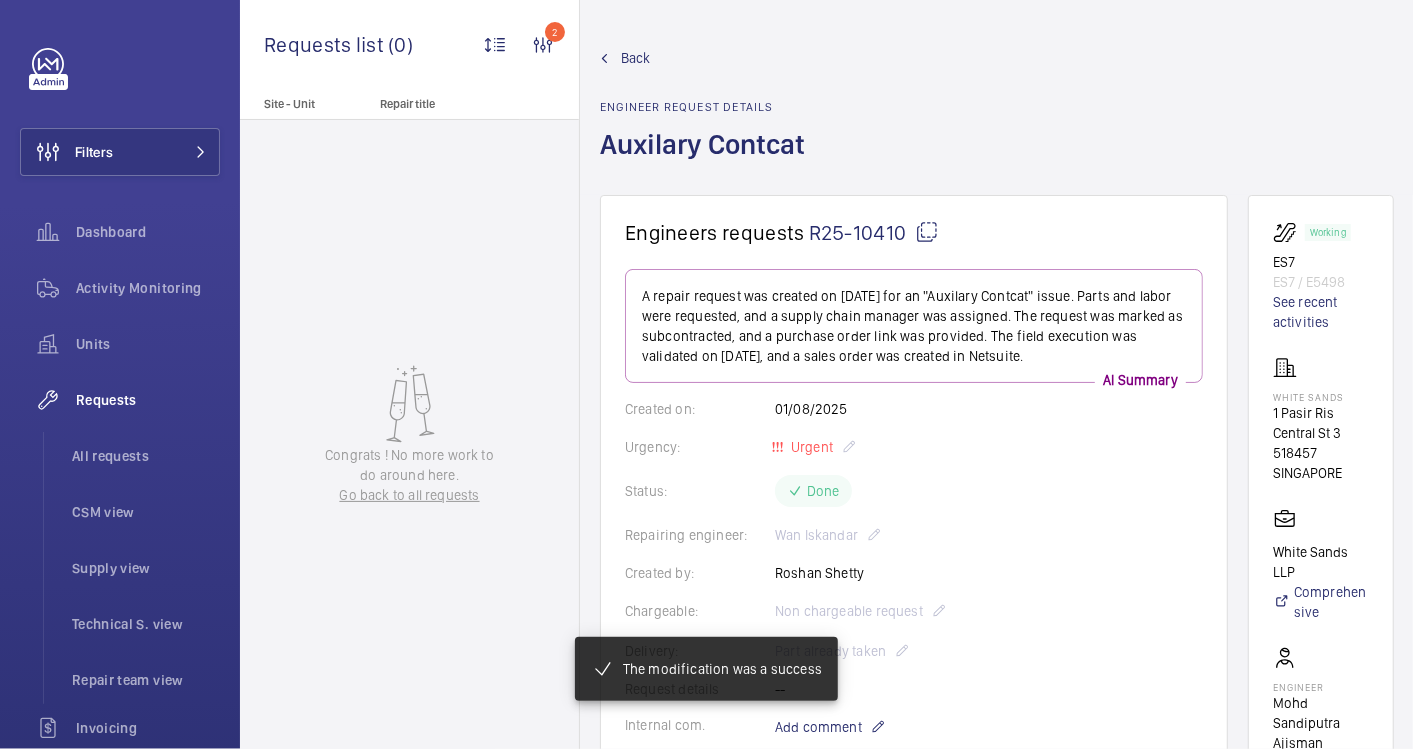 click on "Back" 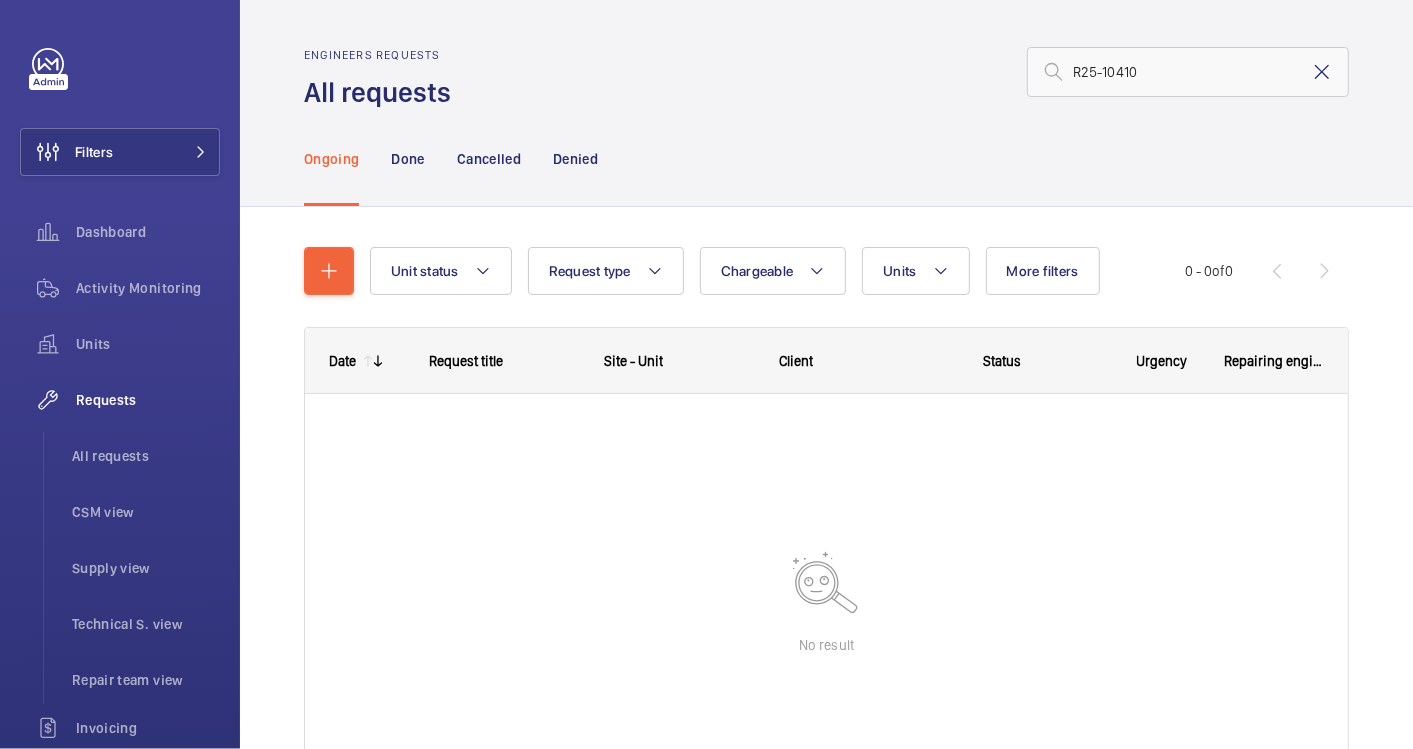 click 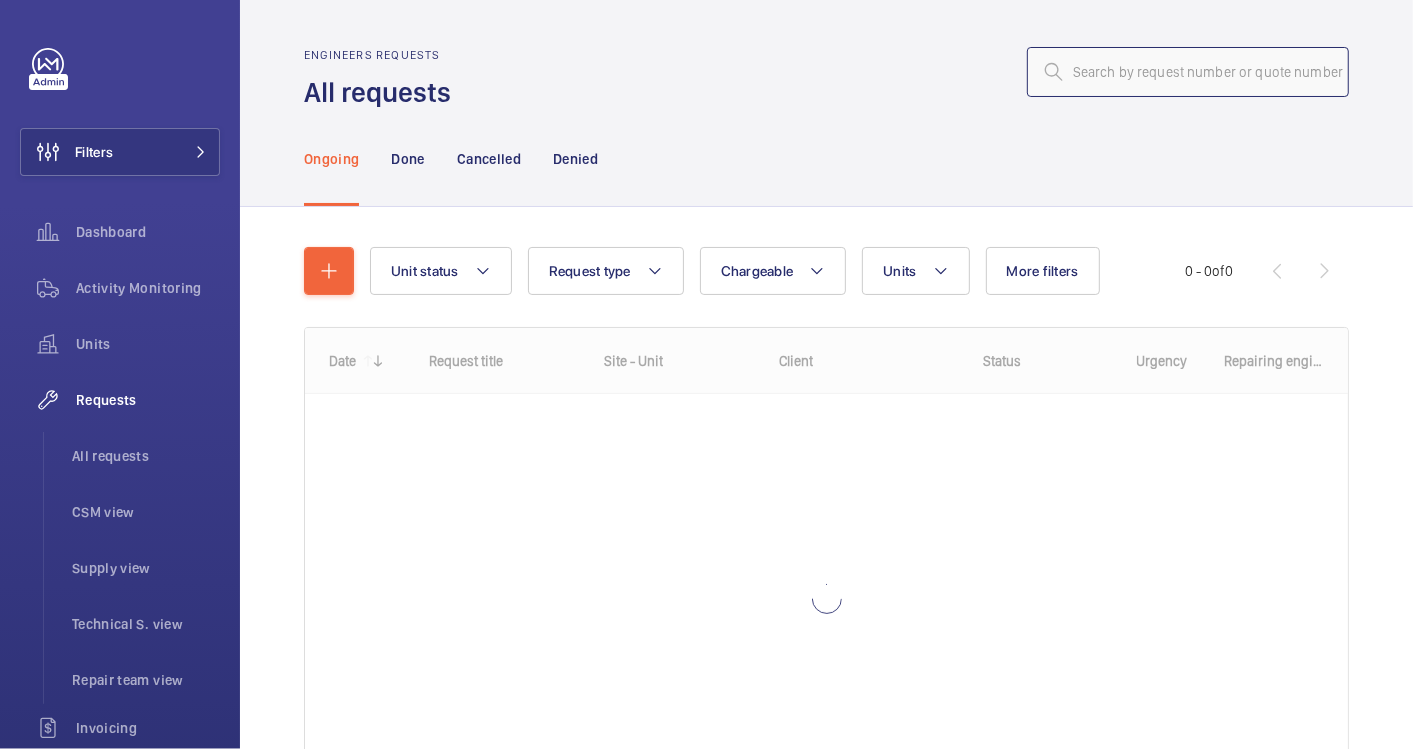 click 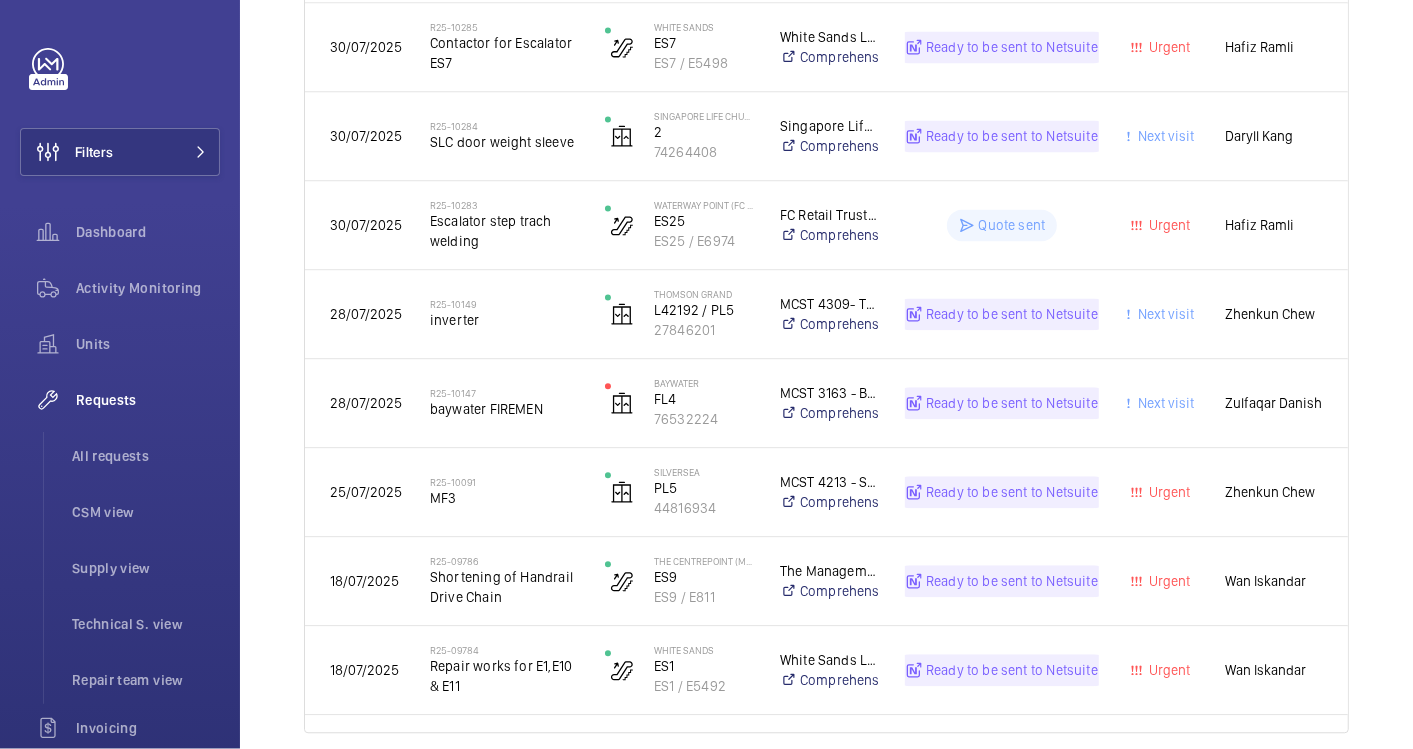 scroll, scrollTop: 2428, scrollLeft: 0, axis: vertical 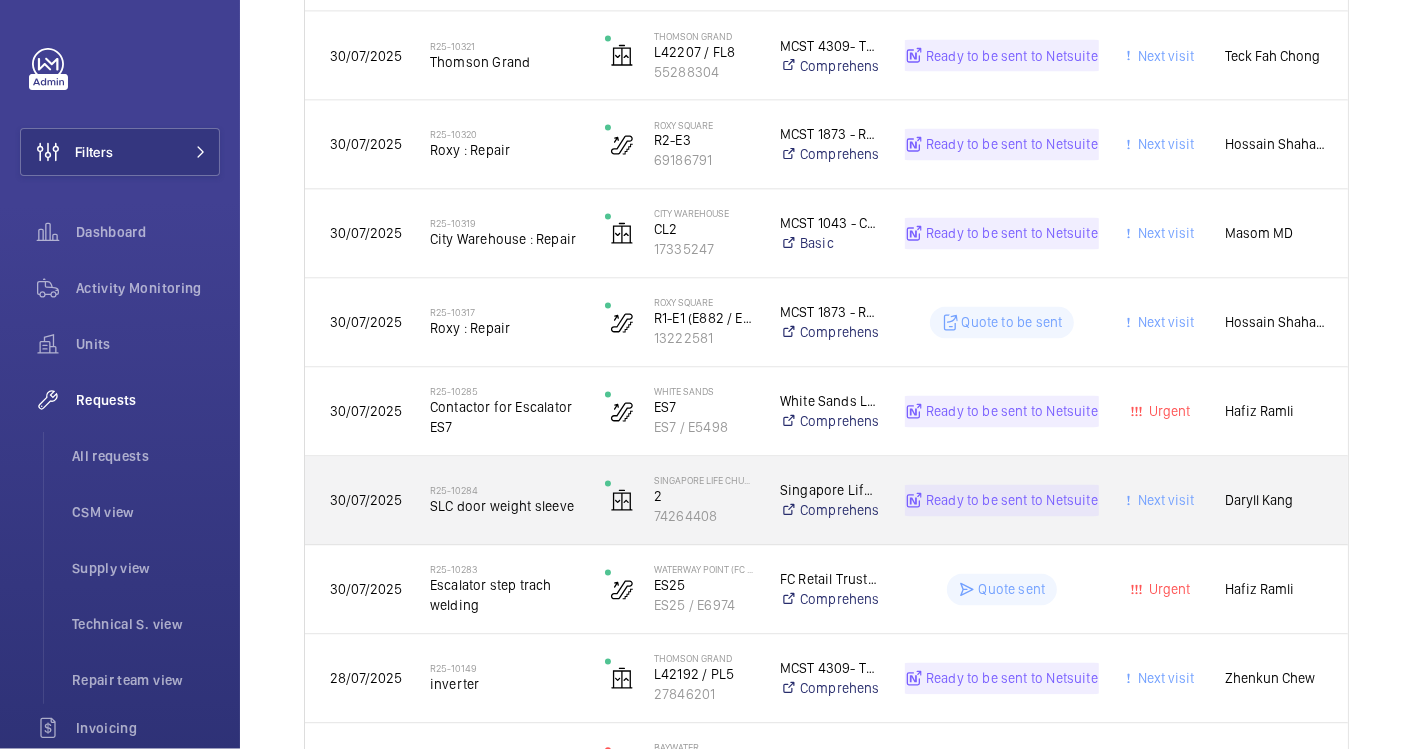 type on "R25-09022" 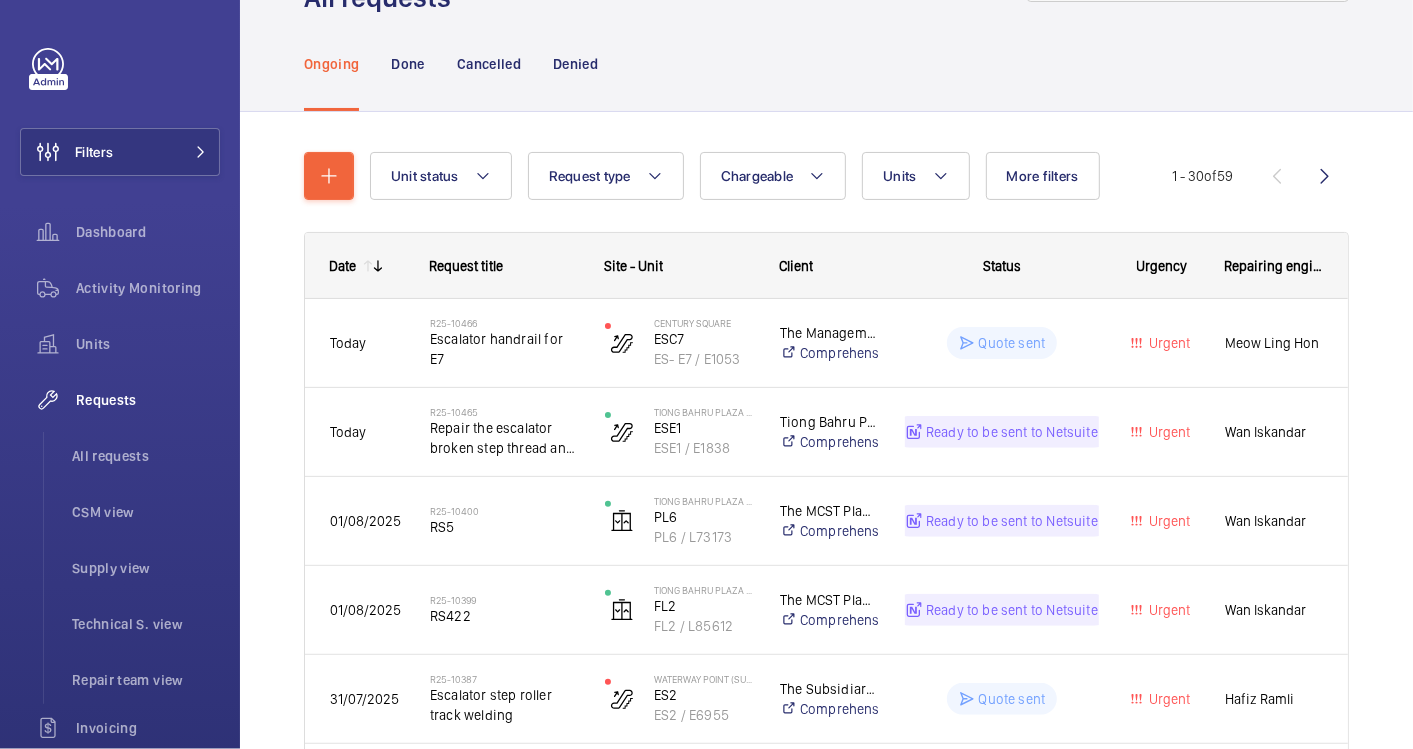 scroll, scrollTop: 0, scrollLeft: 0, axis: both 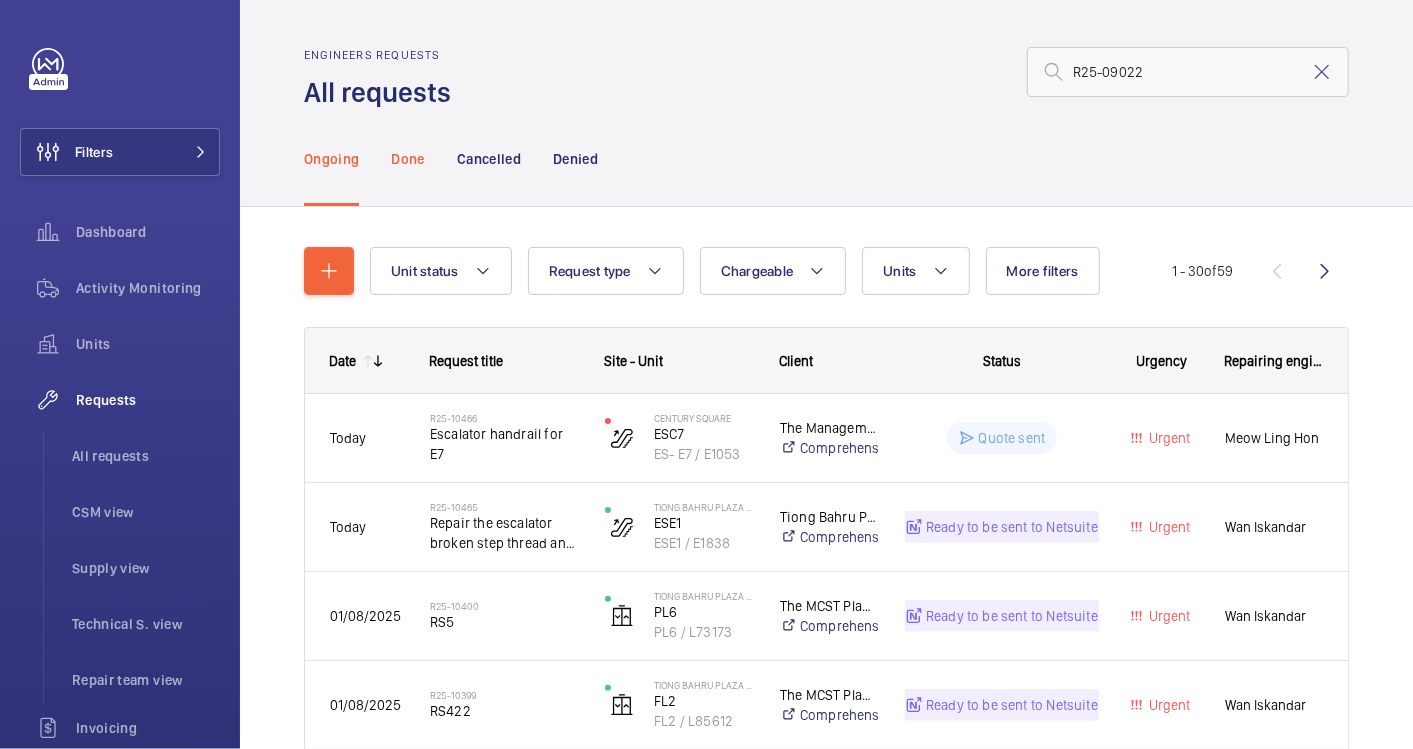 click on "Done" 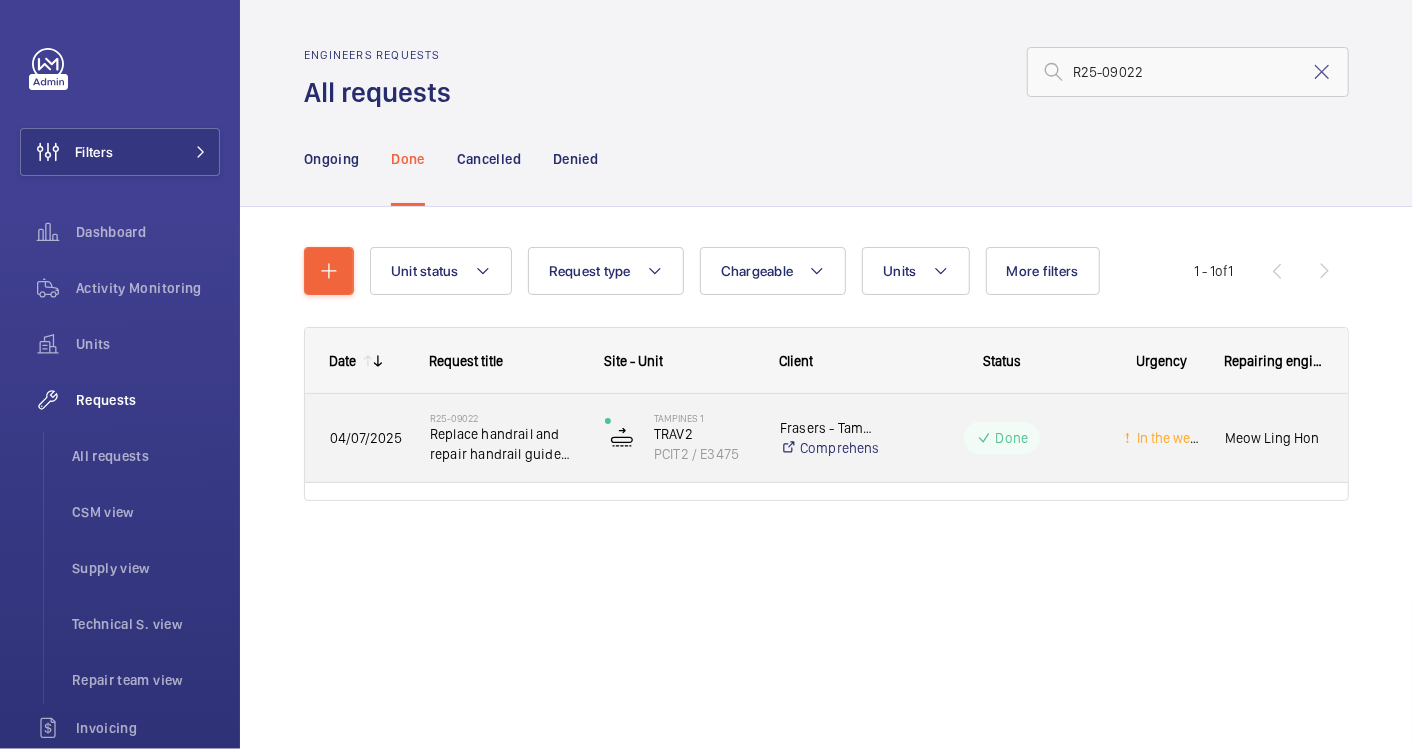 click on "R25-09022   Replace handrail and repair handrail guide profile" 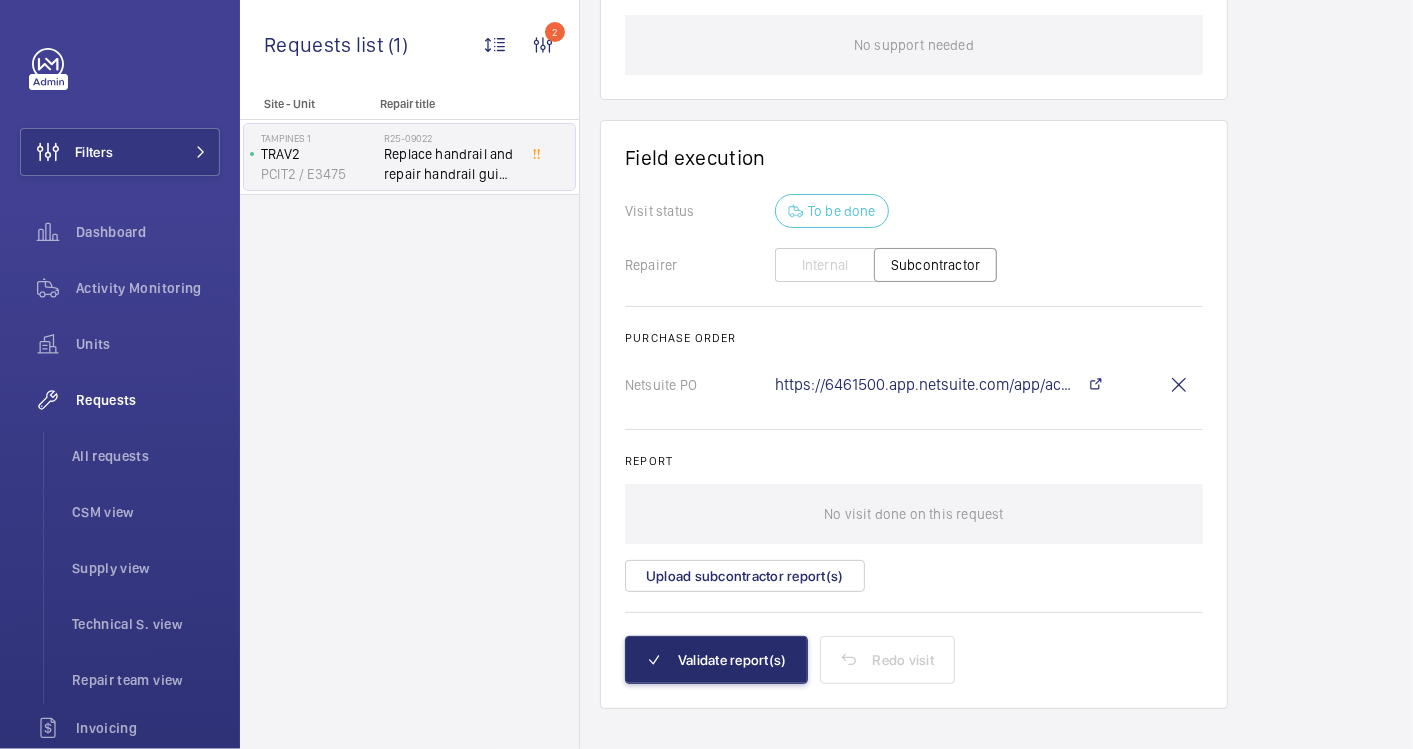 scroll, scrollTop: 1681, scrollLeft: 0, axis: vertical 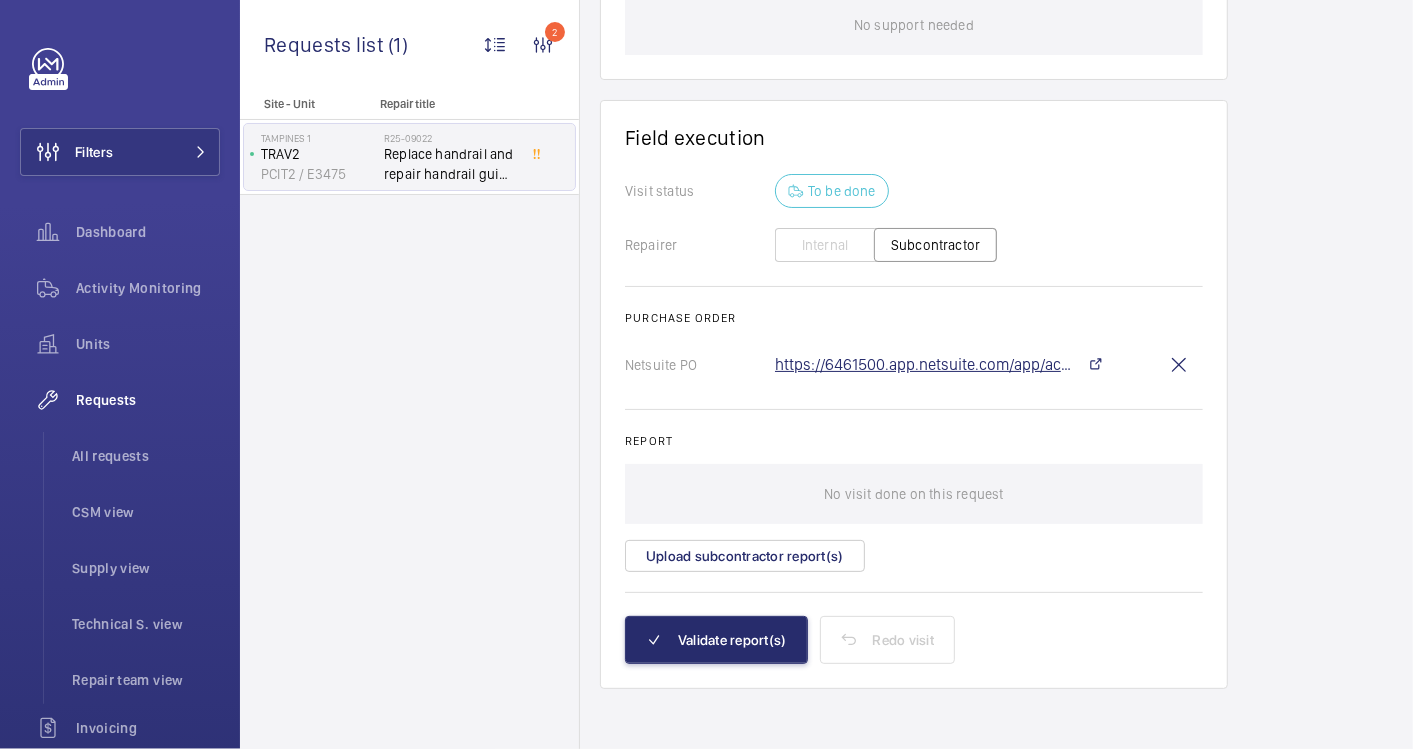 click on "https://6461500.app.netsuite.com/app/accounting/transactions/purchord.nl?id=2791737&compid=6461500&whence=&cmid=1752131679939_2139" 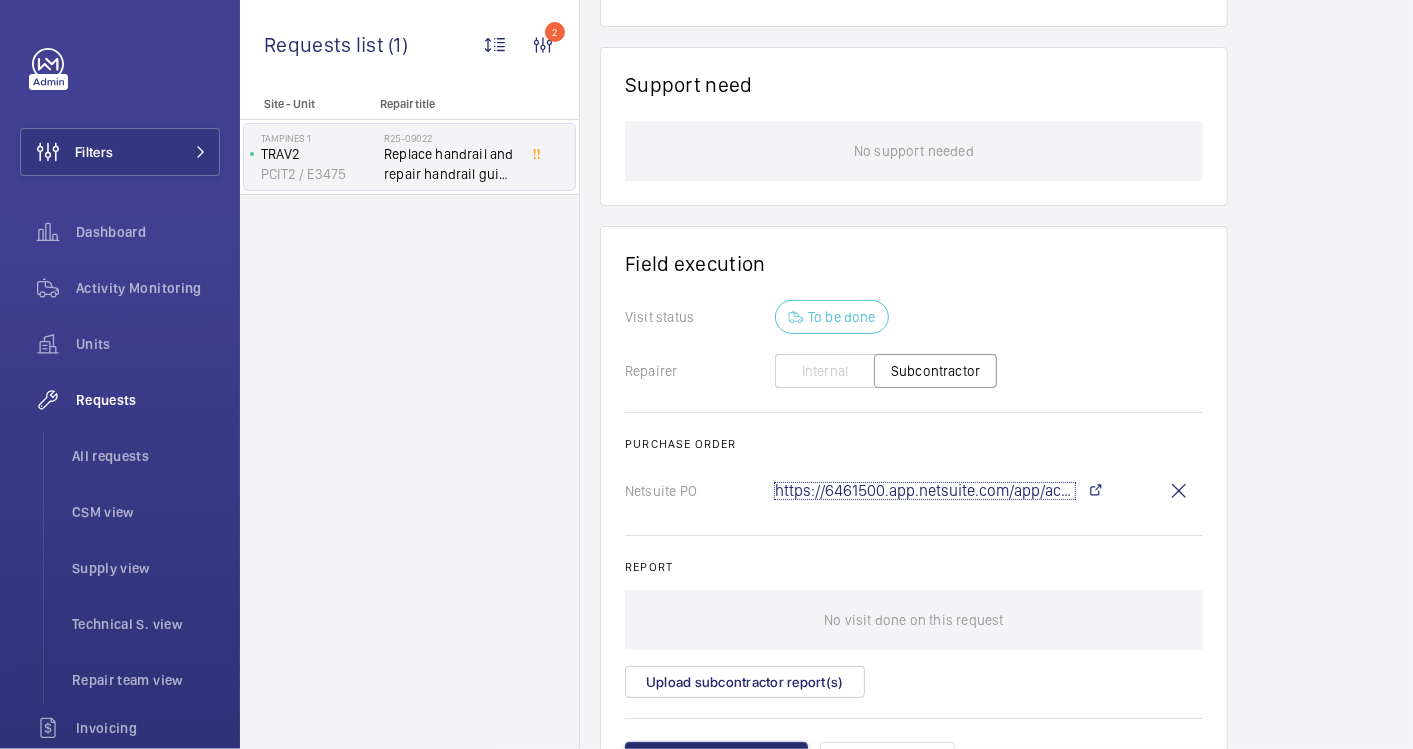 scroll, scrollTop: 1681, scrollLeft: 0, axis: vertical 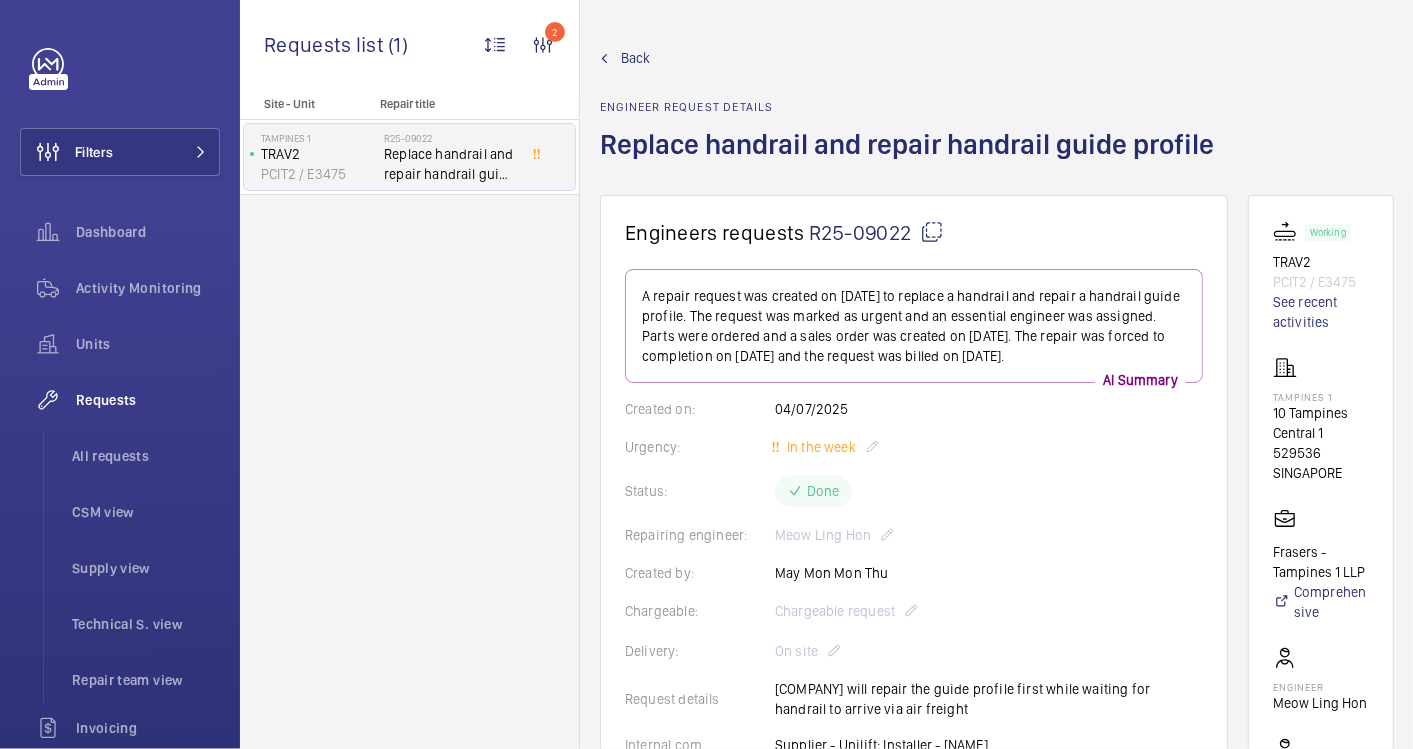 click on "Back" 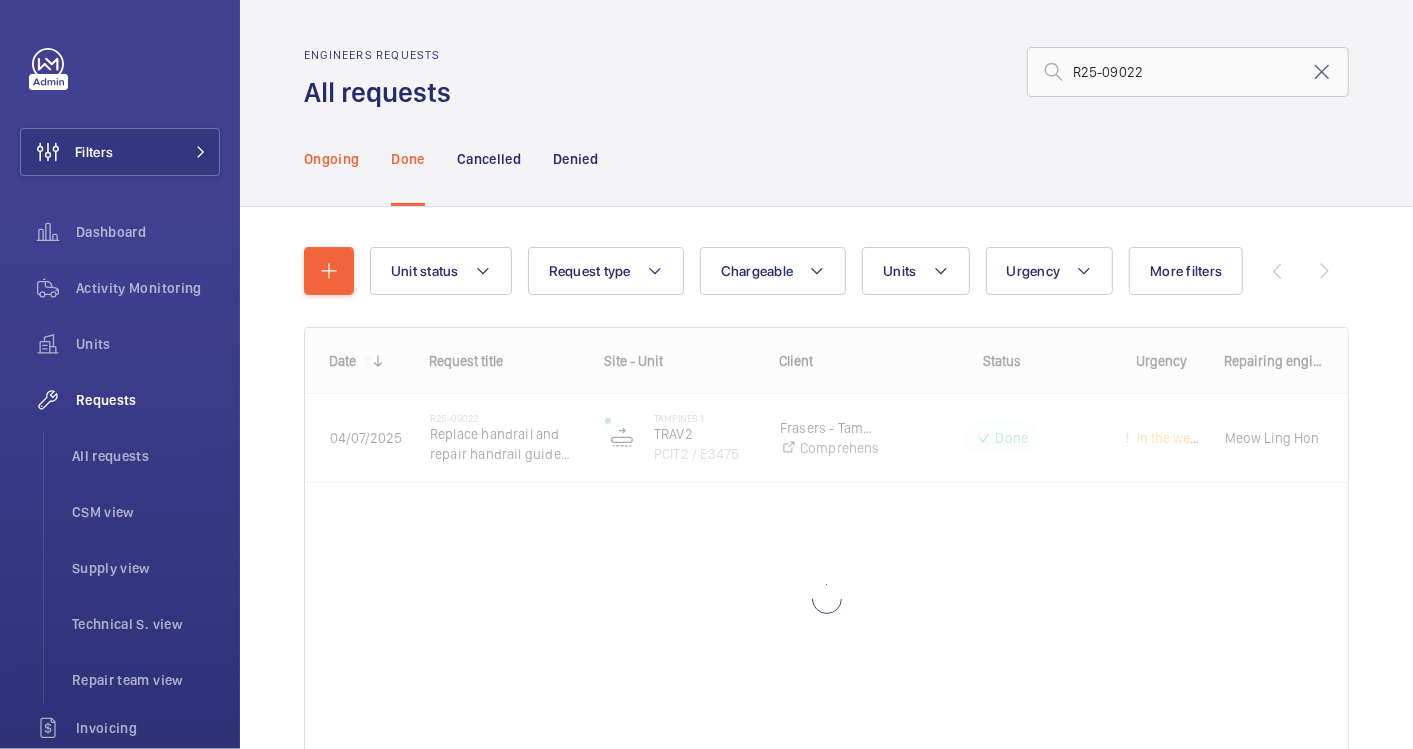 click on "Ongoing" 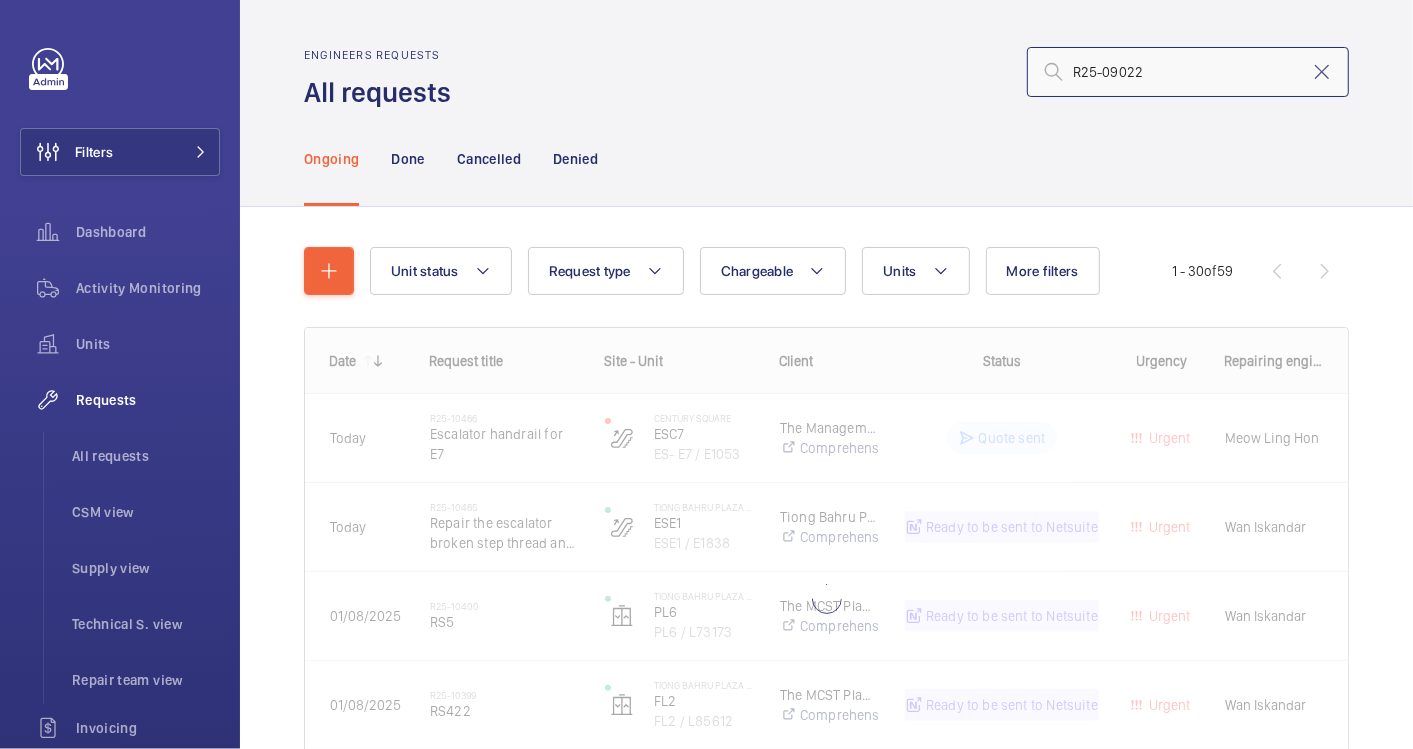 drag, startPoint x: 1142, startPoint y: 78, endPoint x: 945, endPoint y: 67, distance: 197.30687 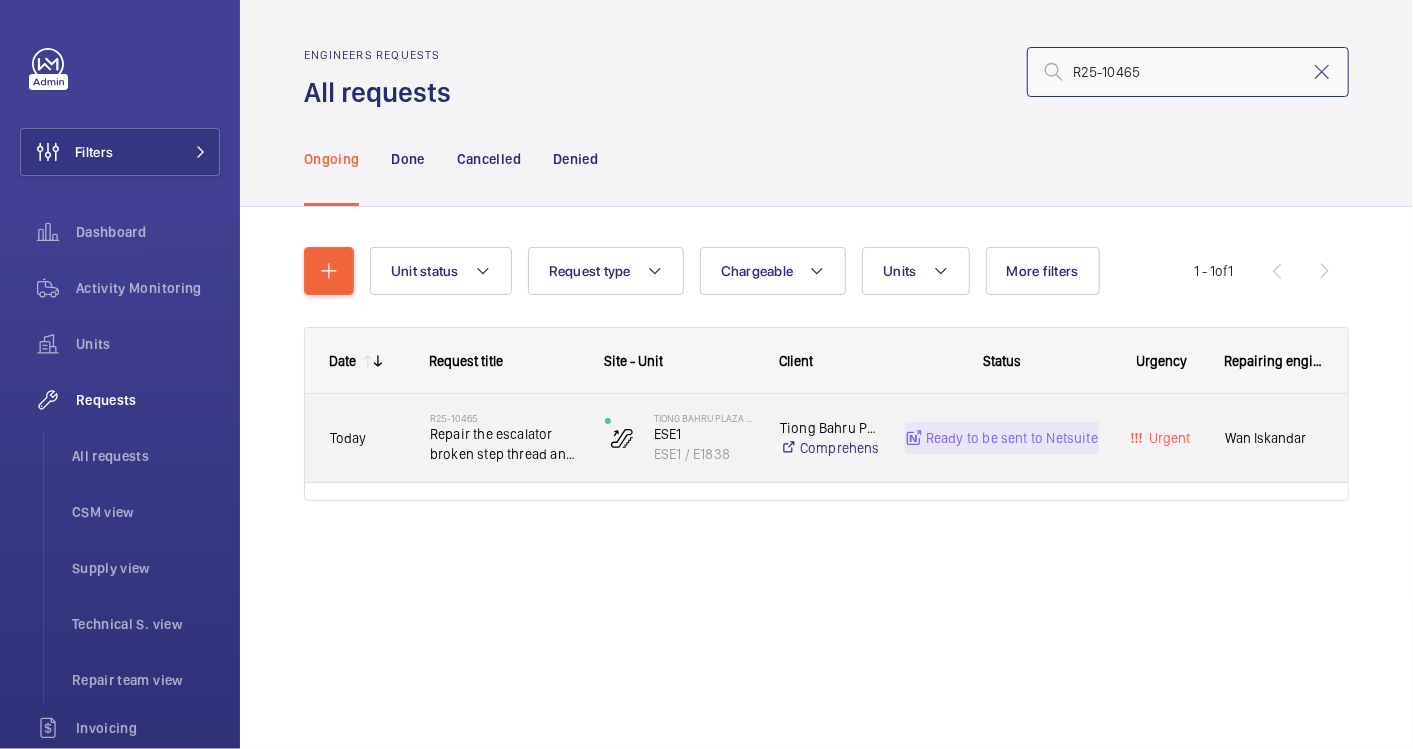 type on "R25-10465" 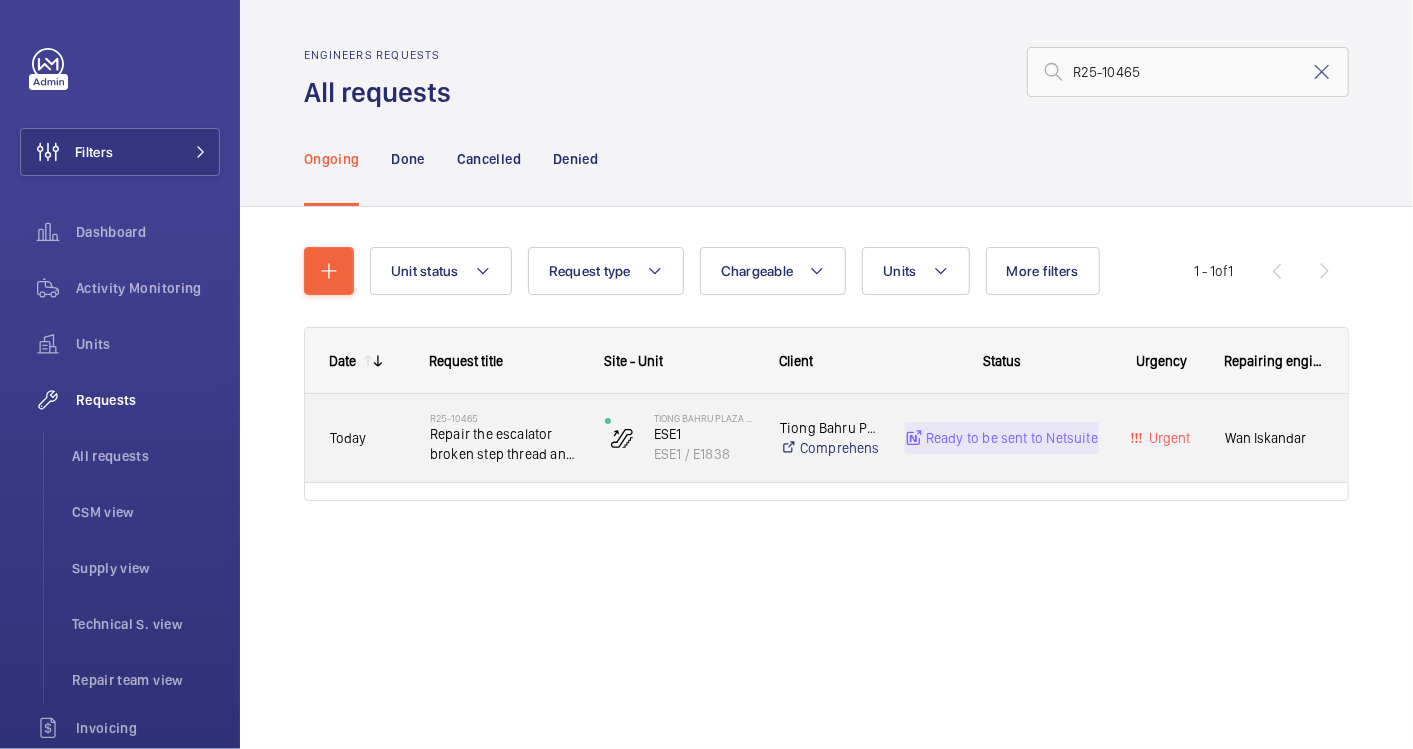 click on "[LOCATION] ([COMPANY])   ESE1   ESE1 / E1838" 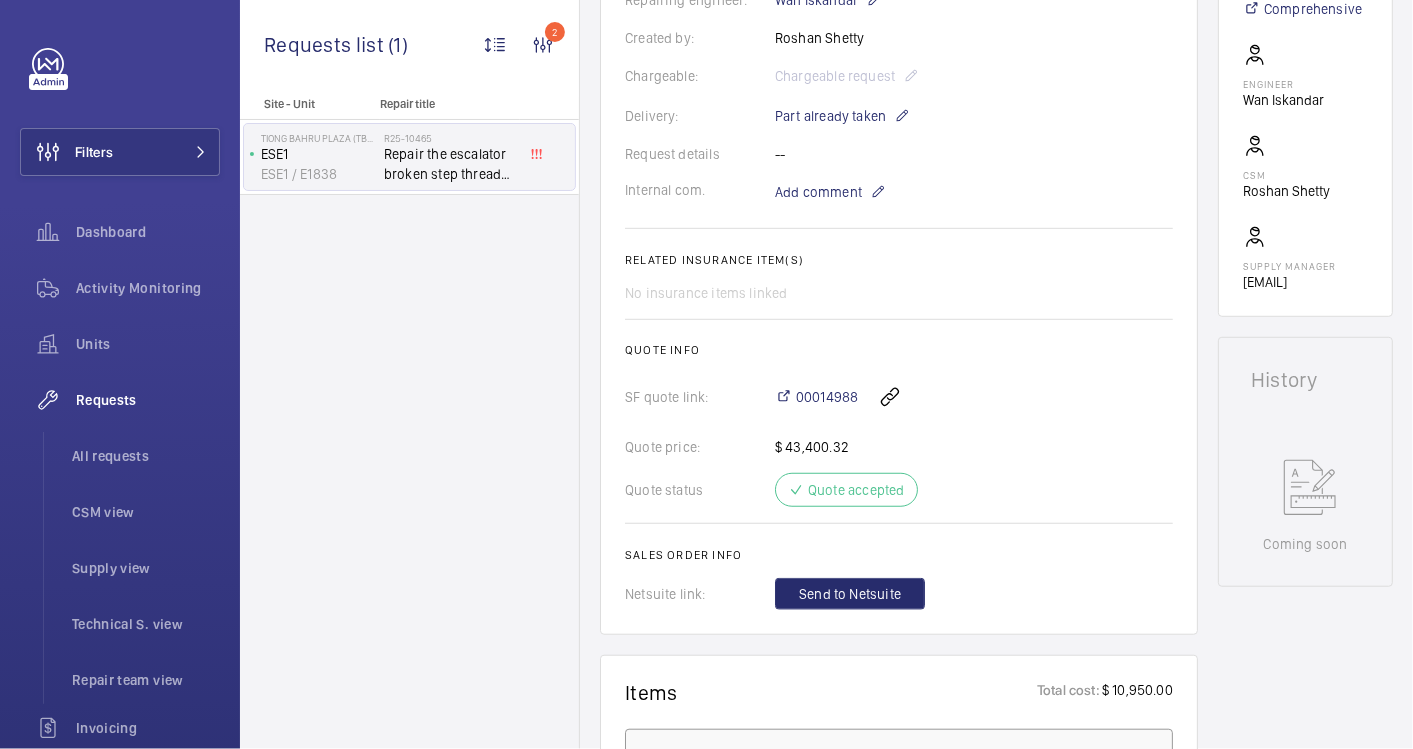 scroll, scrollTop: 777, scrollLeft: 0, axis: vertical 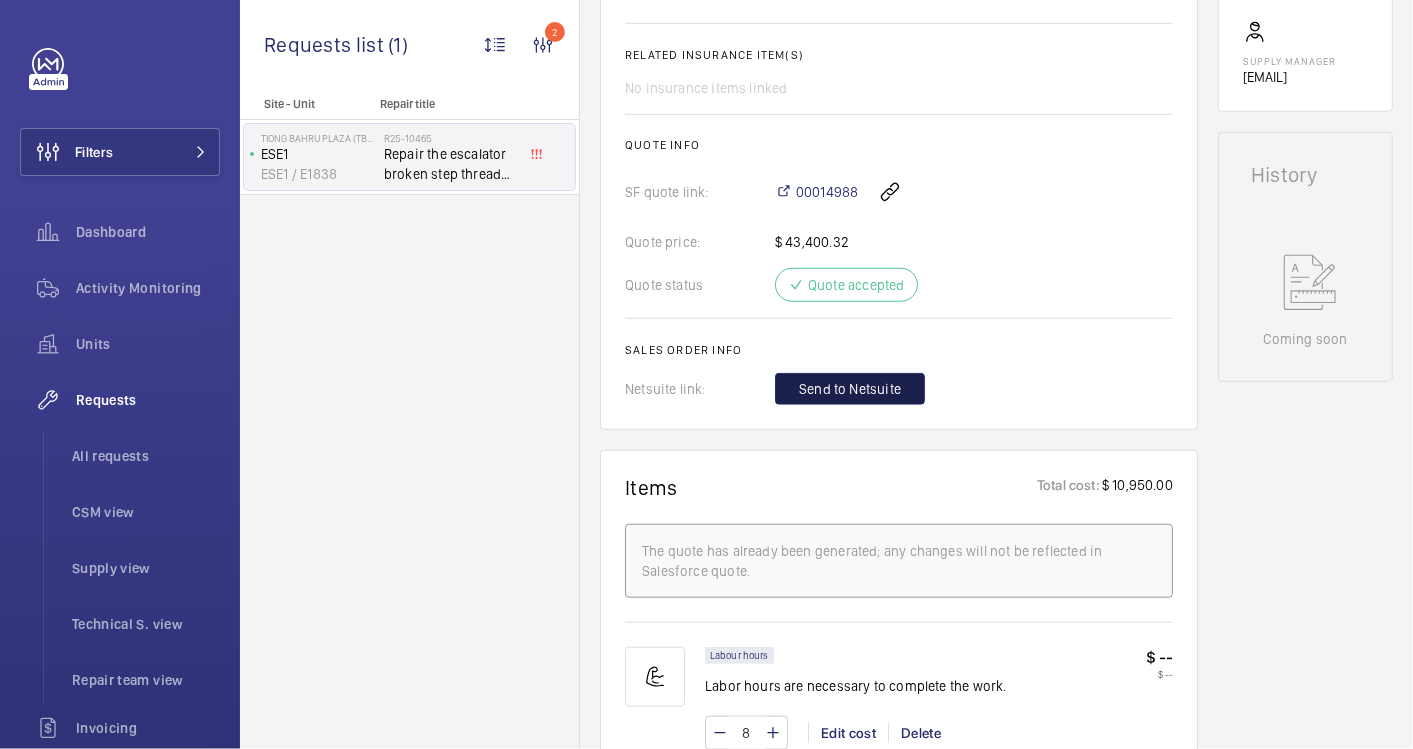 click on "Send to Netsuite" 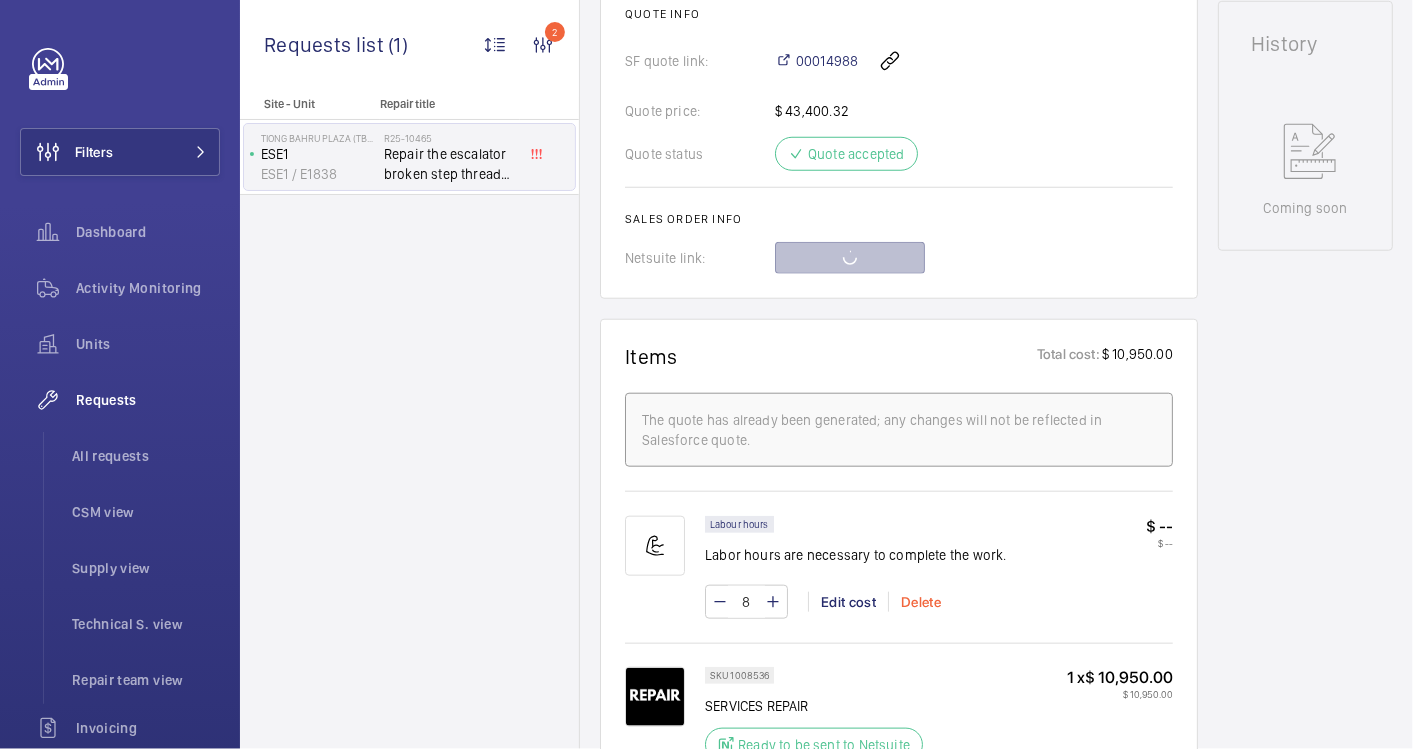 scroll, scrollTop: 1111, scrollLeft: 0, axis: vertical 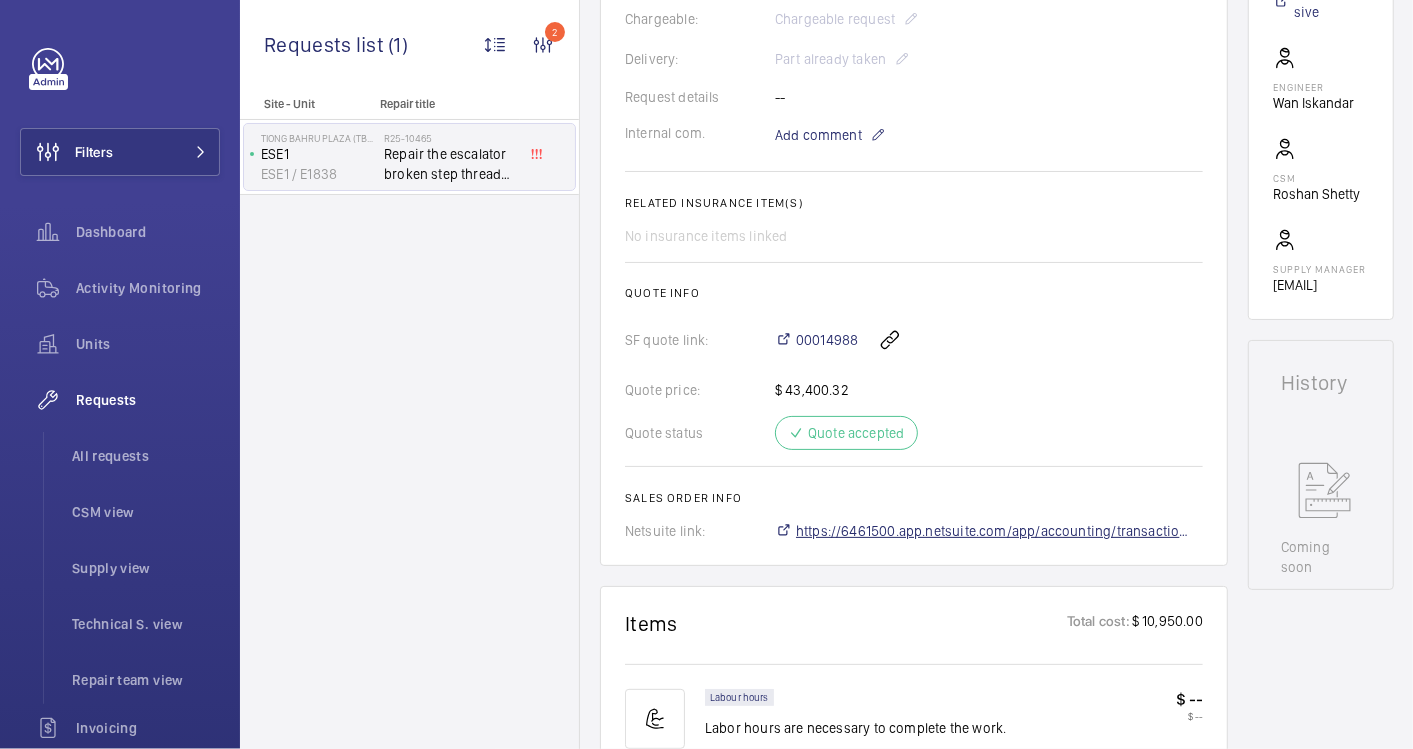 click on "https://6461500.app.netsuite.com/app/accounting/transactions/salesord.nl?id=2873471" 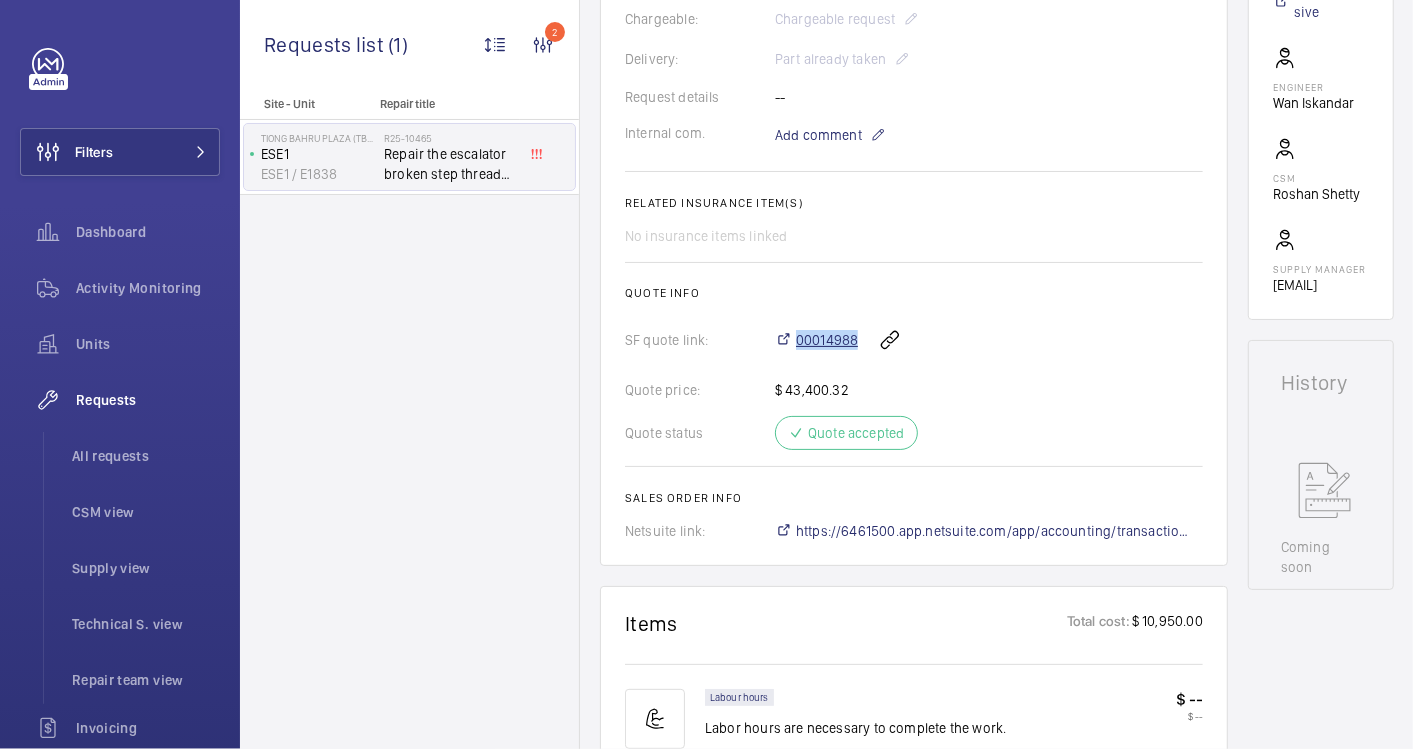 drag, startPoint x: 860, startPoint y: 333, endPoint x: 794, endPoint y: 340, distance: 66.37017 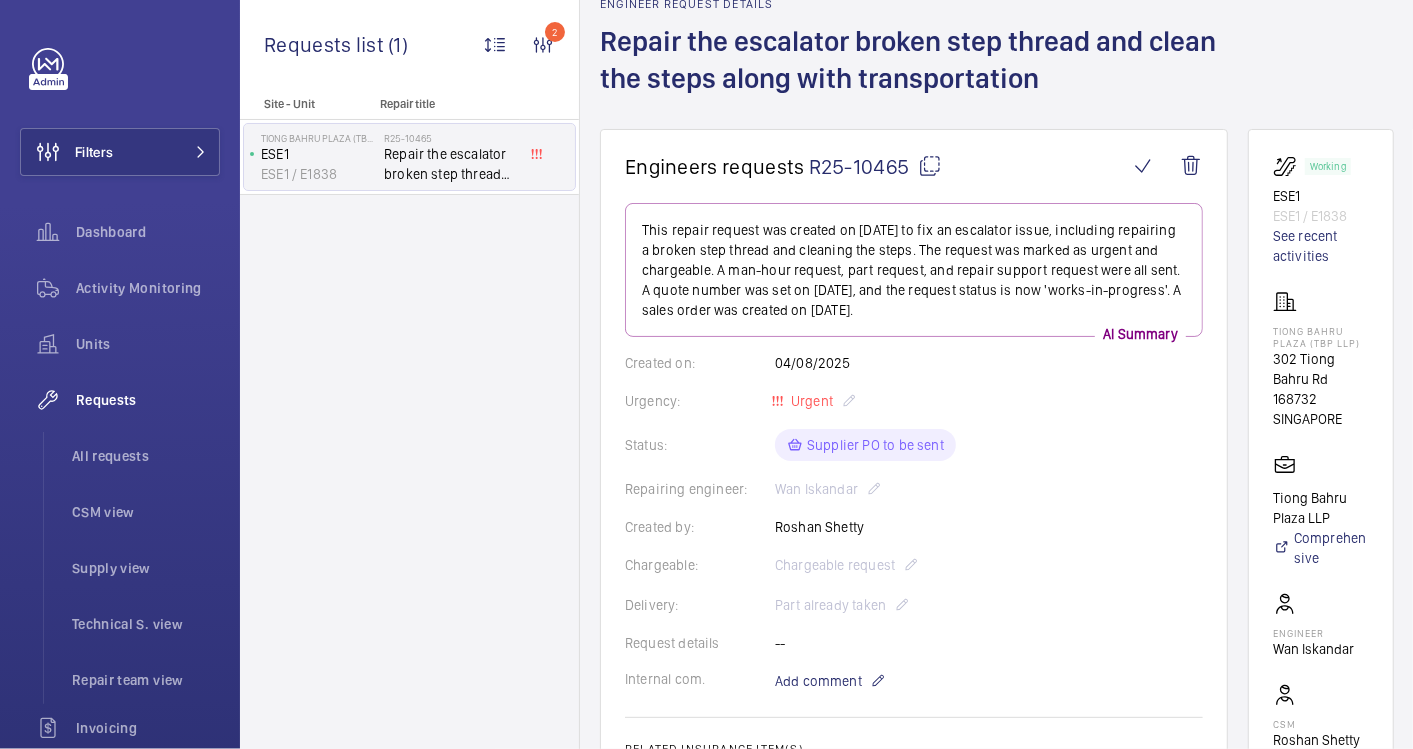 scroll, scrollTop: 94, scrollLeft: 0, axis: vertical 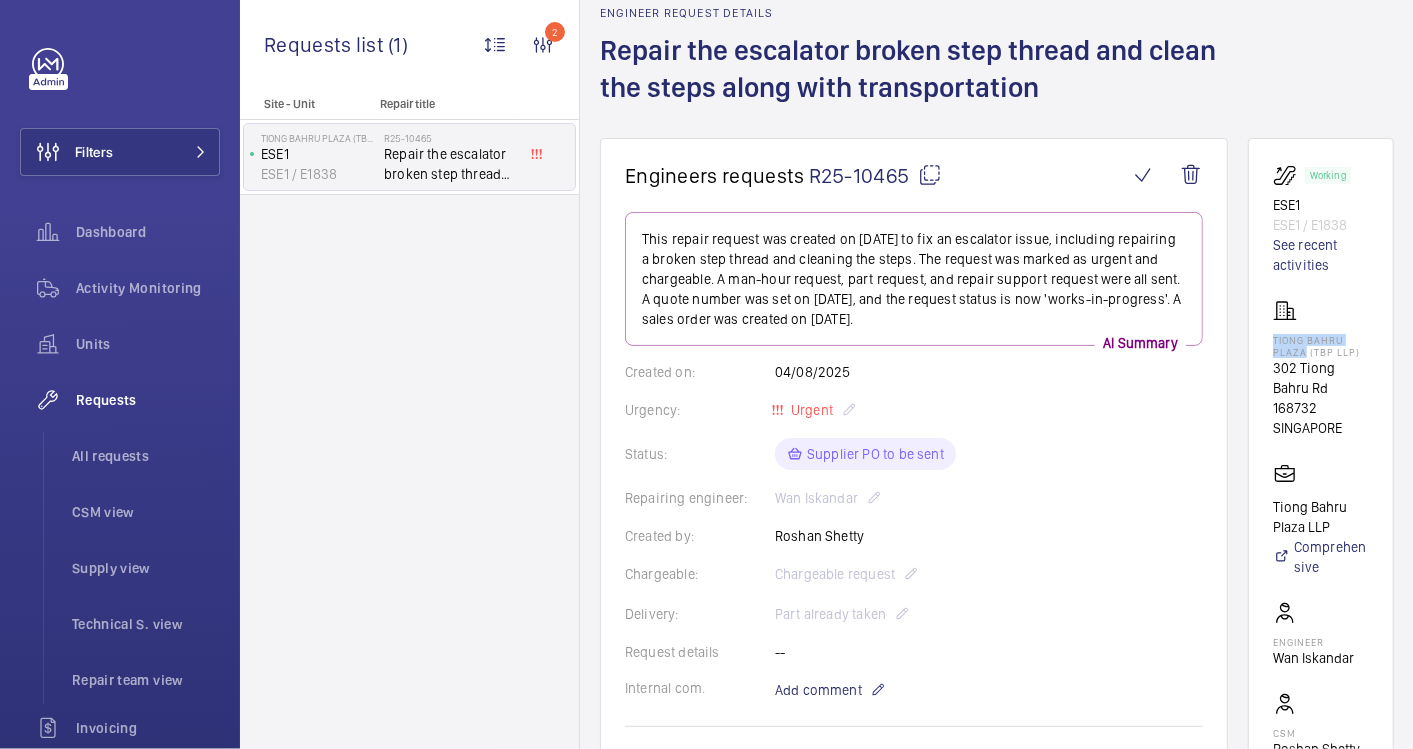 drag, startPoint x: 1380, startPoint y: 340, endPoint x: 1271, endPoint y: 339, distance: 109.004585 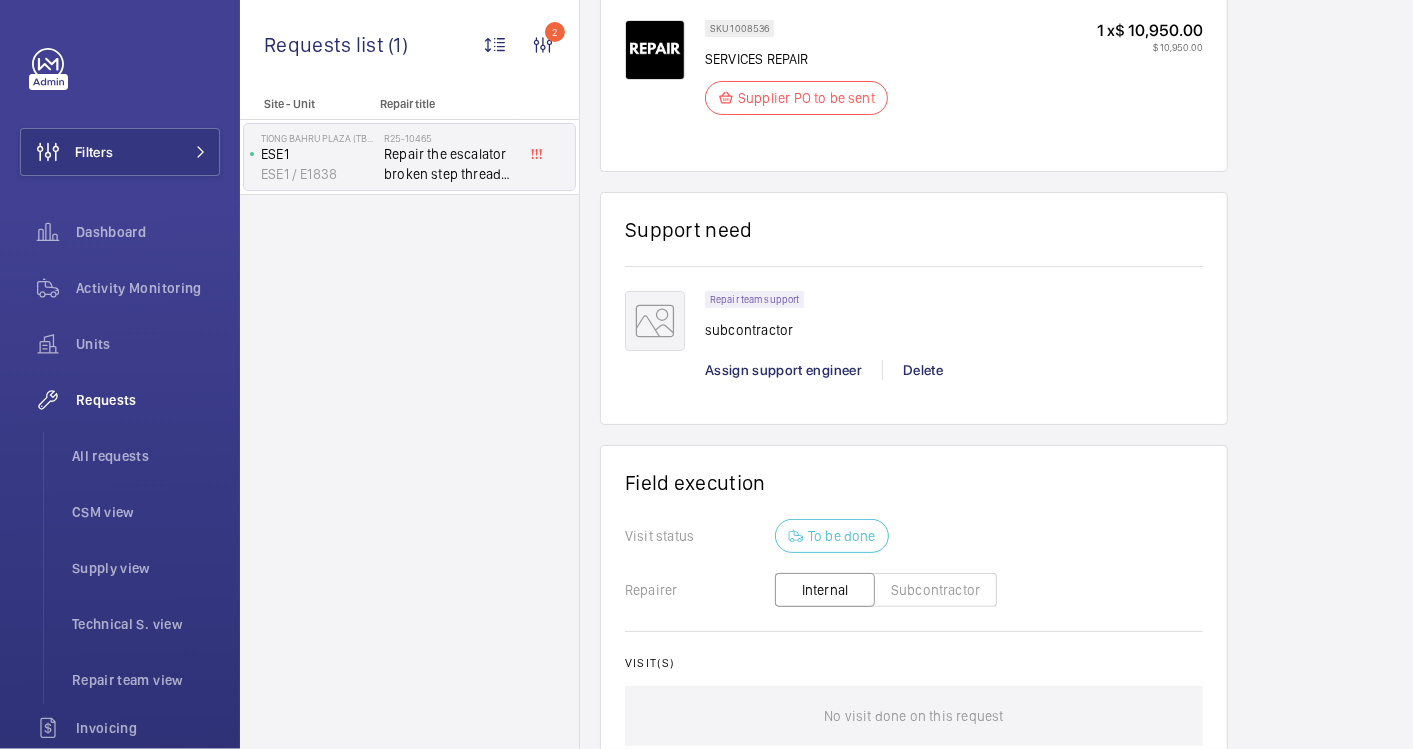 scroll, scrollTop: 1649, scrollLeft: 0, axis: vertical 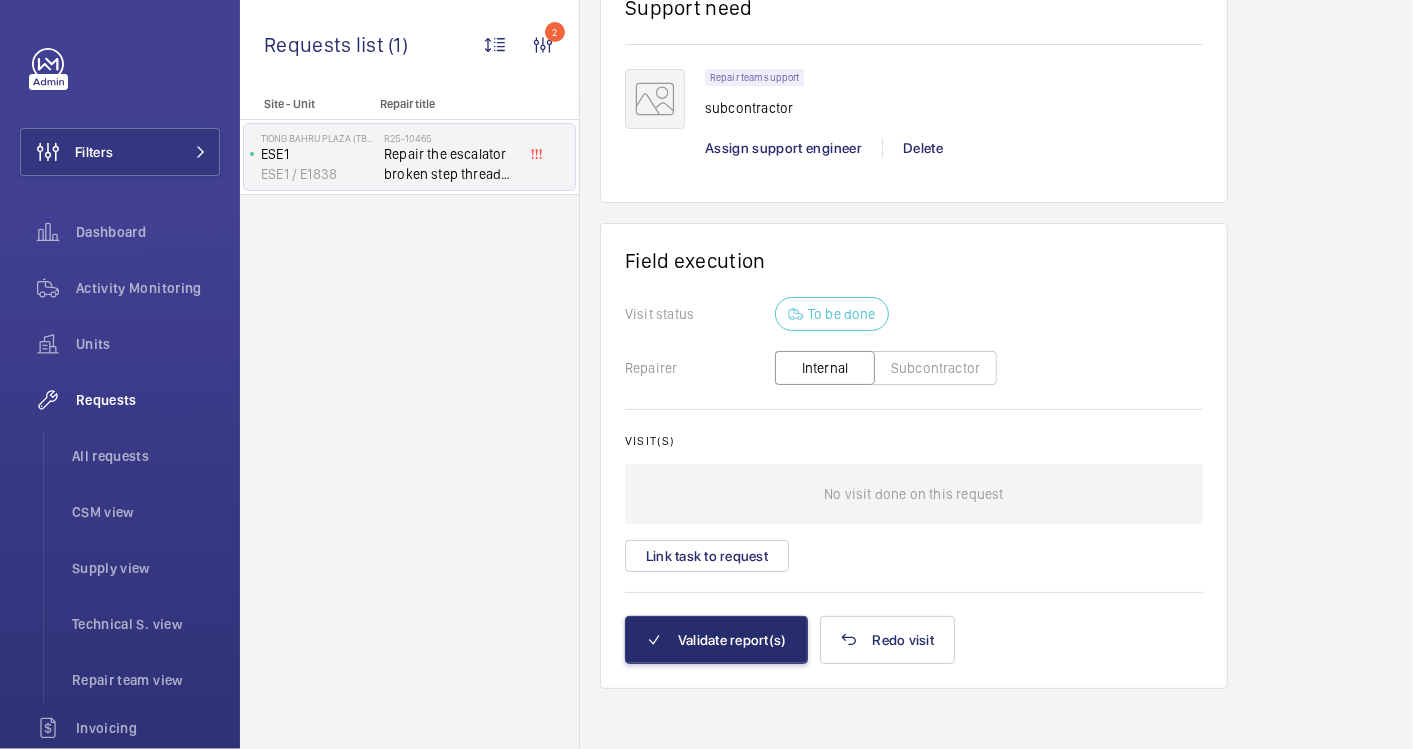click on "Subcontractor" 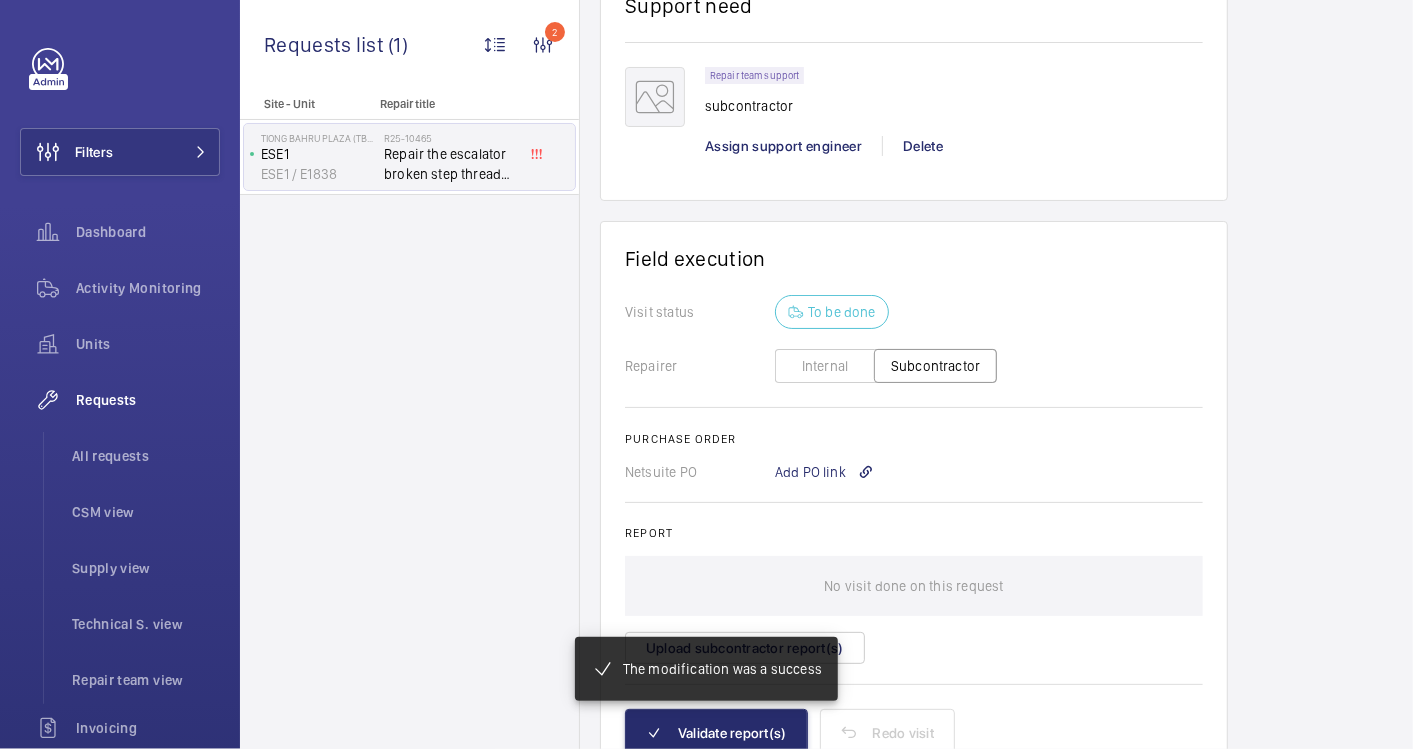 scroll, scrollTop: 1724, scrollLeft: 0, axis: vertical 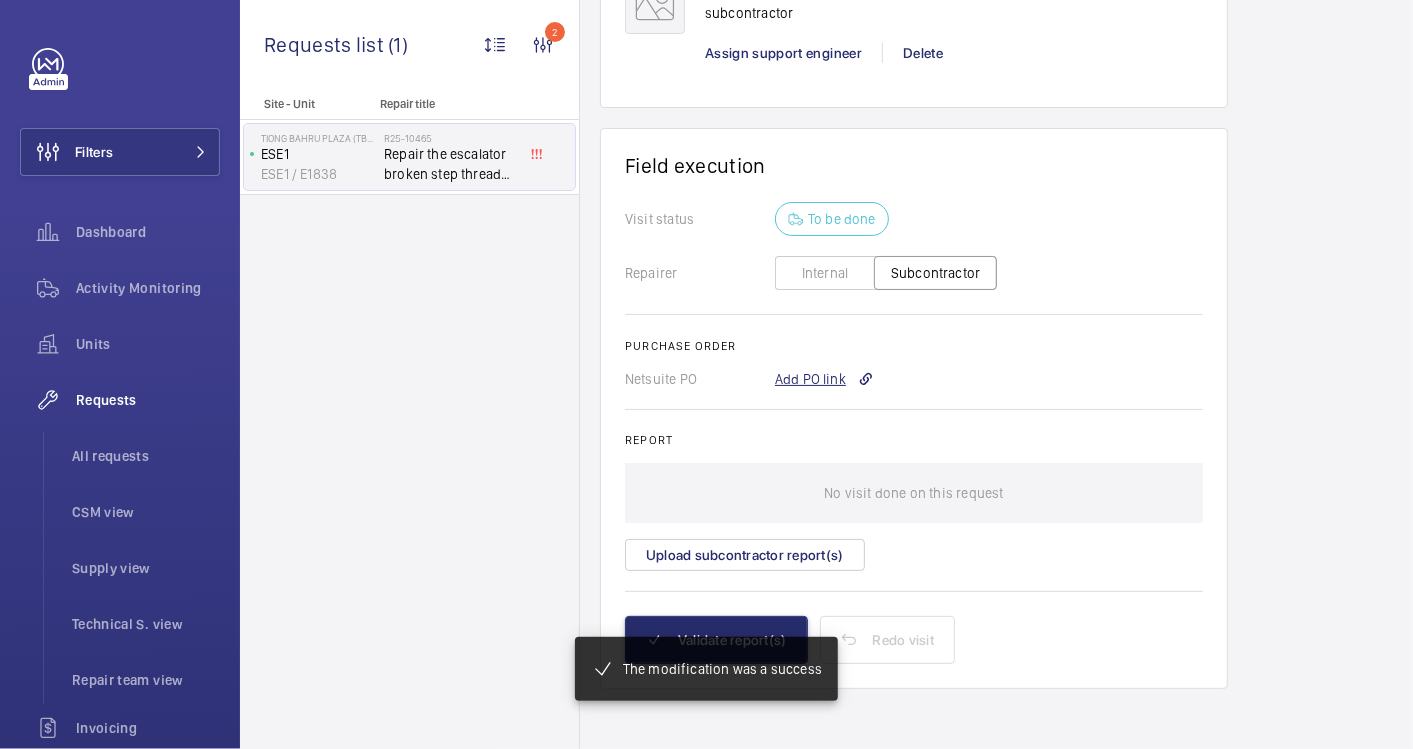 click on "Add PO link" 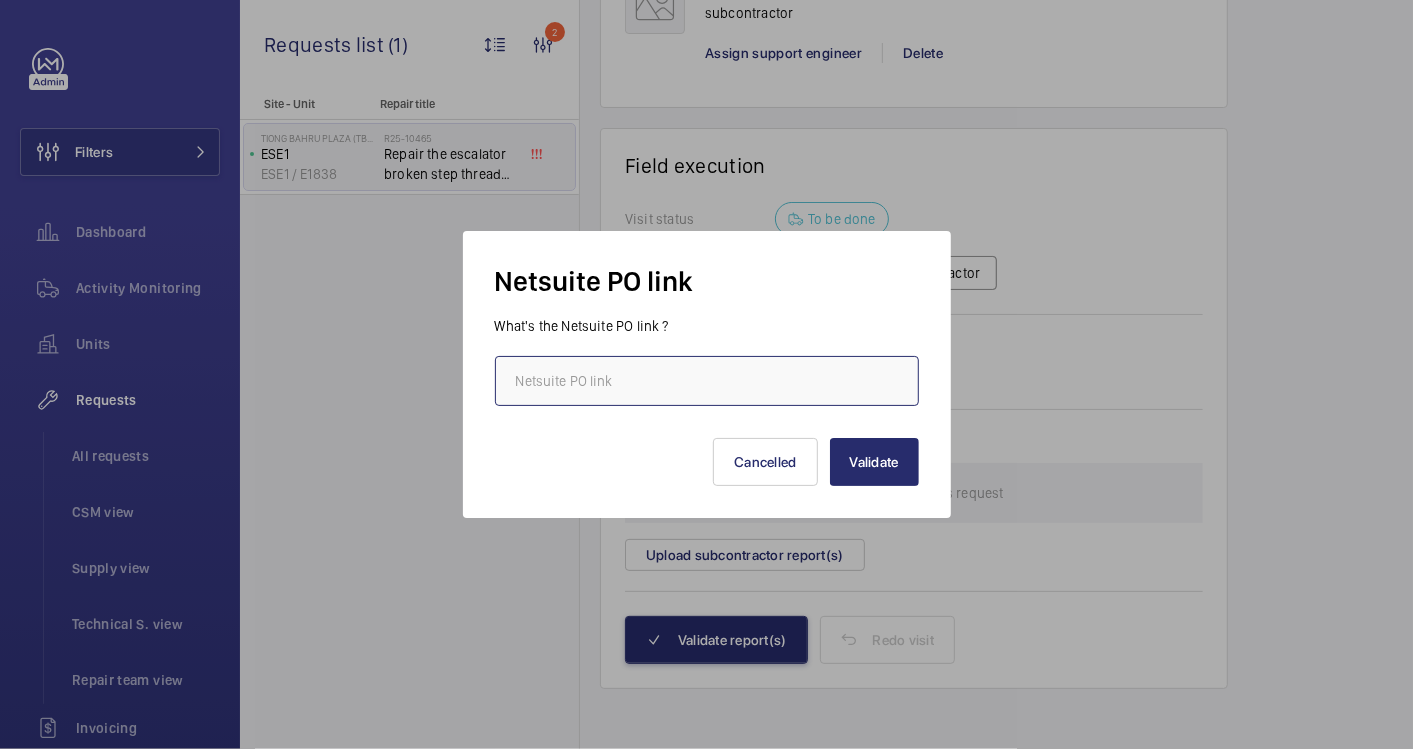 click at bounding box center [707, 381] 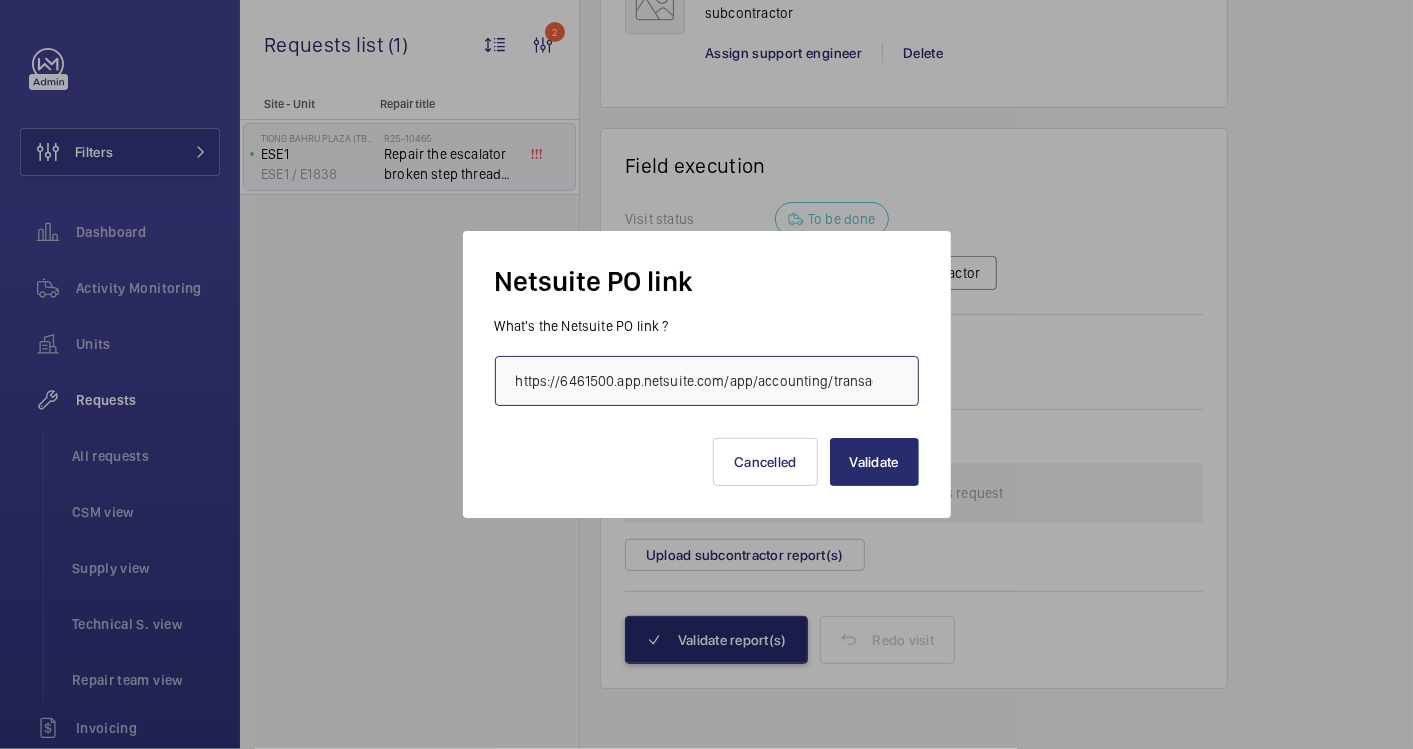 scroll, scrollTop: 0, scrollLeft: 554, axis: horizontal 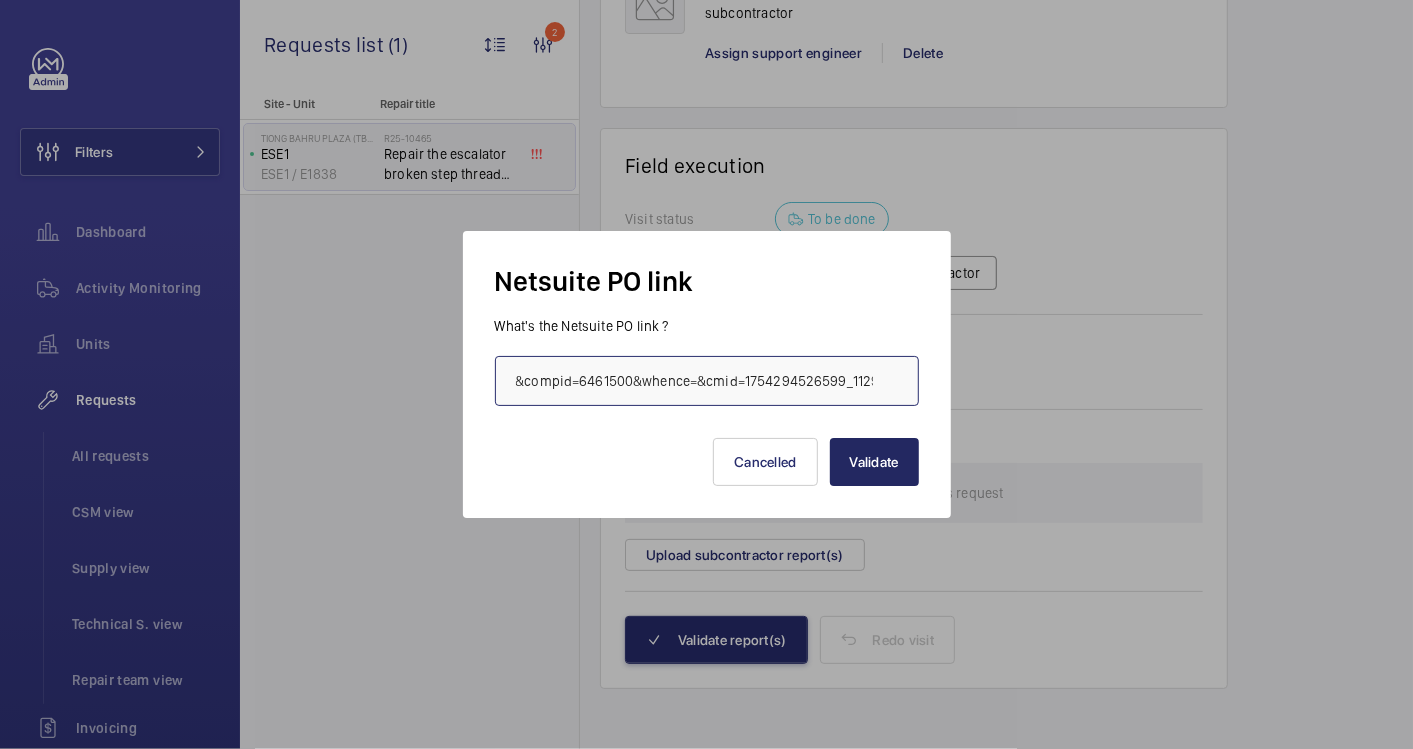 type on "https://6461500.app.netsuite.com/app/accounting/transactions/purchord.nl?id=2873575&compid=6461500&whence=&cmid=1754294526599_11293" 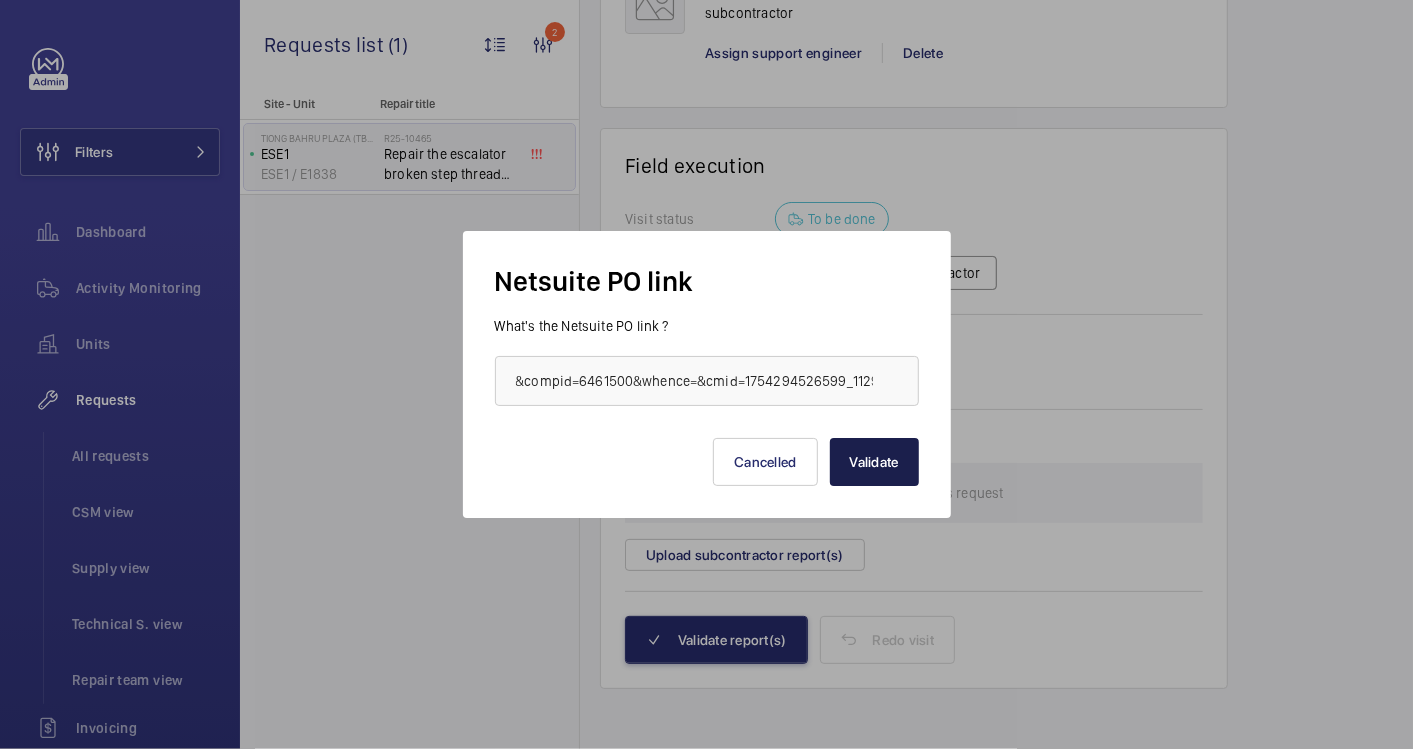 scroll, scrollTop: 0, scrollLeft: 0, axis: both 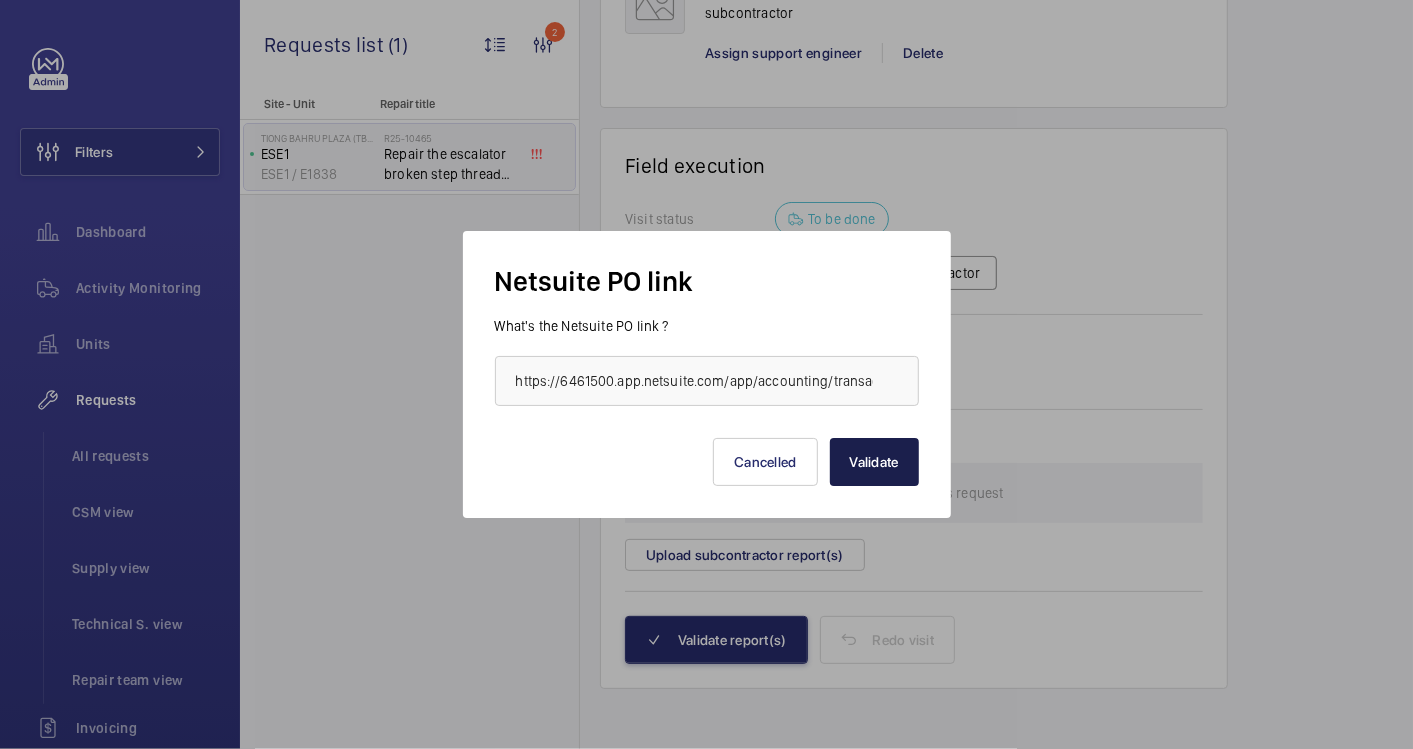 click on "Validate" at bounding box center (874, 462) 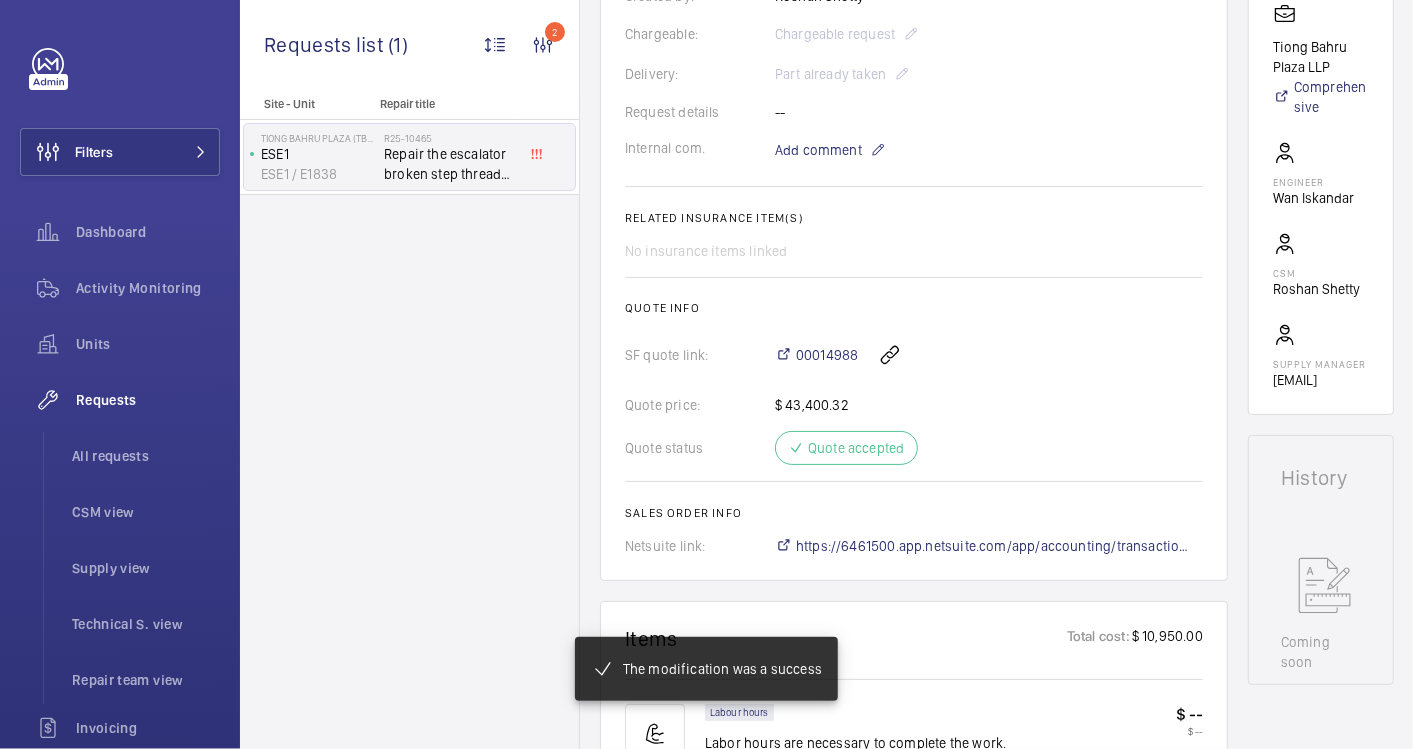 scroll, scrollTop: 555, scrollLeft: 0, axis: vertical 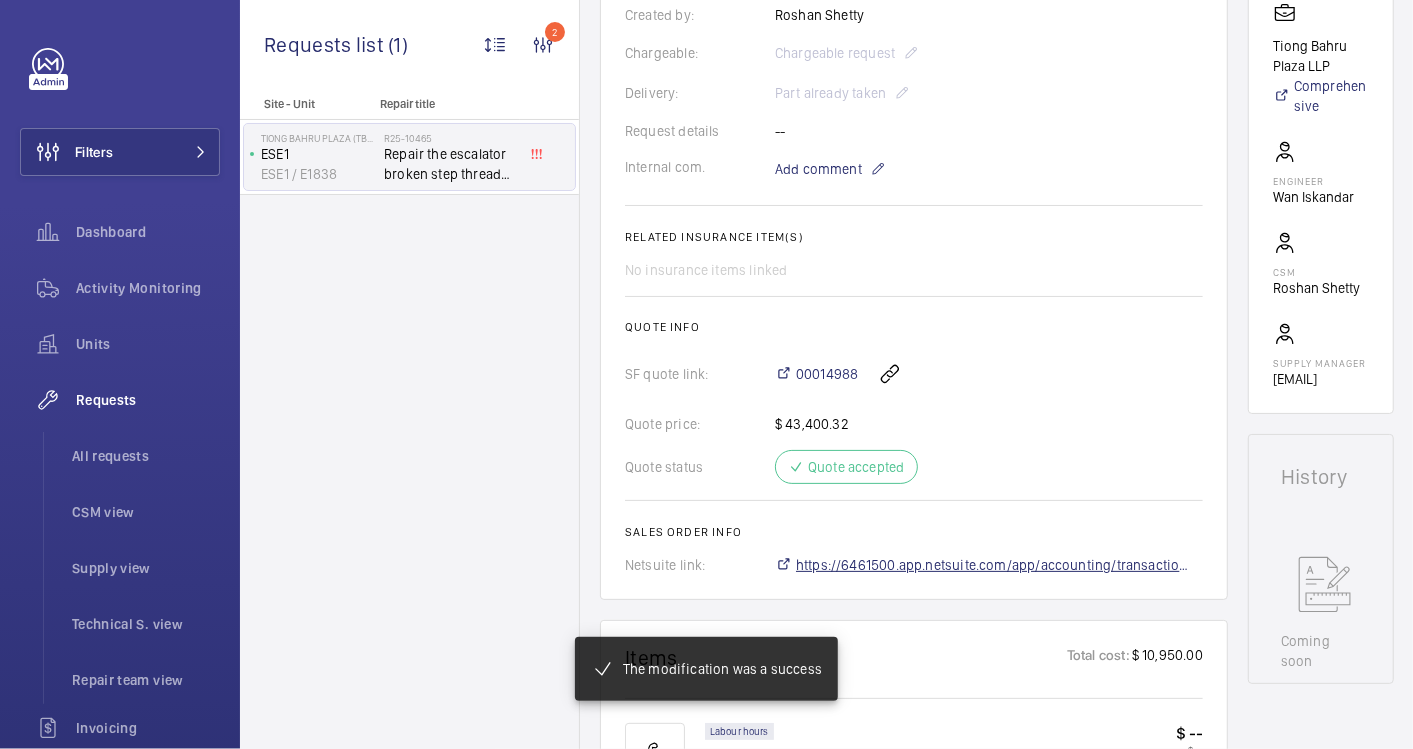 click on "https://6461500.app.netsuite.com/app/accounting/transactions/salesord.nl?id=2873471" 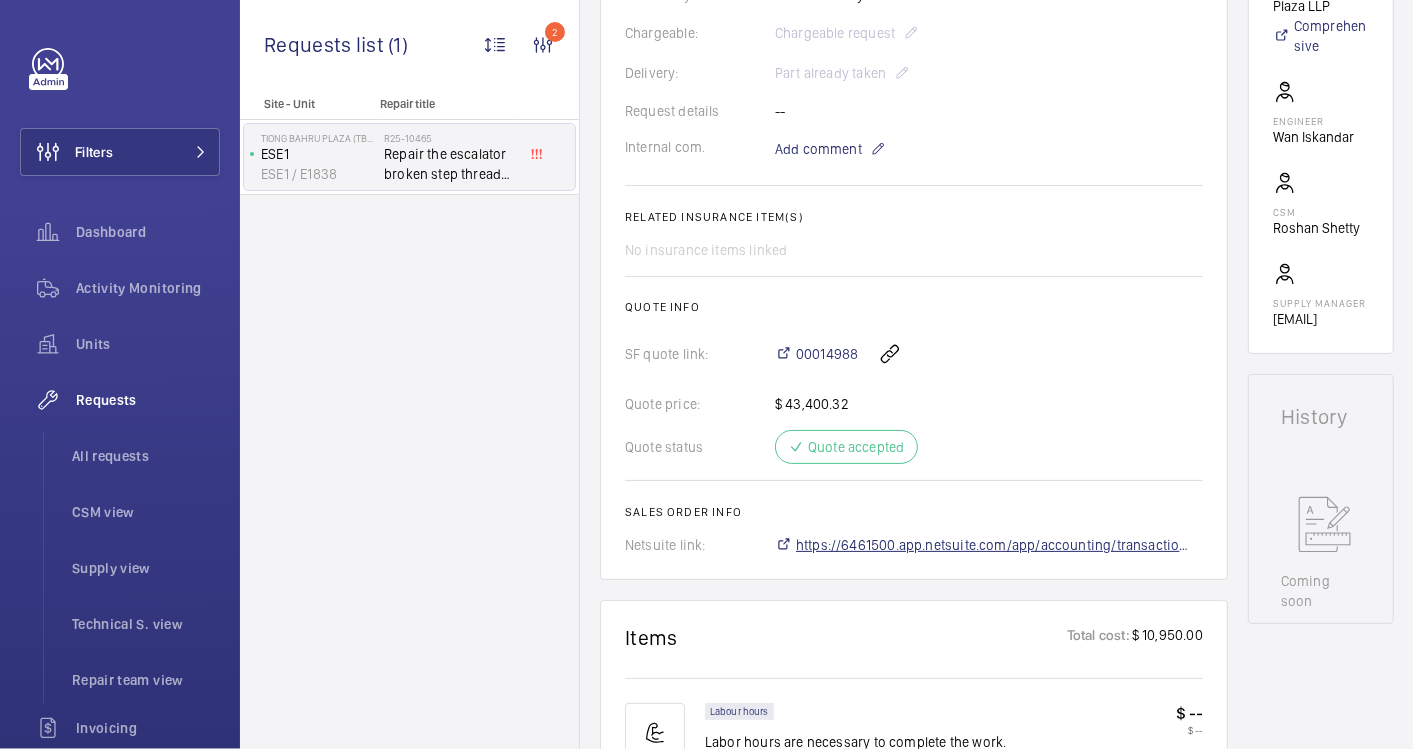 scroll, scrollTop: 615, scrollLeft: 0, axis: vertical 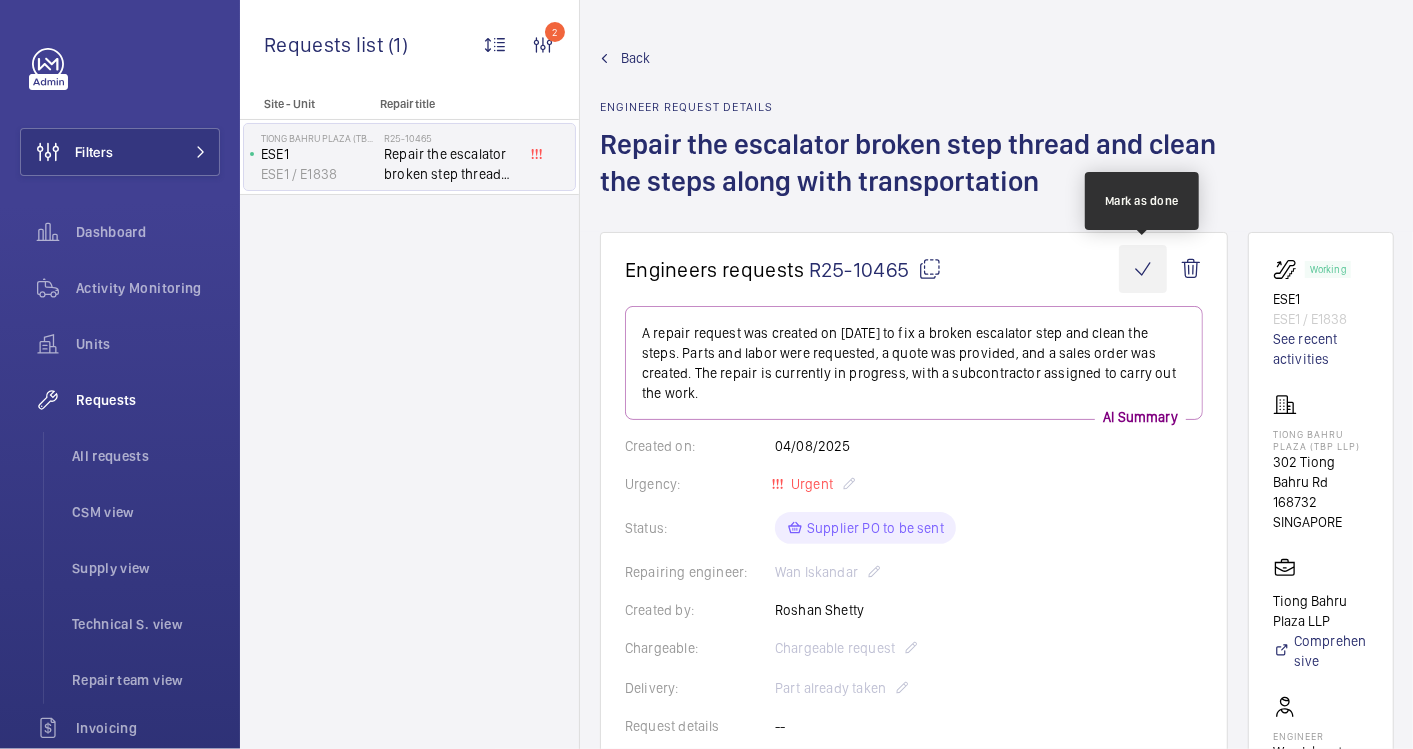 click 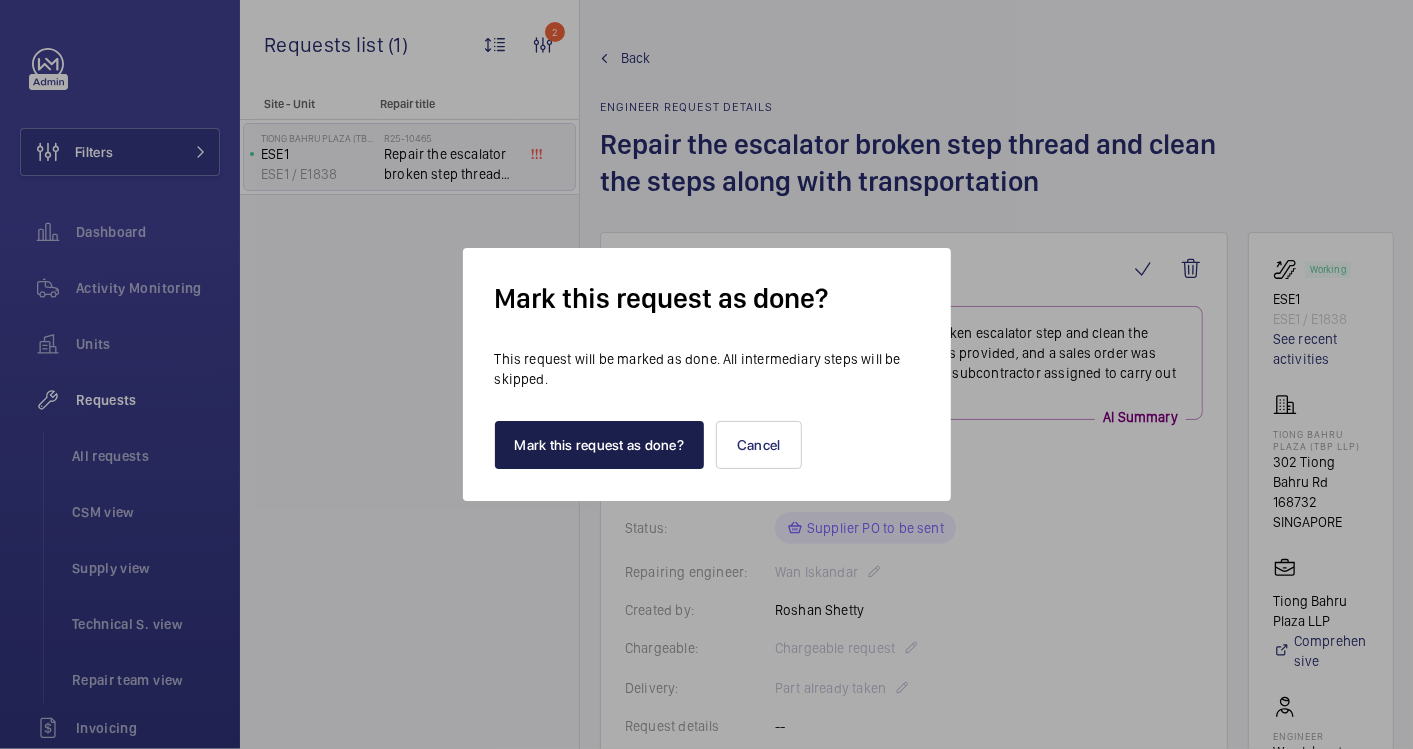 drag, startPoint x: 645, startPoint y: 441, endPoint x: 532, endPoint y: 158, distance: 304.7261 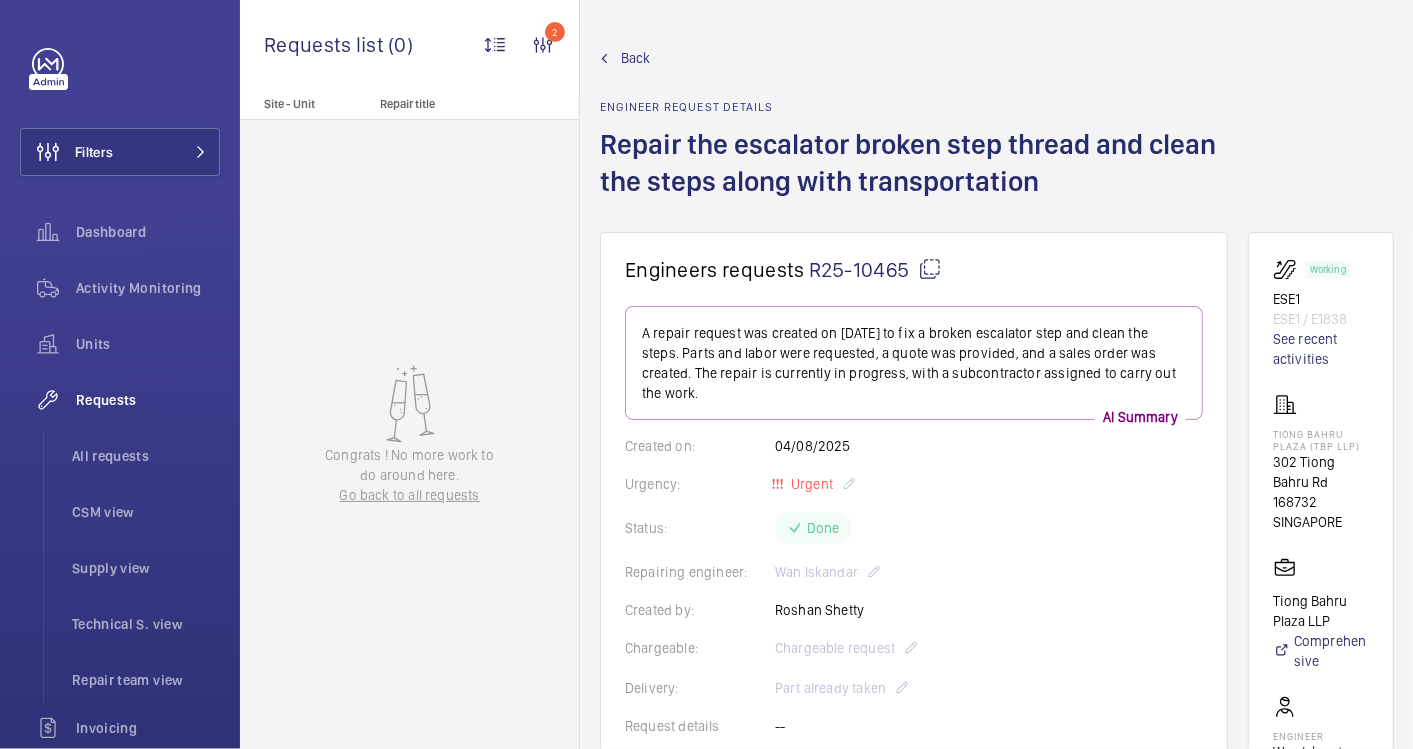 click on "Back" 